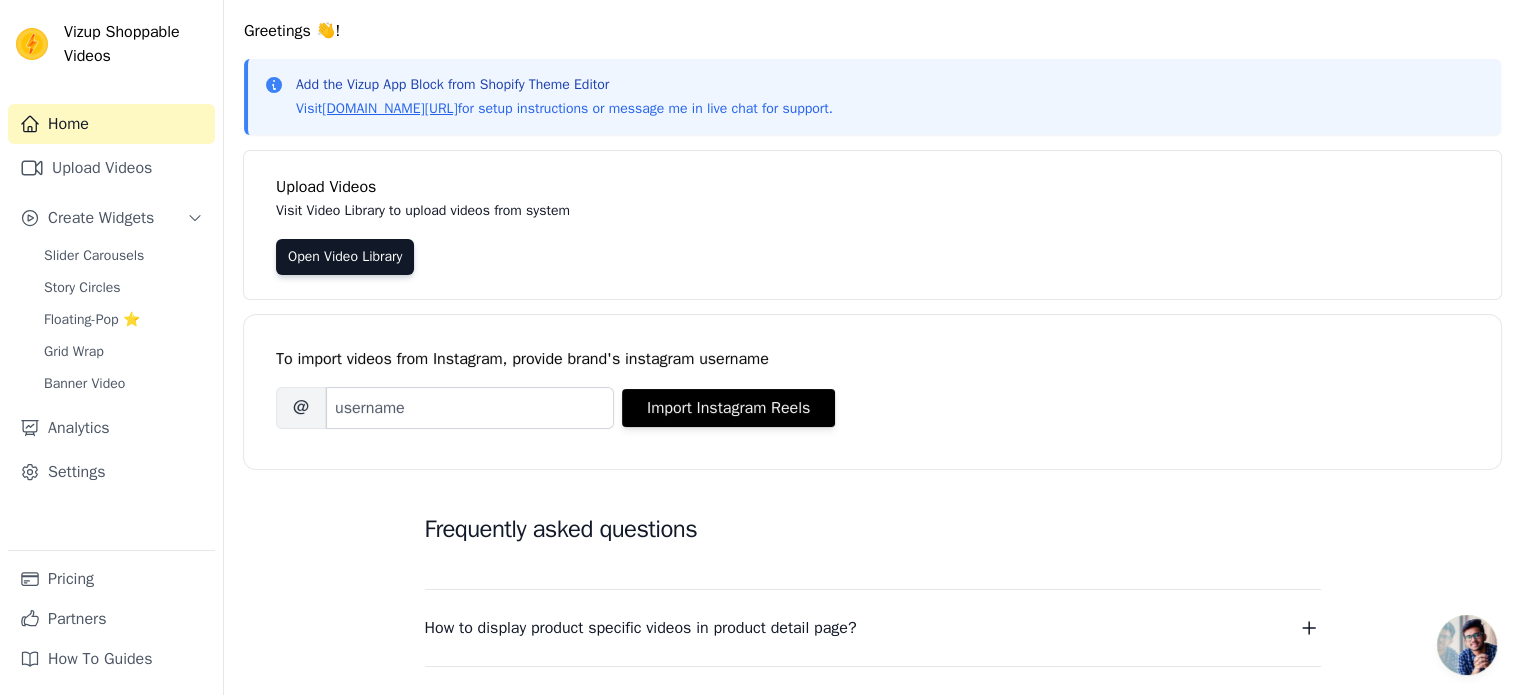 scroll, scrollTop: 0, scrollLeft: 0, axis: both 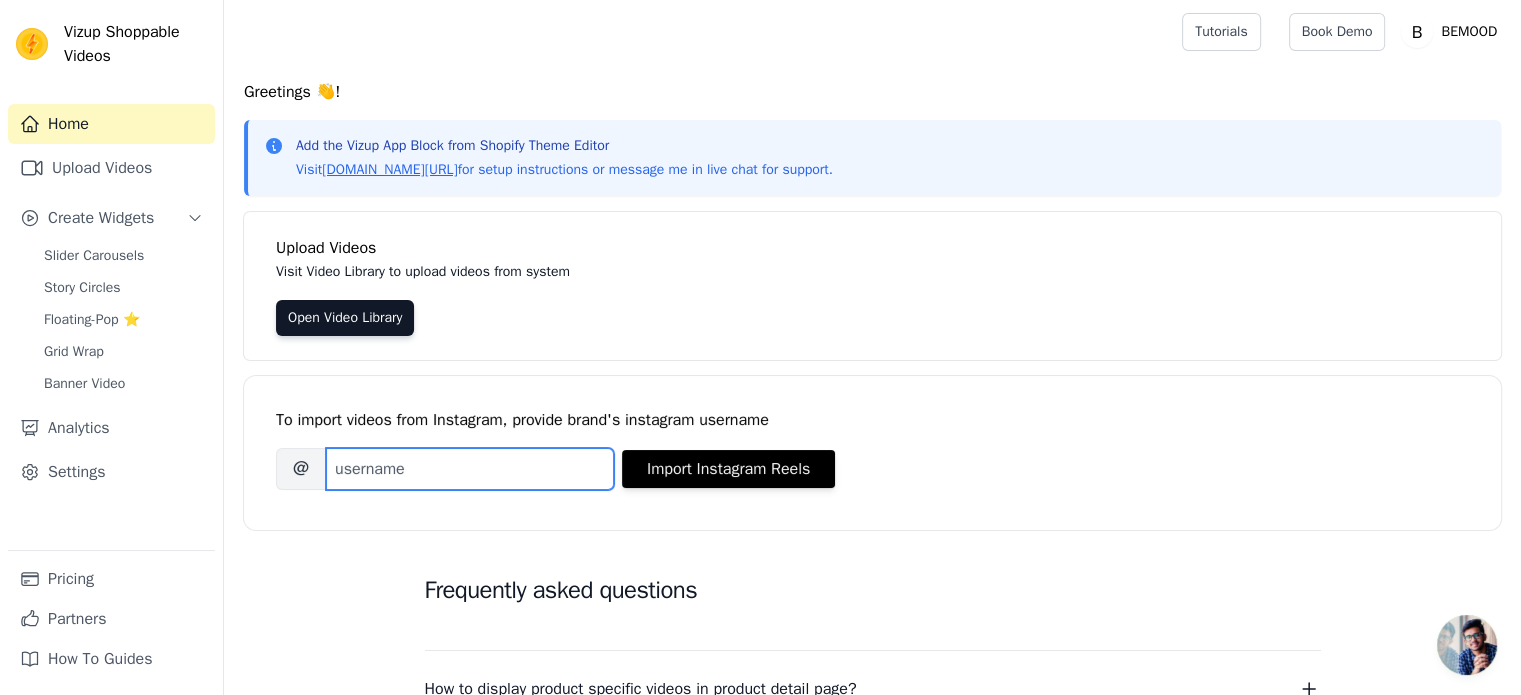 click on "Brand's Instagram Username" at bounding box center (470, 469) 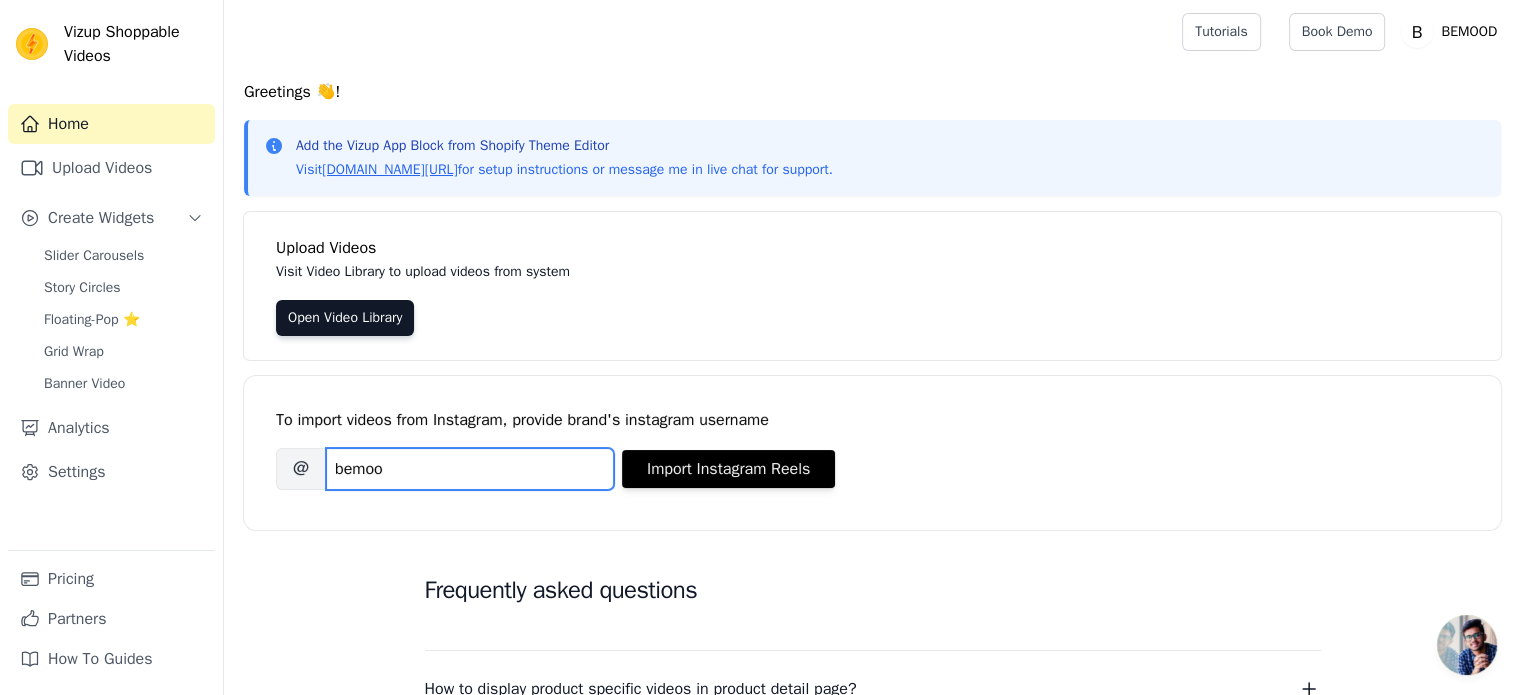 drag, startPoint x: 458, startPoint y: 469, endPoint x: 194, endPoint y: 449, distance: 264.7565 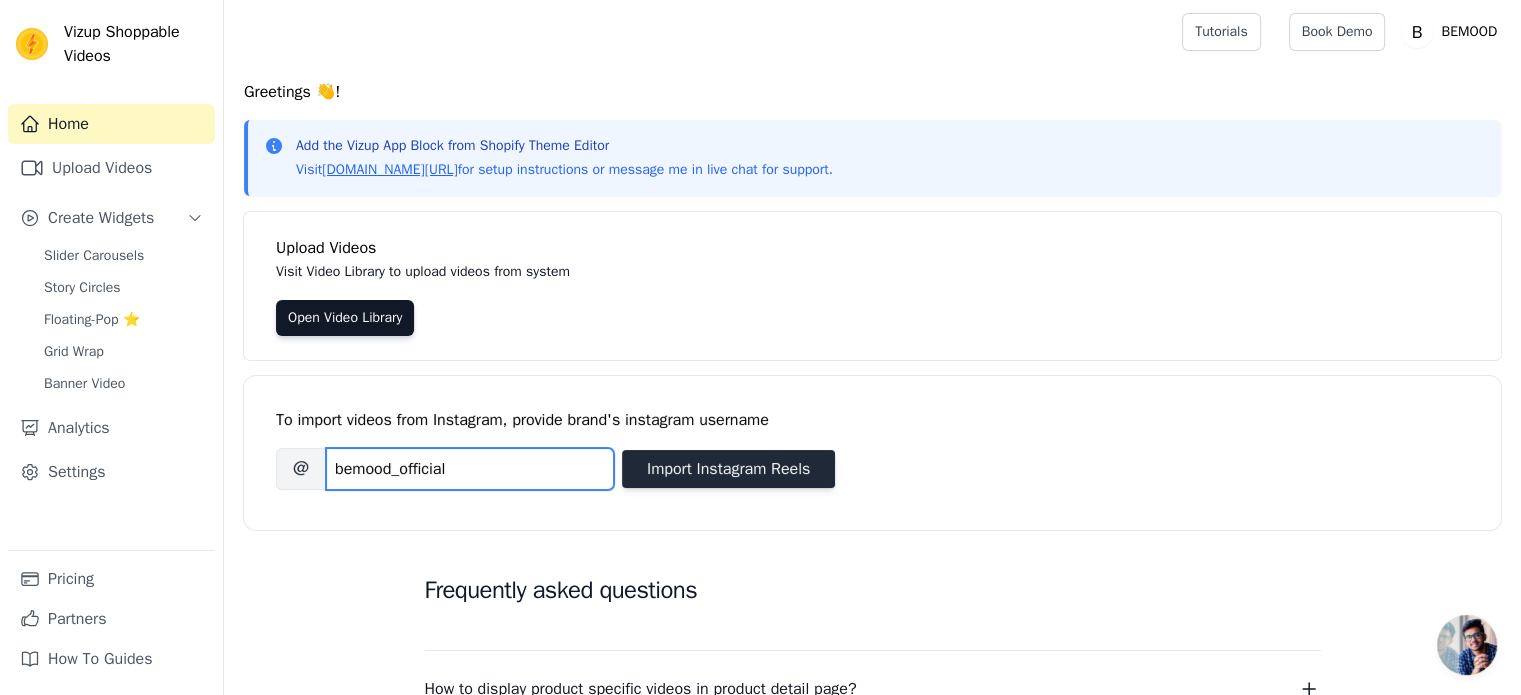 type on "bemood_official" 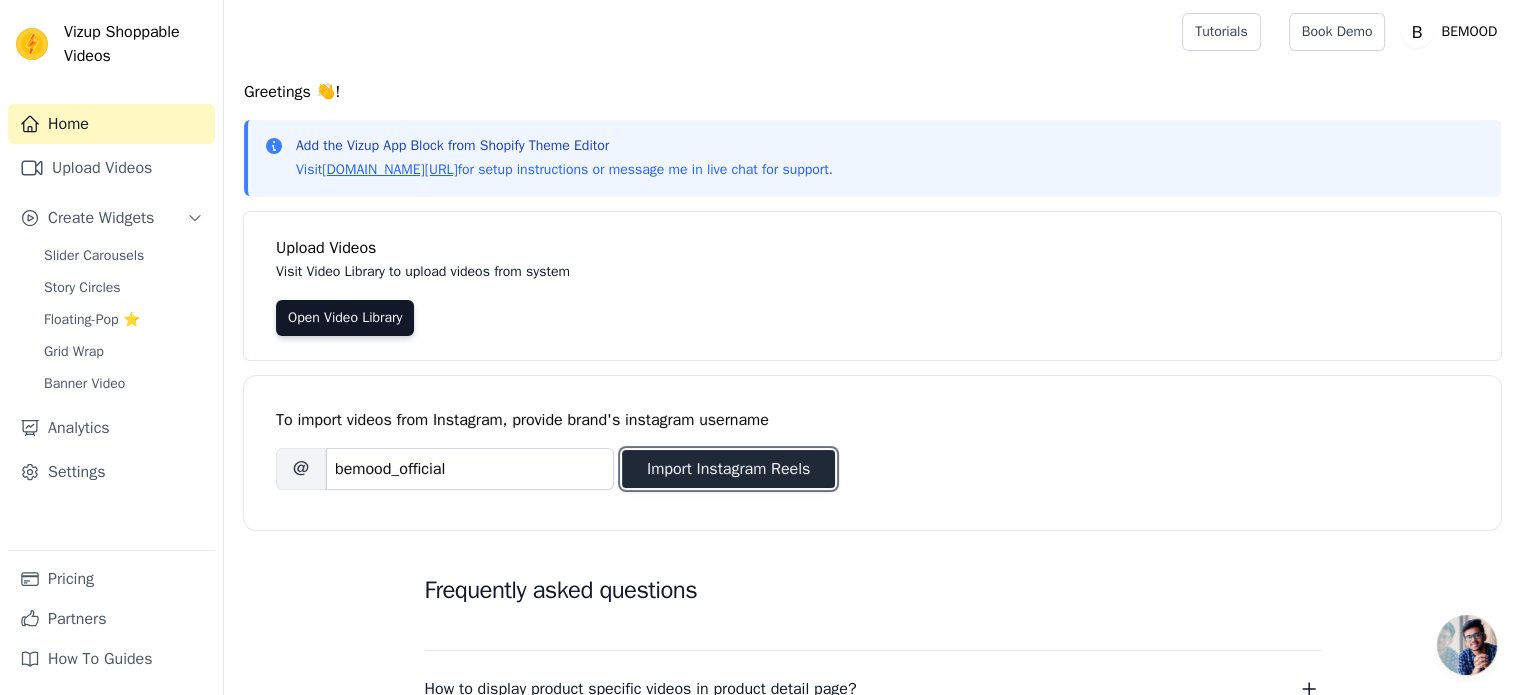 drag, startPoint x: 795, startPoint y: 467, endPoint x: 994, endPoint y: 422, distance: 204.0245 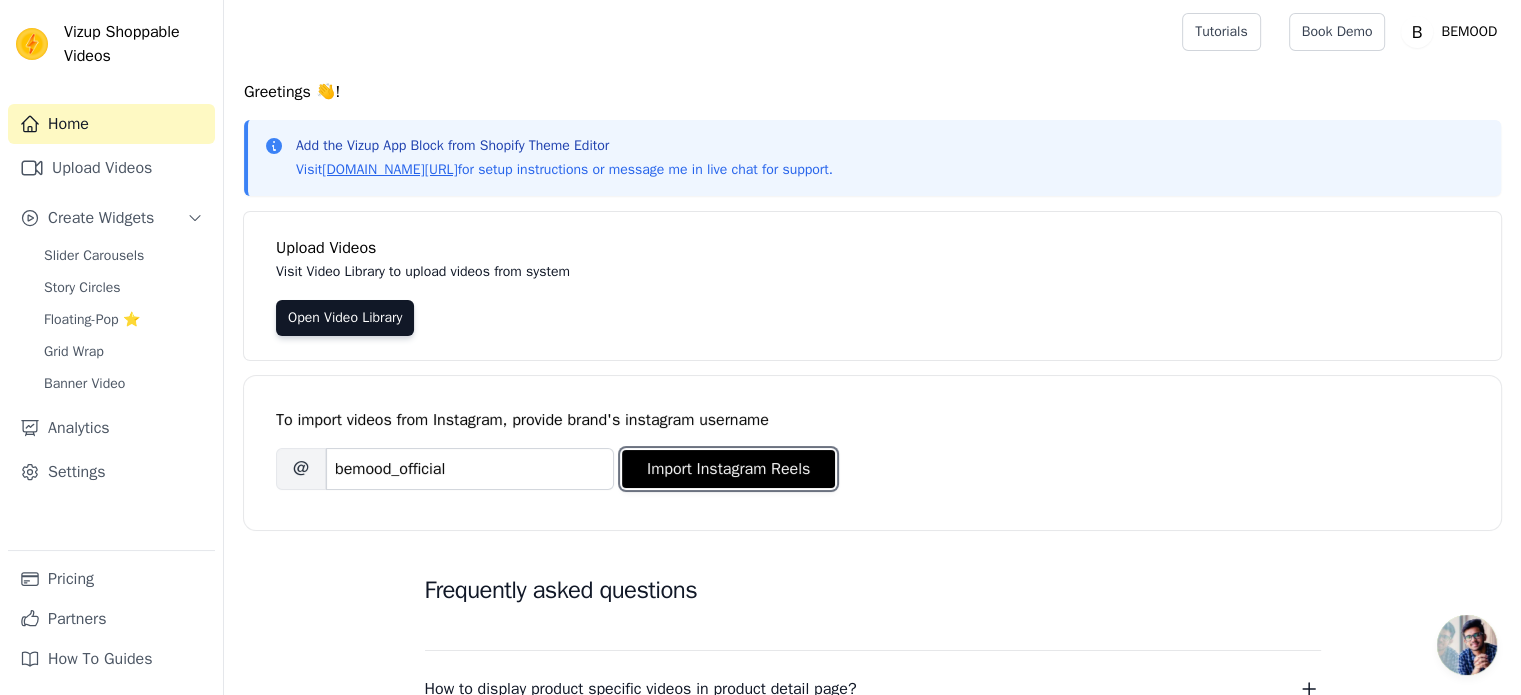 click on "Import Instagram Reels" at bounding box center (728, 469) 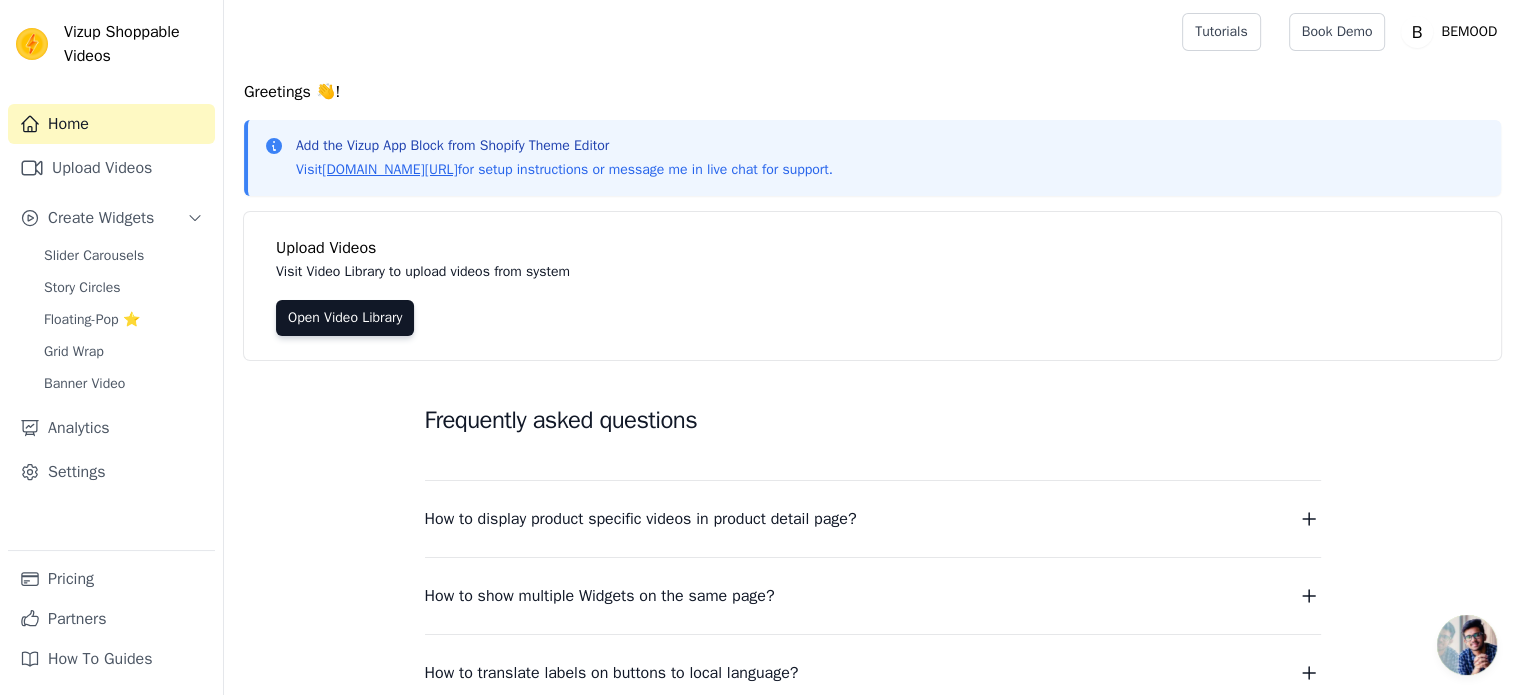 click on "Upload Videos   Visit Video Library to upload videos from system   Open Video Library" at bounding box center [872, 286] 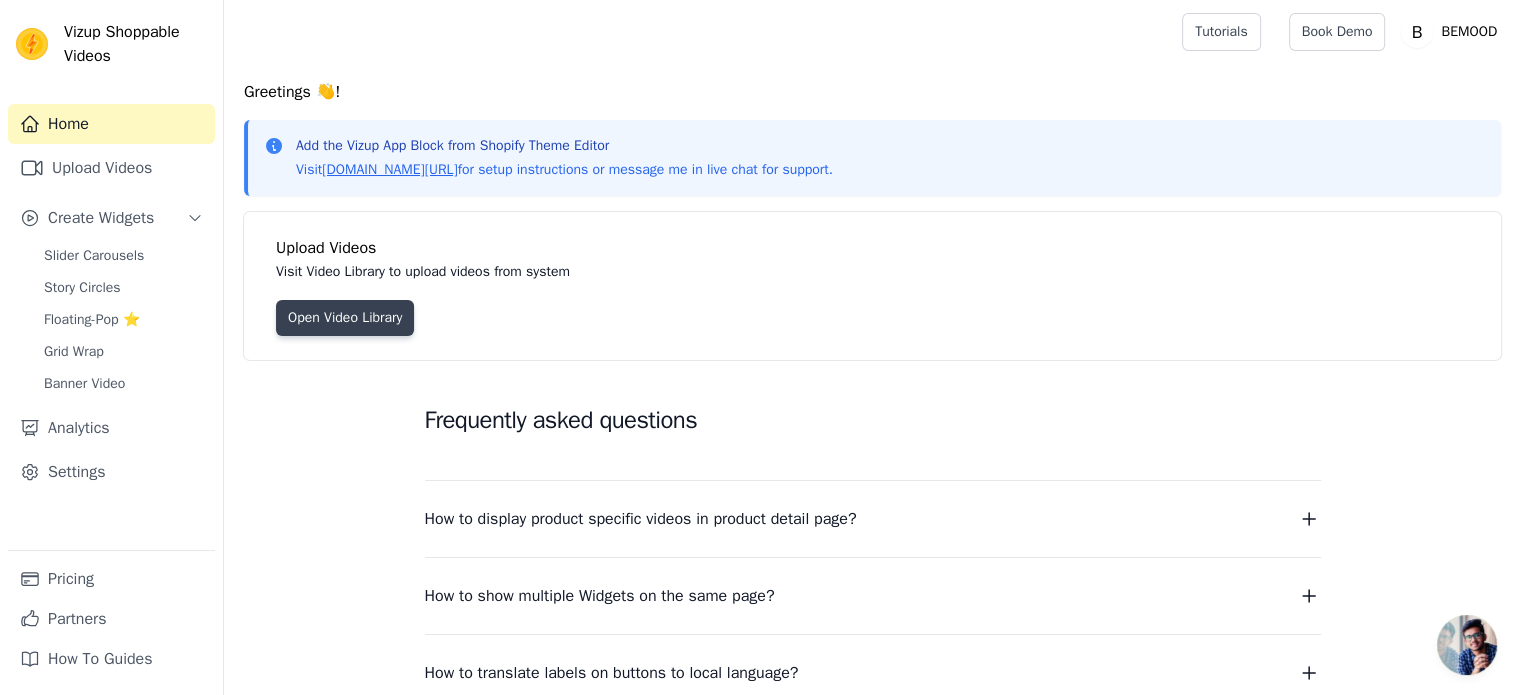click on "Open Video Library" at bounding box center (345, 318) 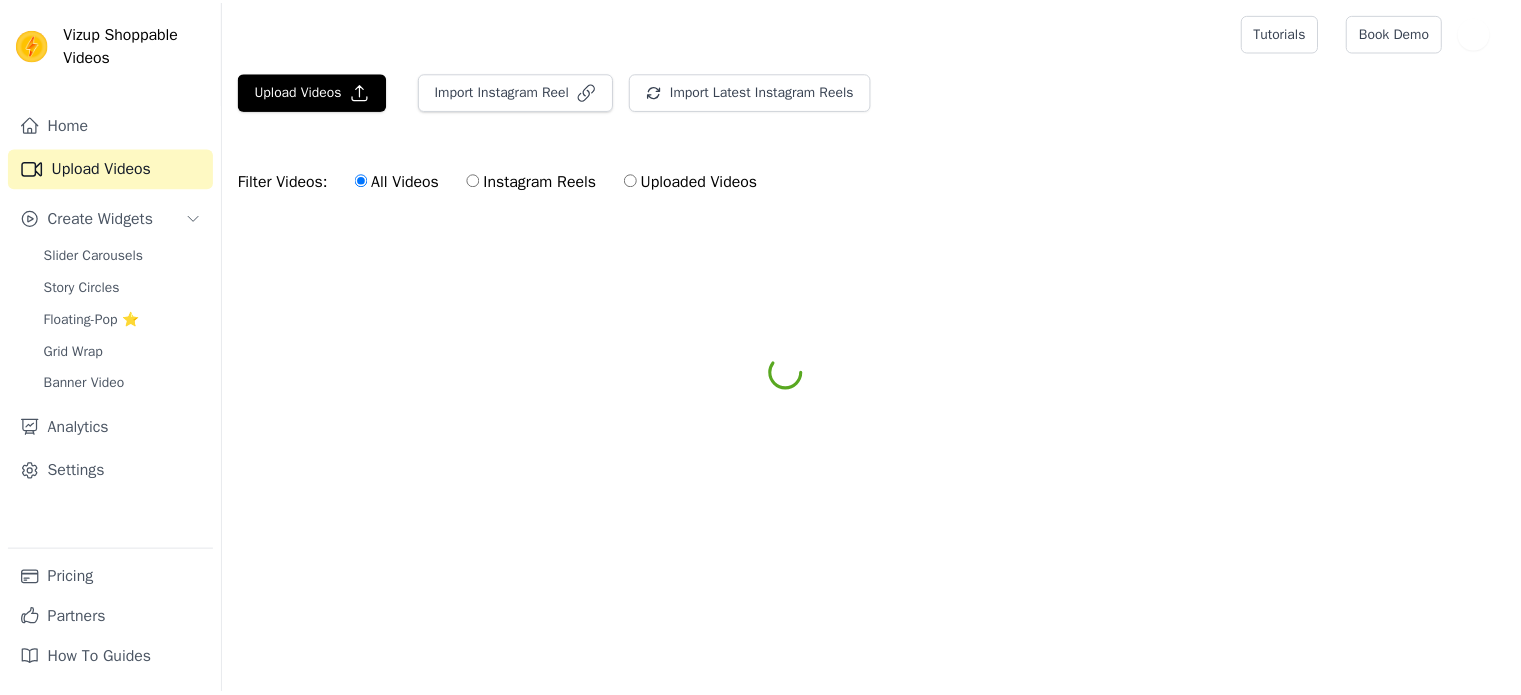 scroll, scrollTop: 0, scrollLeft: 0, axis: both 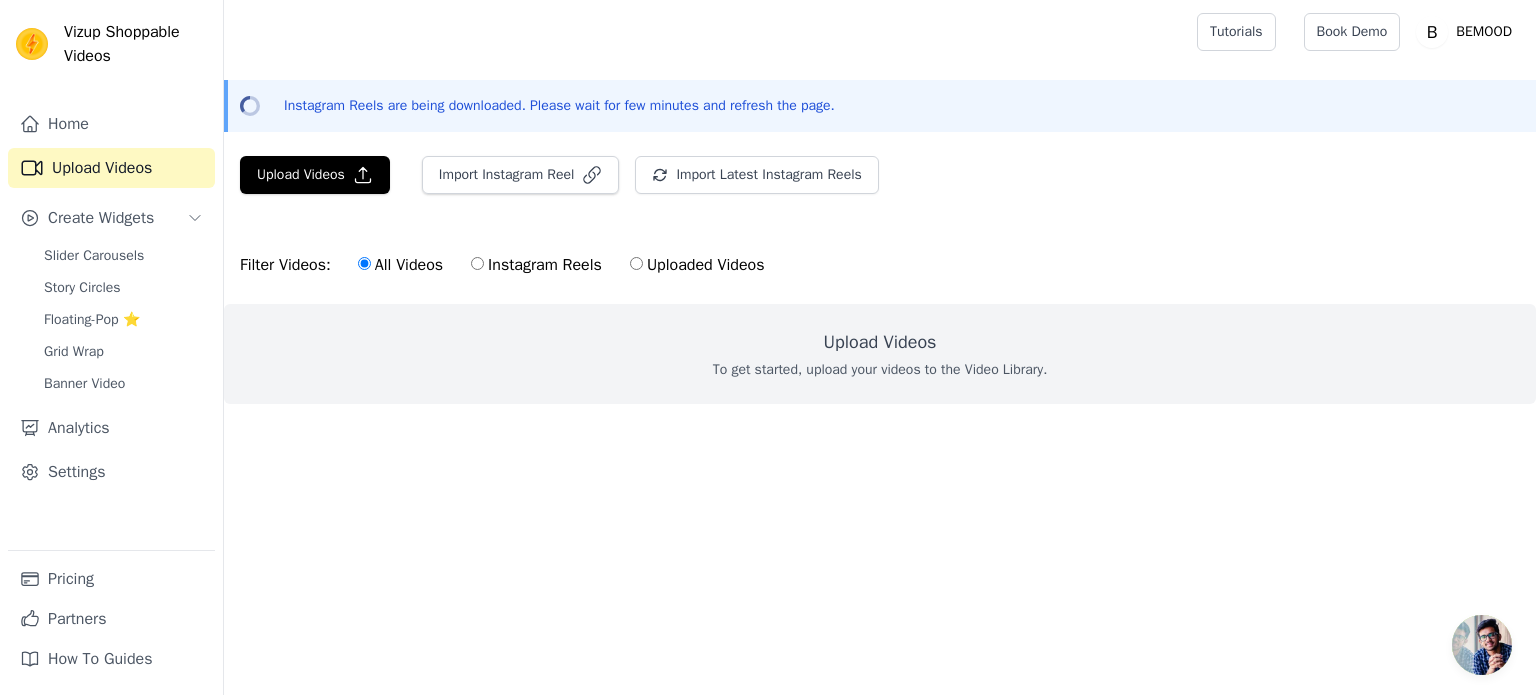 click on "Instagram Reels" at bounding box center (536, 265) 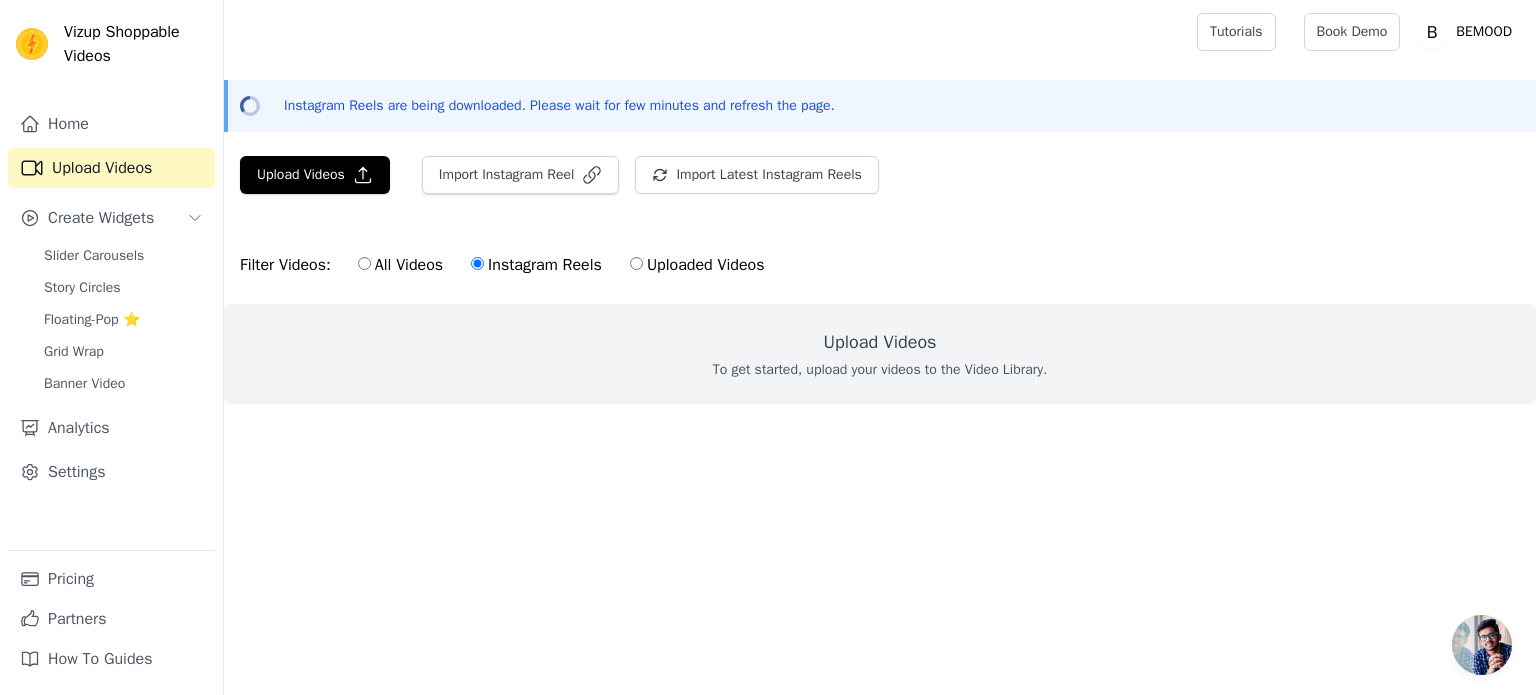 click on "All Videos" at bounding box center (400, 265) 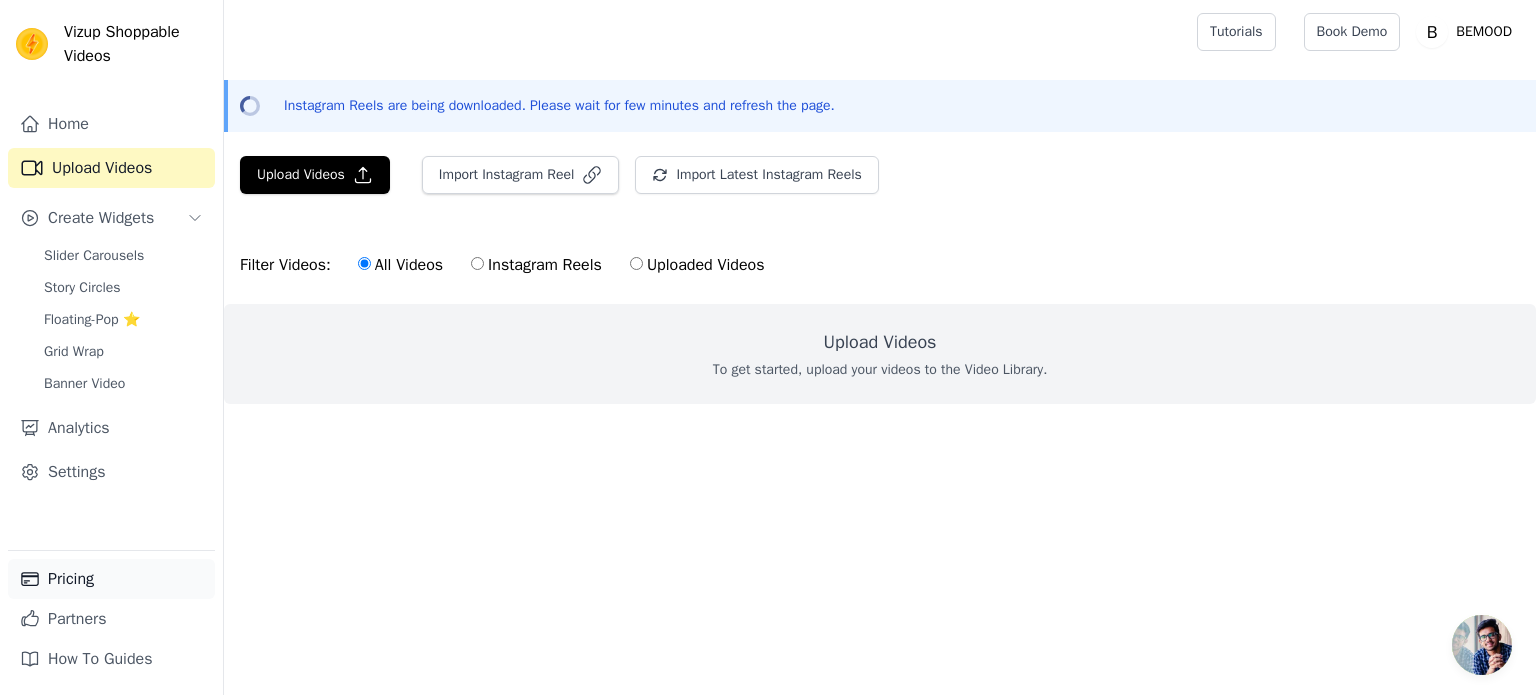 click on "Pricing" at bounding box center (111, 579) 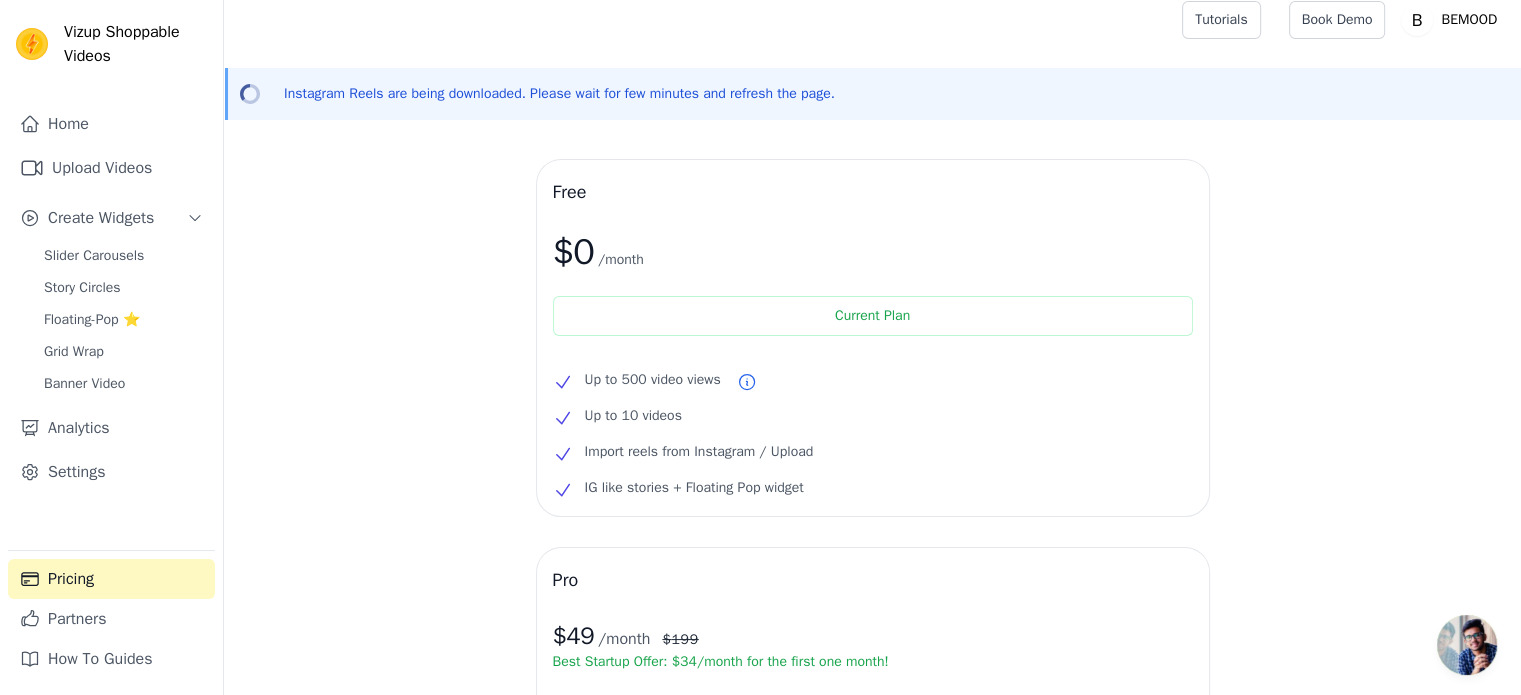 scroll, scrollTop: 0, scrollLeft: 0, axis: both 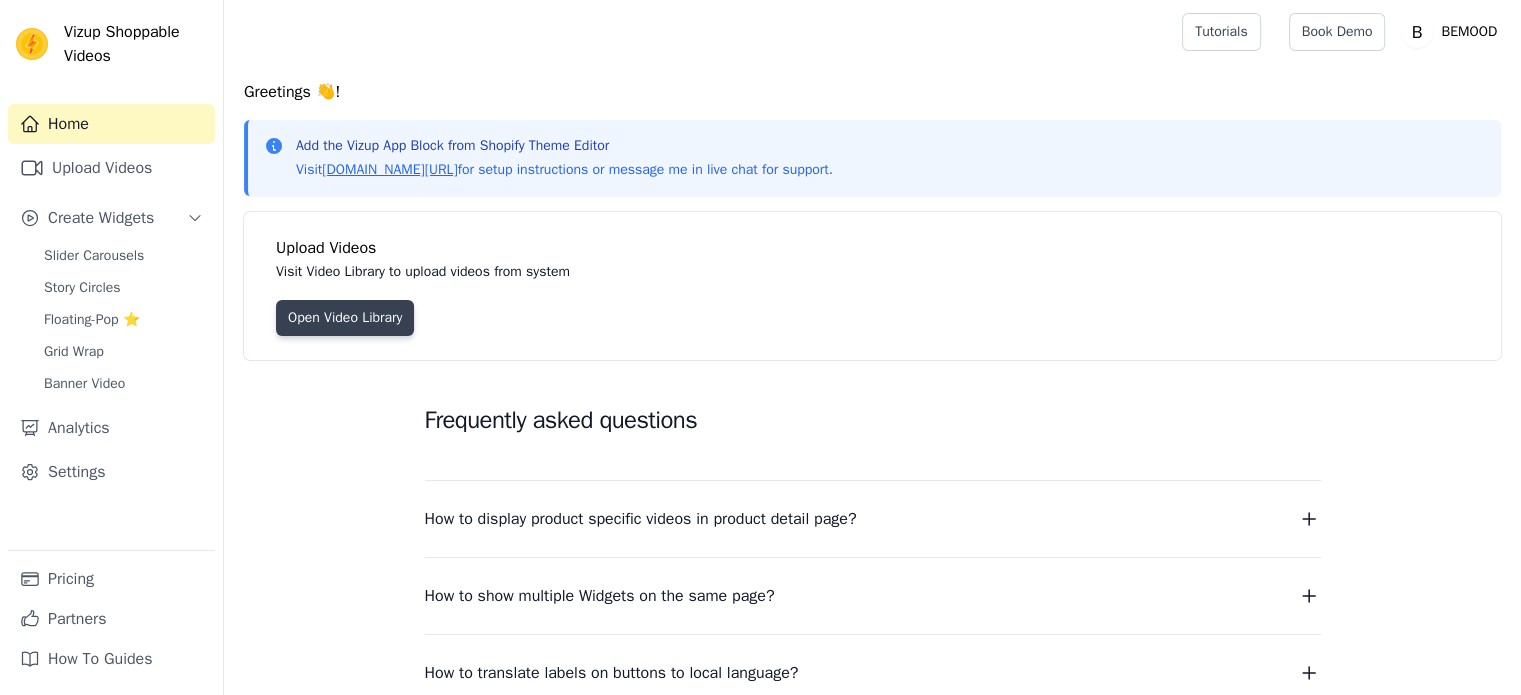 click on "Open Video Library" at bounding box center (345, 318) 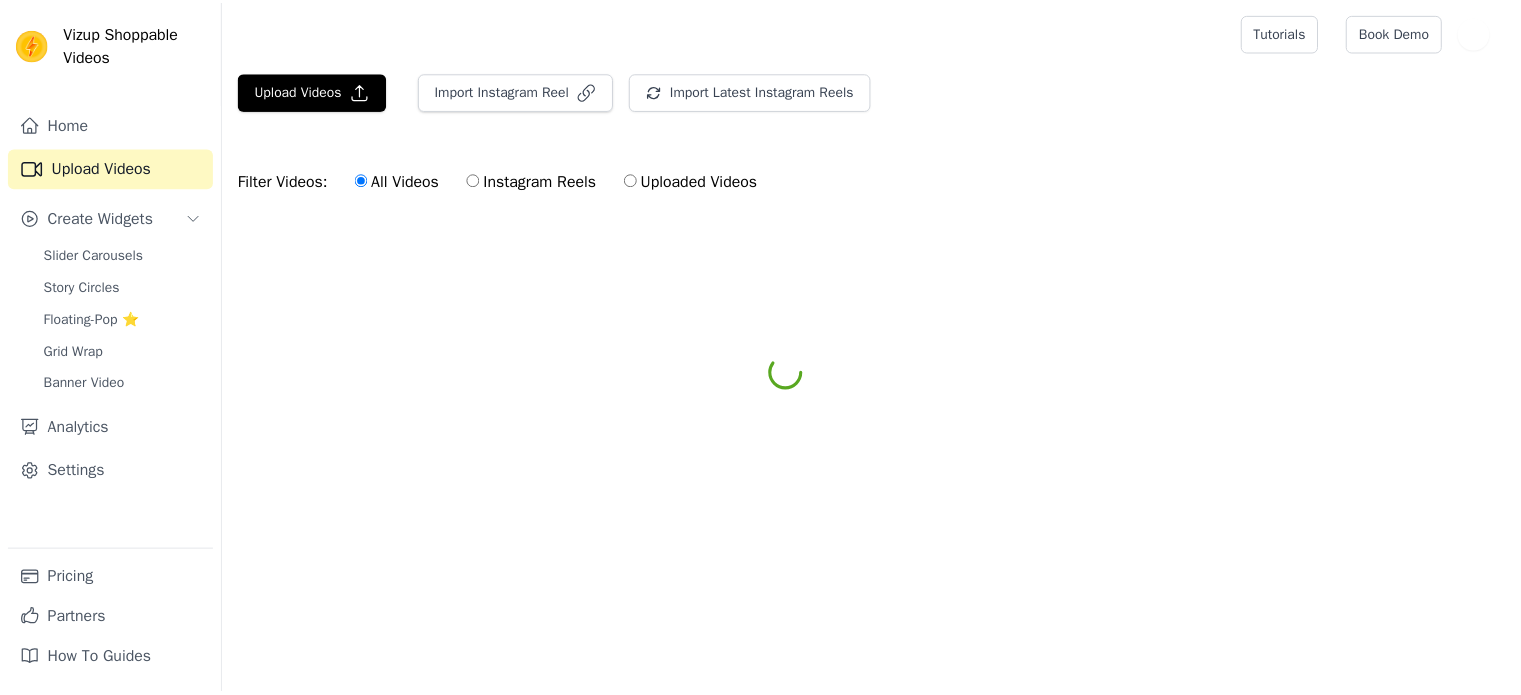 scroll, scrollTop: 0, scrollLeft: 0, axis: both 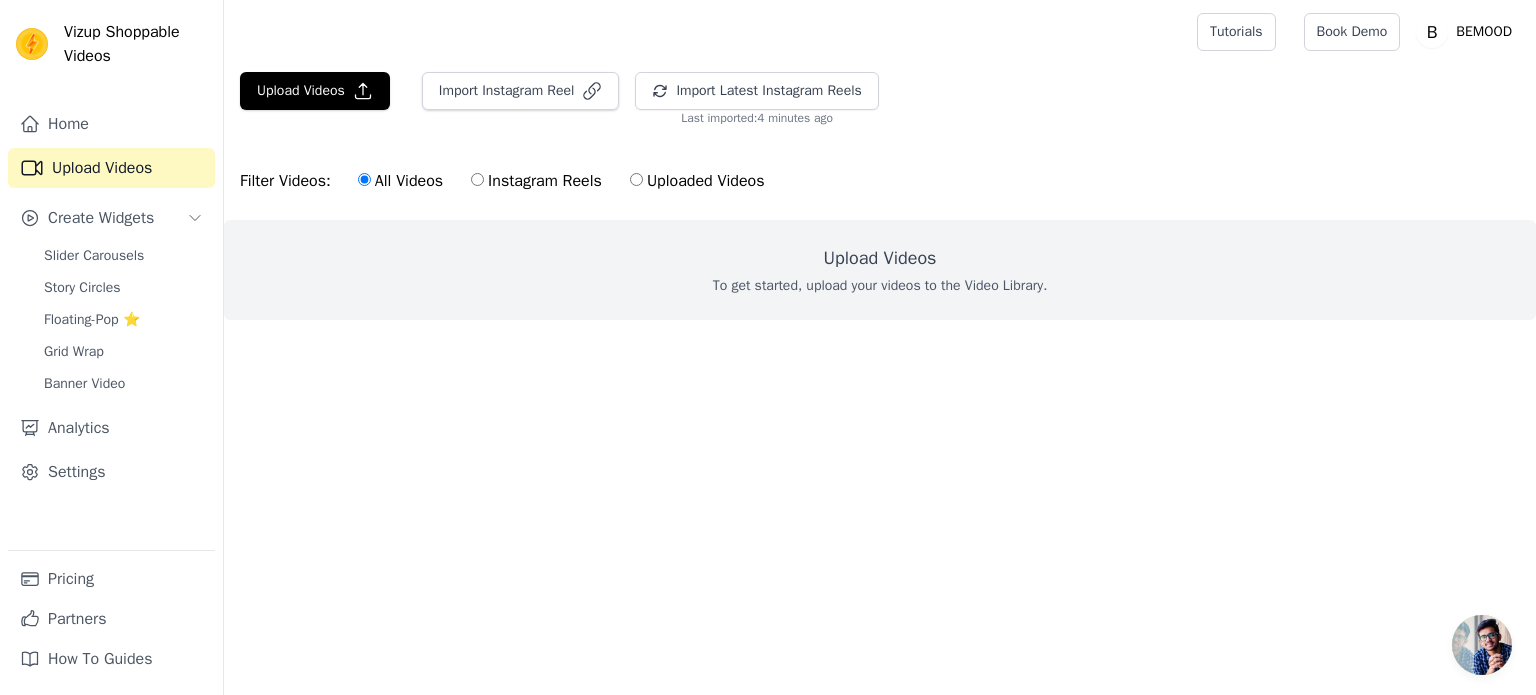 click on "All Videos
Instagram Reels
Uploaded Videos" at bounding box center [561, 181] 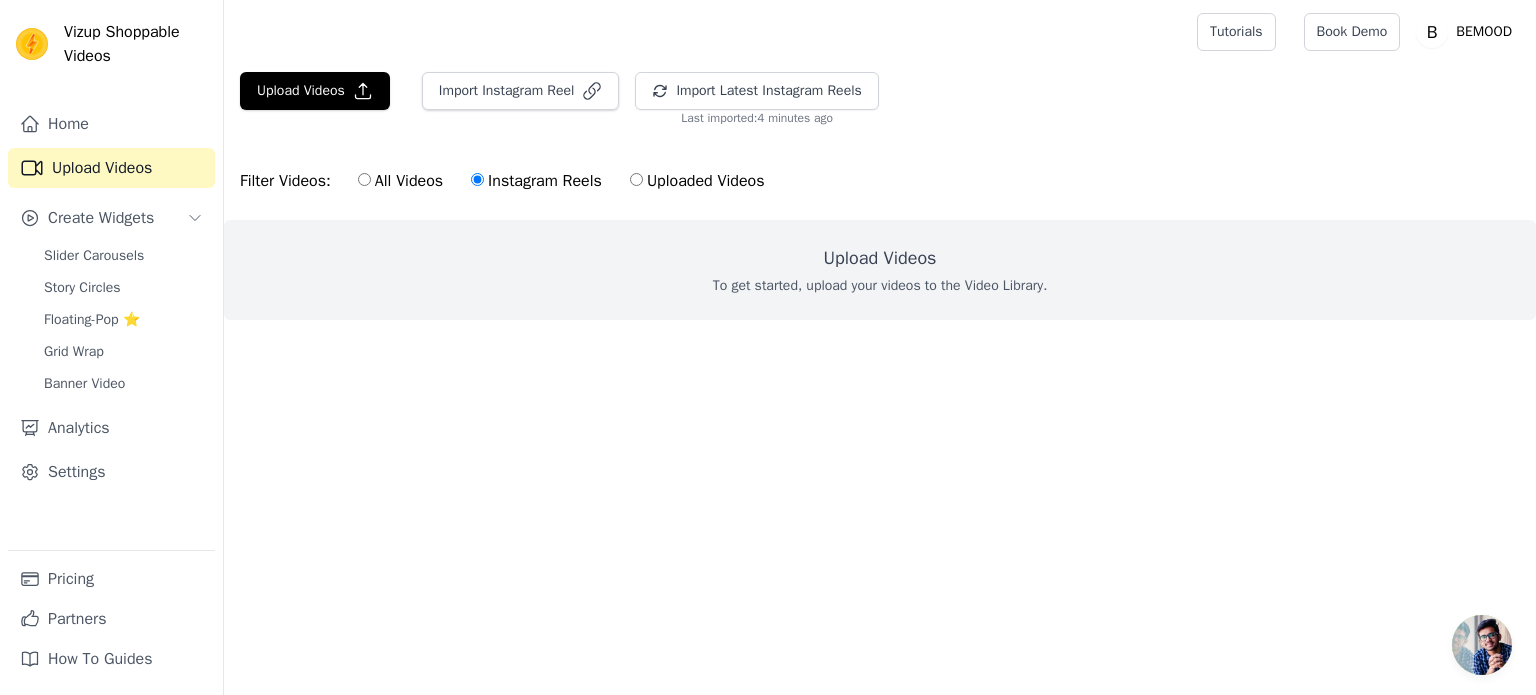 click on "Uploaded Videos" at bounding box center (697, 181) 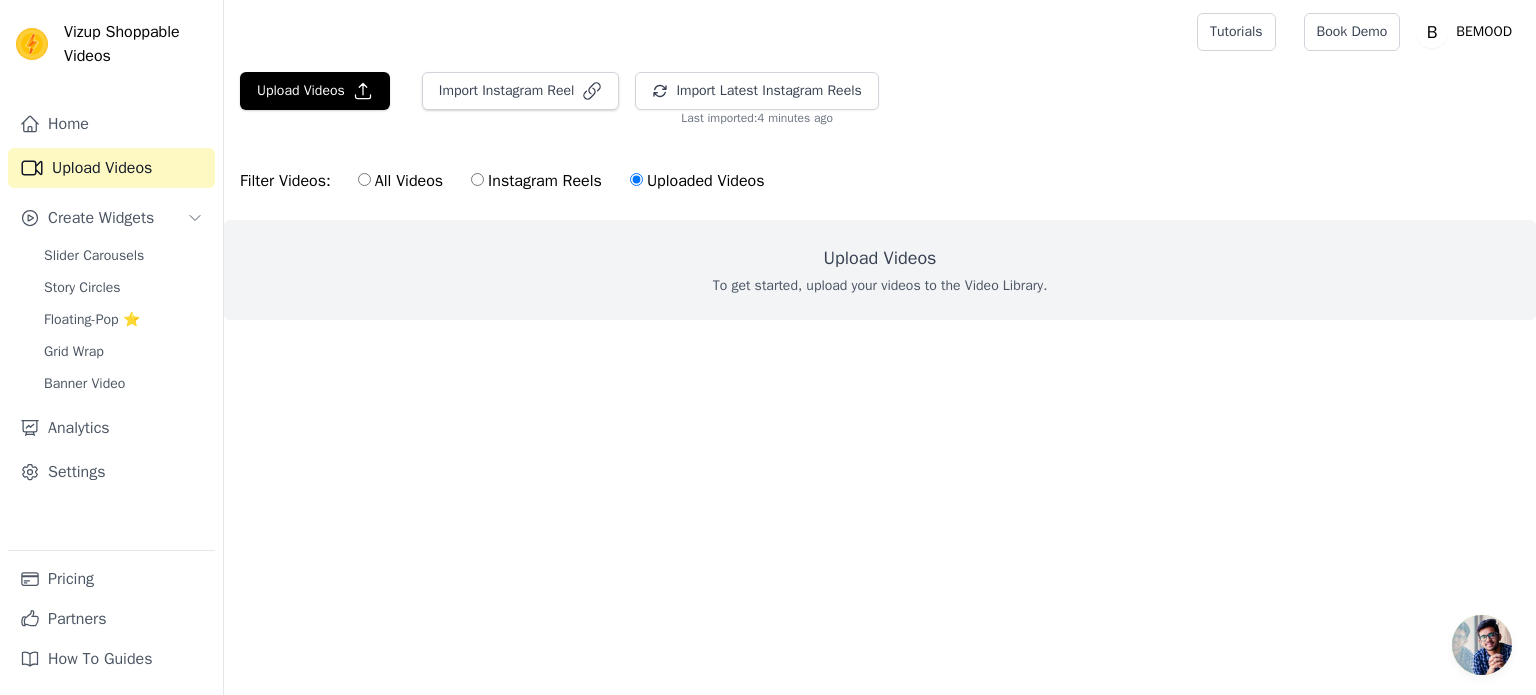 click on "Instagram Reels" at bounding box center [536, 181] 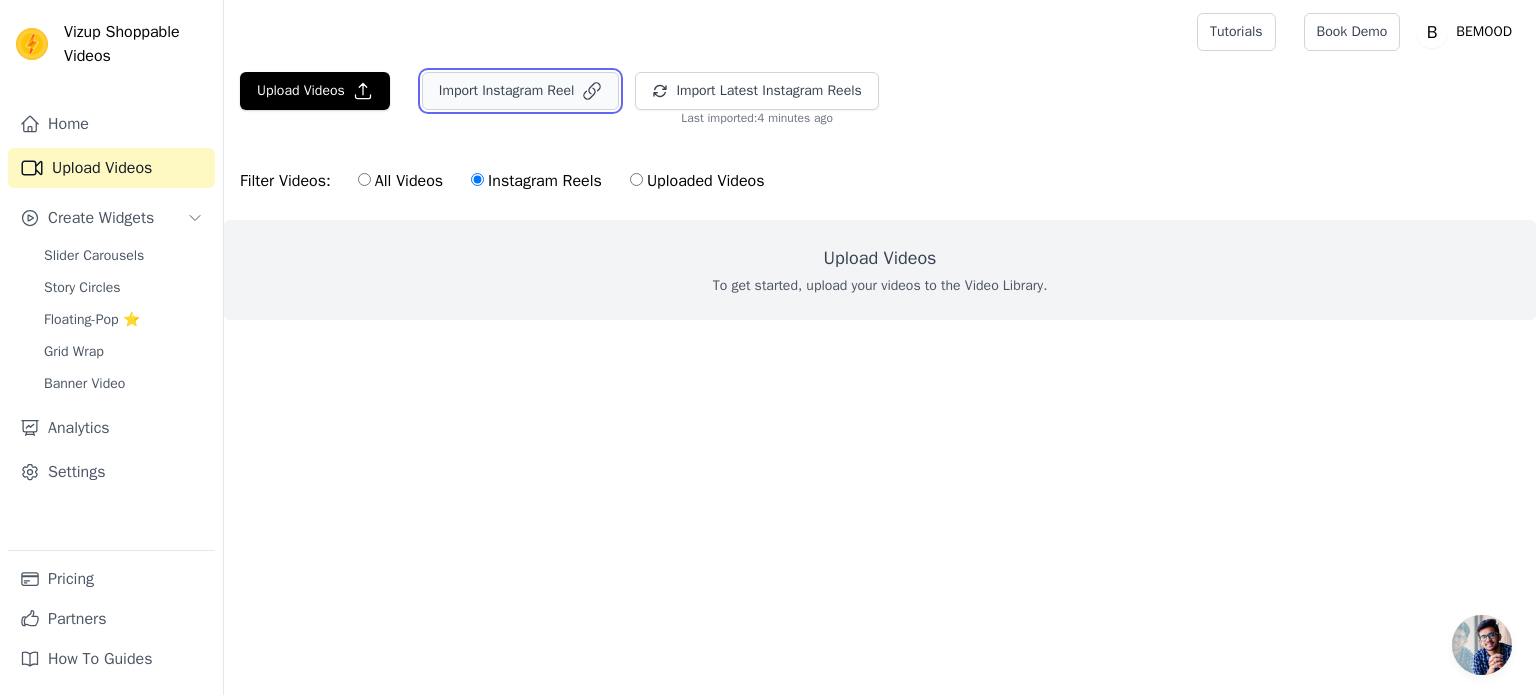 click on "Import Instagram Reel" at bounding box center (521, 91) 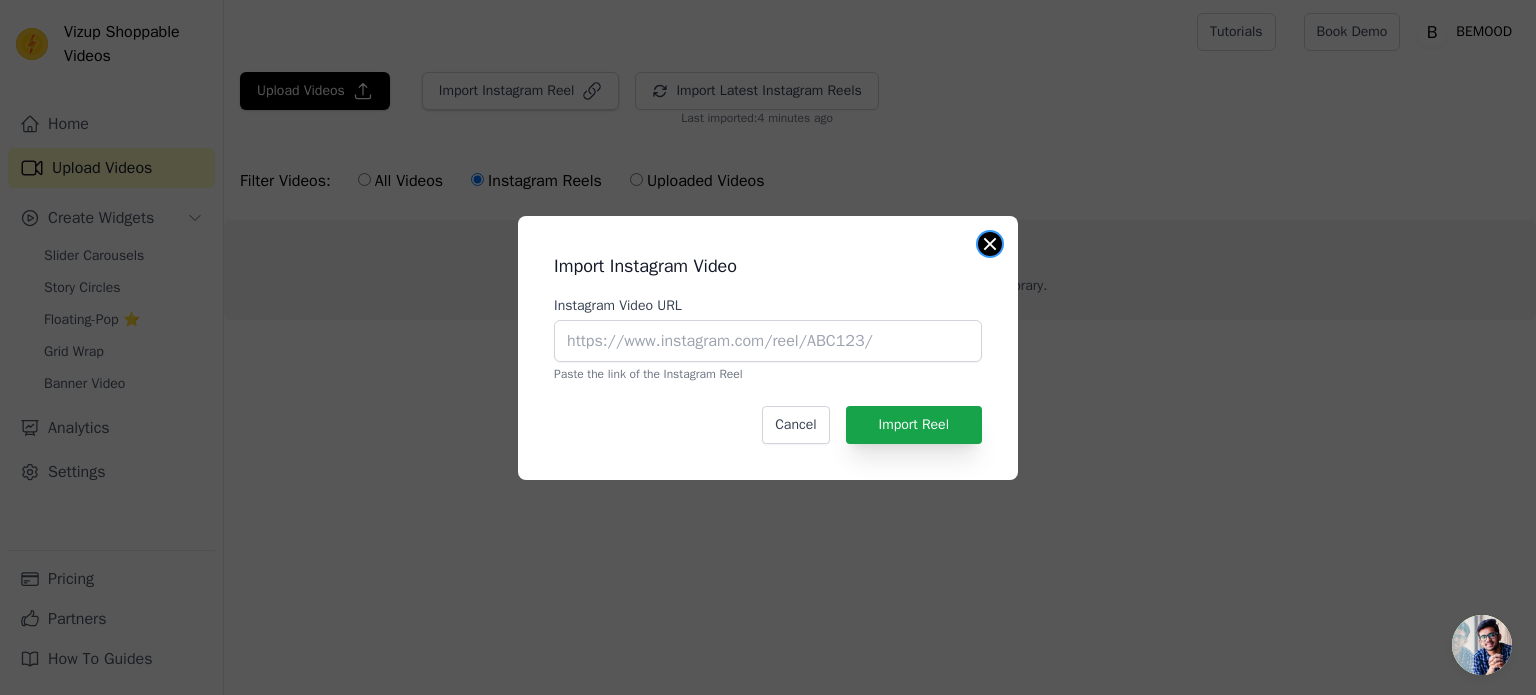click at bounding box center [990, 244] 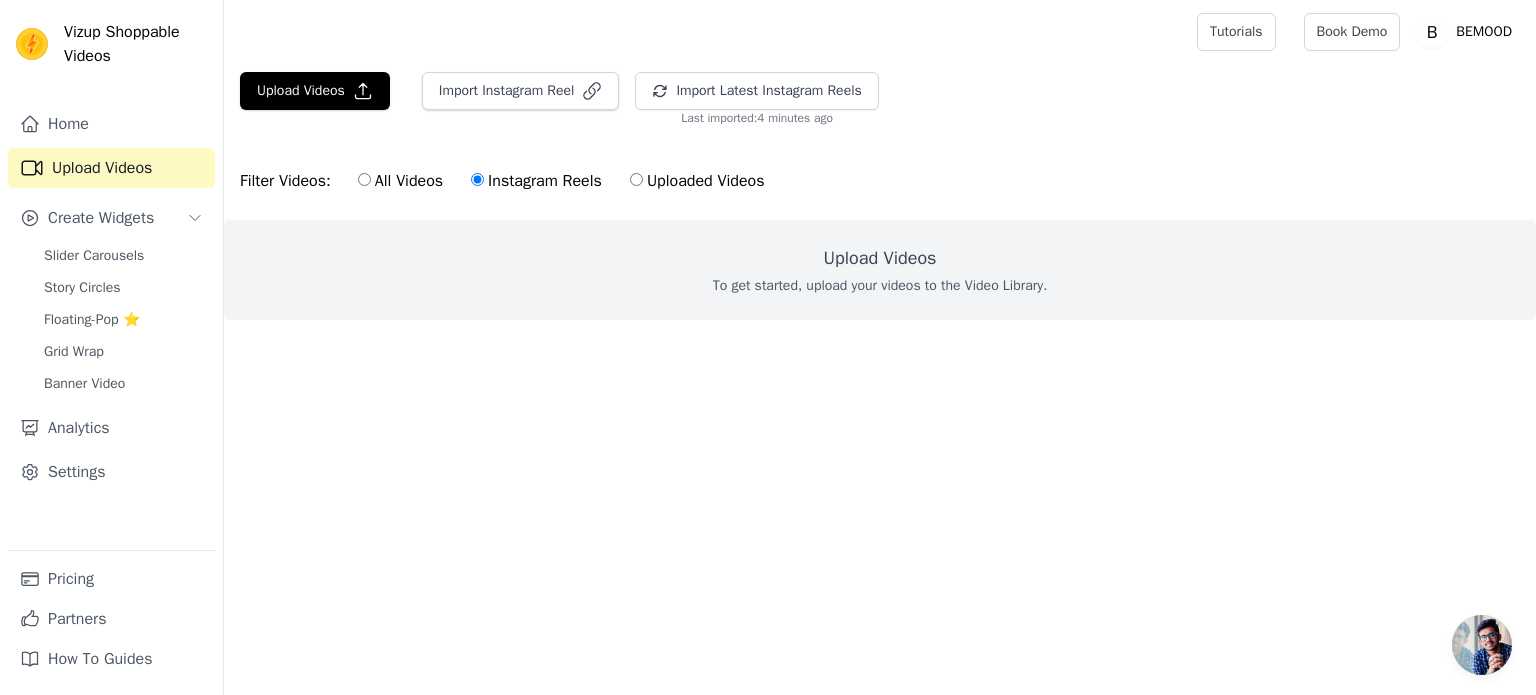 click on "Upload Videos   To get started, upload your videos to the Video Library." at bounding box center (880, 270) 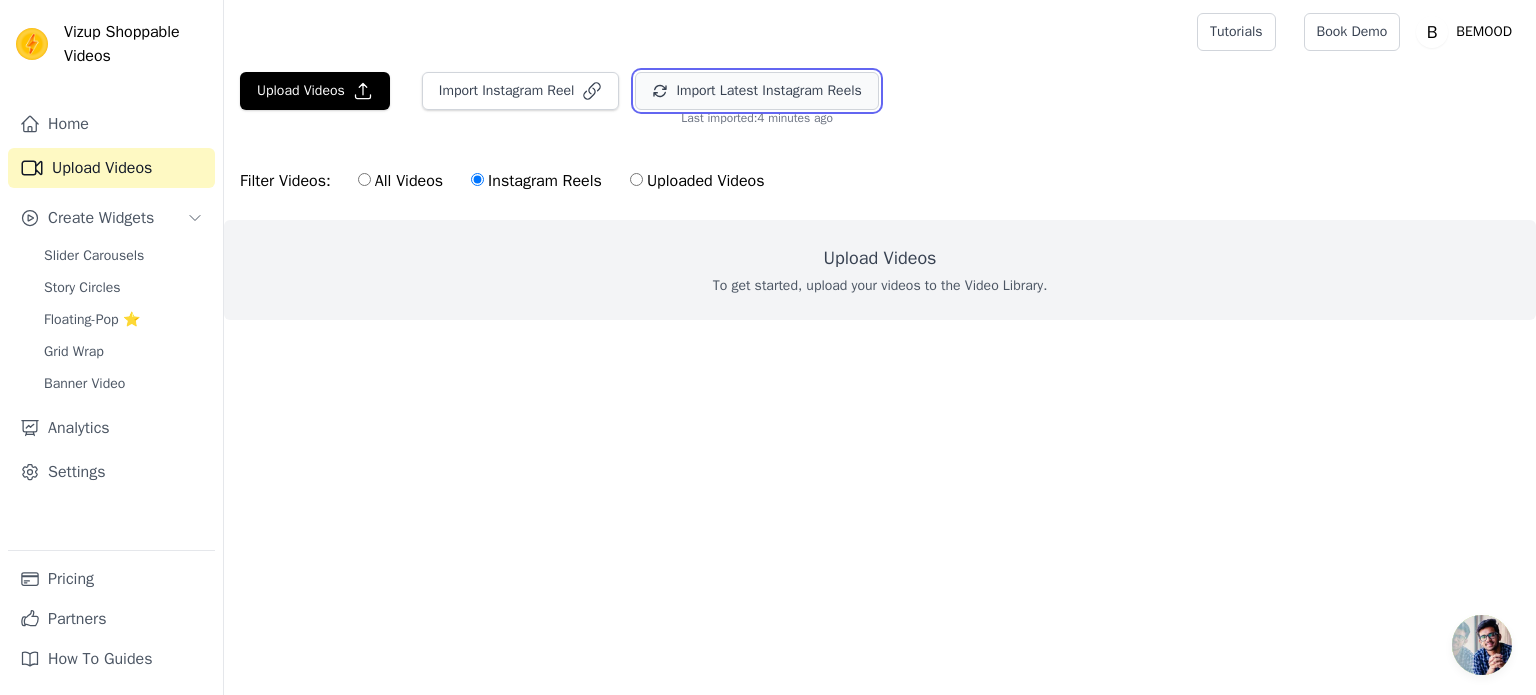 click on "Import Latest Instagram Reels" at bounding box center (756, 91) 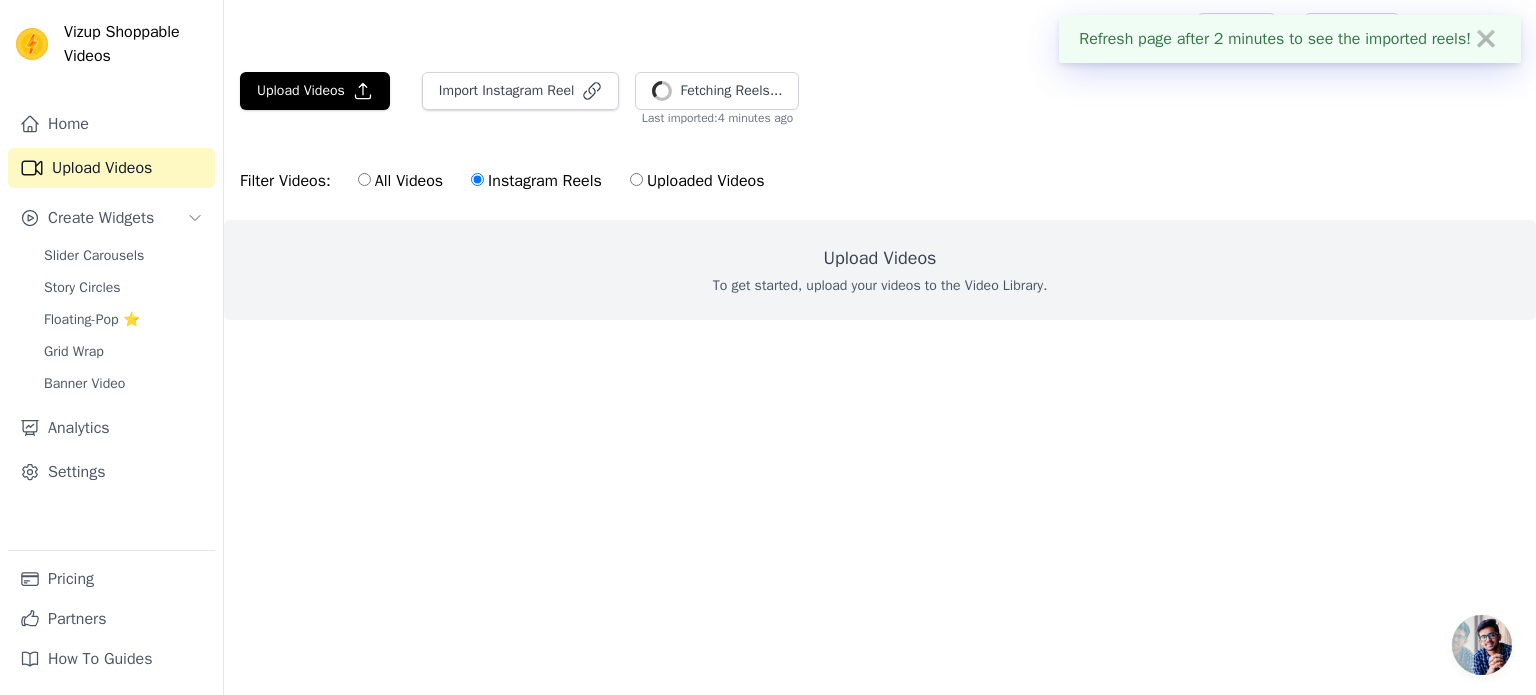 click on "✖" at bounding box center [1486, 39] 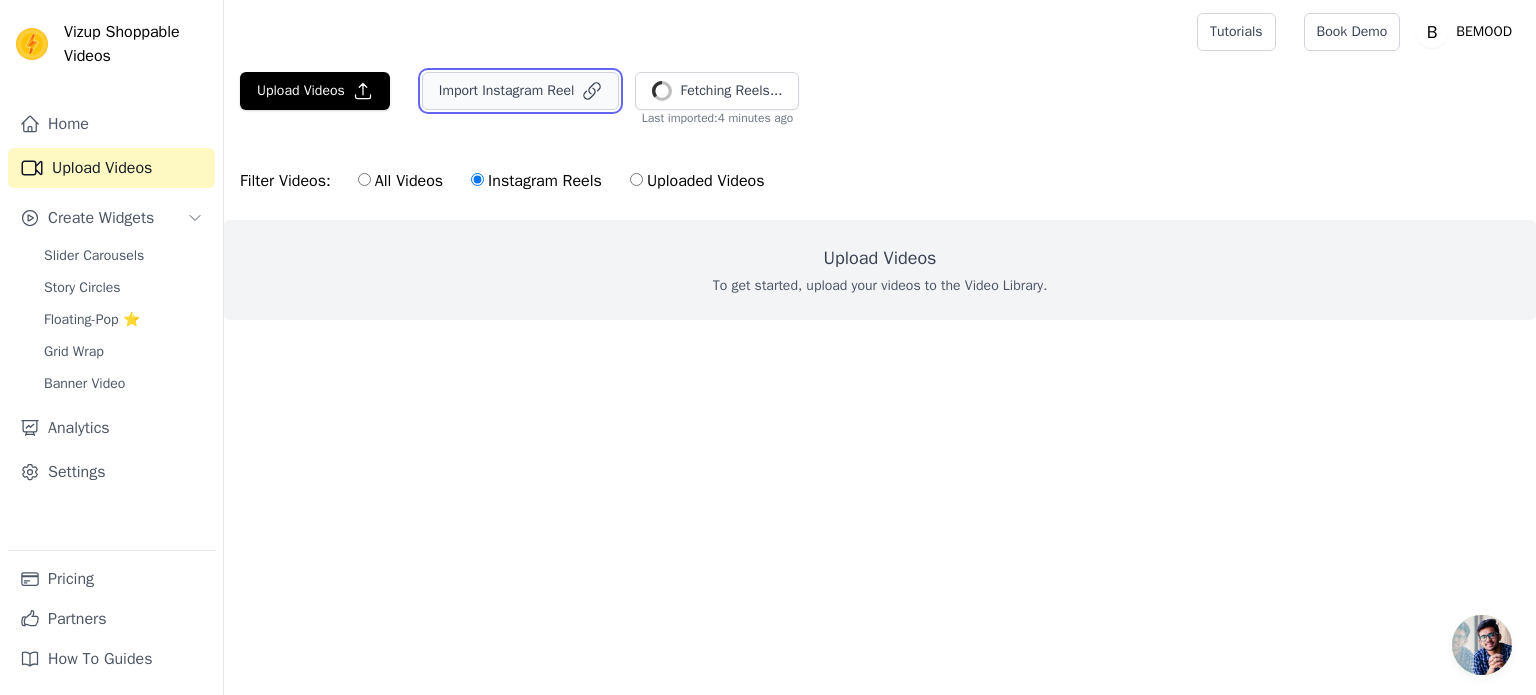 click on "Import Instagram Reel" at bounding box center [521, 91] 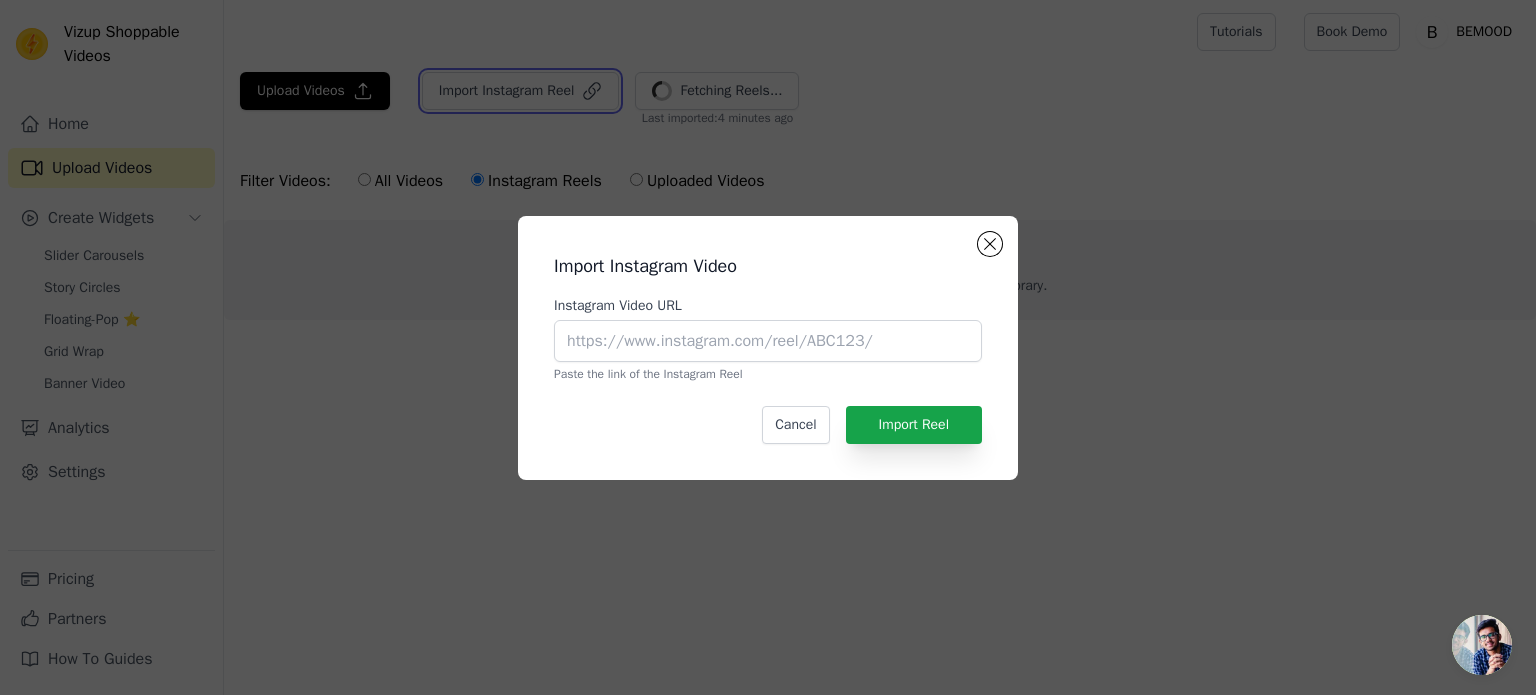 type 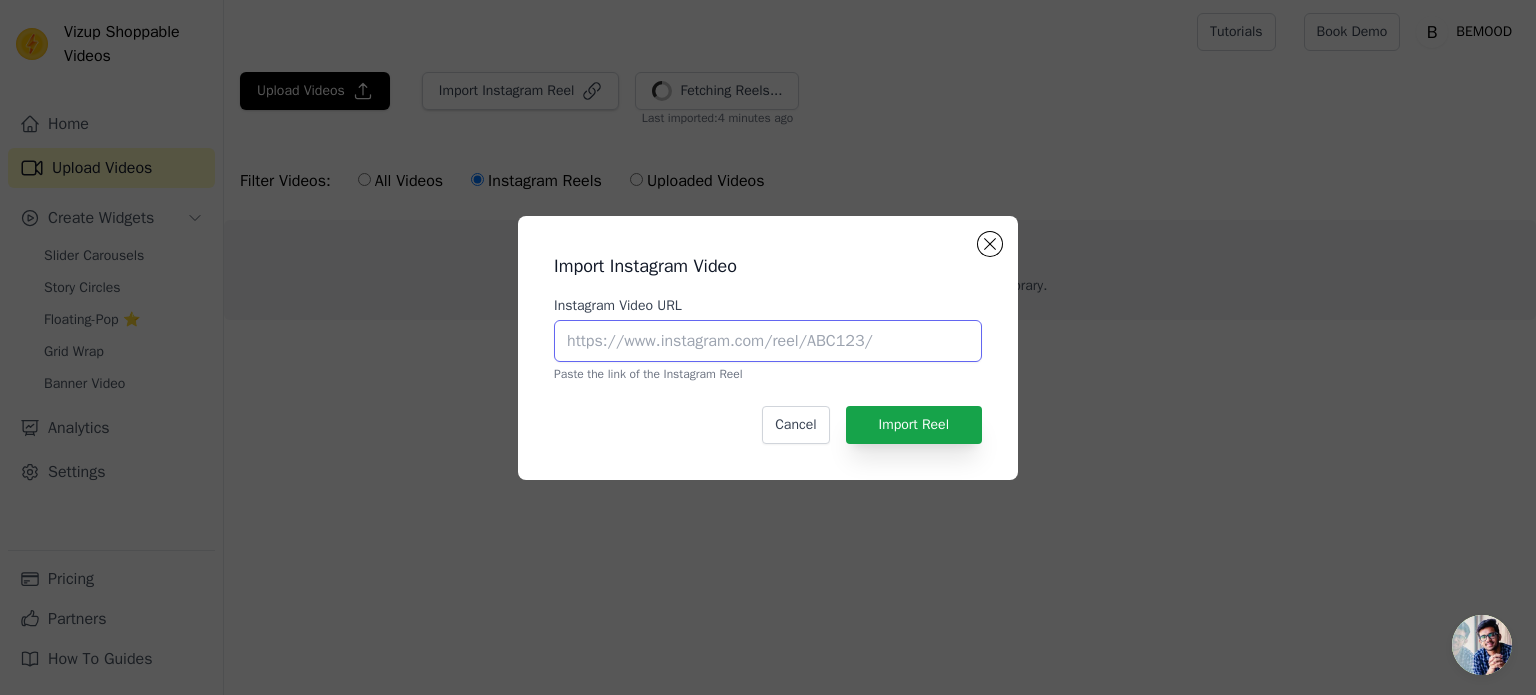 click on "Instagram Video URL" at bounding box center [768, 341] 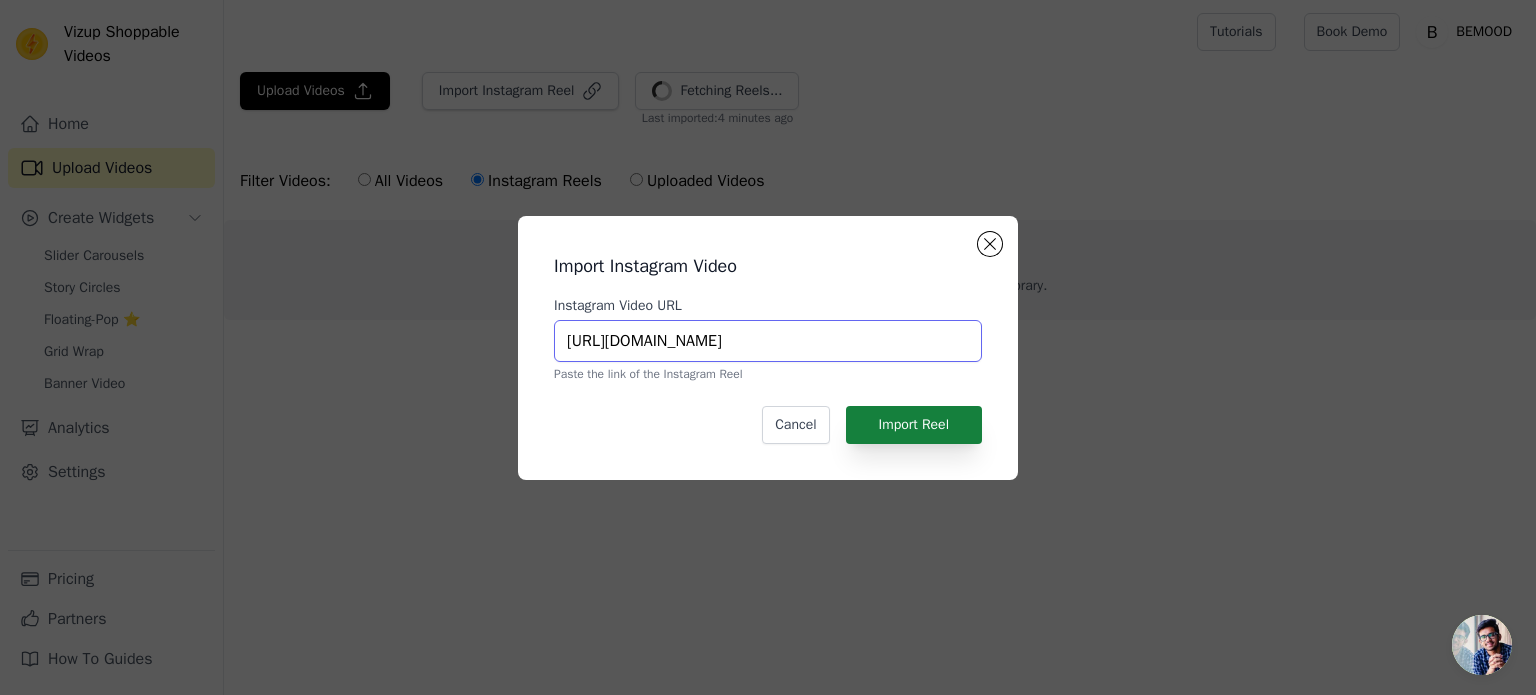 type on "https://www.instagram.com/reel/DJBwdaFT_mB/" 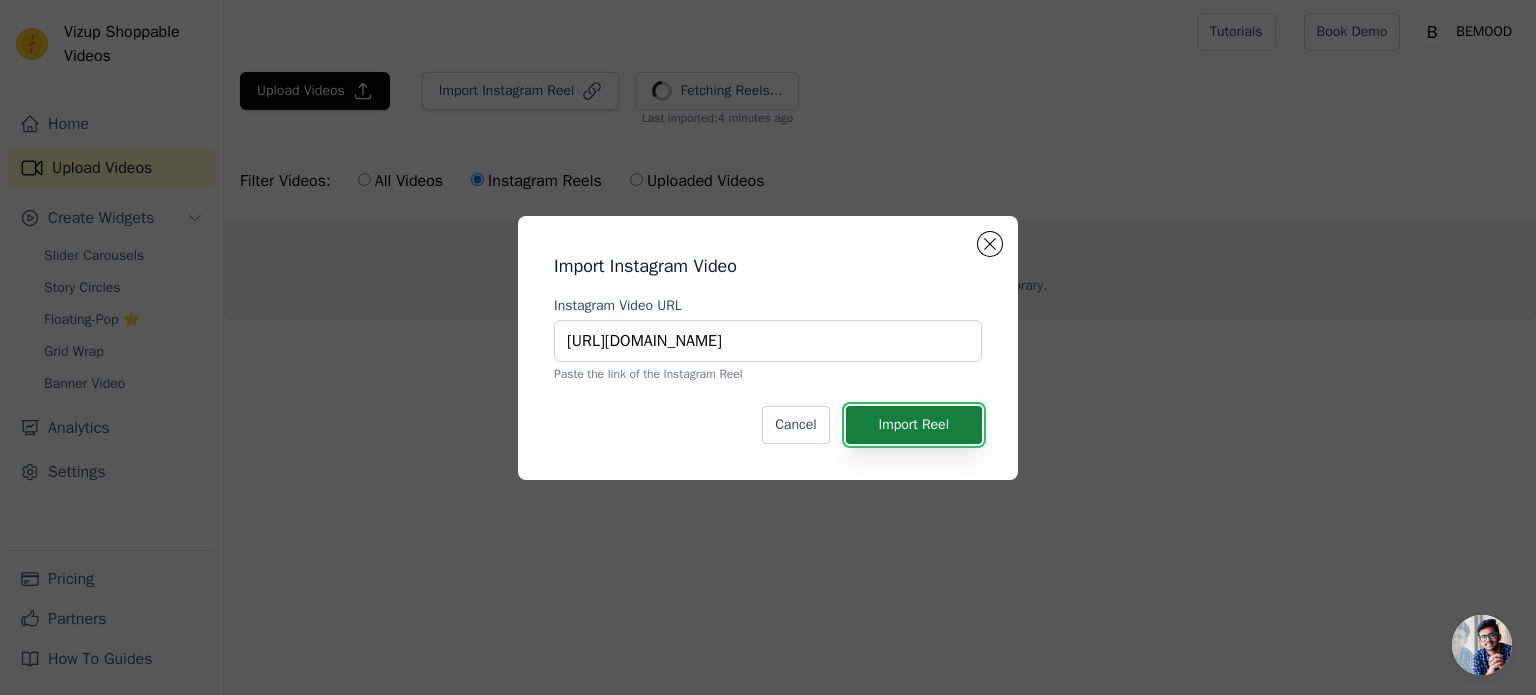 drag, startPoint x: 893, startPoint y: 415, endPoint x: 923, endPoint y: 419, distance: 30.265491 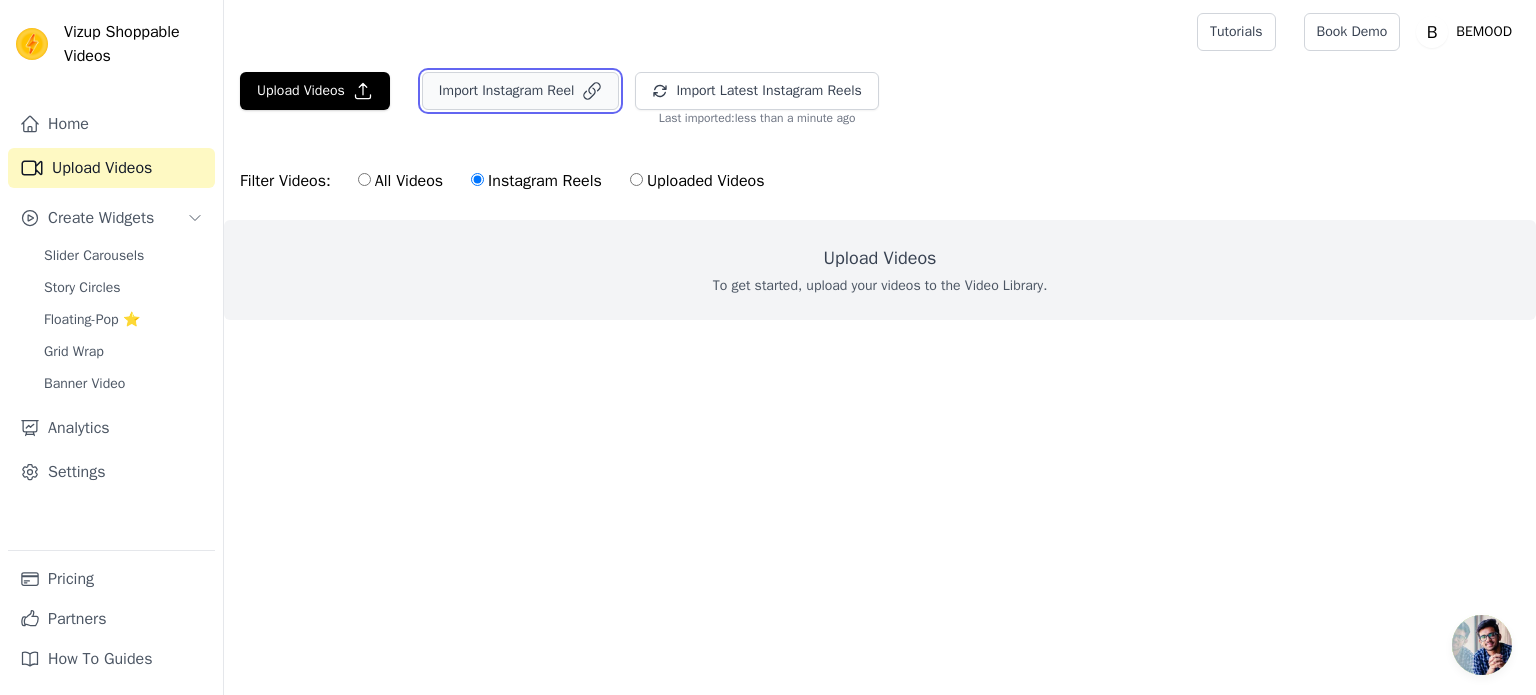 click on "Import Instagram Reel" at bounding box center (521, 91) 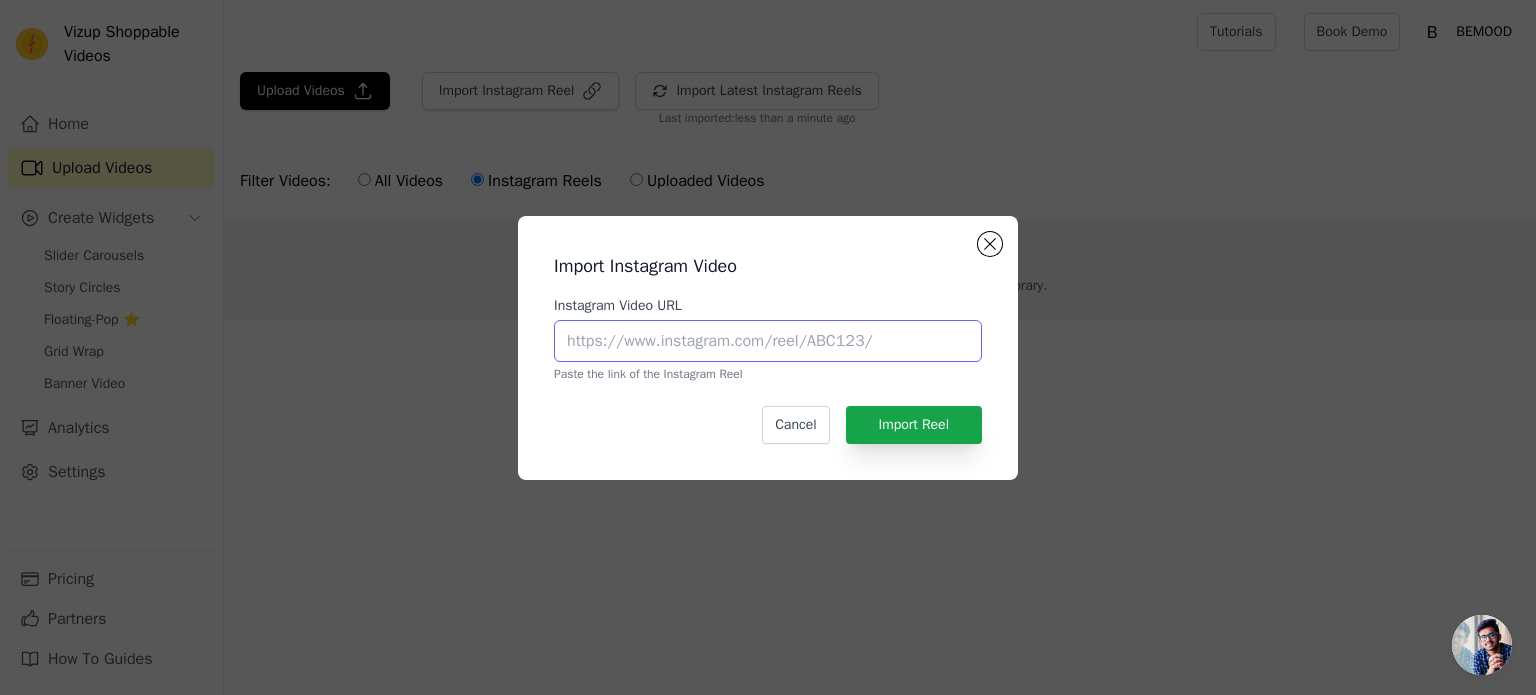 click on "Instagram Video URL" at bounding box center (768, 341) 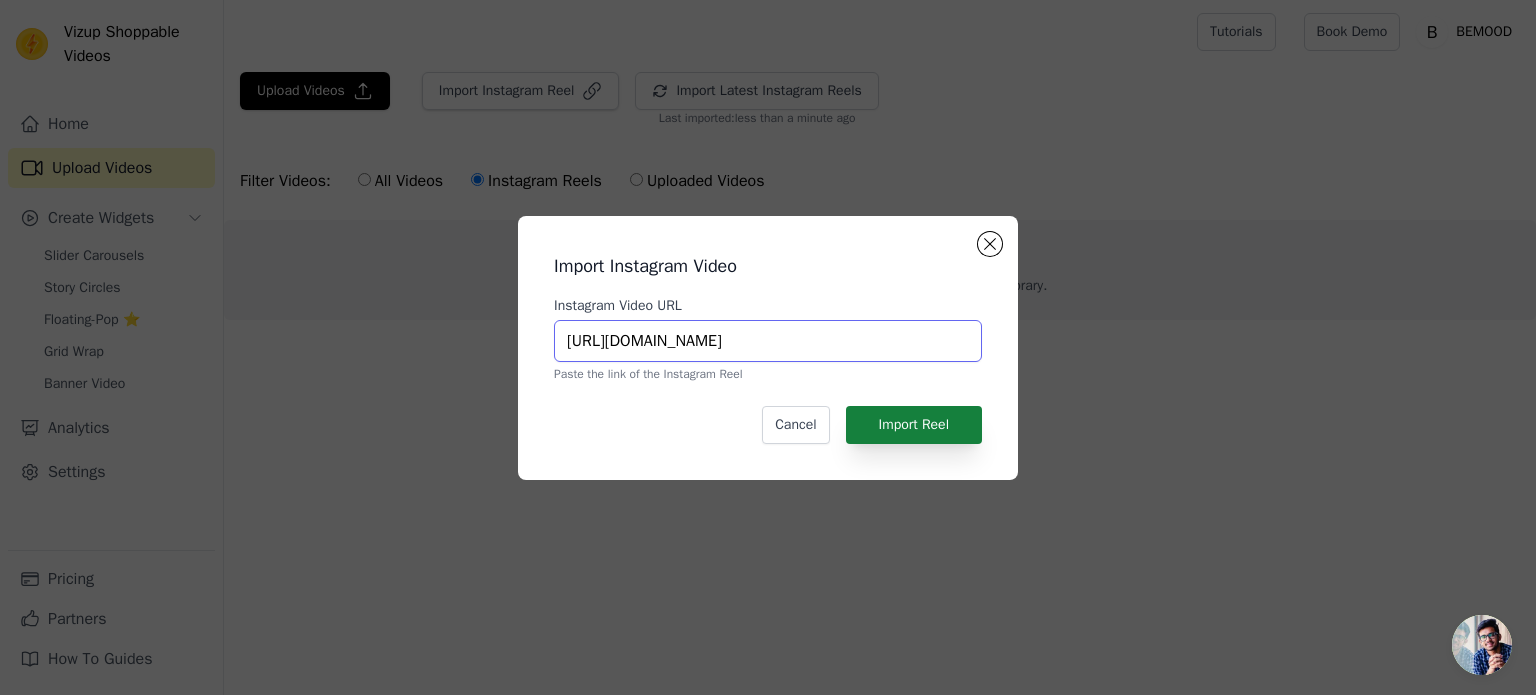 type on "https://www.instagram.com/reel/DJBwdaFT_mB/" 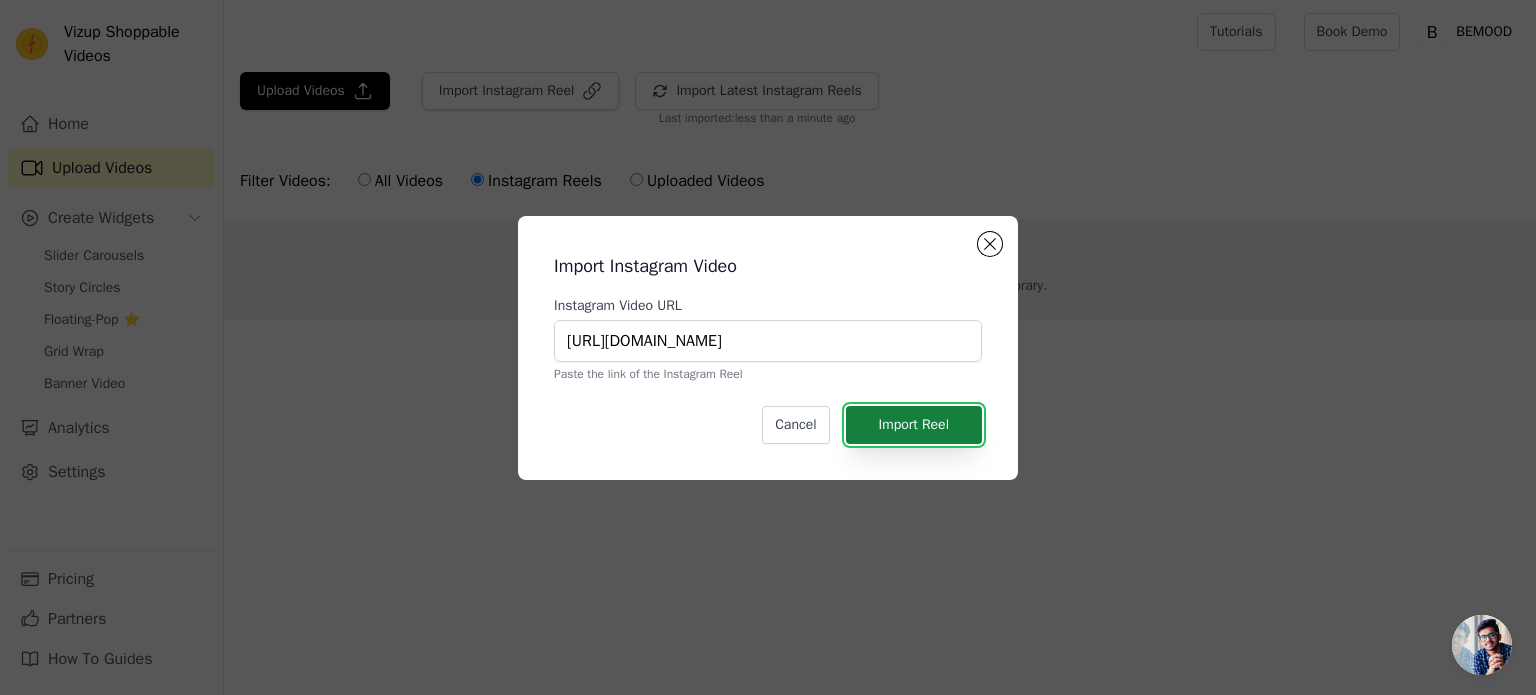 click on "Import Reel" at bounding box center [914, 425] 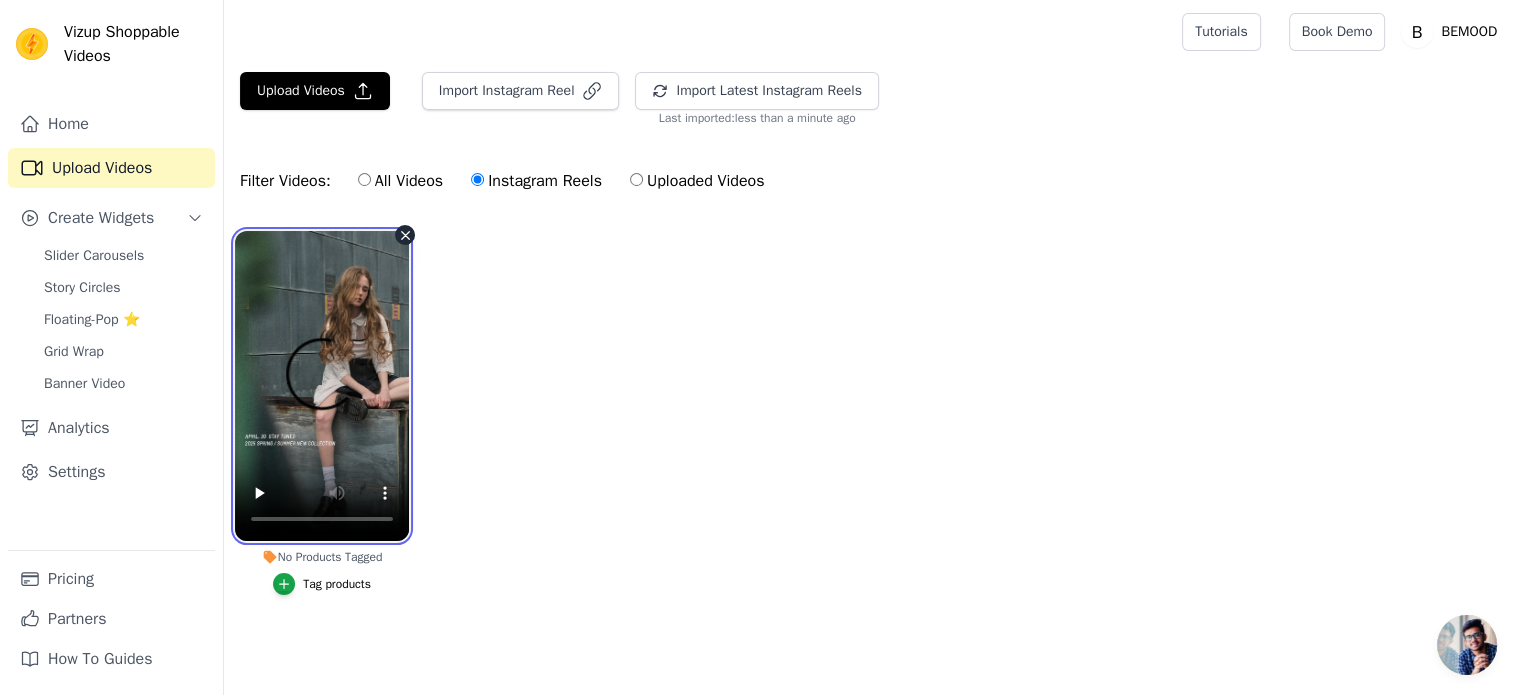 click at bounding box center [322, 386] 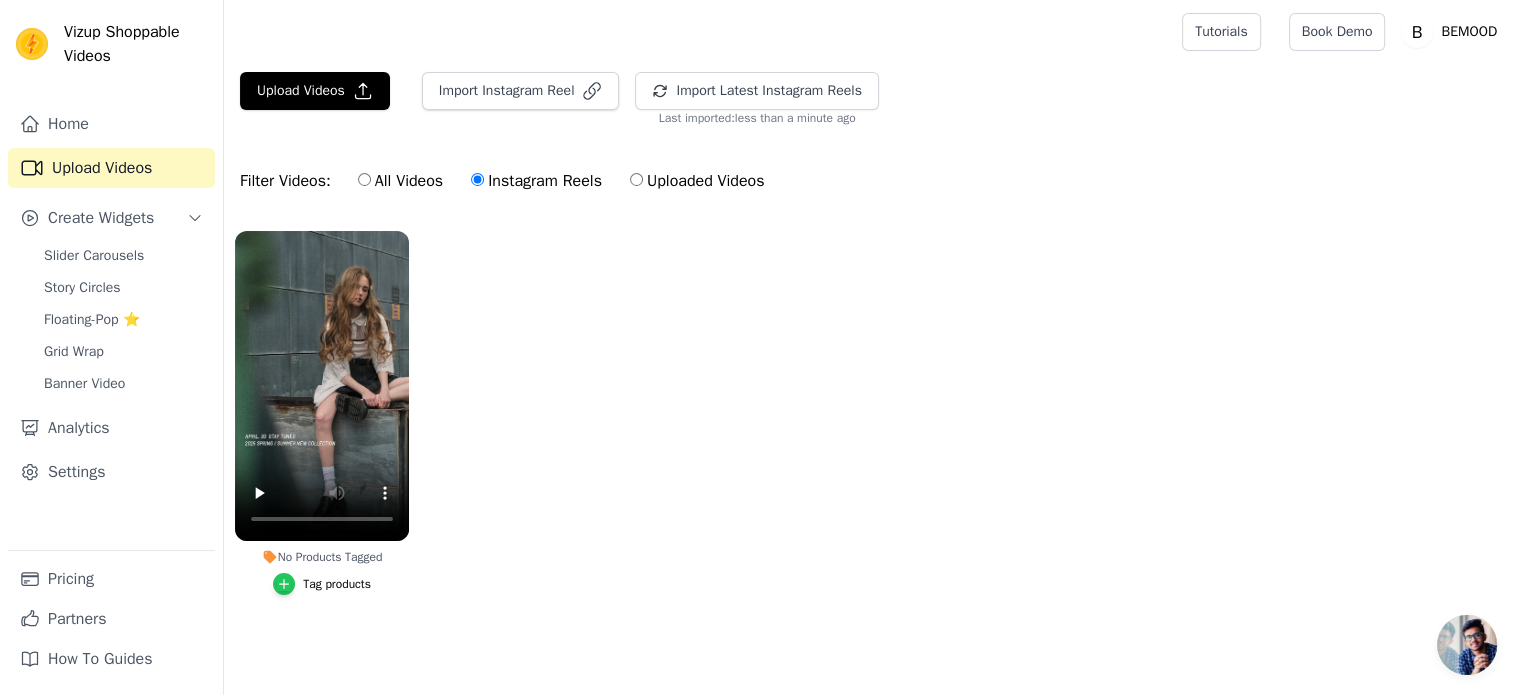 click 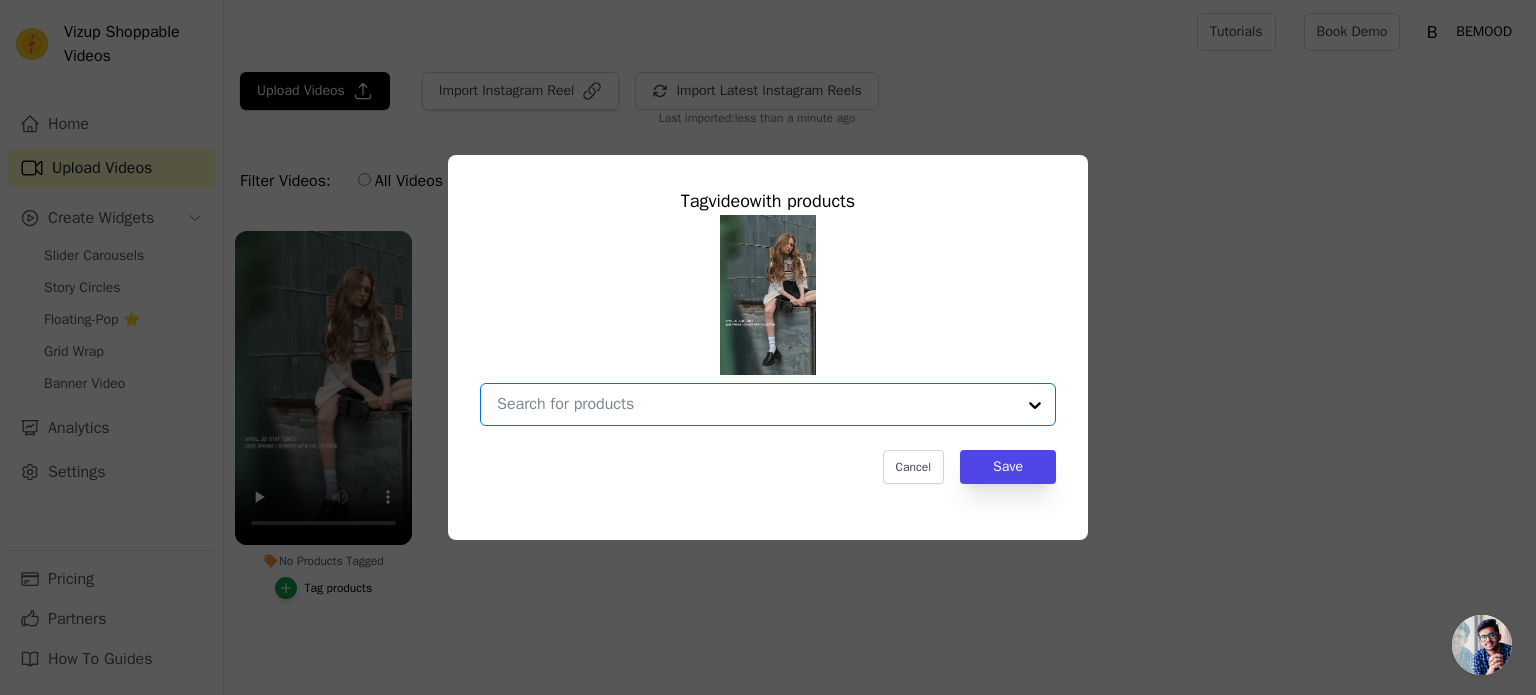 click on "No Products Tagged     Tag  video  with products       Option undefined, selected.   Select is focused, type to refine list, press down to open the menu.                   Cancel   Save     Tag products" at bounding box center (756, 404) 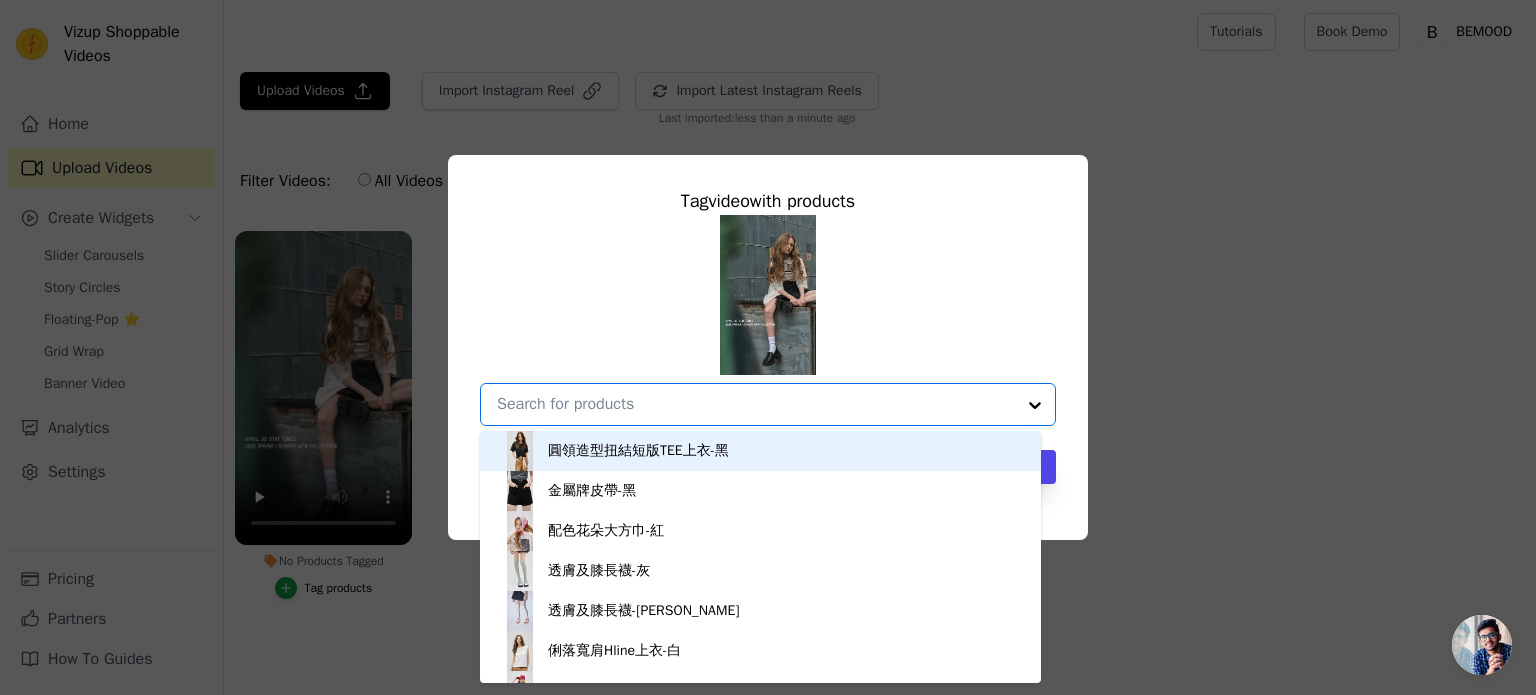 click on "No Products Tagged     Tag  video  with products         圓領造型扭結短版TEE上衣-黑     金屬牌皮帶-黑     配色花朵大方巾-紅     透膚及膝長襪-灰     透膚及膝長襪-杏     俐落寬肩Hline上衣-白     造型側綁帶短版上衣-杏     UNISEX男女共版-落肩長寬版印花TEE上衣-白     櫻桃印花短袖TEE上衣     條紋連帽半開襟上衣-藍     造型綁帶棉蕾絲短版上衣-白     UNISEX男女共版-鏤空棉蕾絲寬長版襯衫-白     修飾寬肩帶背心好搭TEE-白     修飾寬肩帶背心好搭TEE-黑     修飾寬肩帶背心好搭TEE-墨綠     合身收腰好搭TEE上衣-白     合身收腰好搭TEE上衣-黑     鏤空棉蕾絲造型開襟長裙-白     輕磅丹寧牛仔ALINE短褲-藍     夏日棉麻直筒長褲-杏     復古水洗繭型寬褲-咖     美背花苞裙擺A-LINE長洋裝(內附胸墊)-黑     輕磅丹寧牛仔短版外套-藍     簡約長版西裝背心外套-杏     假兩件配色T上衣-紅" at bounding box center [756, 404] 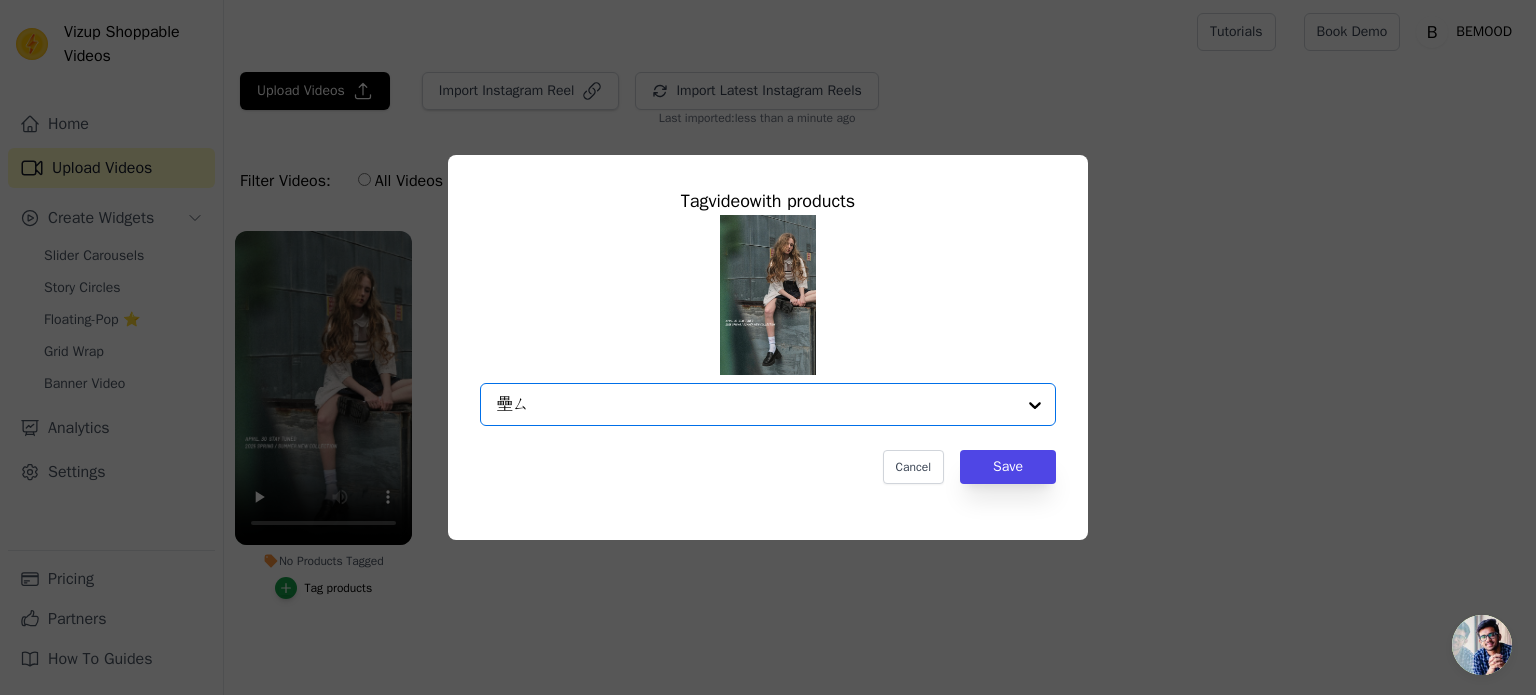 type on "蕾絲" 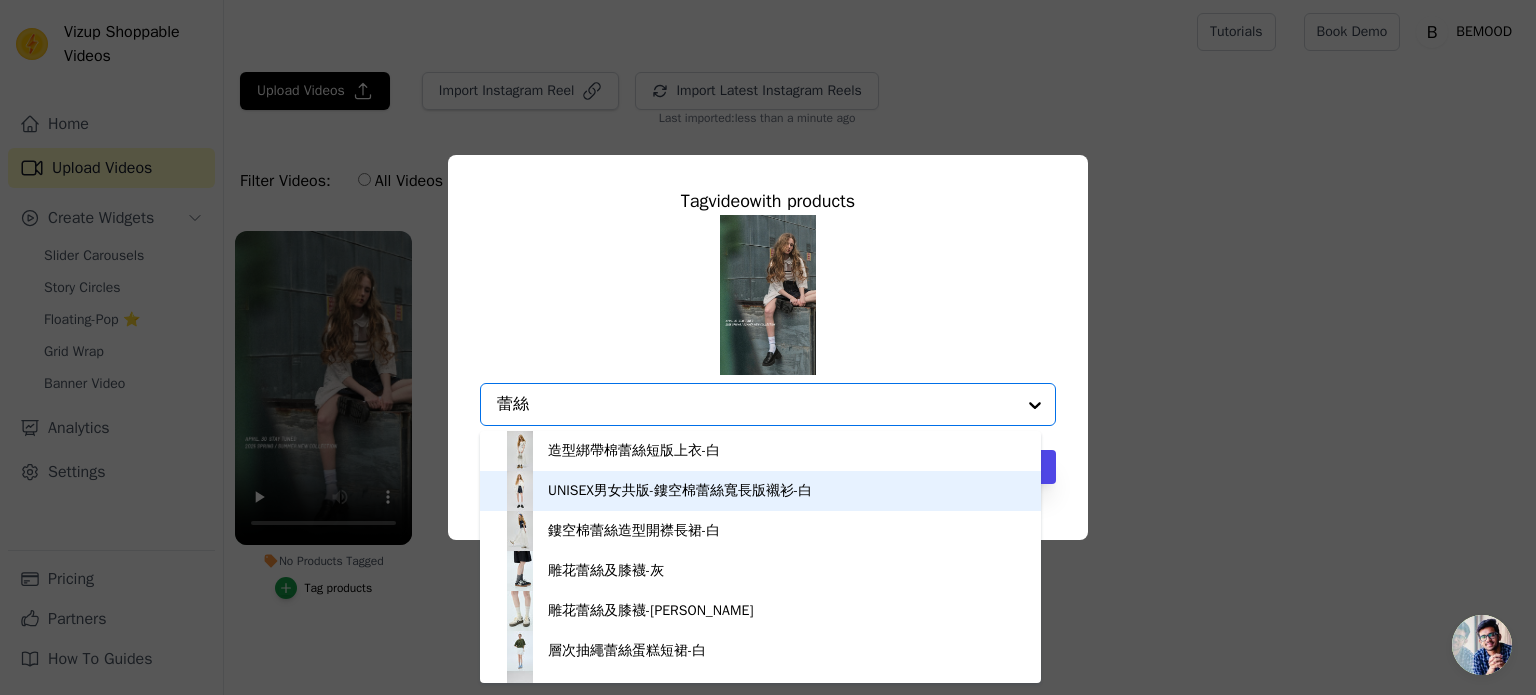 click on "UNISEX男女共版-鏤空棉蕾絲寬長版襯衫-白" at bounding box center [680, 491] 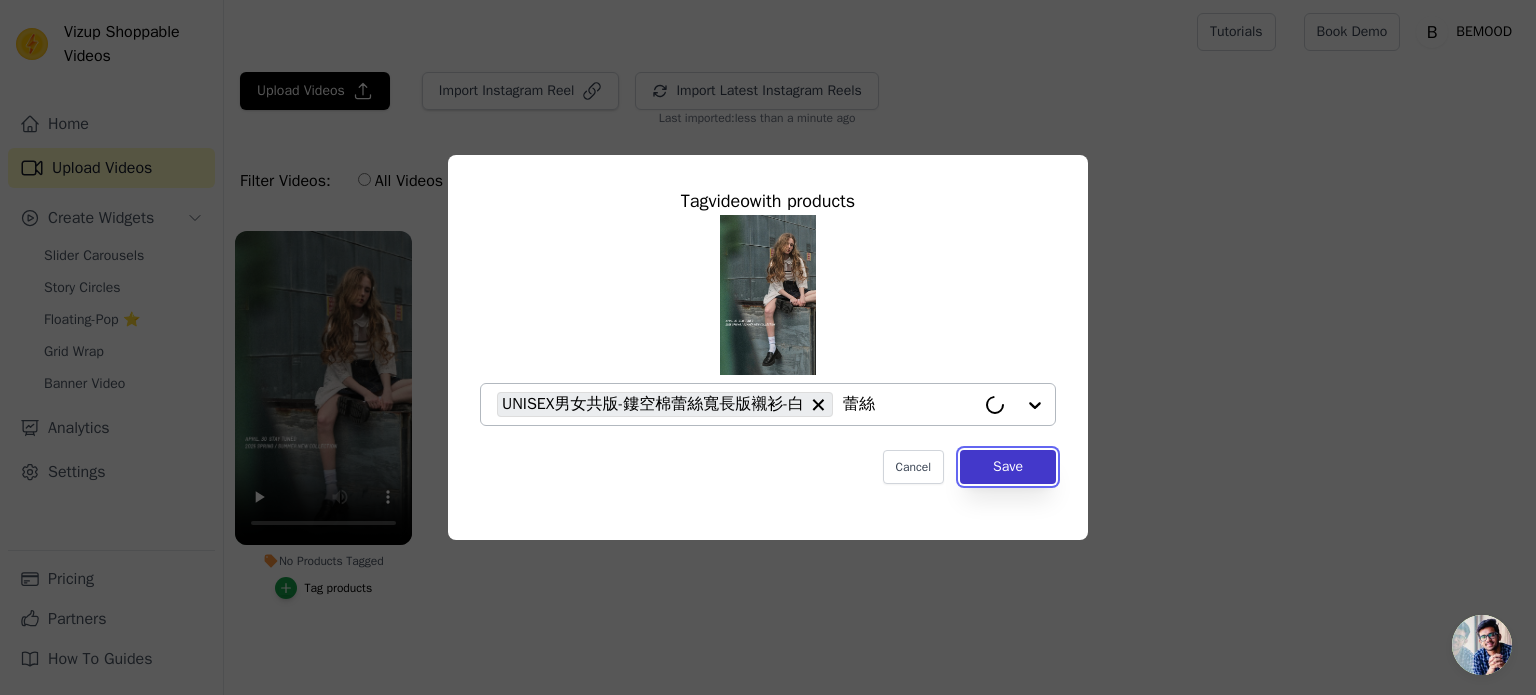 click on "Save" at bounding box center [1008, 467] 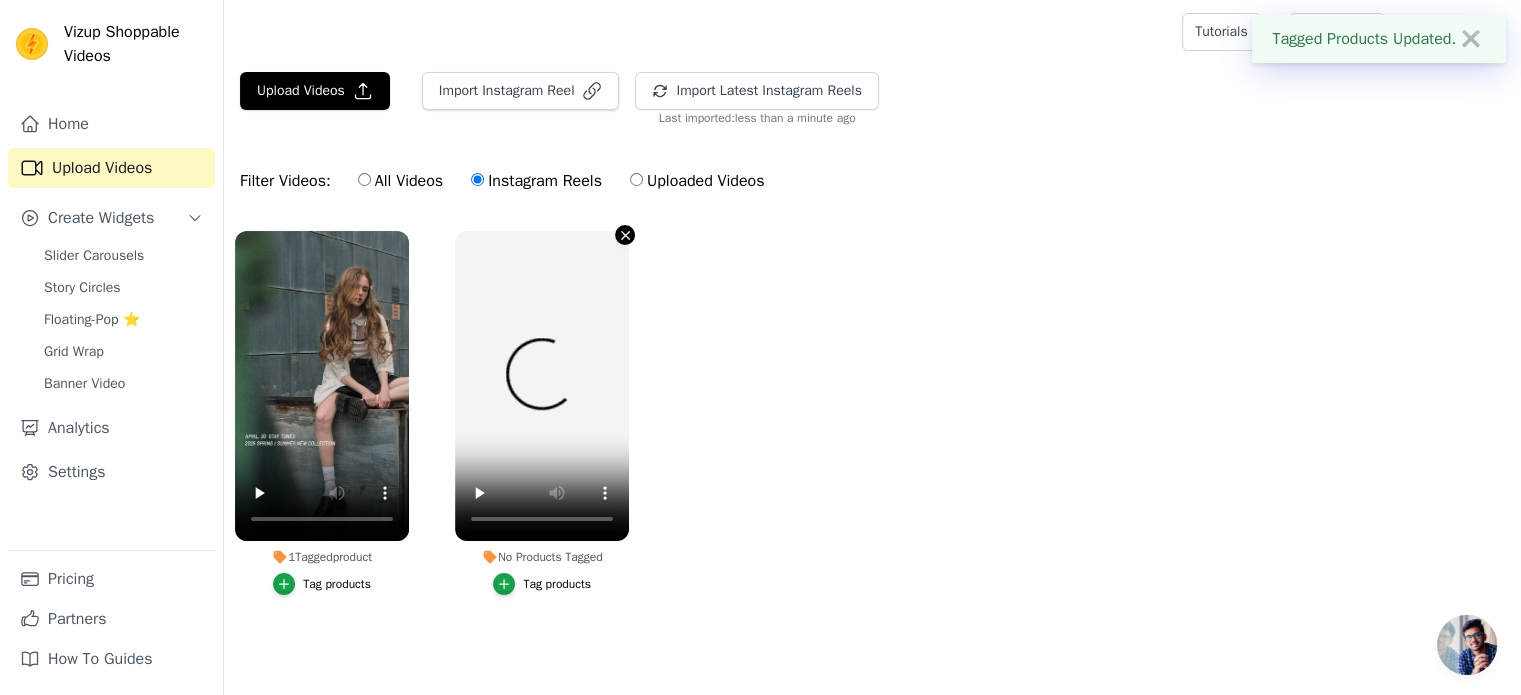 click 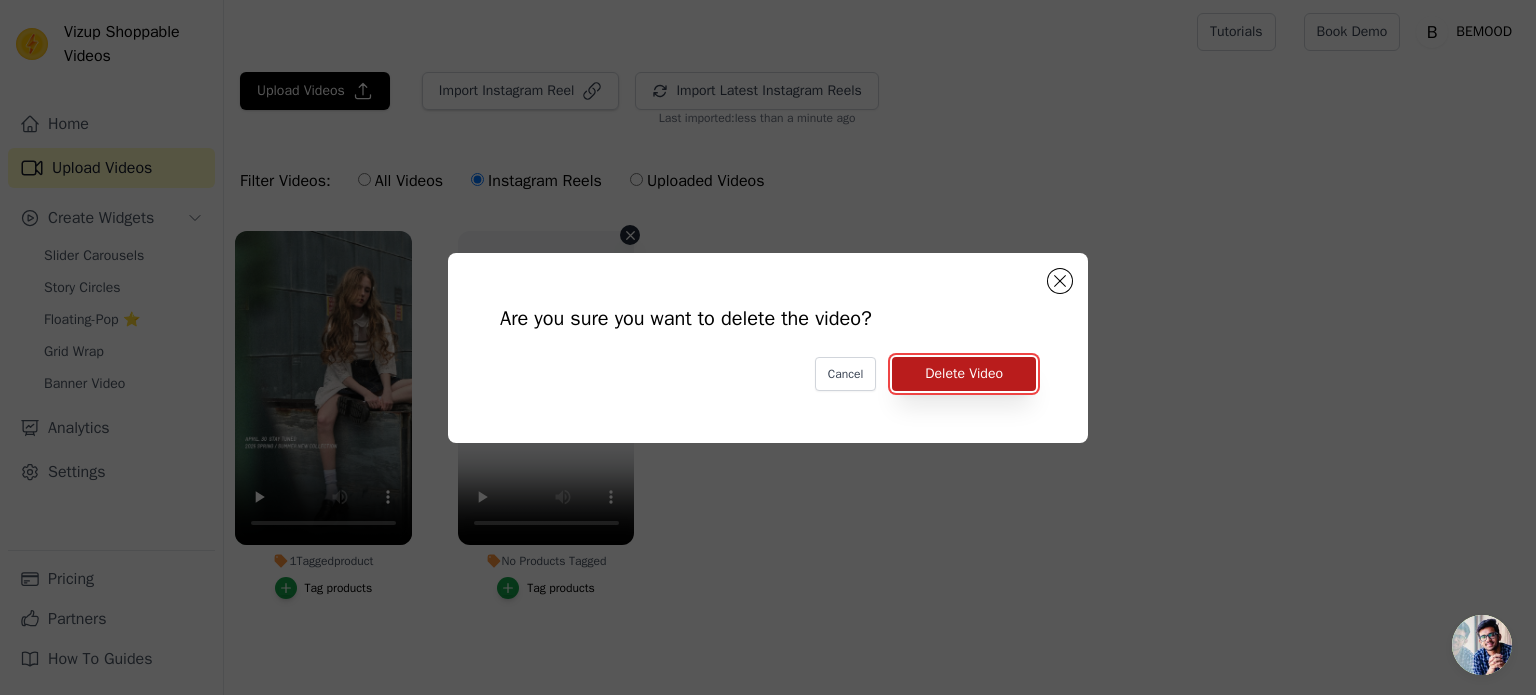 click on "Delete Video" at bounding box center (964, 374) 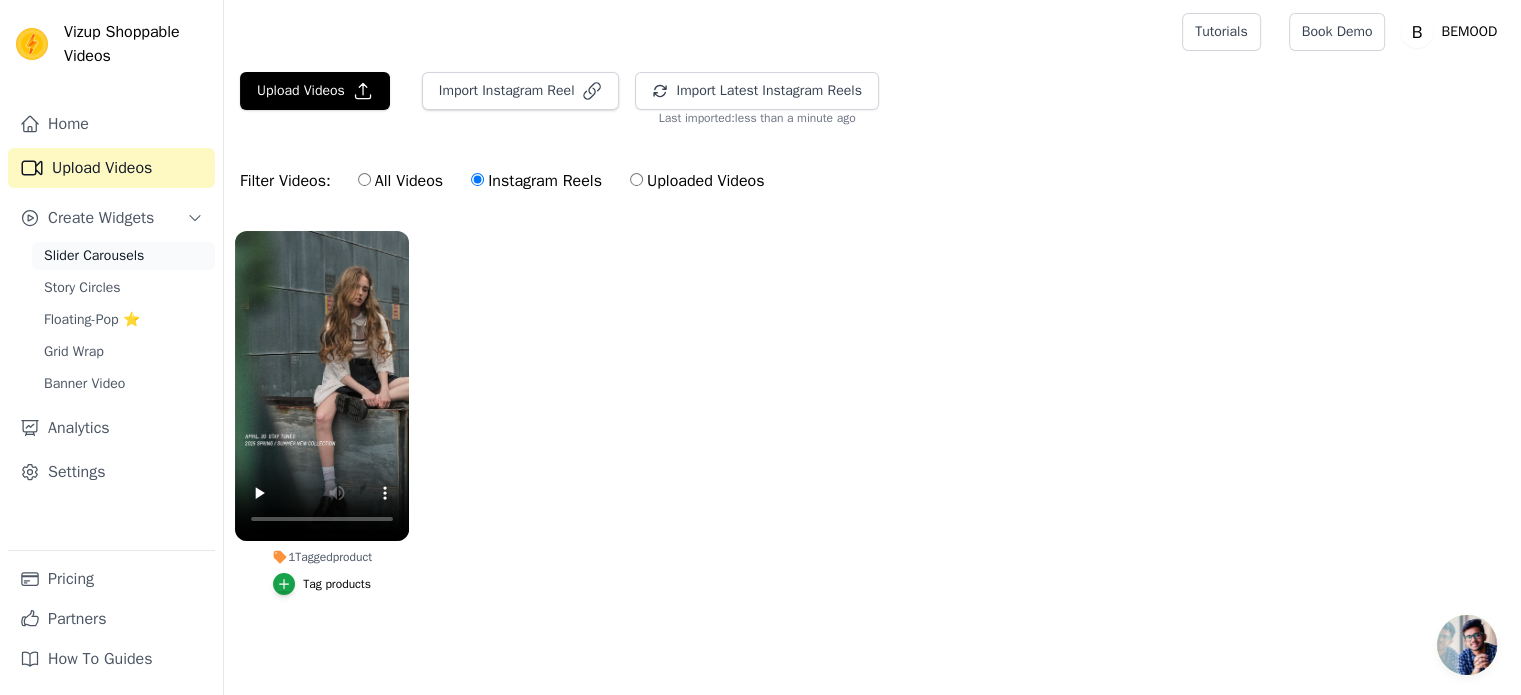 click on "Slider Carousels" at bounding box center [94, 256] 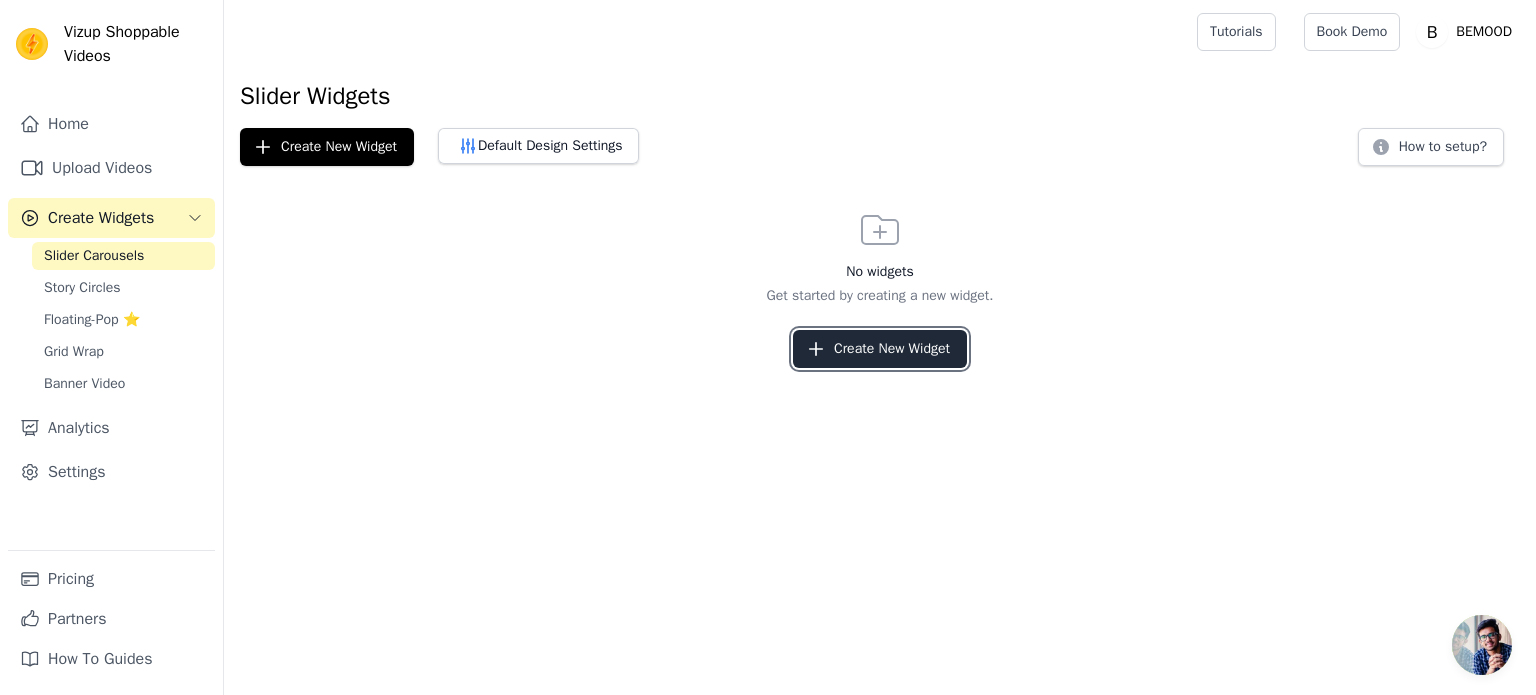 click on "Create New Widget" at bounding box center [880, 349] 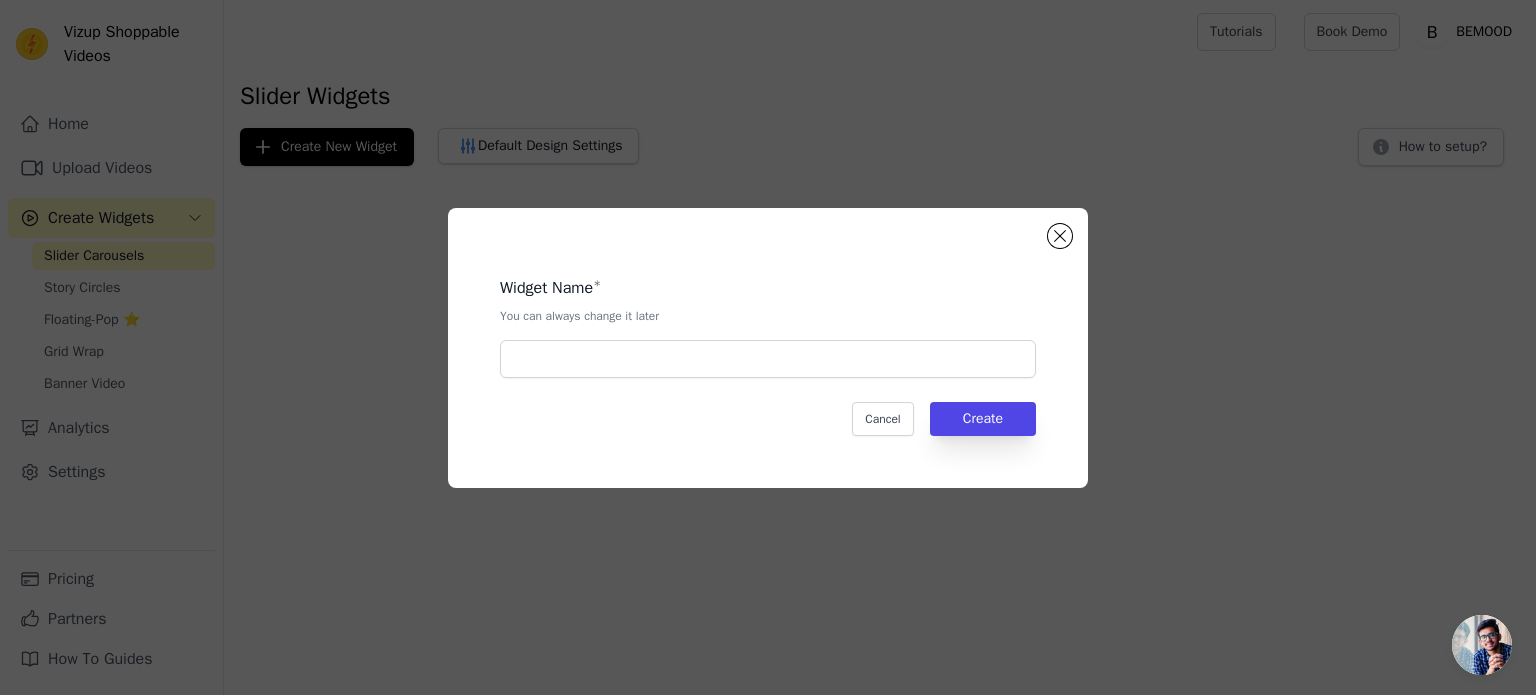 drag, startPoint x: 643, startPoint y: 337, endPoint x: 646, endPoint y: 354, distance: 17.262676 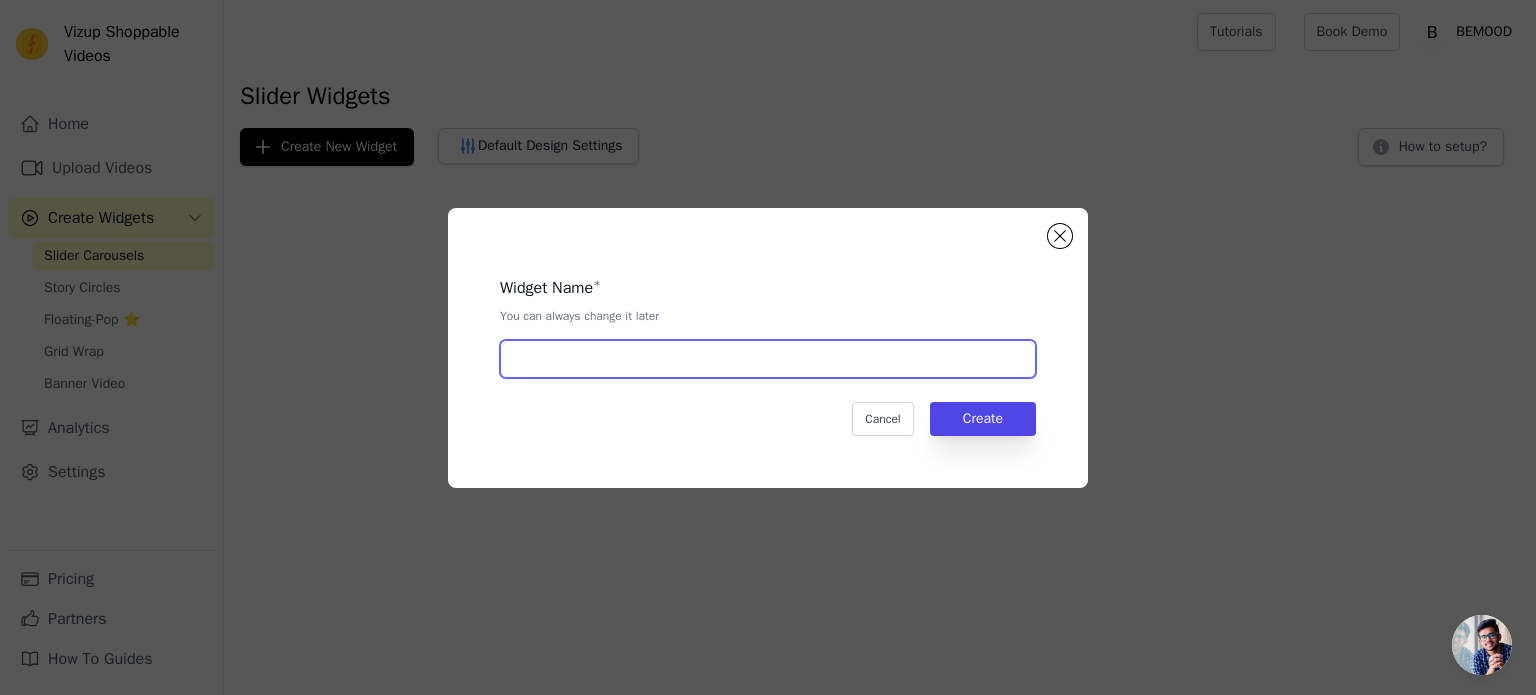 click at bounding box center (768, 359) 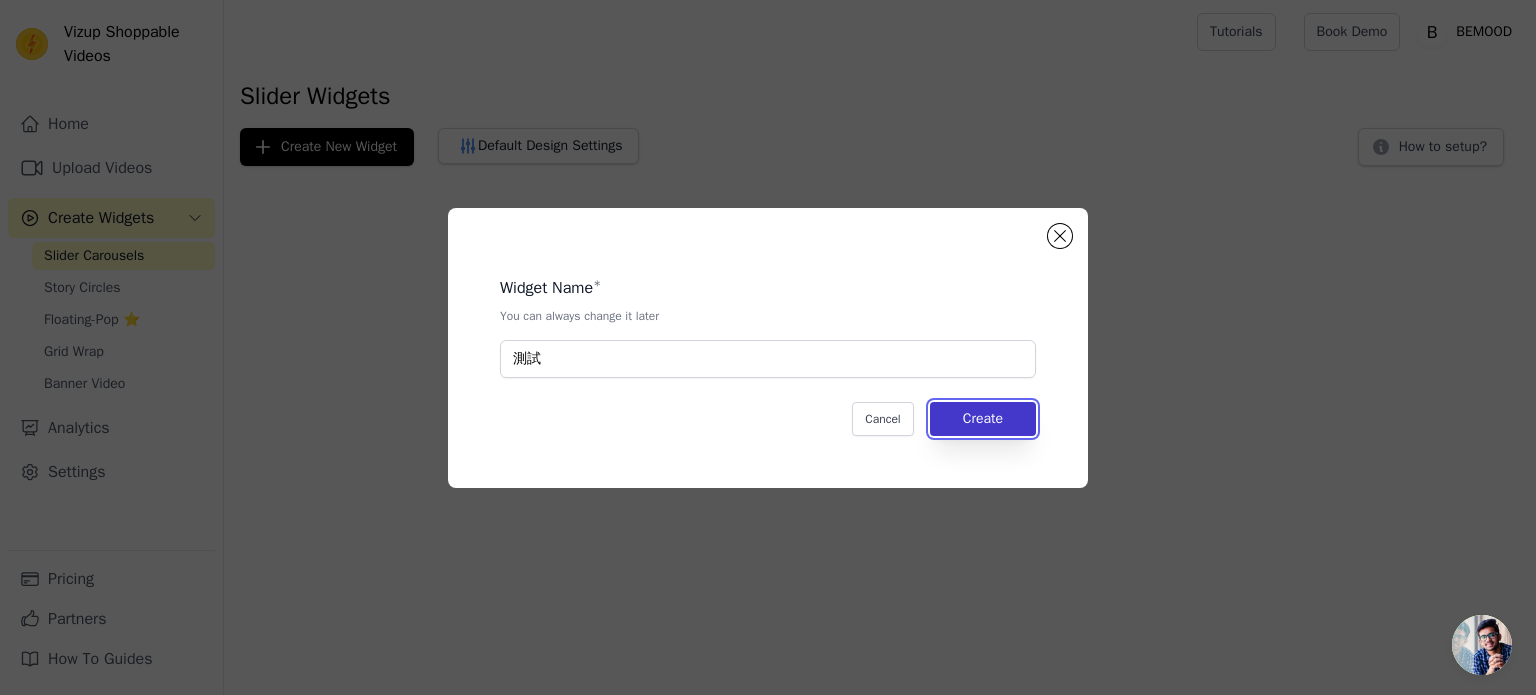 click on "Create" at bounding box center (983, 419) 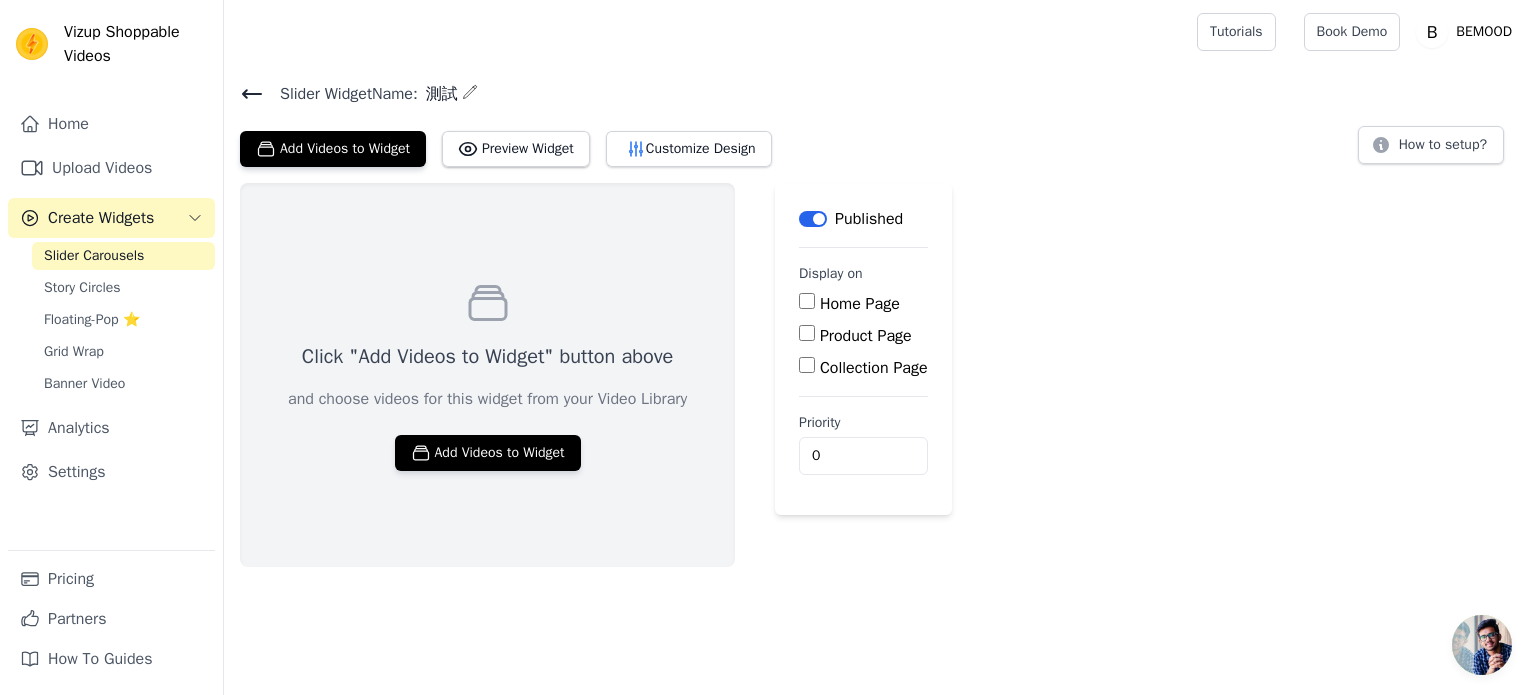 click on "Product Page" at bounding box center (866, 336) 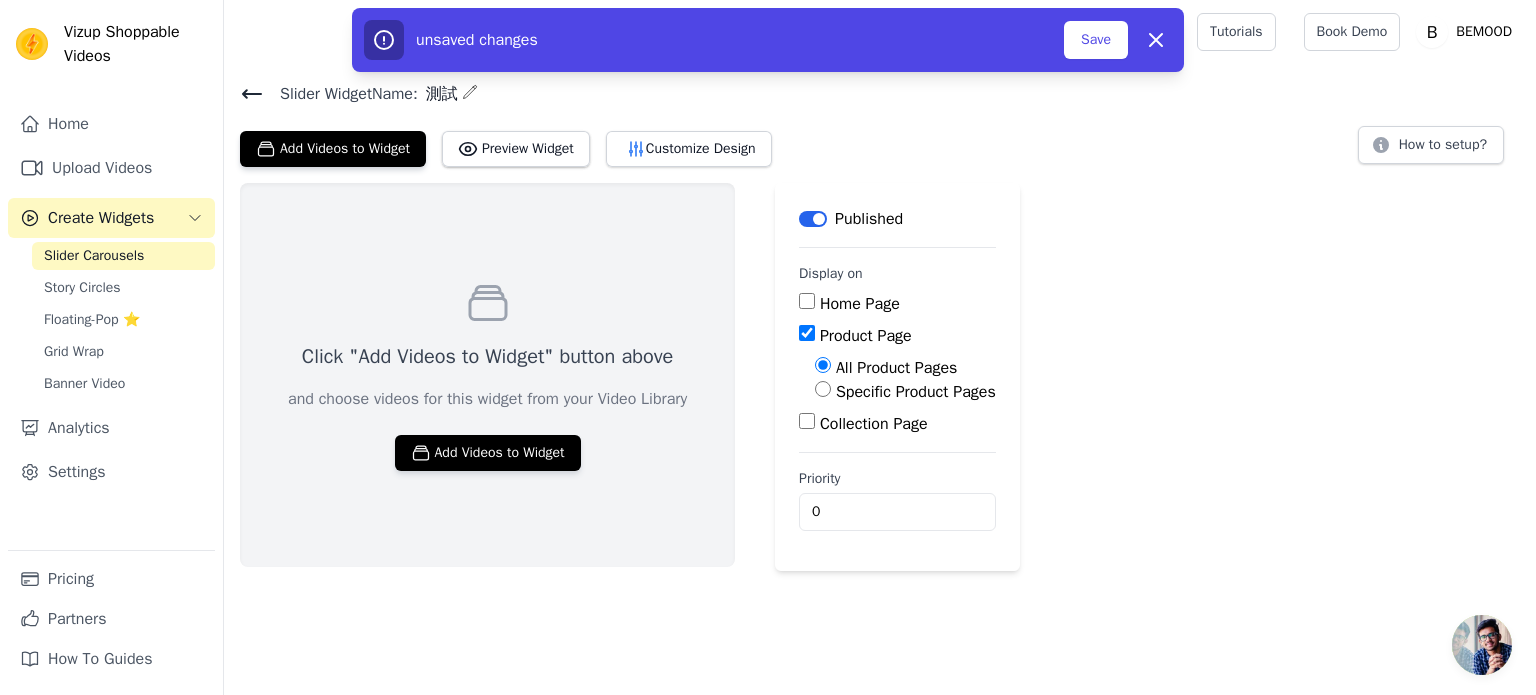 click on "Specific Product Pages" at bounding box center (916, 392) 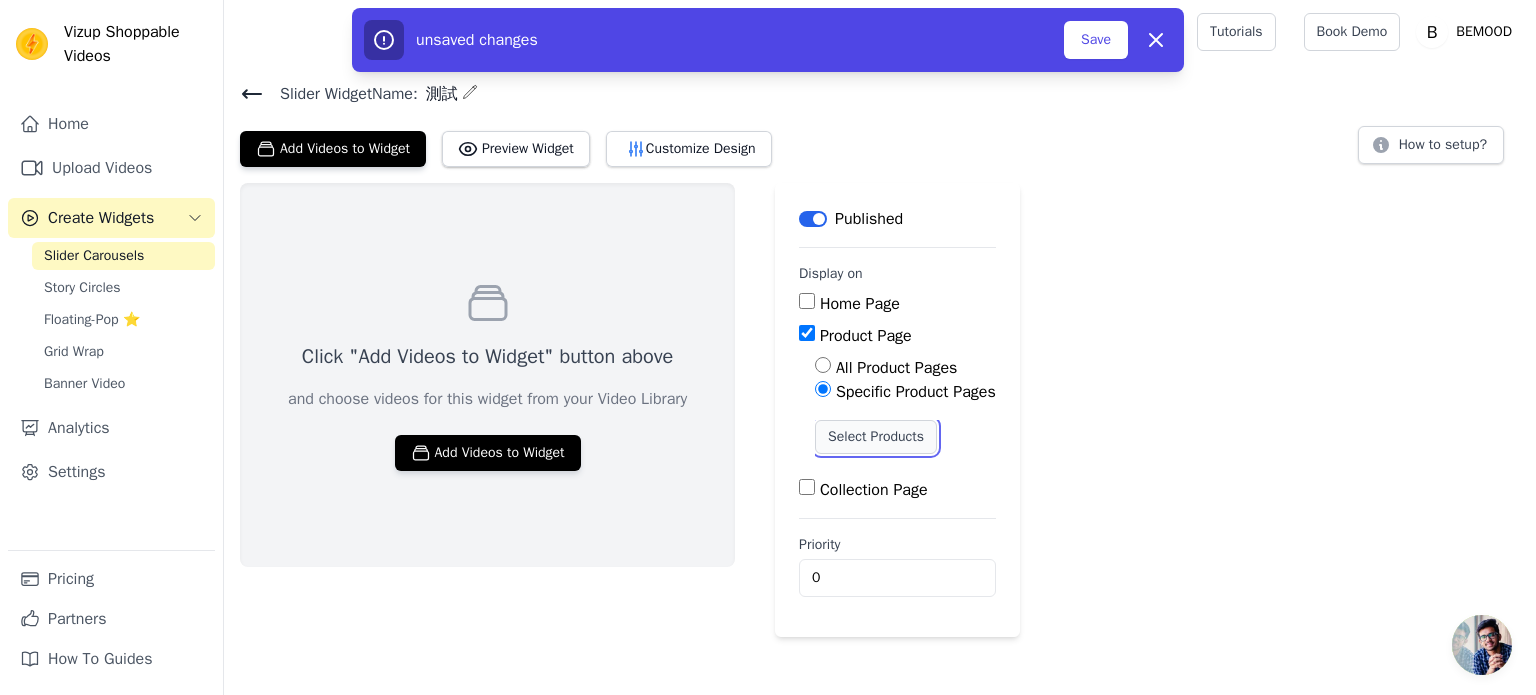 click on "Select Products" at bounding box center [876, 437] 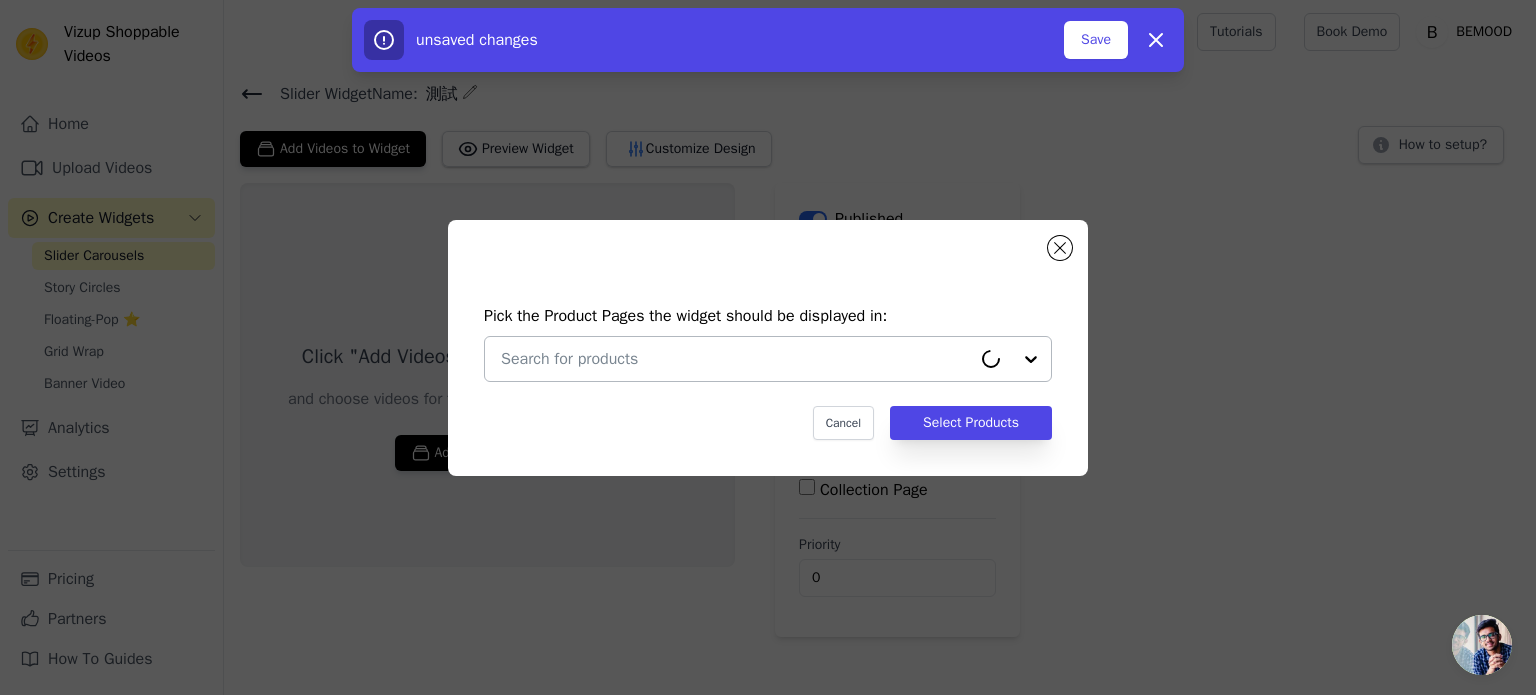 click at bounding box center (736, 359) 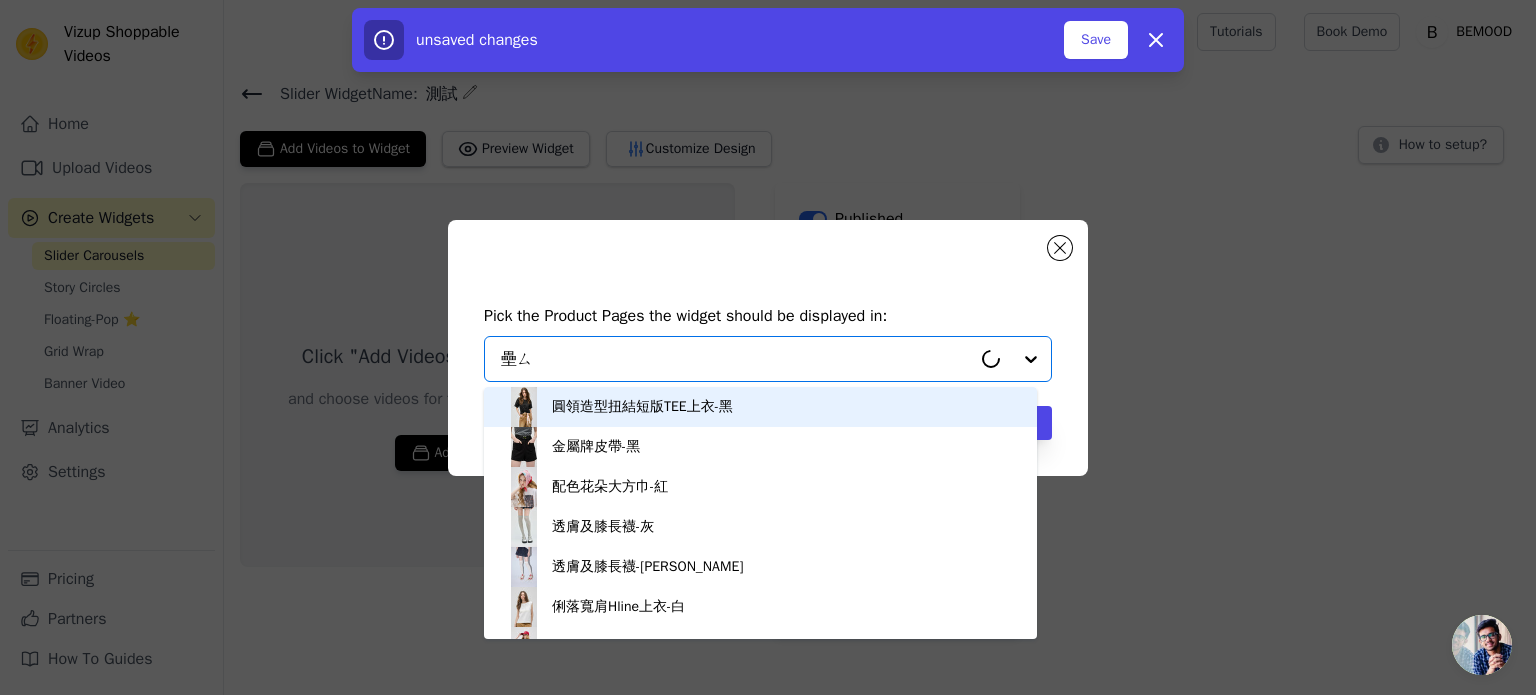 type on "蕾絲" 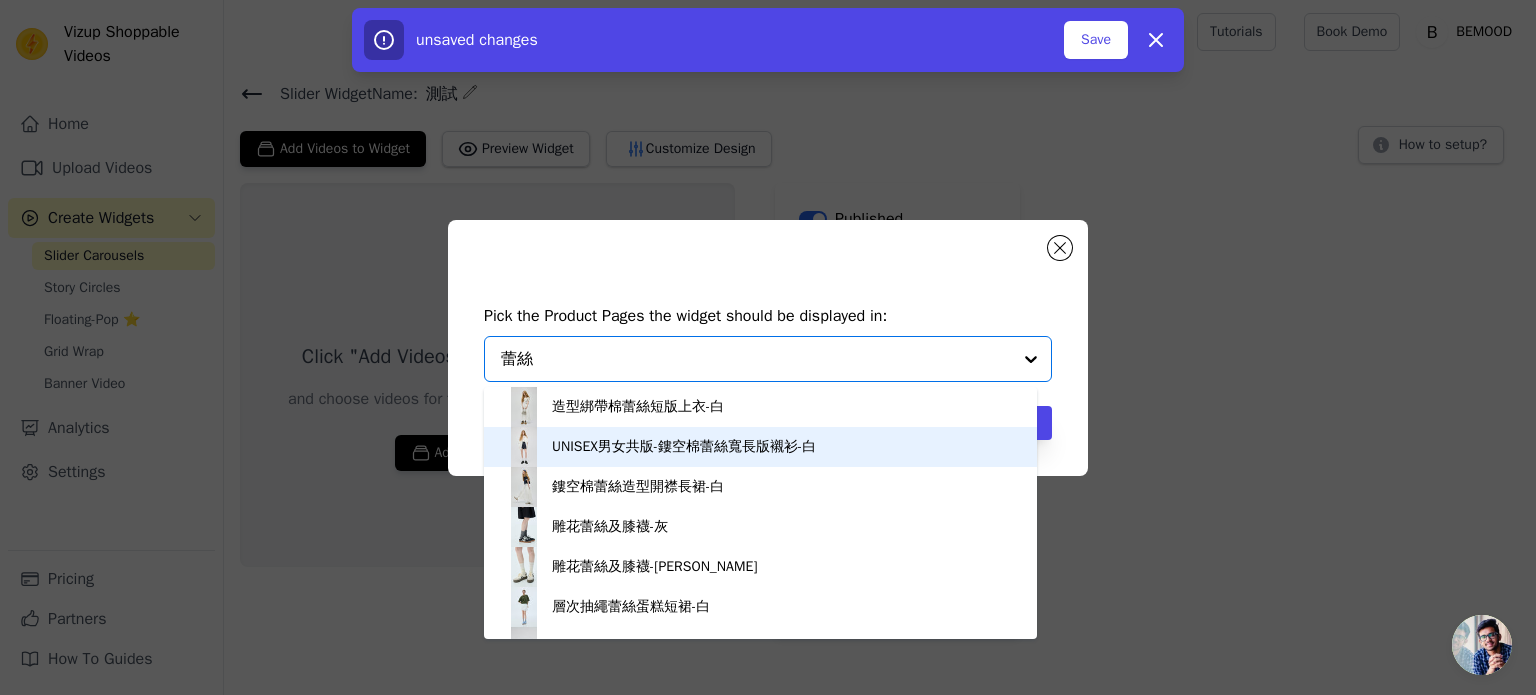 click on "UNISEX男女共版-鏤空棉蕾絲寬長版襯衫-白" at bounding box center (684, 447) 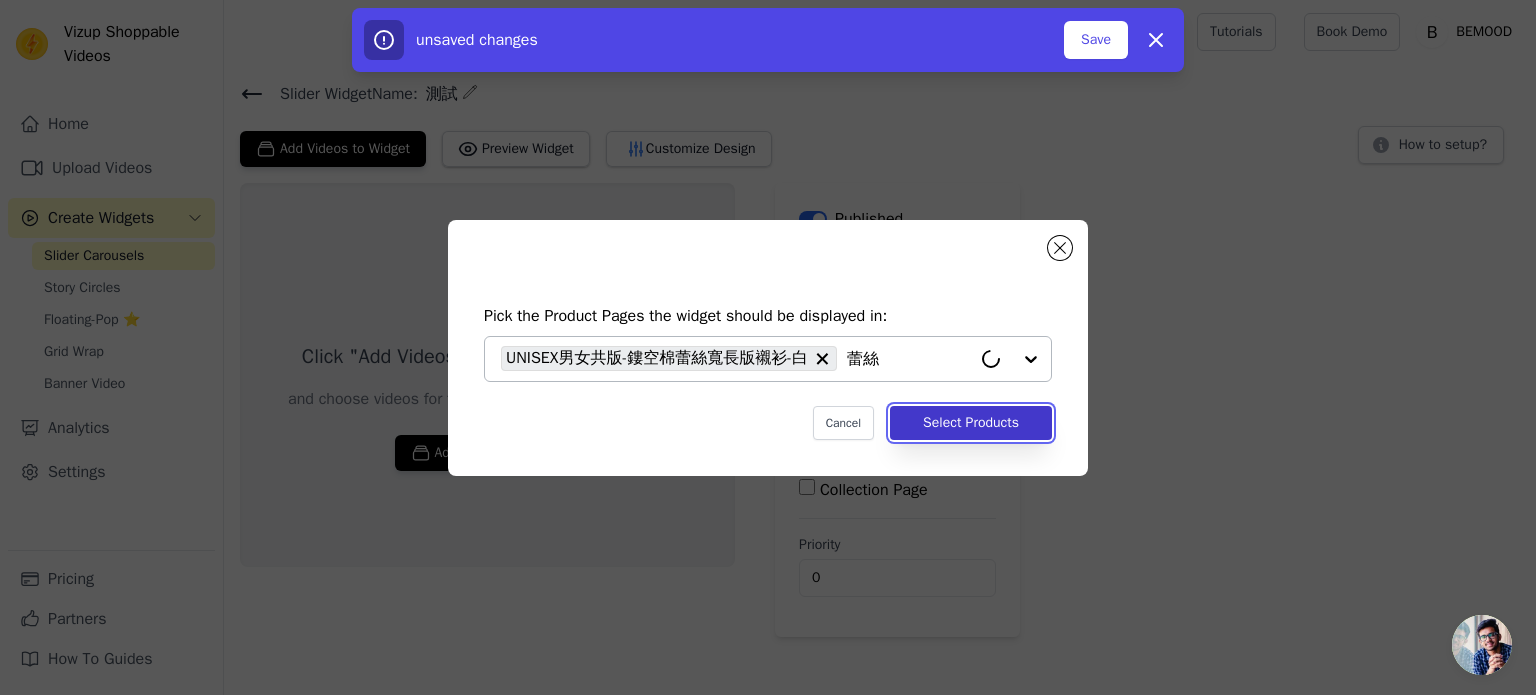click on "Select Products" at bounding box center (971, 423) 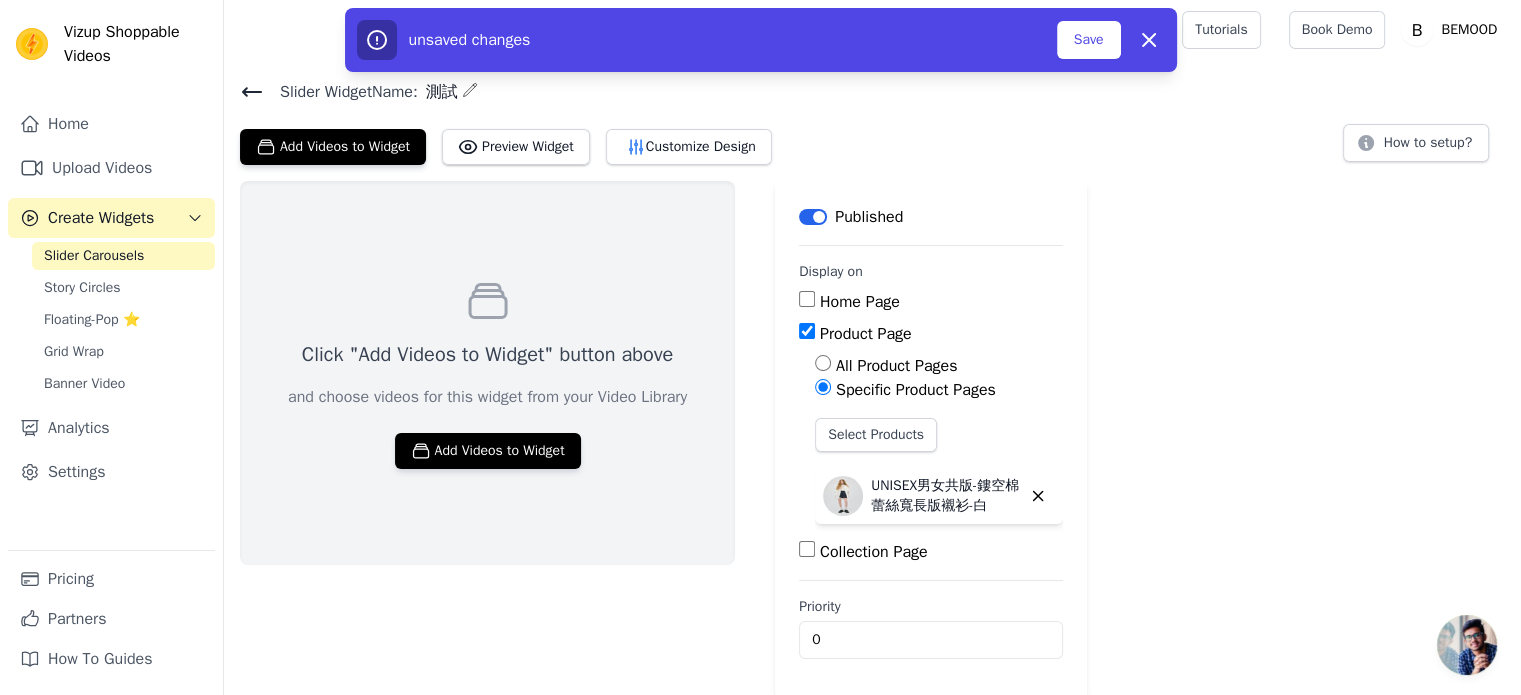 scroll, scrollTop: 3, scrollLeft: 0, axis: vertical 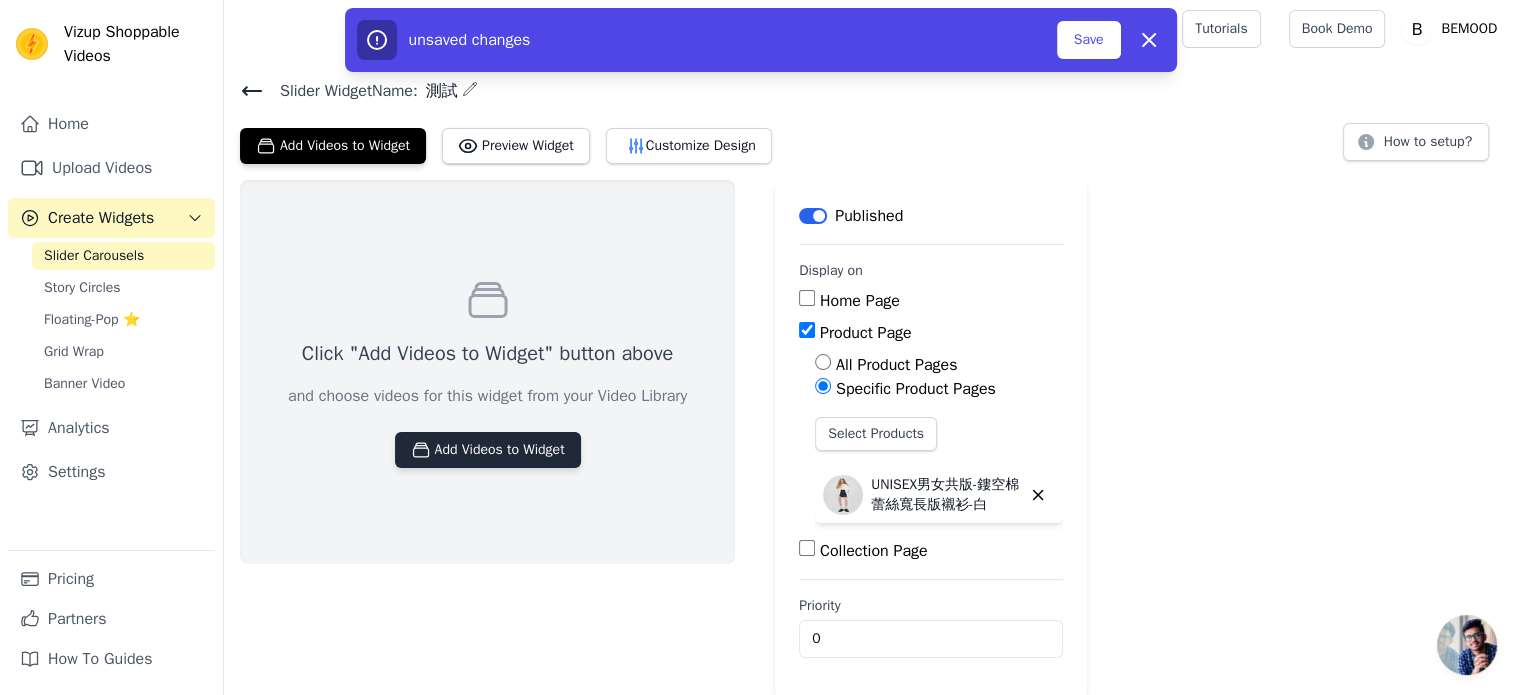 click on "Add Videos to Widget" at bounding box center (488, 450) 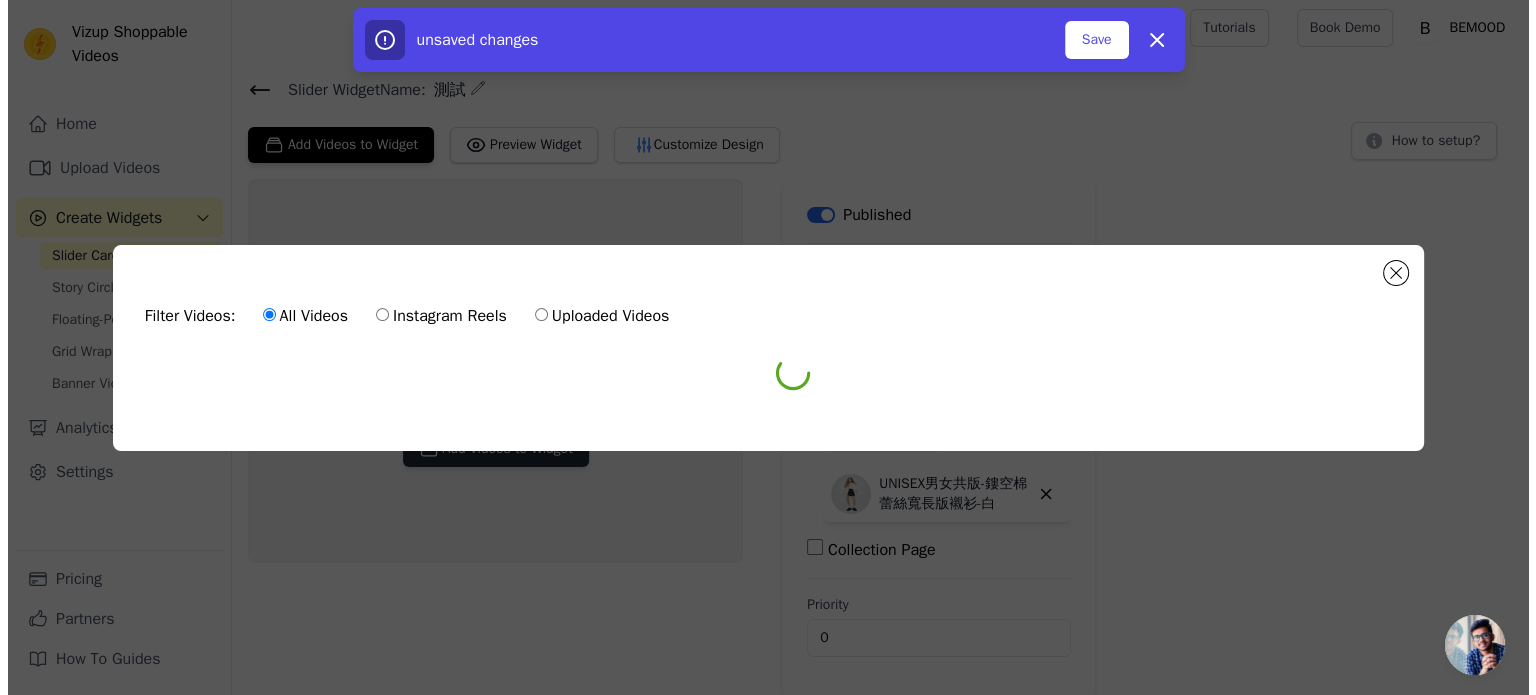 scroll, scrollTop: 0, scrollLeft: 0, axis: both 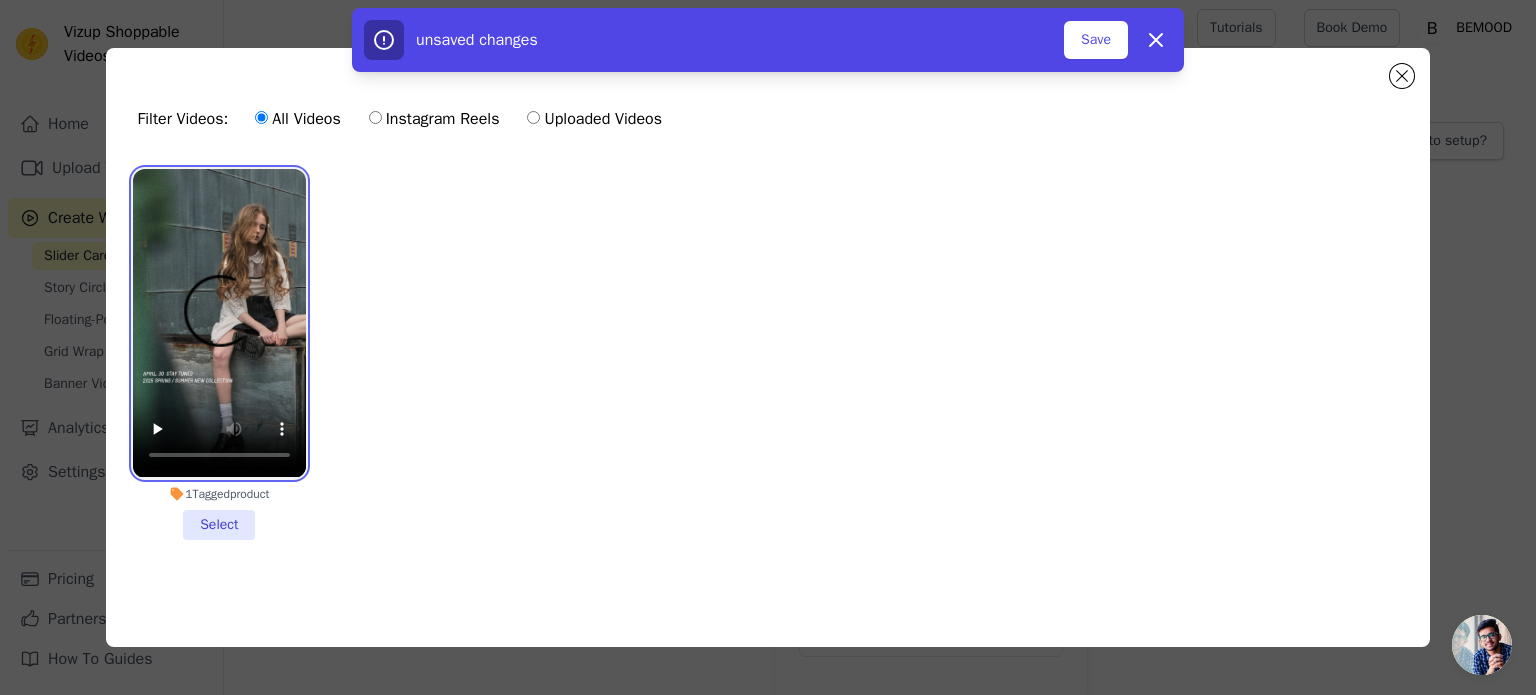 click at bounding box center (219, 323) 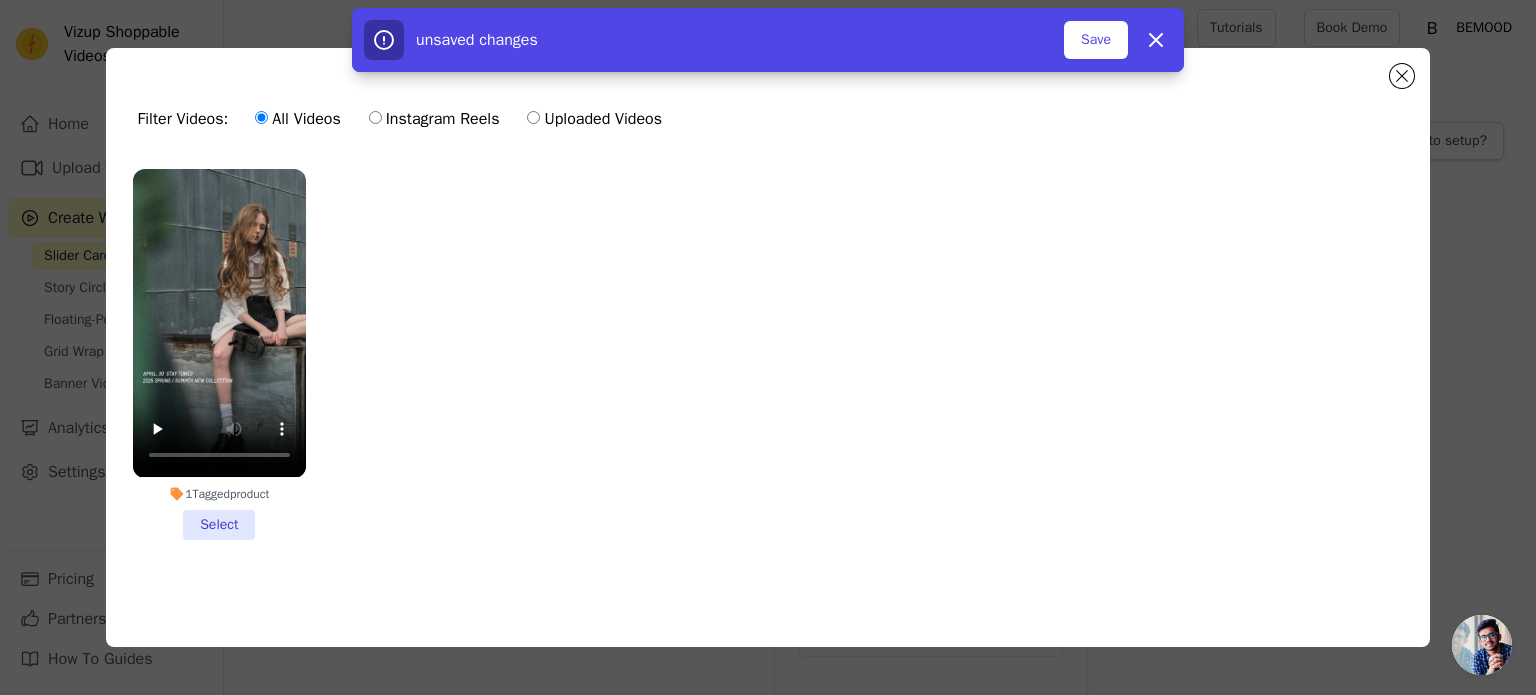 click on "1  Tagged  product     Select" at bounding box center (219, 354) 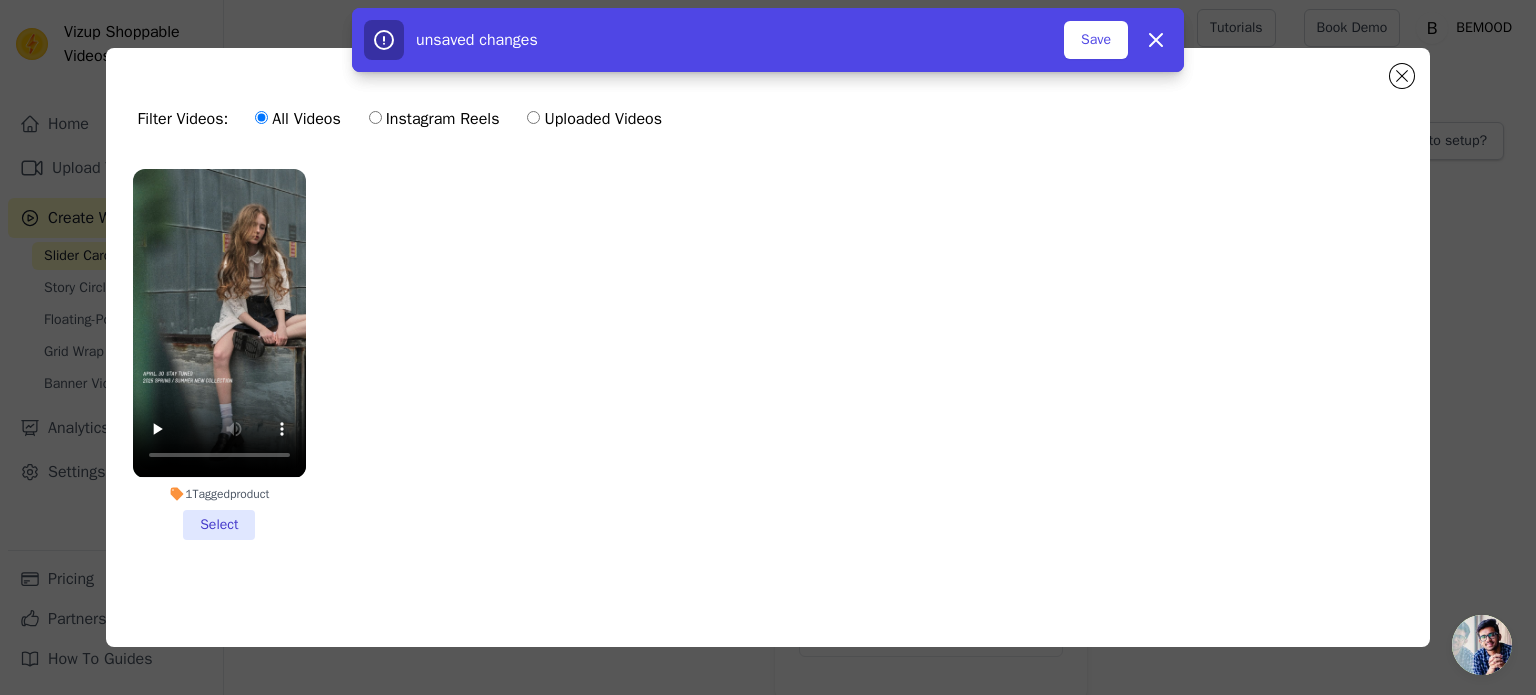 click on "1  Tagged  product     Select" at bounding box center [0, 0] 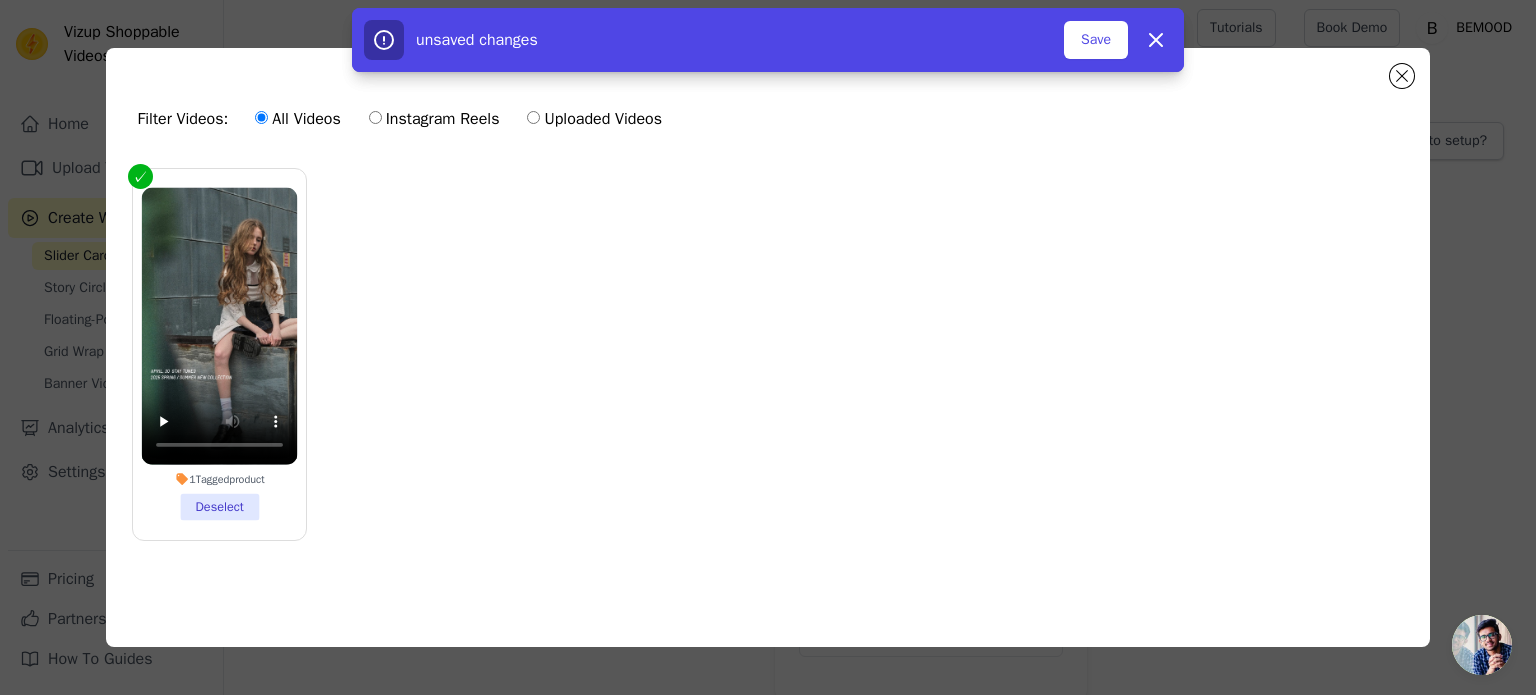 click on "1  videos selected     Add To Widget   Dismiss" at bounding box center [768, 44] 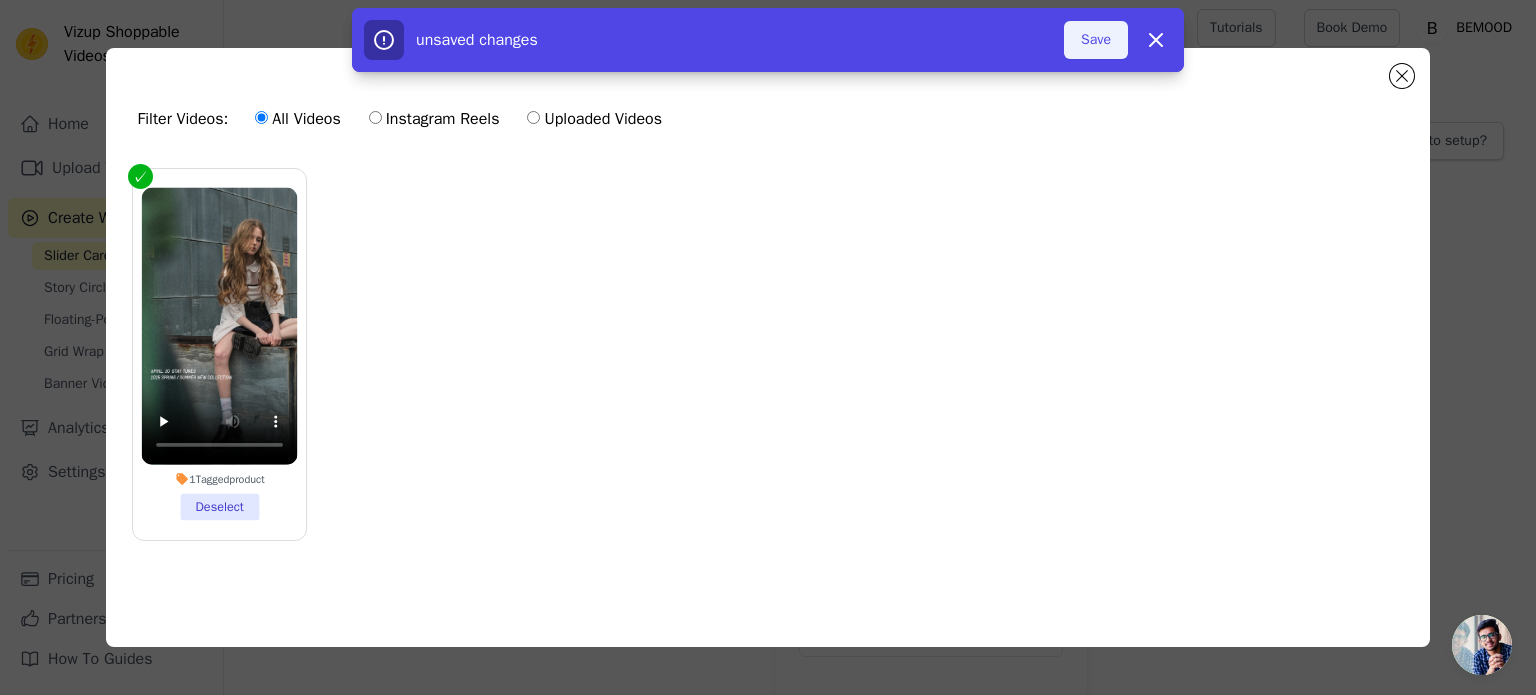 click on "Save" at bounding box center (1096, 40) 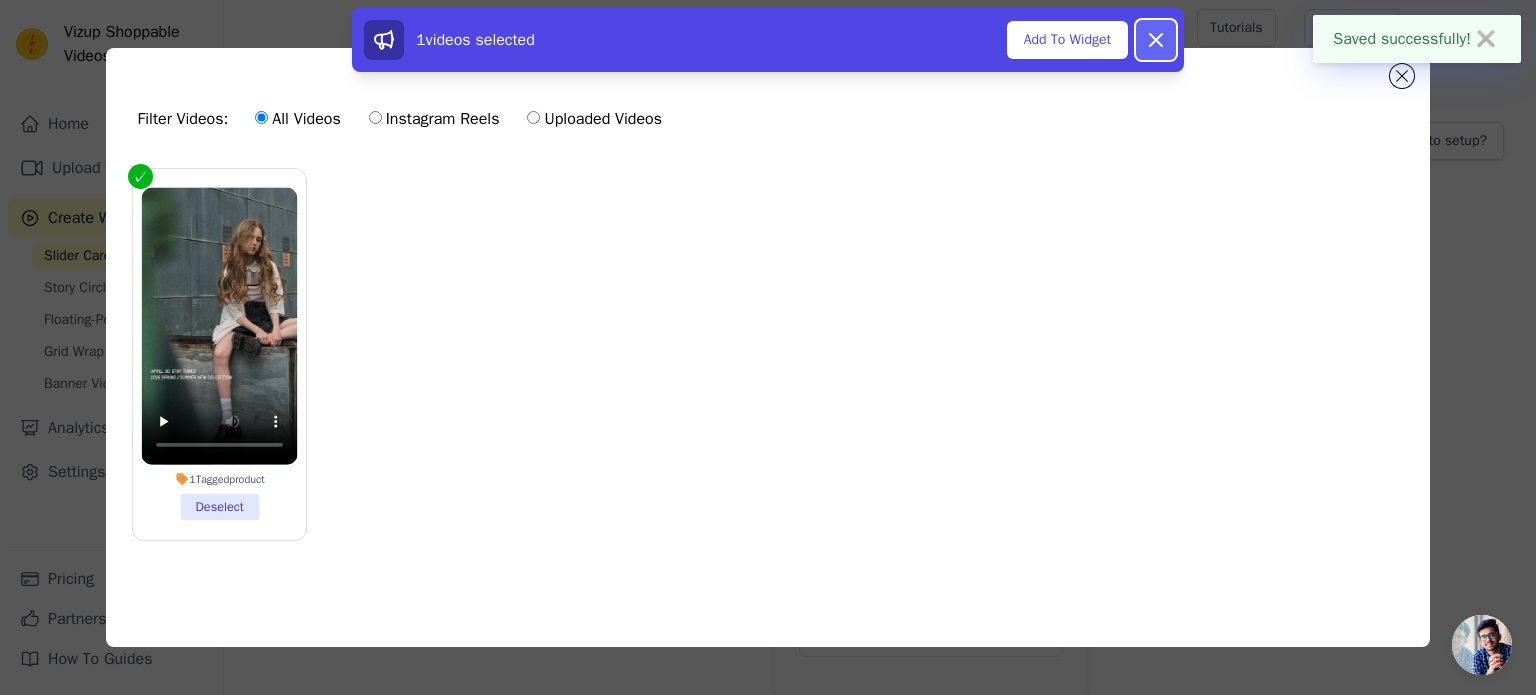 click 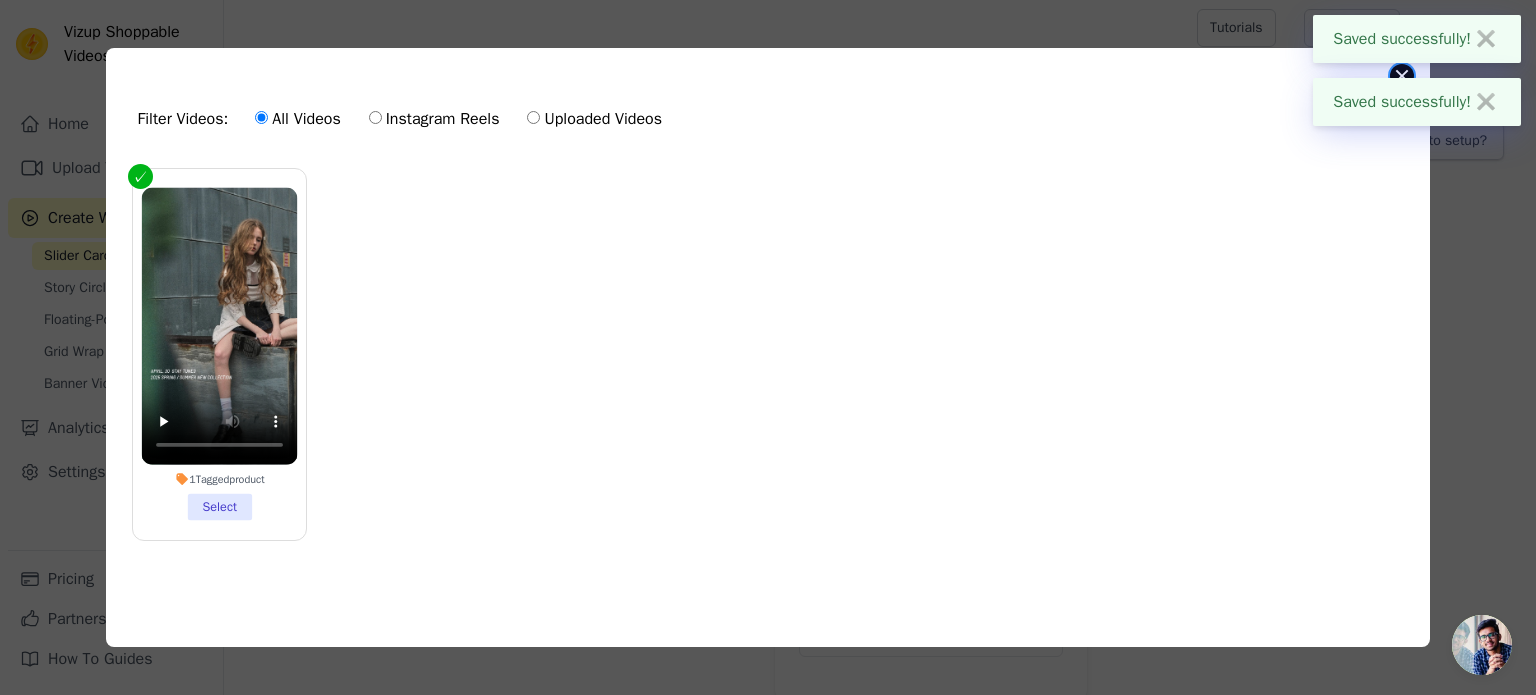 click at bounding box center (1402, 76) 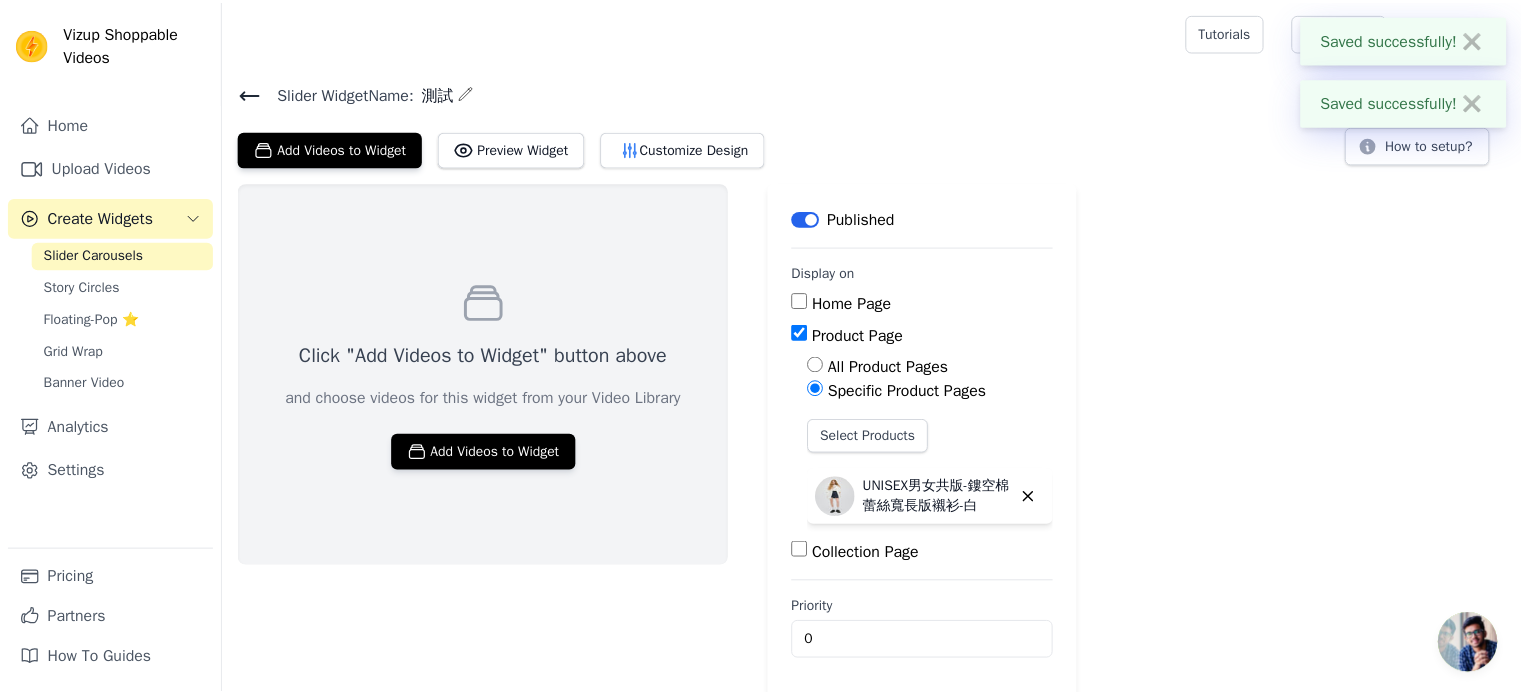 scroll, scrollTop: 3, scrollLeft: 0, axis: vertical 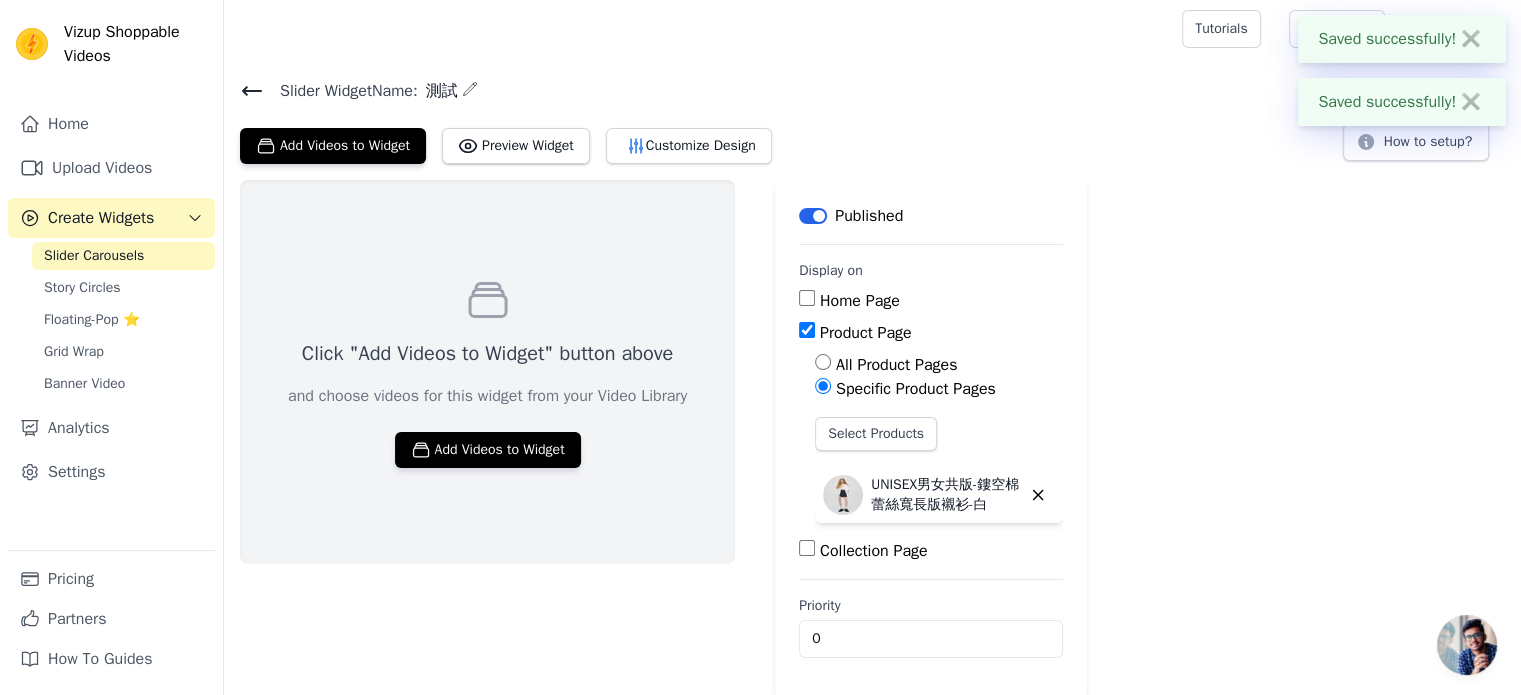 click on "Click "Add Videos to Widget" button above   and choose videos for this widget from your Video Library
Add Videos to Widget" at bounding box center (487, 372) 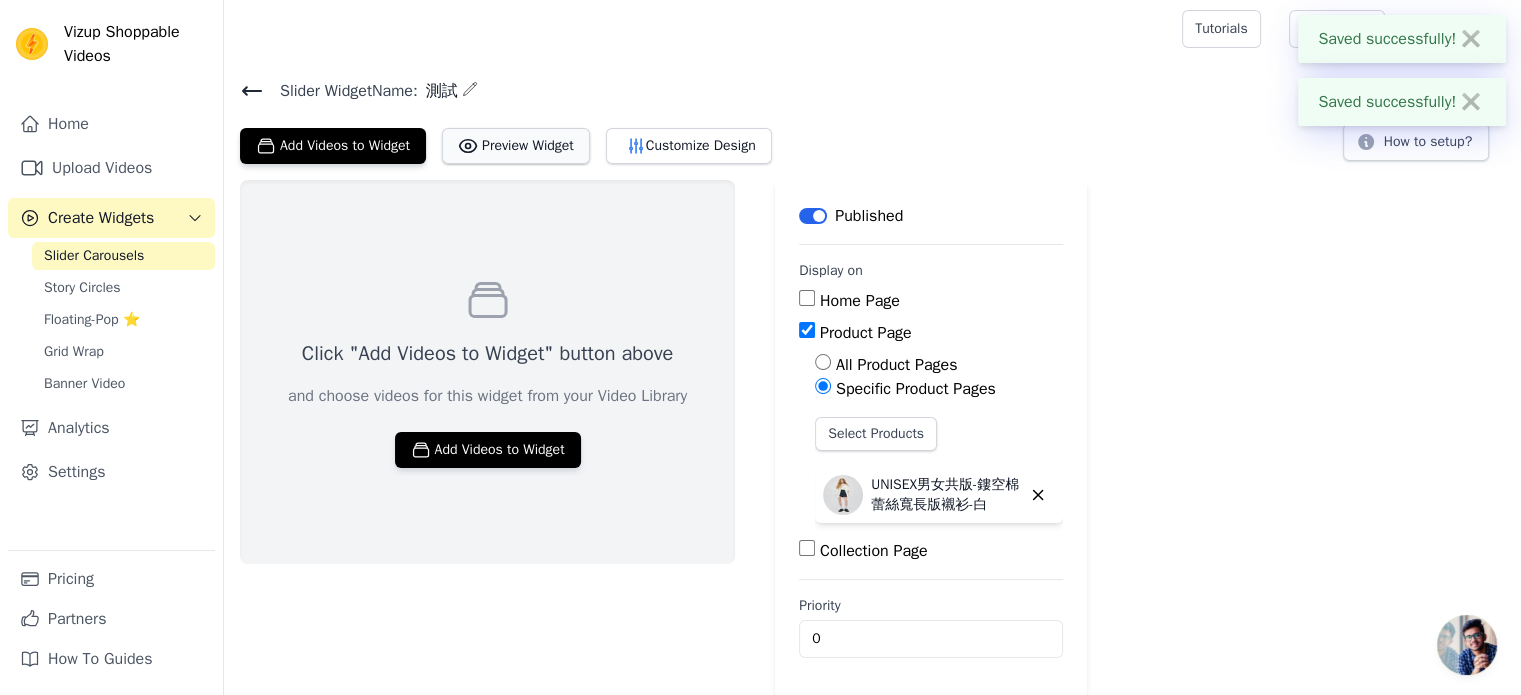 click on "Preview Widget" at bounding box center [516, 146] 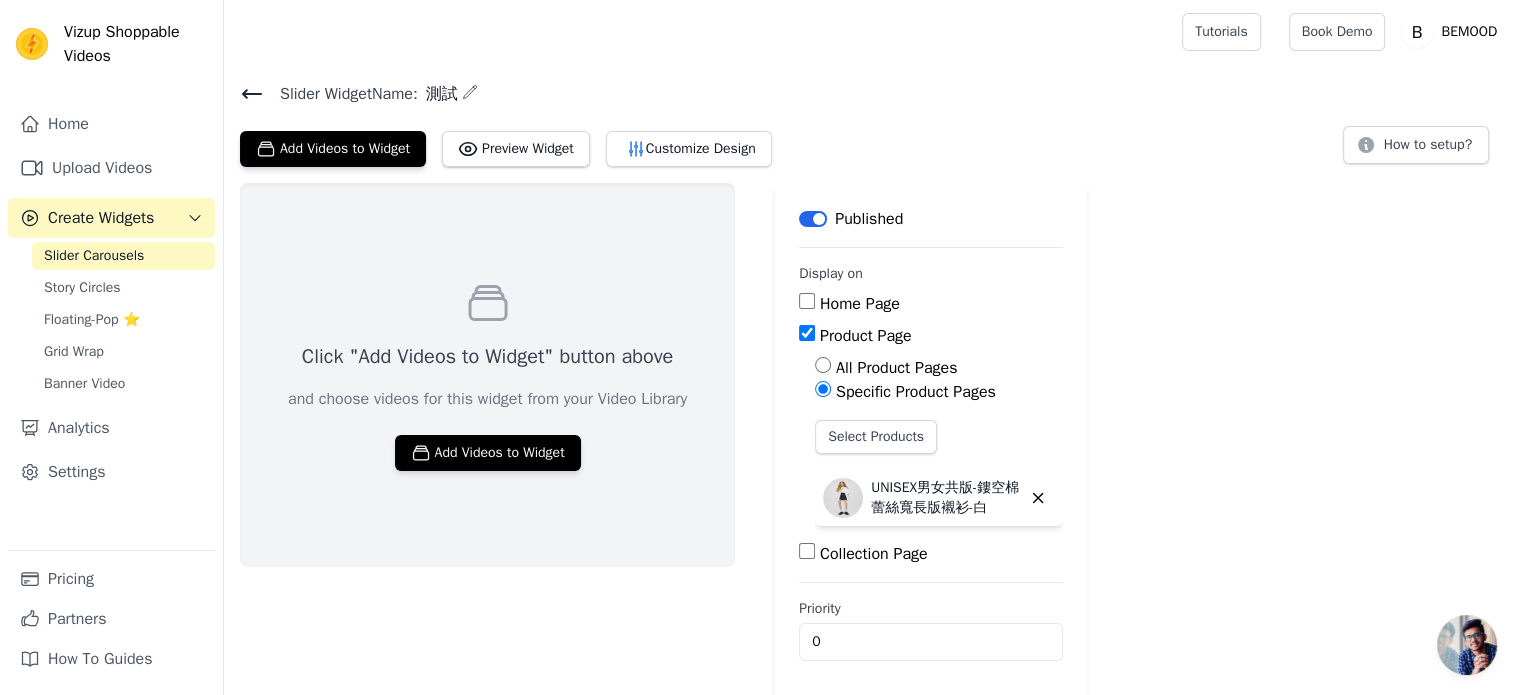 scroll, scrollTop: 0, scrollLeft: 0, axis: both 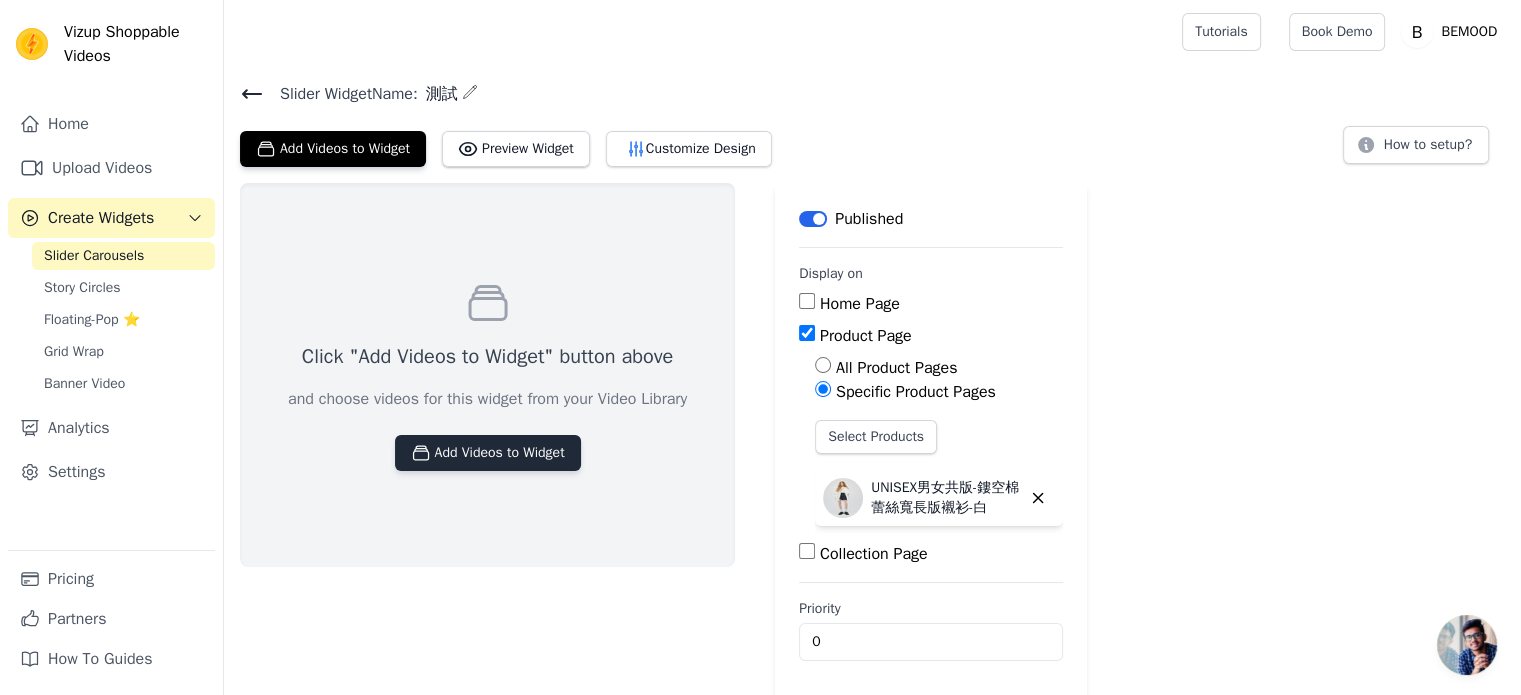 click on "Add Videos to Widget" at bounding box center [488, 453] 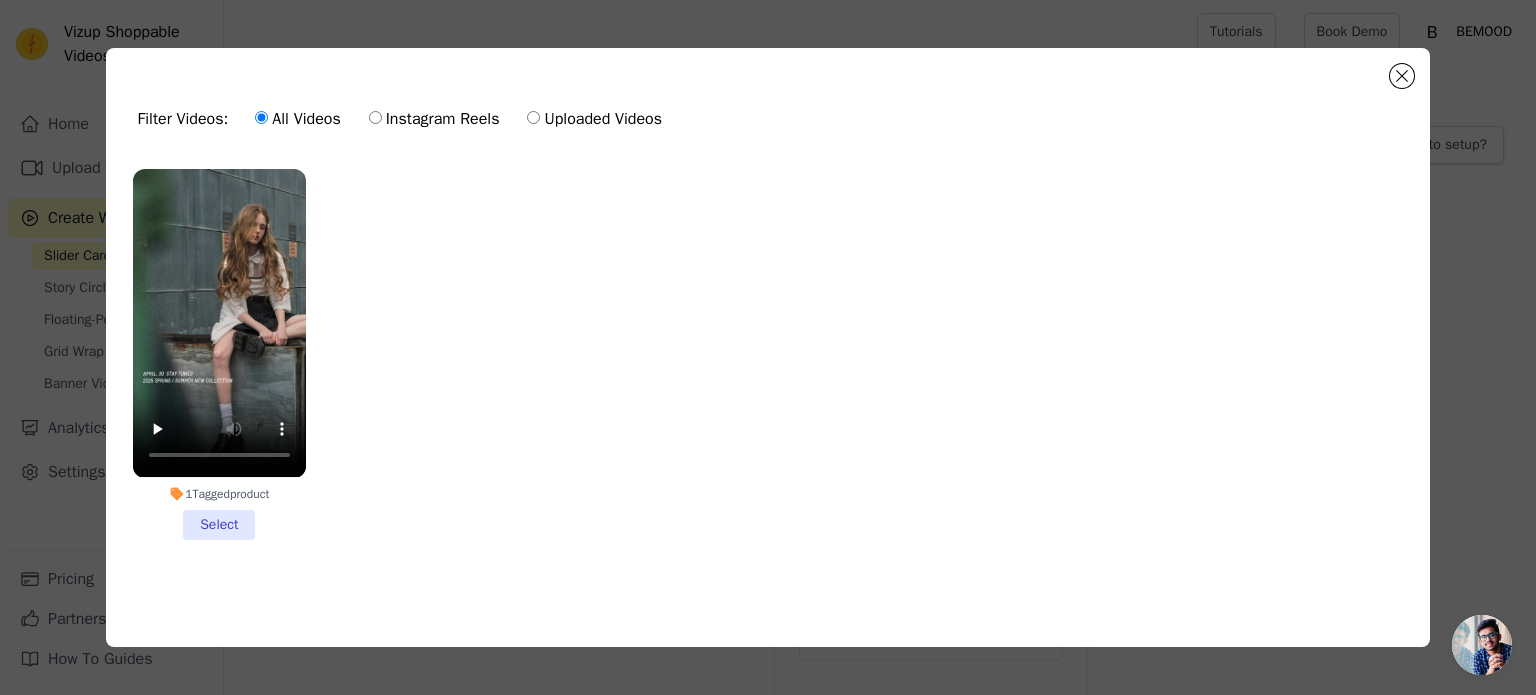 click on "1  Tagged  product     Select" at bounding box center [219, 354] 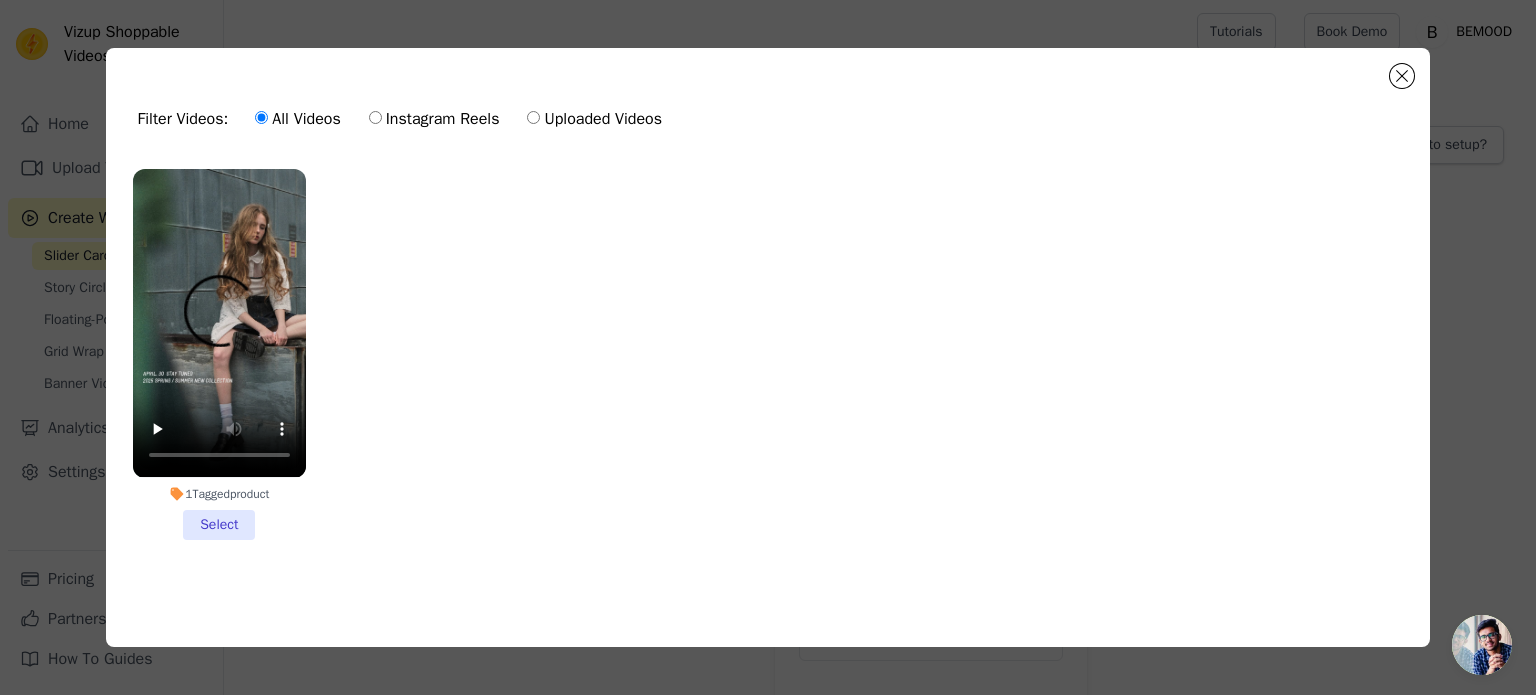 click on "1  Tagged  product     Select" at bounding box center [0, 0] 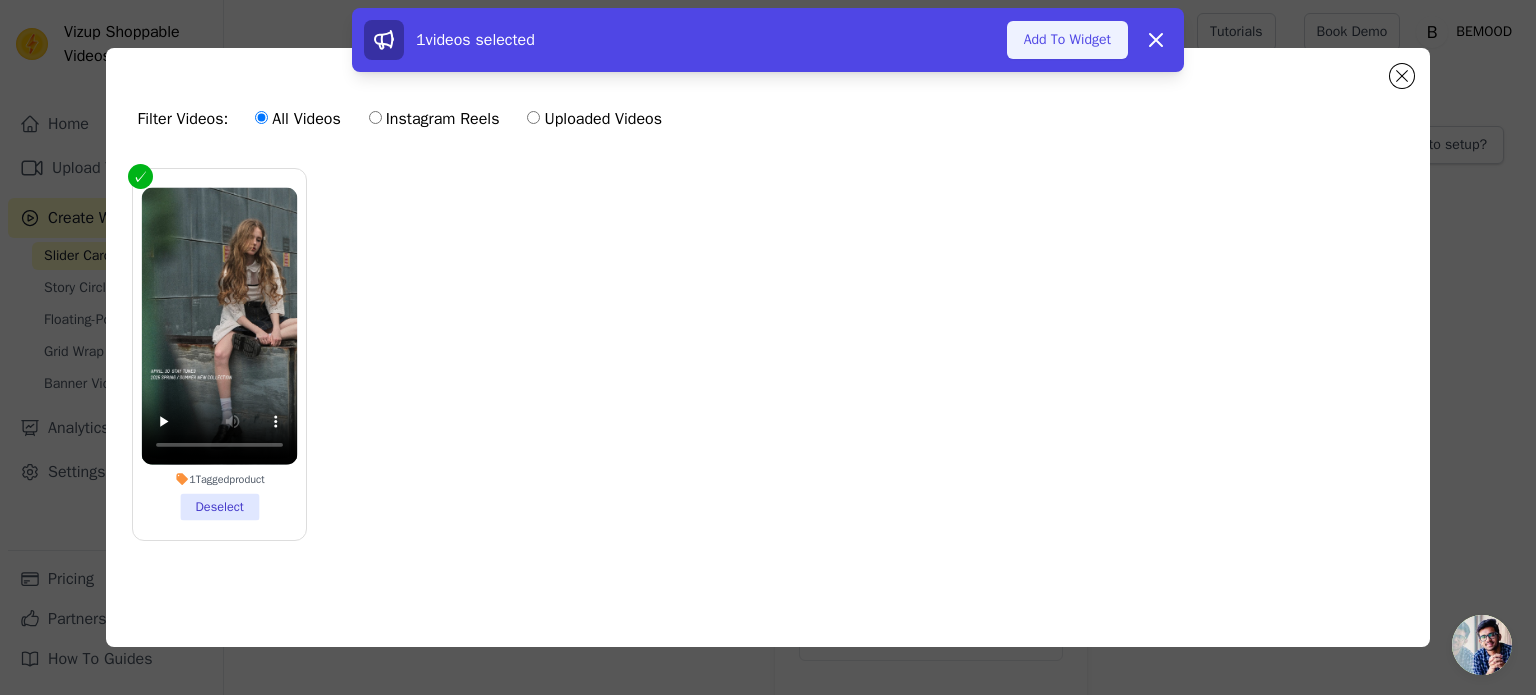 click on "Add To Widget" at bounding box center [1067, 40] 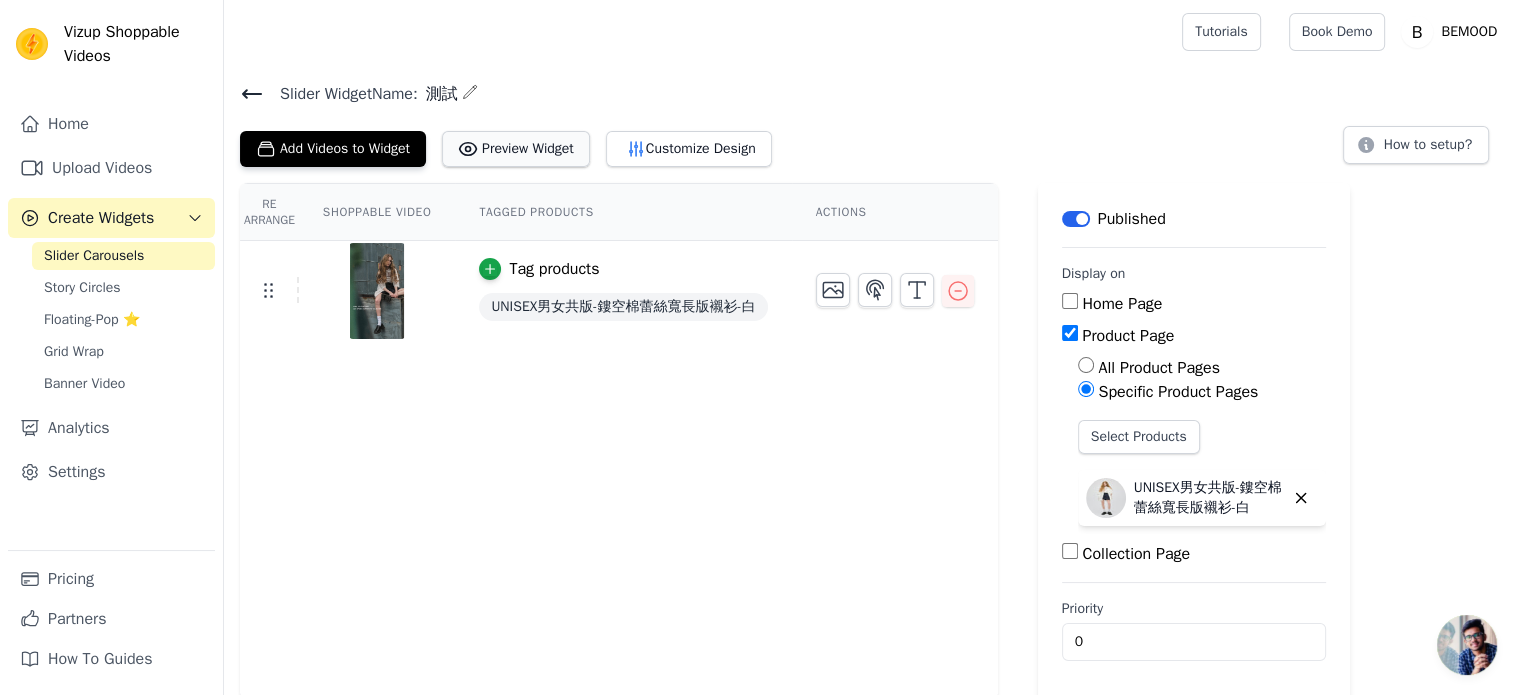 click on "Preview Widget" at bounding box center (516, 149) 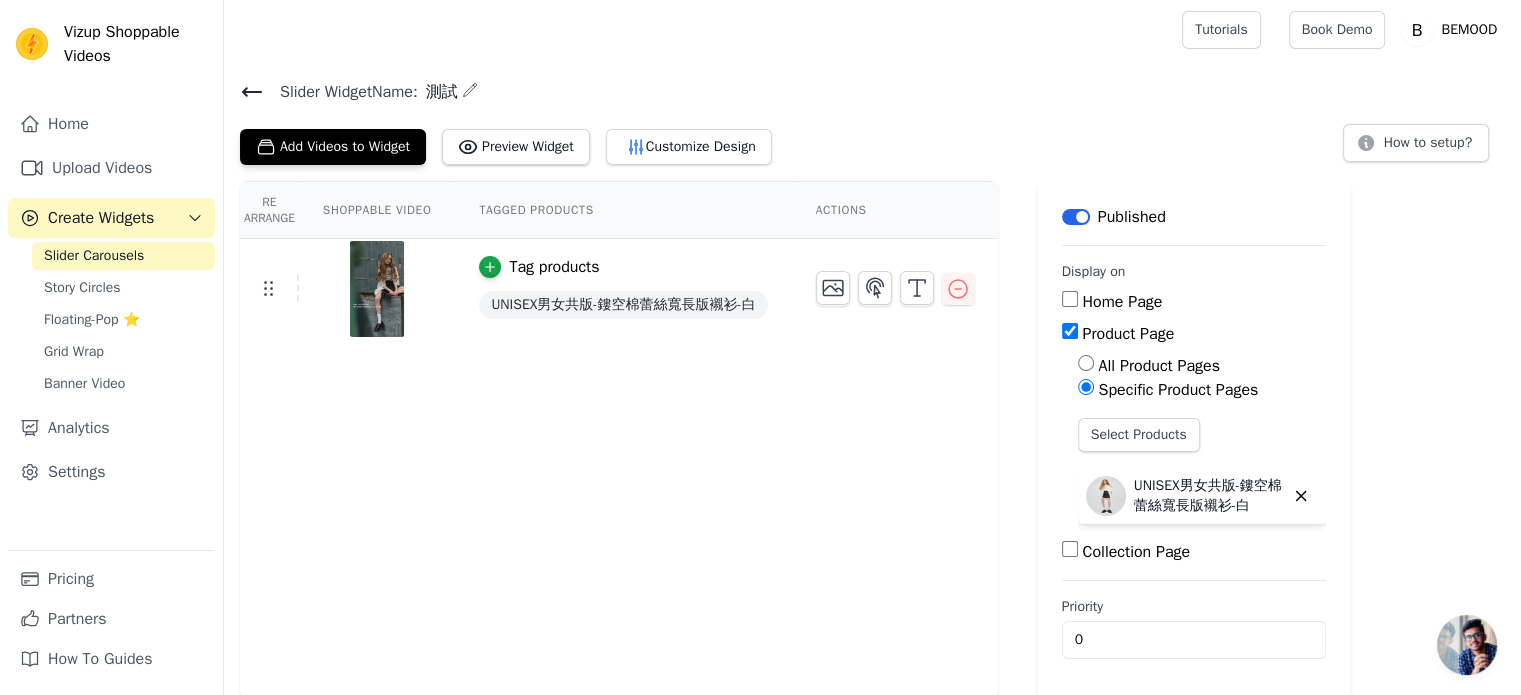 scroll, scrollTop: 3, scrollLeft: 0, axis: vertical 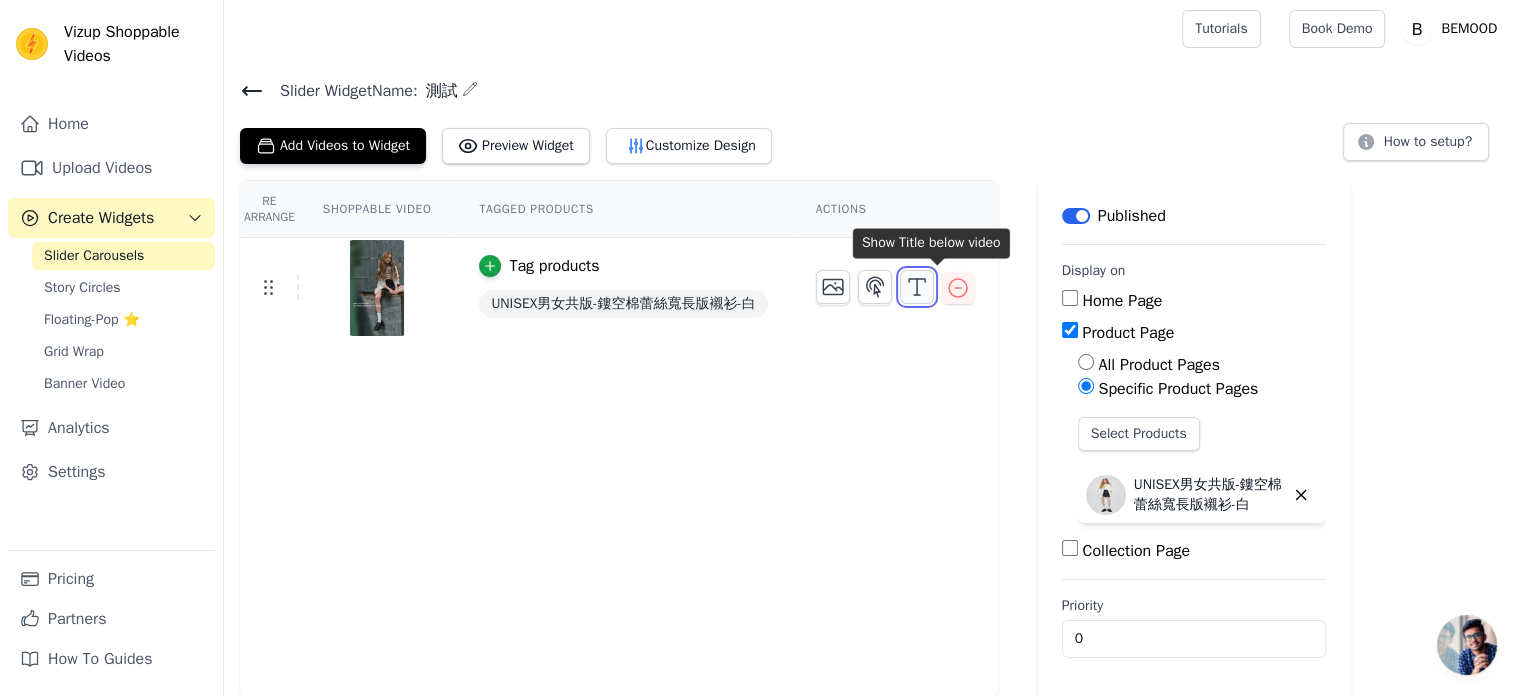 click 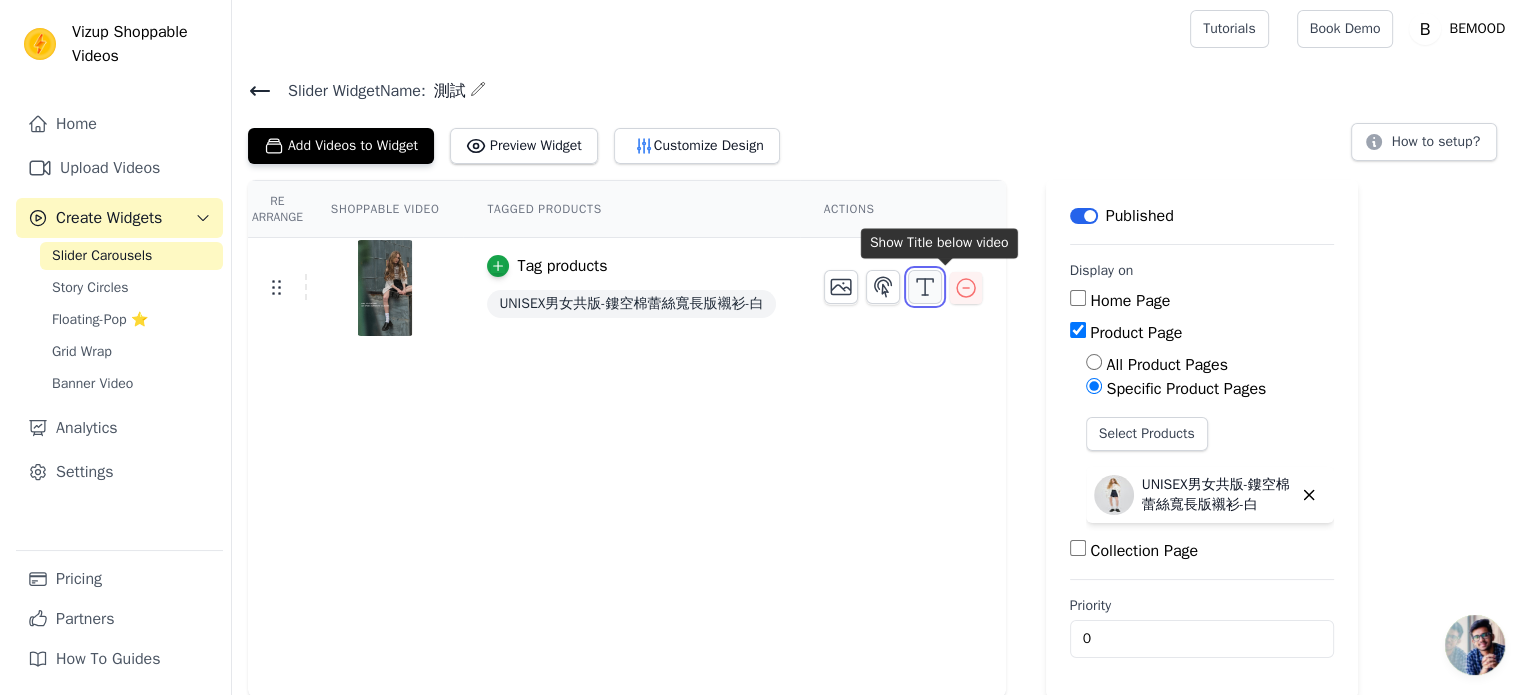 scroll, scrollTop: 0, scrollLeft: 0, axis: both 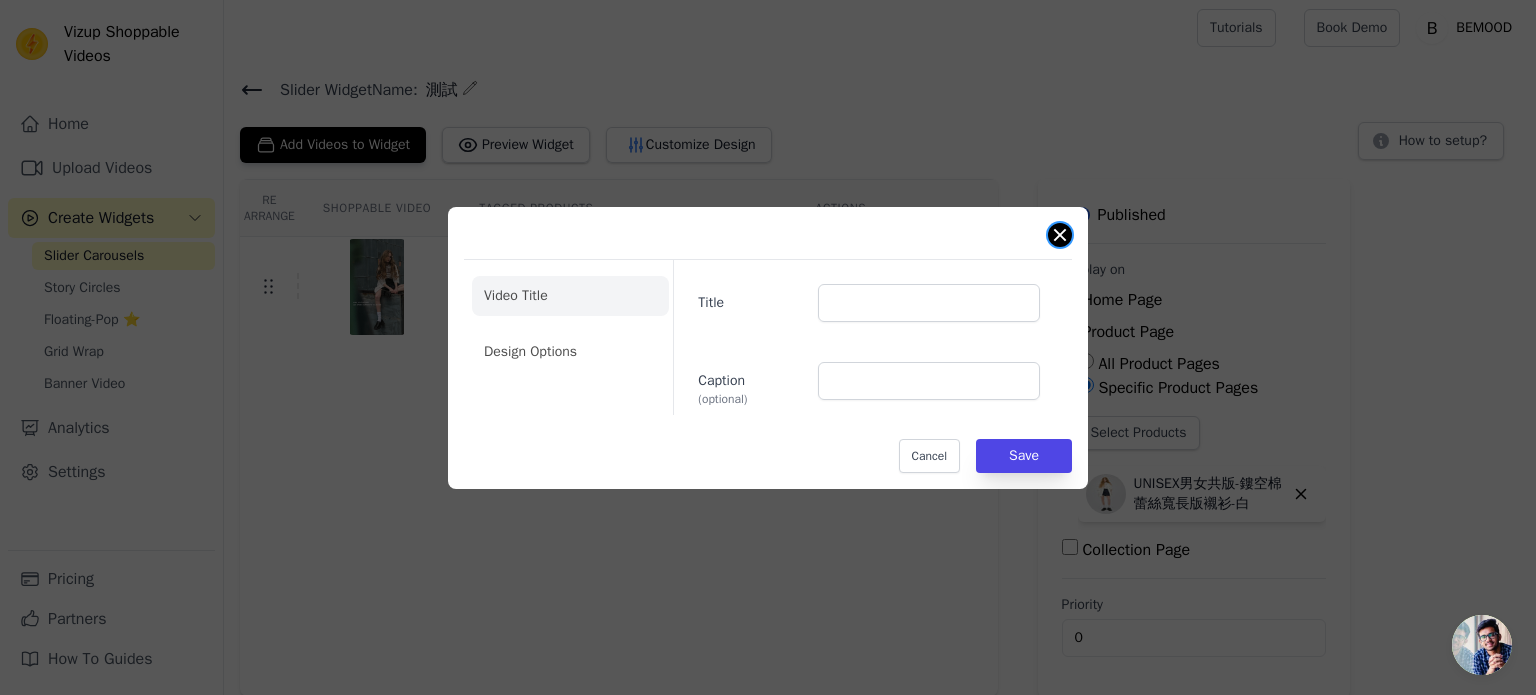click at bounding box center (1060, 235) 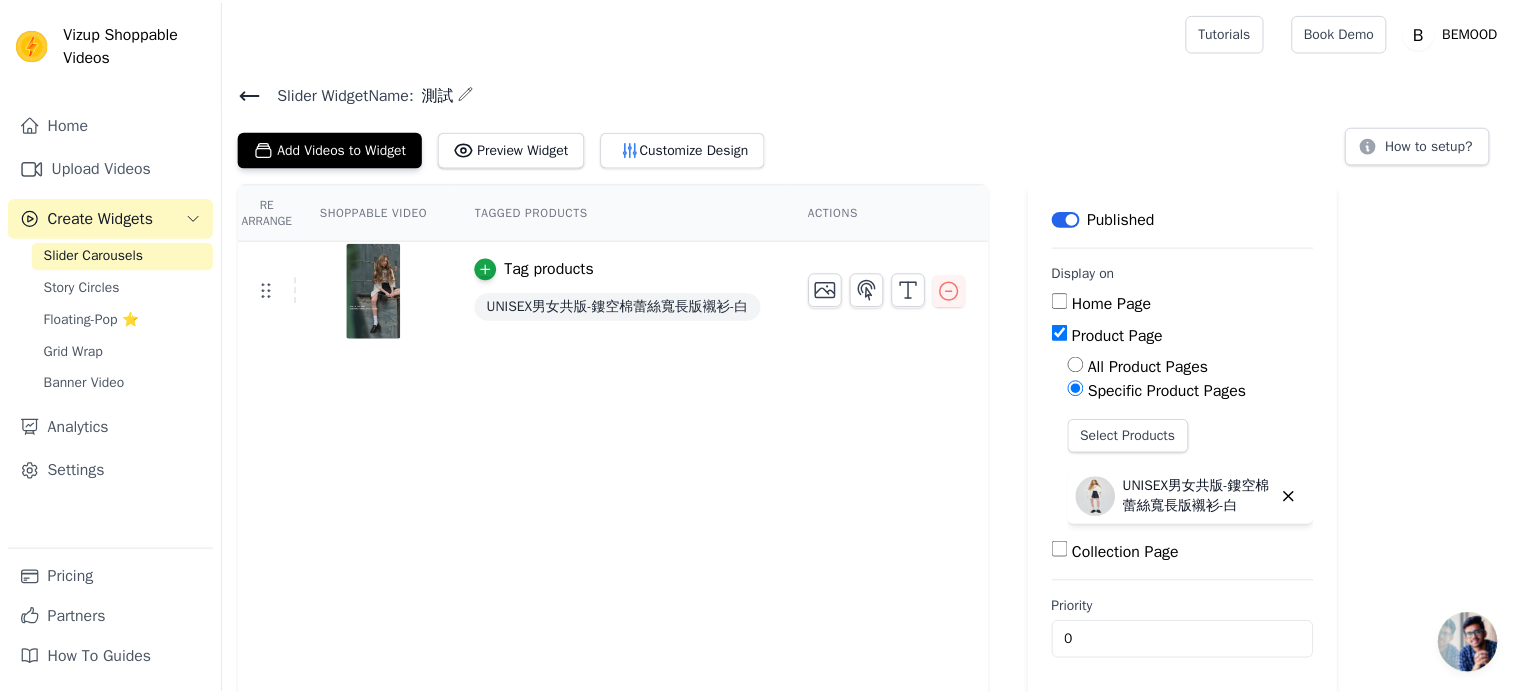 scroll, scrollTop: 3, scrollLeft: 0, axis: vertical 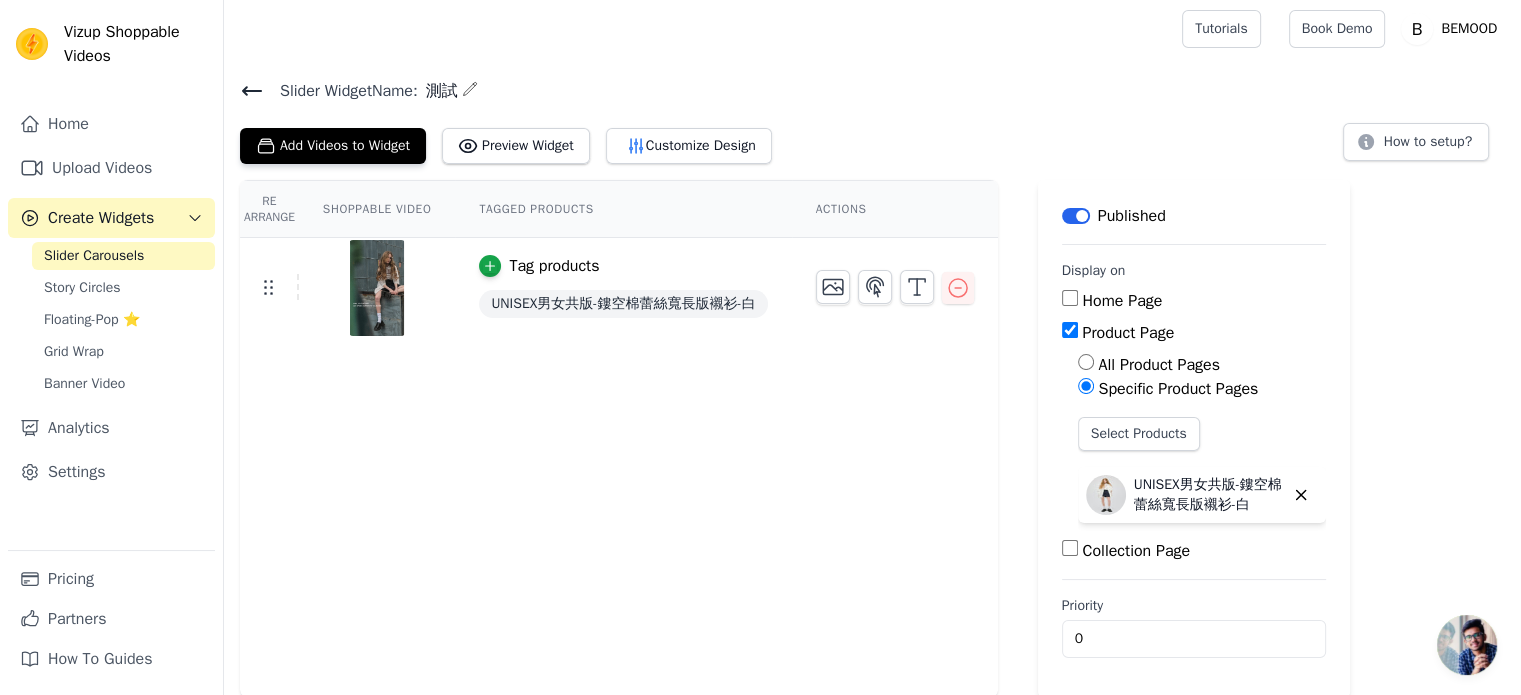 click on "Re Arrange   Shoppable Video   Tagged Products   Actions             Tag products   UNISEX男女共版-鏤空棉蕾絲寬長版襯衫-白" at bounding box center [619, 439] 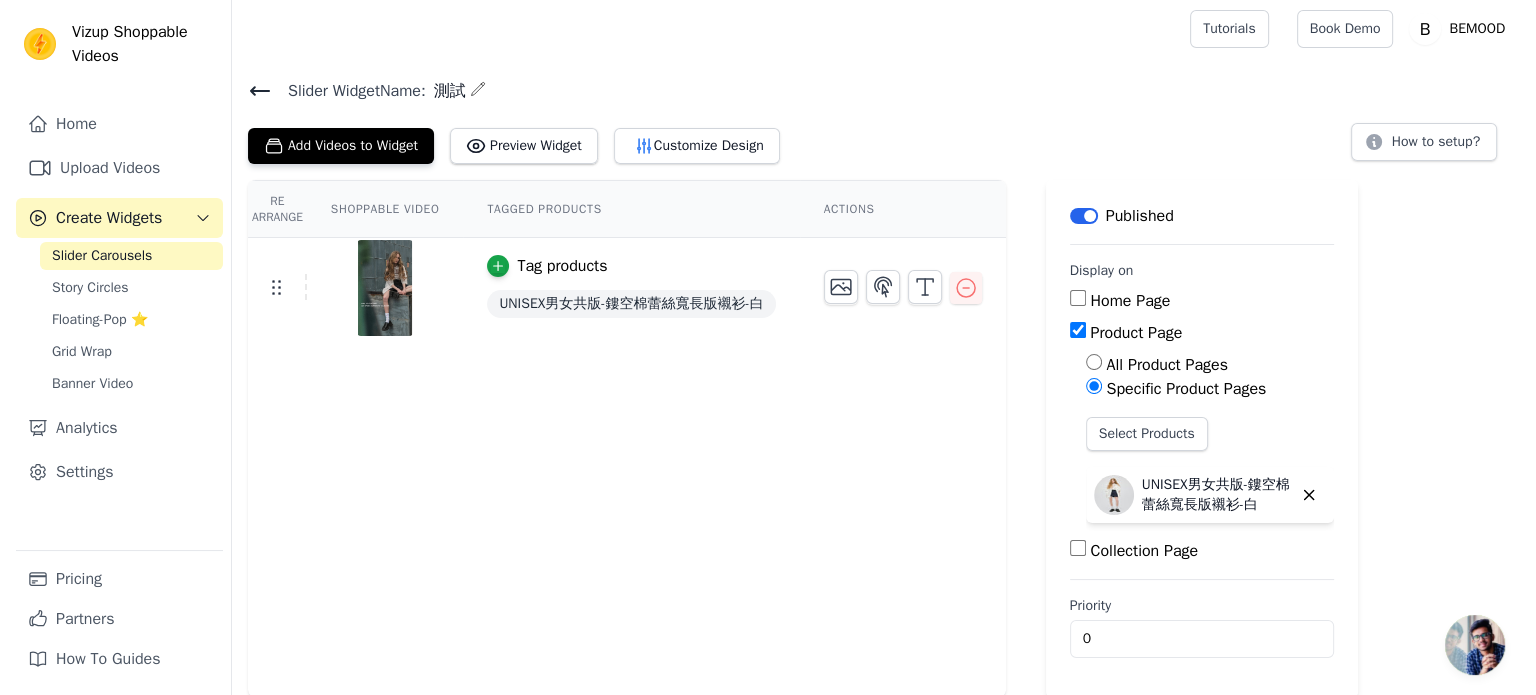 scroll, scrollTop: 0, scrollLeft: 0, axis: both 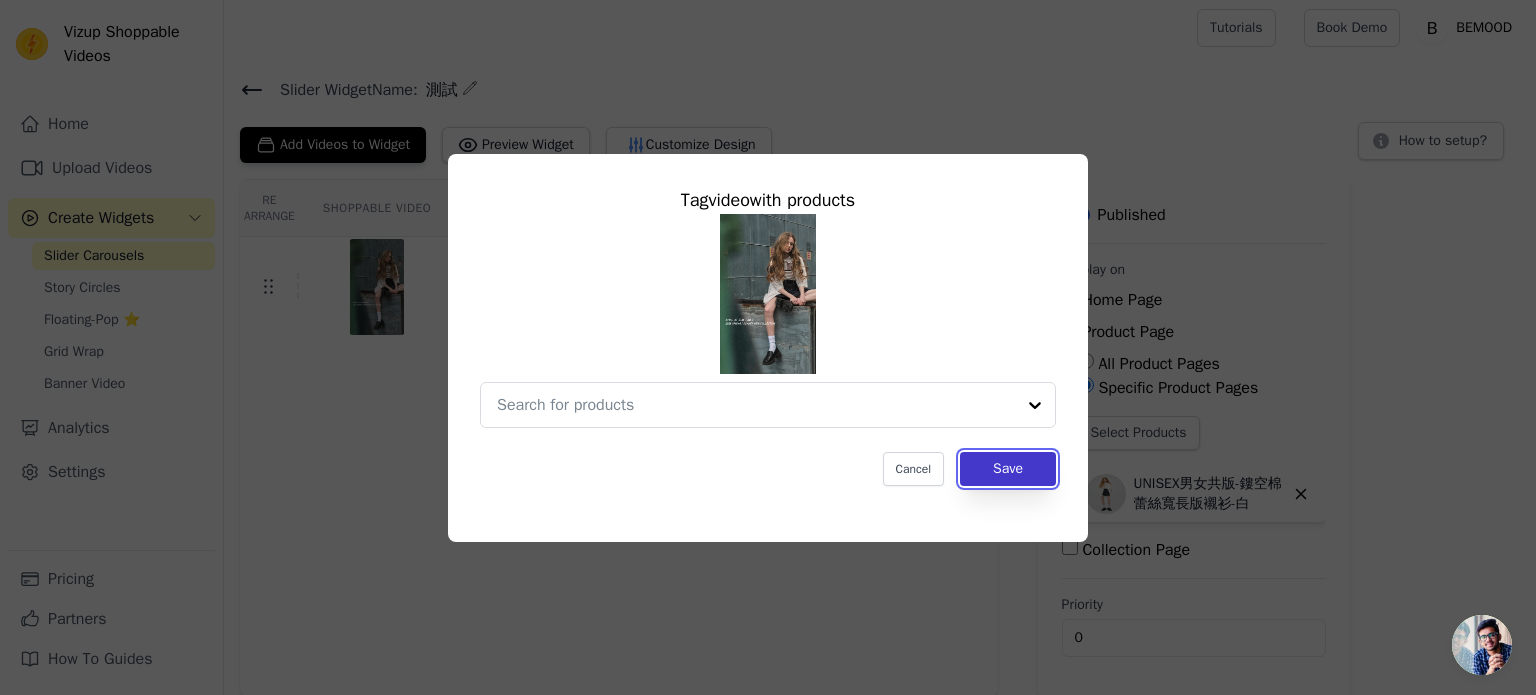 click on "Save" at bounding box center (1008, 469) 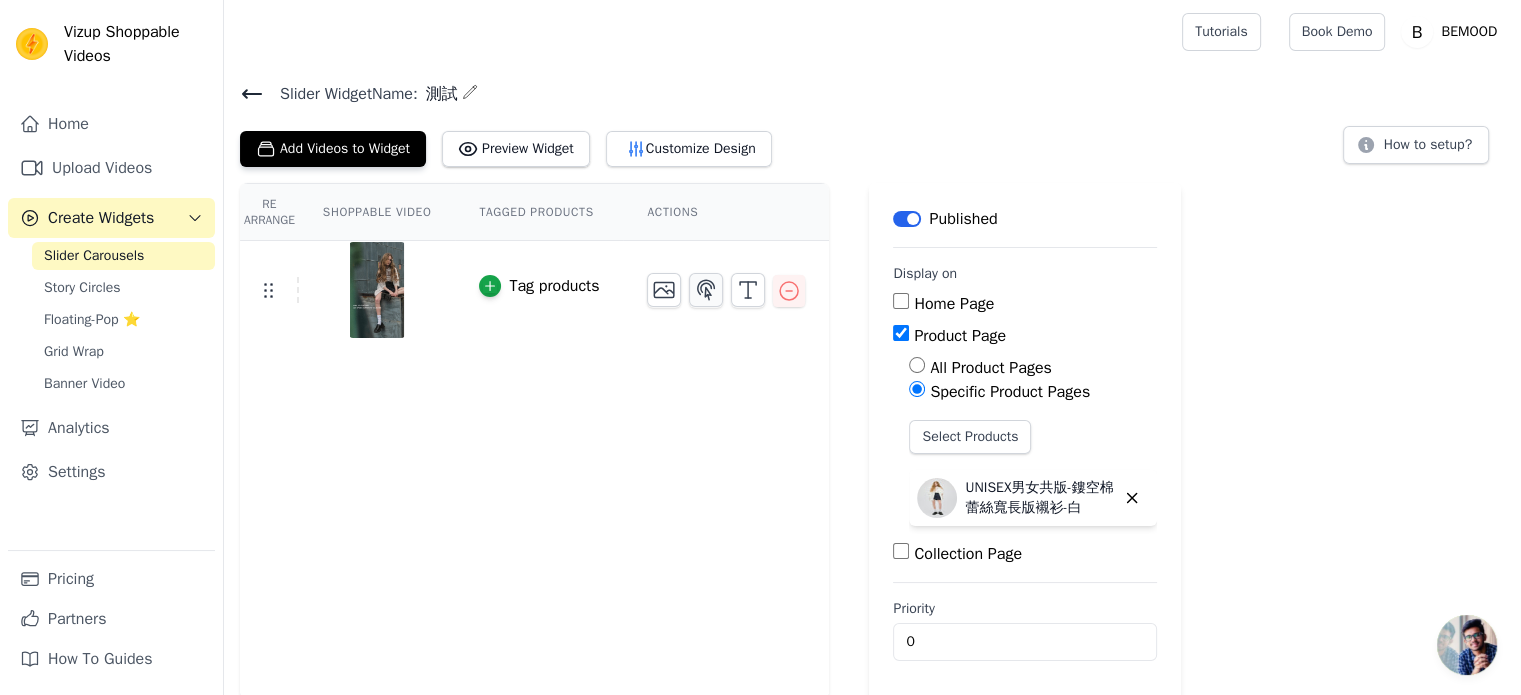 scroll, scrollTop: 0, scrollLeft: 0, axis: both 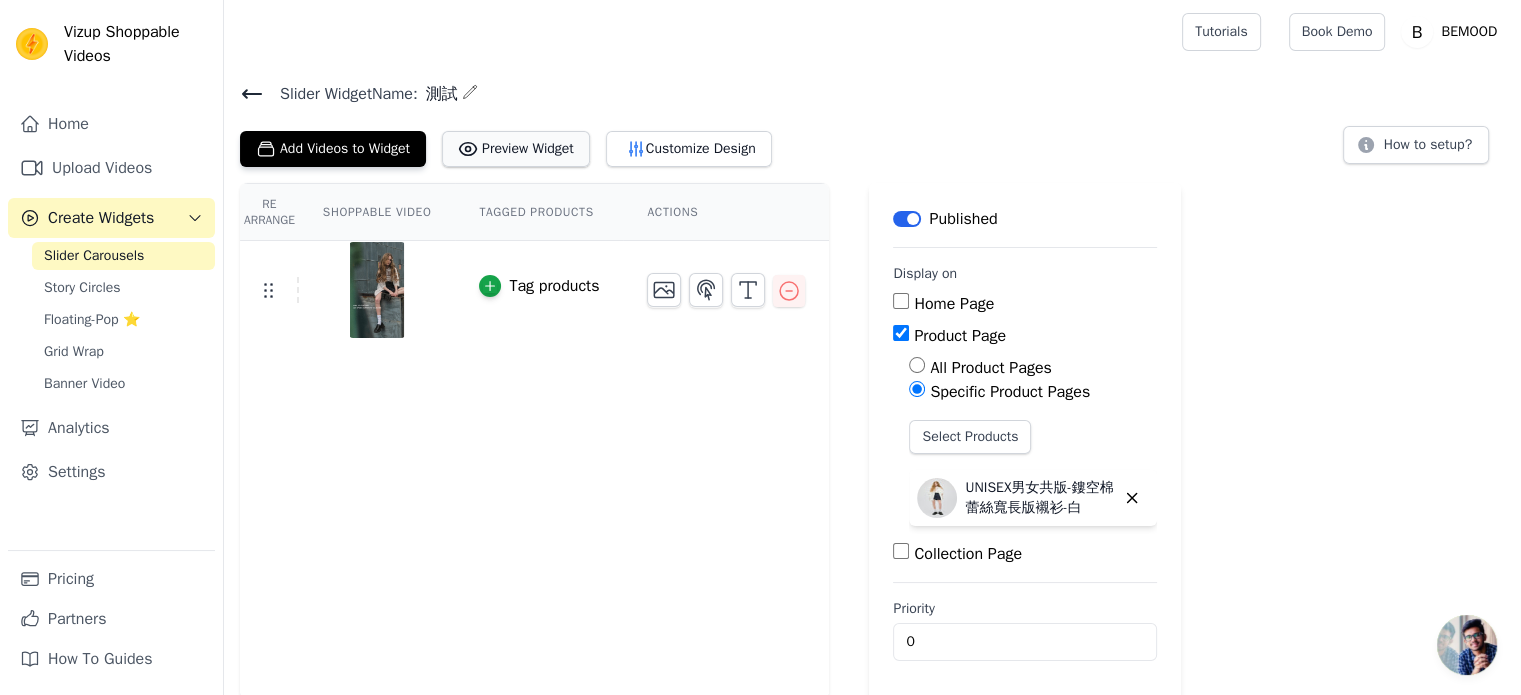 click on "Preview Widget" at bounding box center (516, 149) 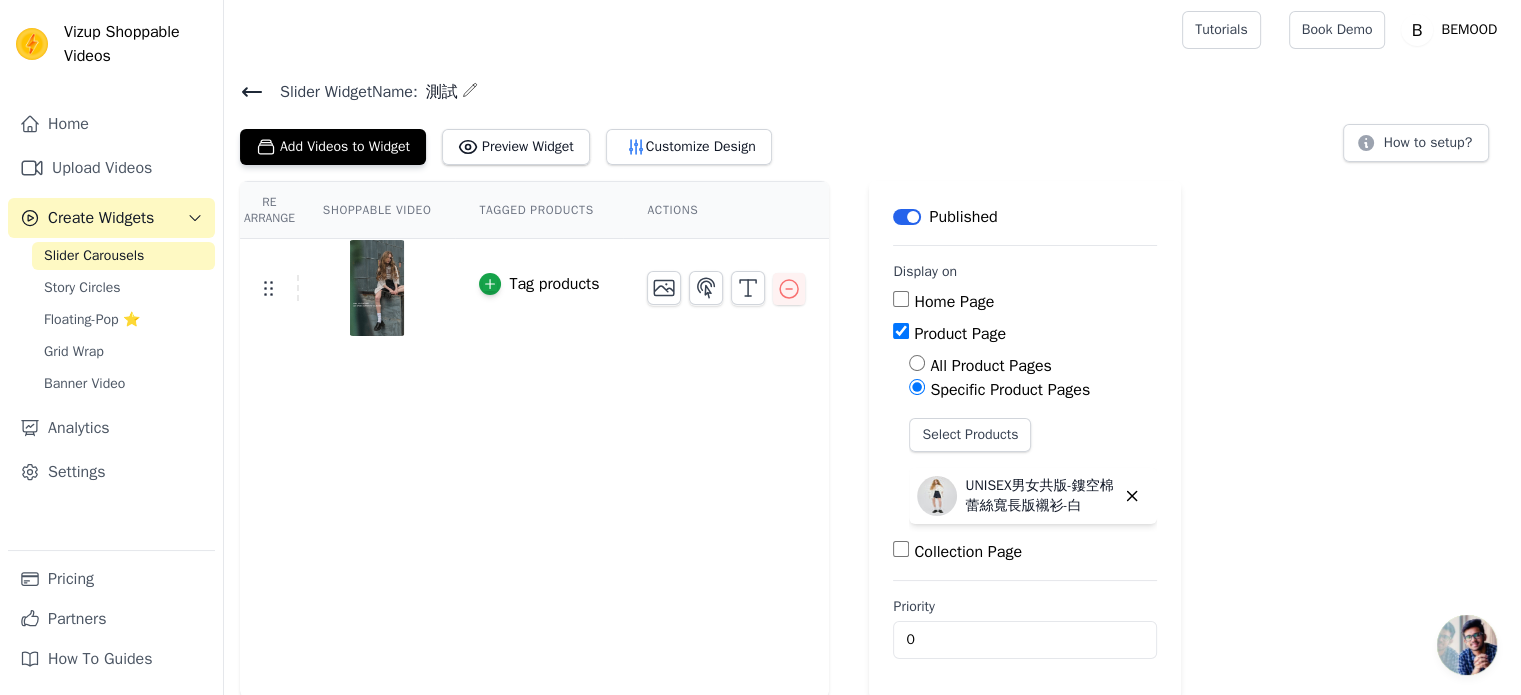 scroll, scrollTop: 3, scrollLeft: 0, axis: vertical 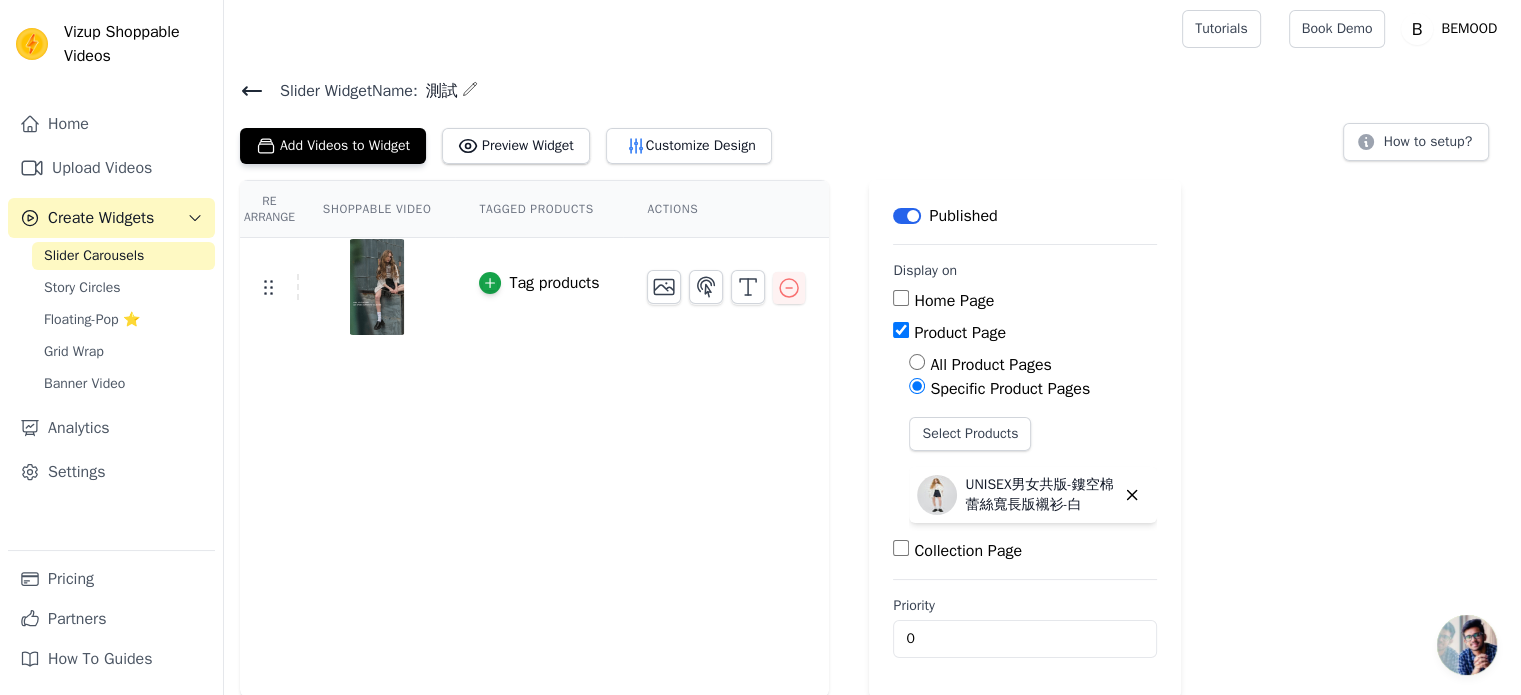 click on "Label     Published     Display on     Home Page     Product Page     All Product Pages     Specific Product Pages     Select Products       UNISEX男女共版-鏤空棉蕾絲寬長版襯衫-白         Collection Page       Priority   0" at bounding box center (1025, 439) 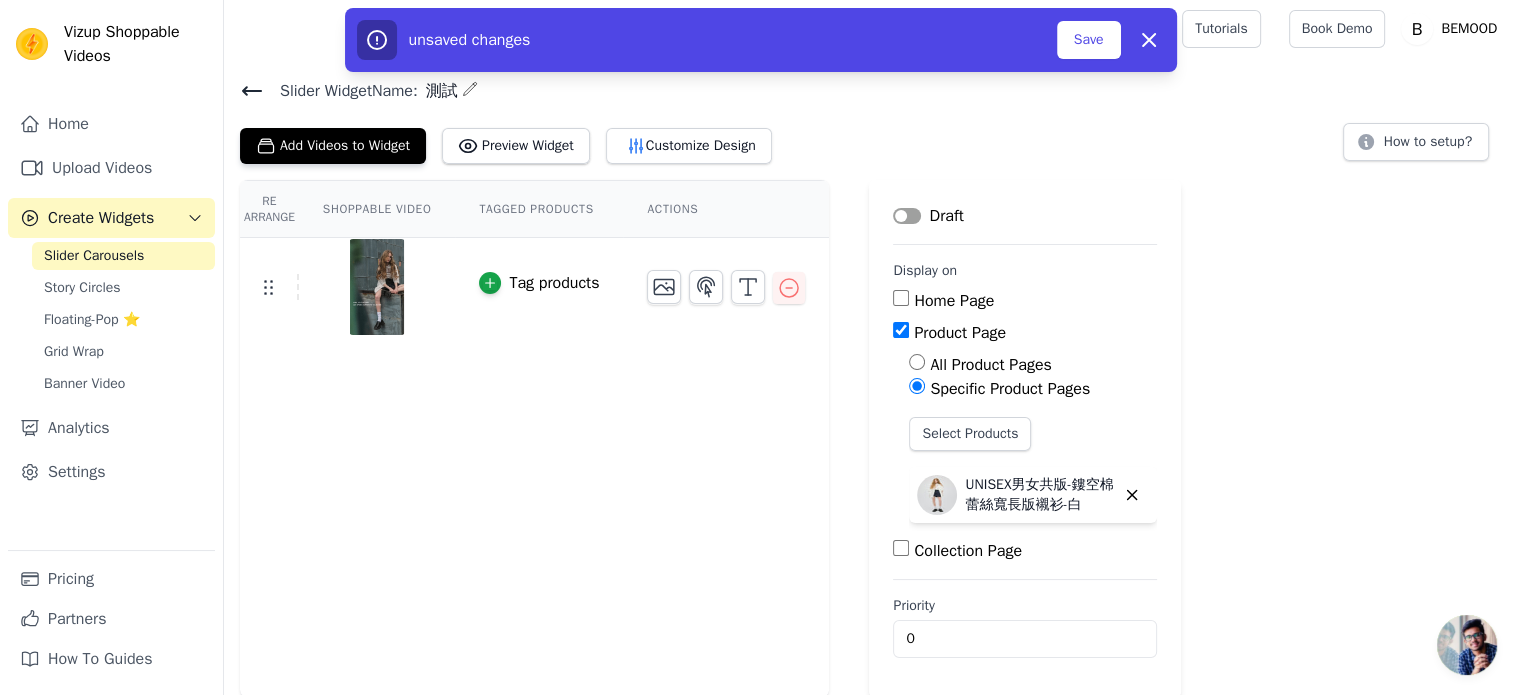 click on "Label" at bounding box center [907, 216] 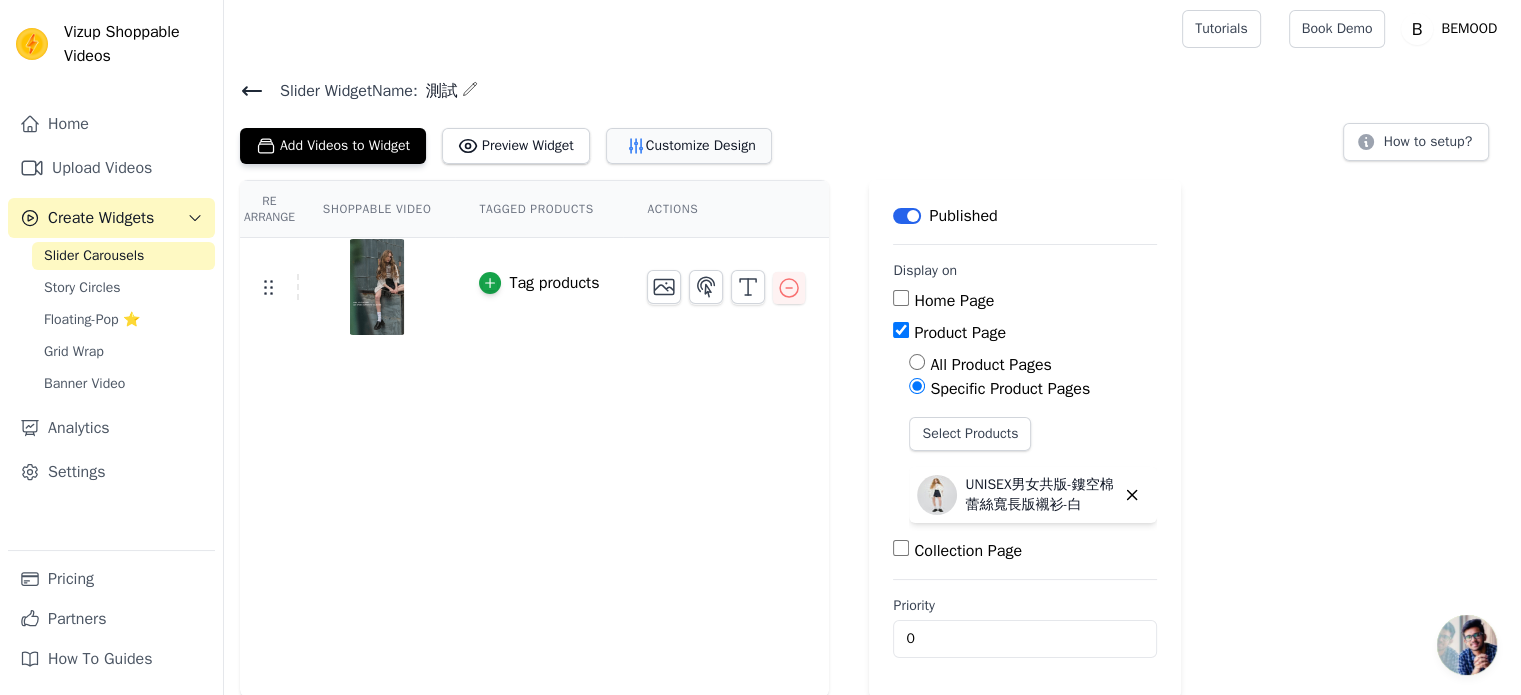 click on "Customize Design" at bounding box center (689, 146) 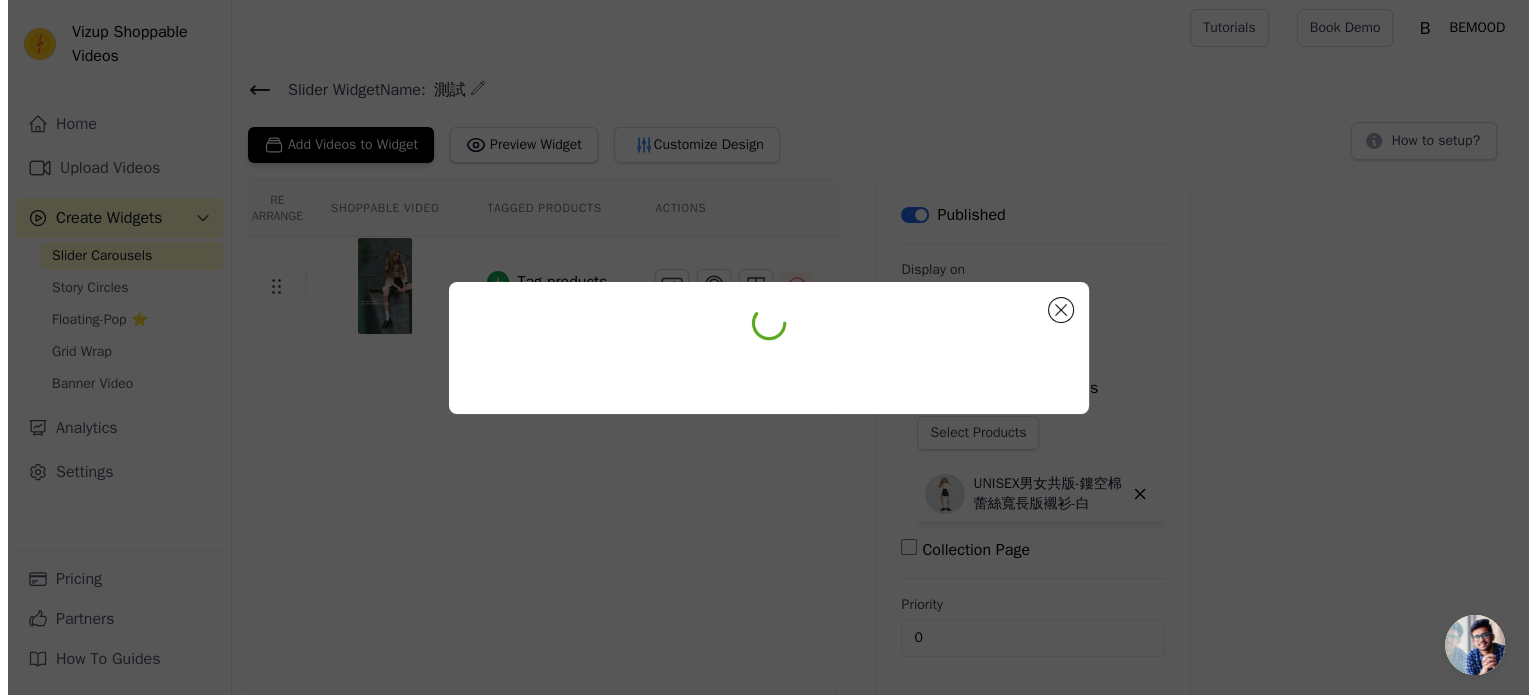 scroll, scrollTop: 0, scrollLeft: 0, axis: both 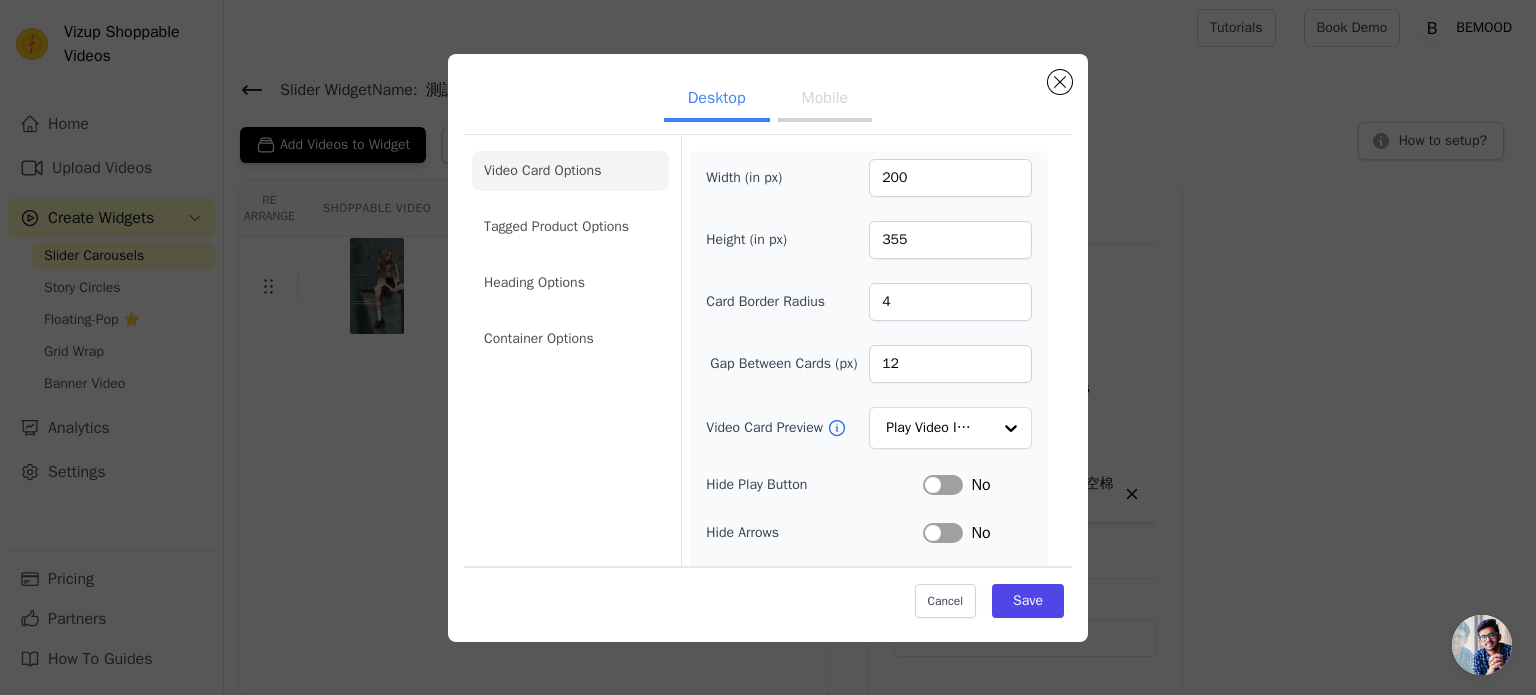 click on "Mobile" at bounding box center (825, 100) 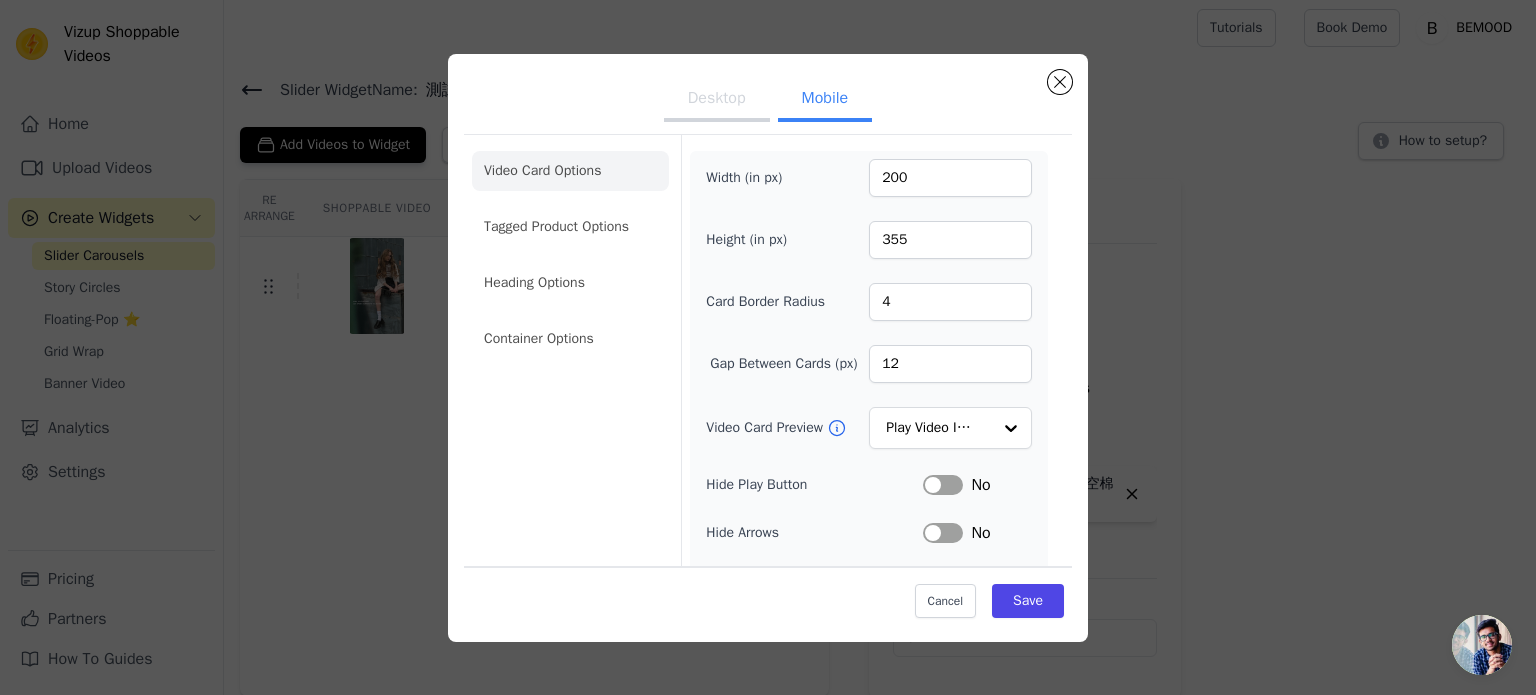 click on "Desktop" at bounding box center (717, 100) 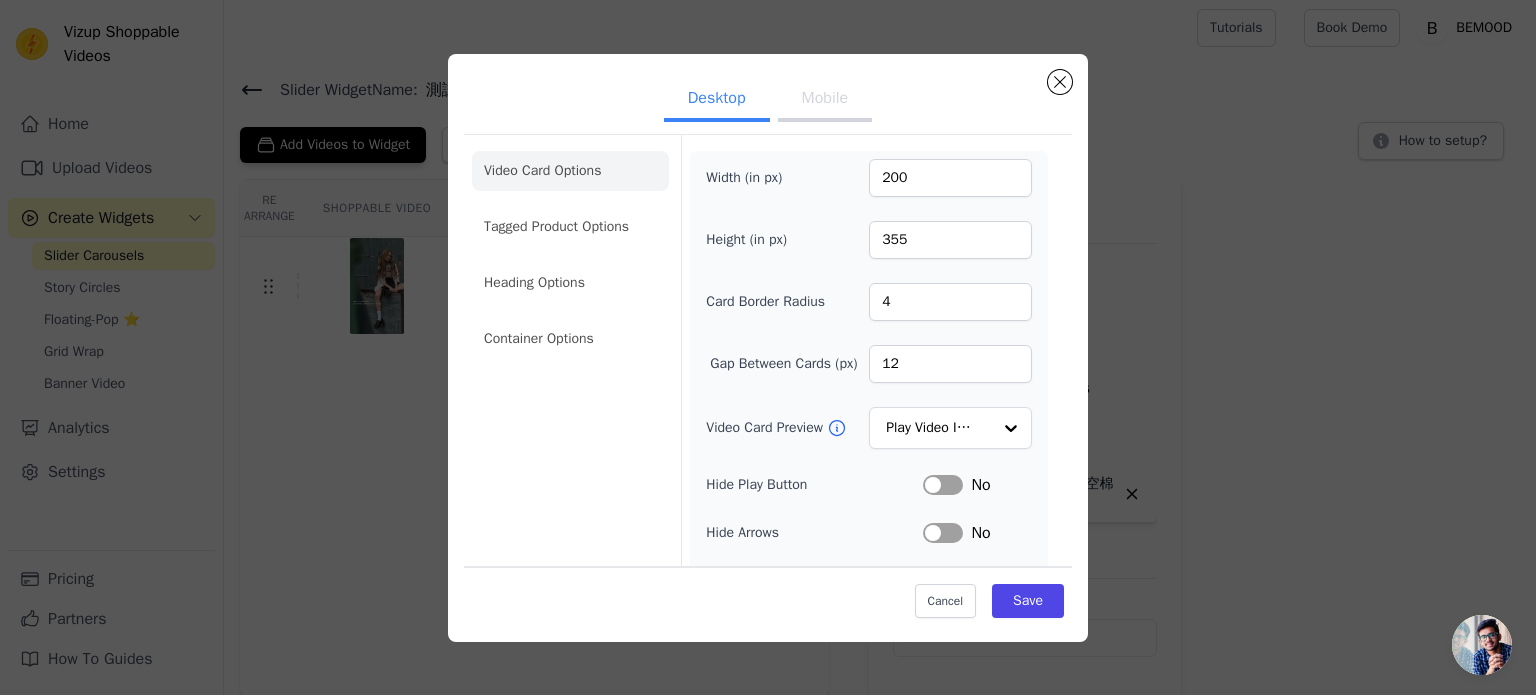 click on "Mobile" at bounding box center [825, 100] 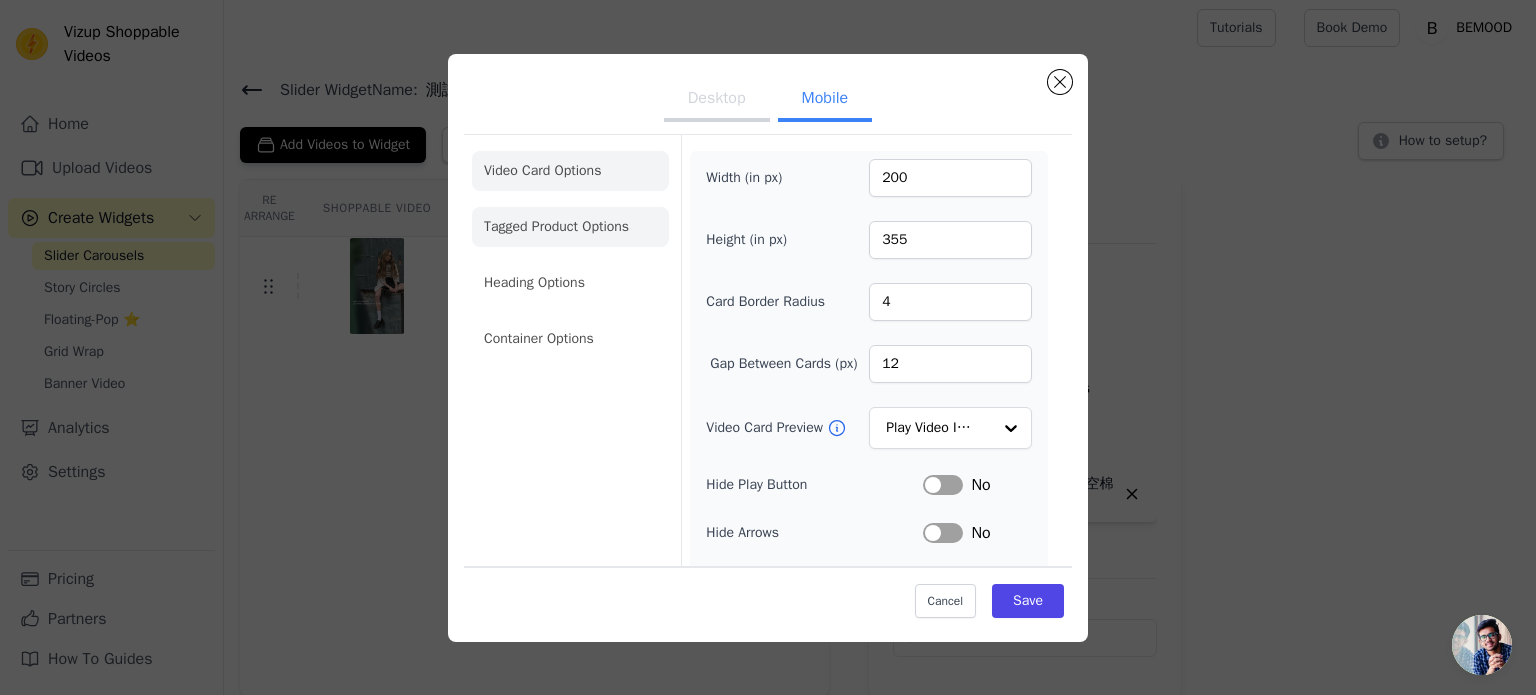click on "Tagged Product Options" 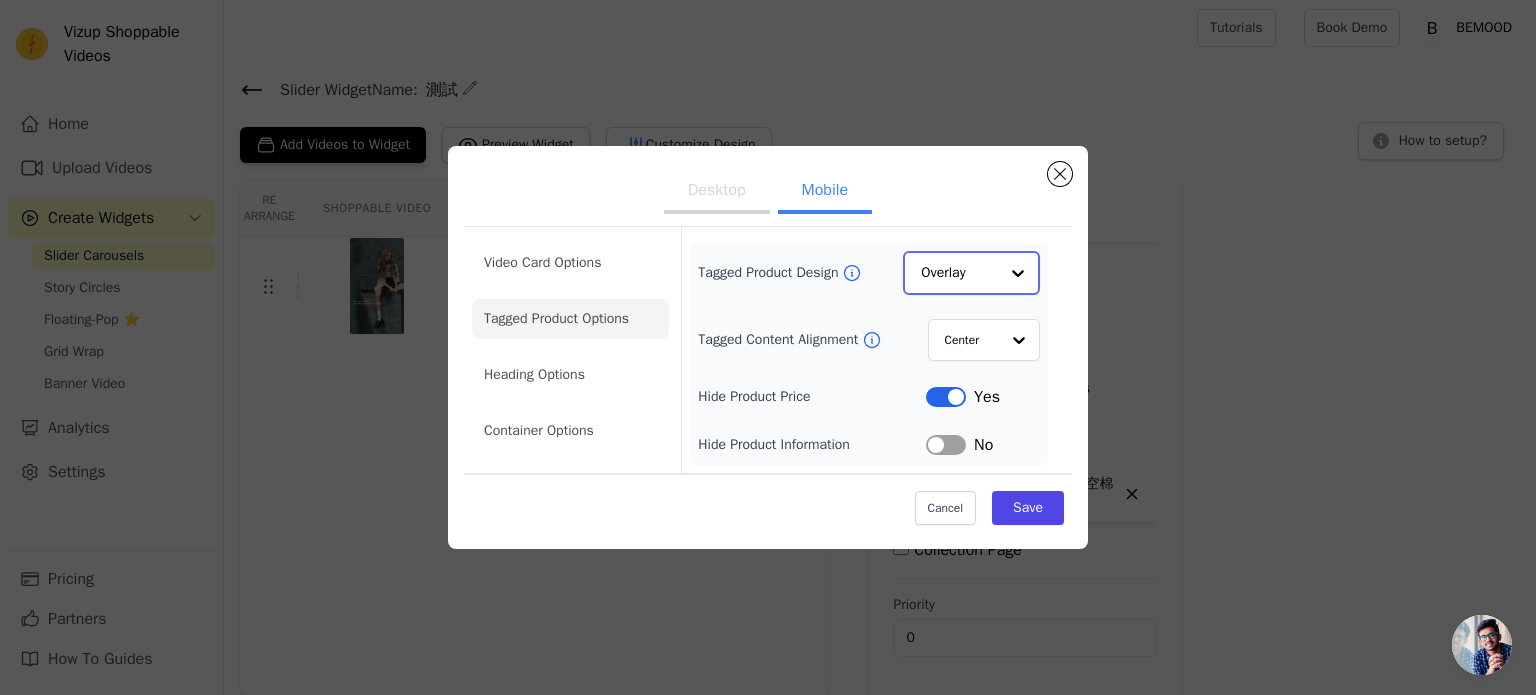 click at bounding box center (1018, 273) 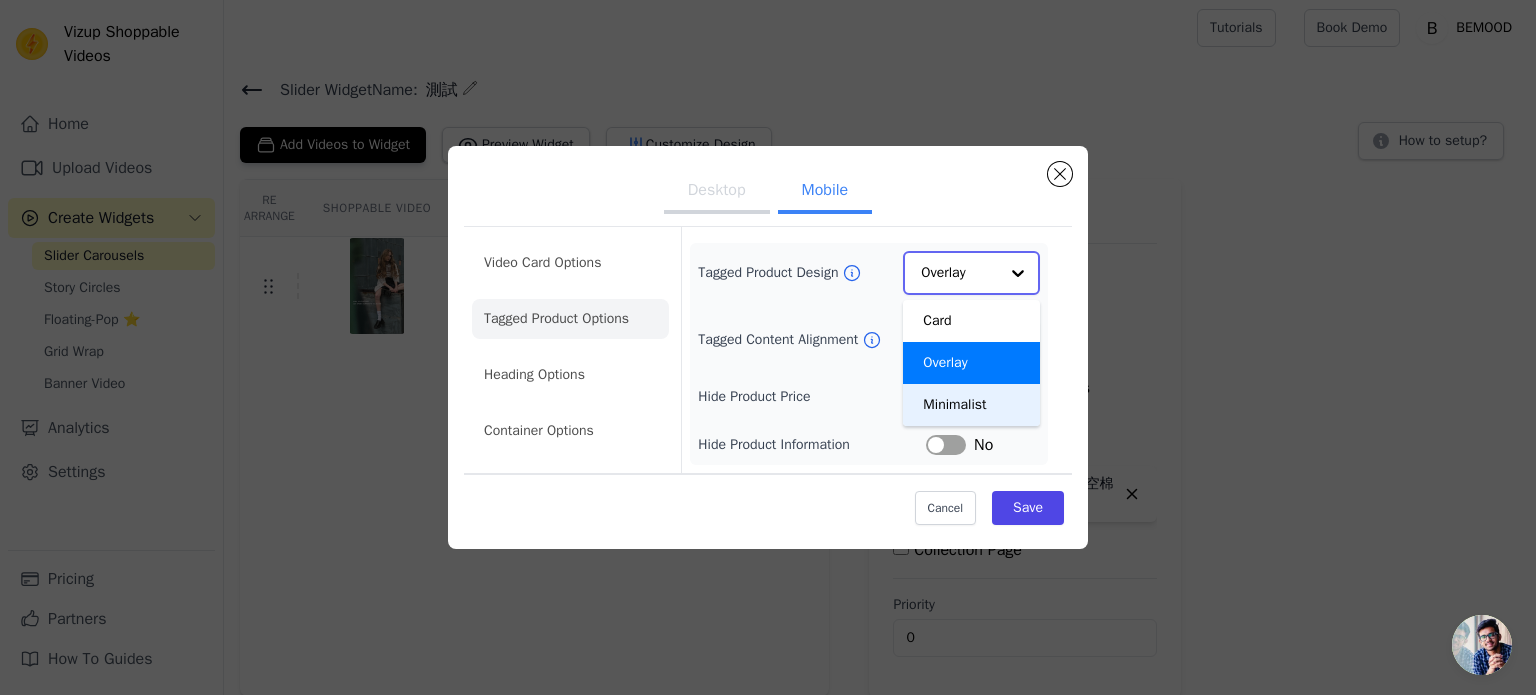 click on "Minimalist" at bounding box center (971, 405) 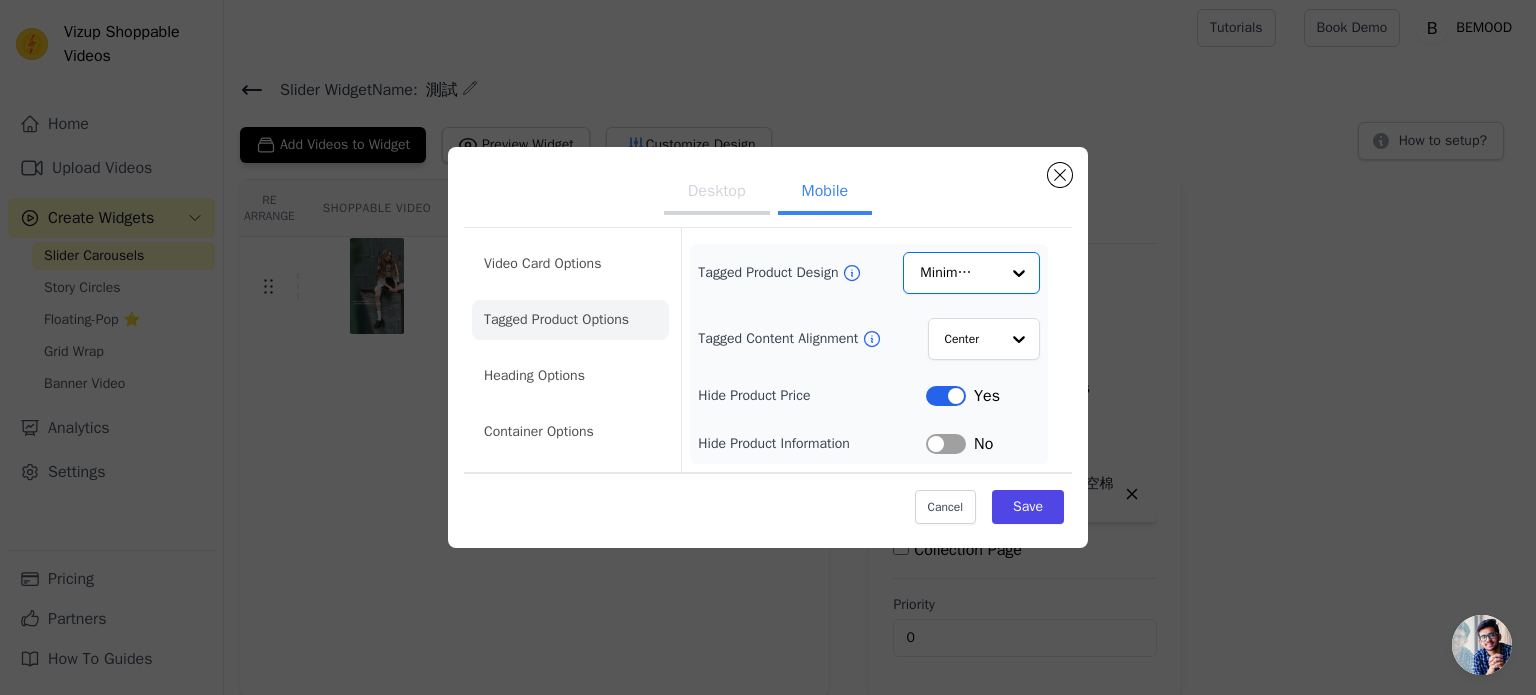 click on "Tagged Content Alignment" at bounding box center (780, 339) 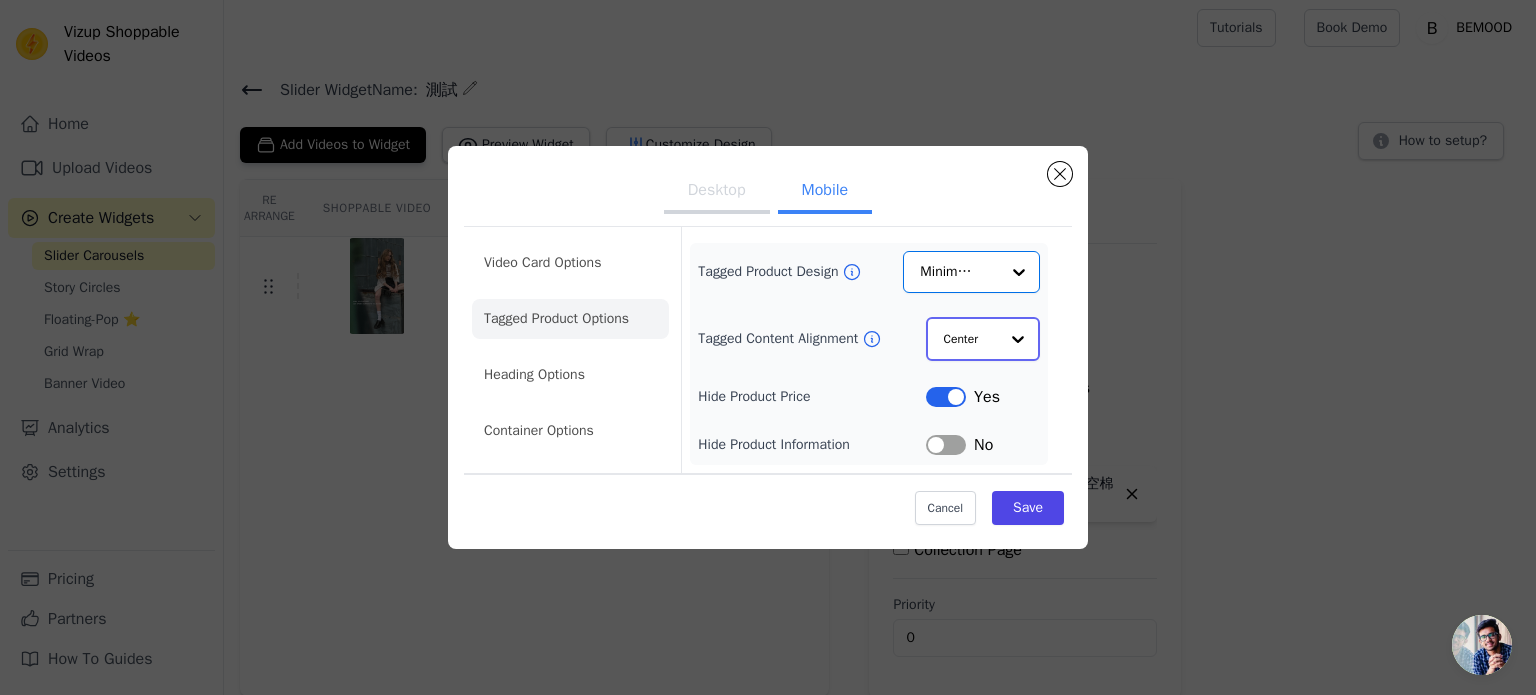 click on "Tagged Content Alignment" 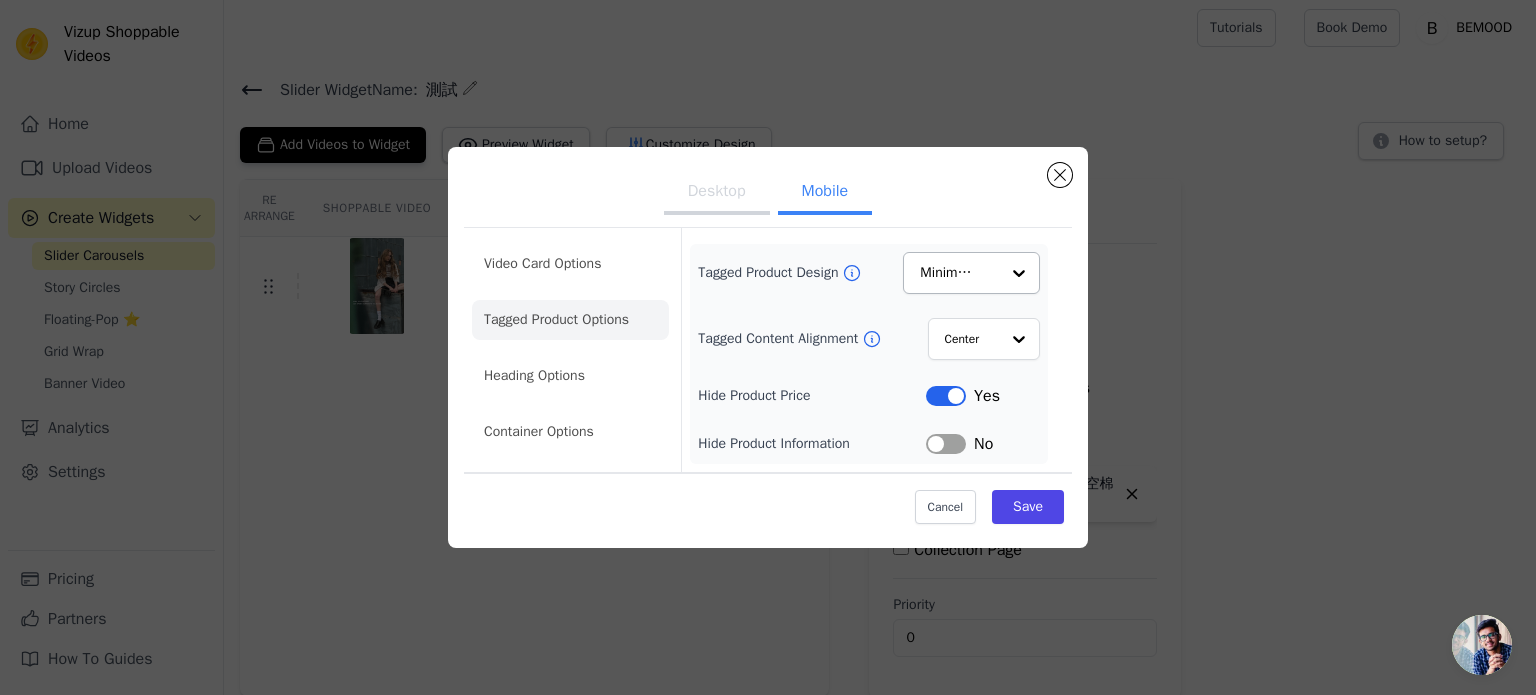 click on "Label" at bounding box center [946, 444] 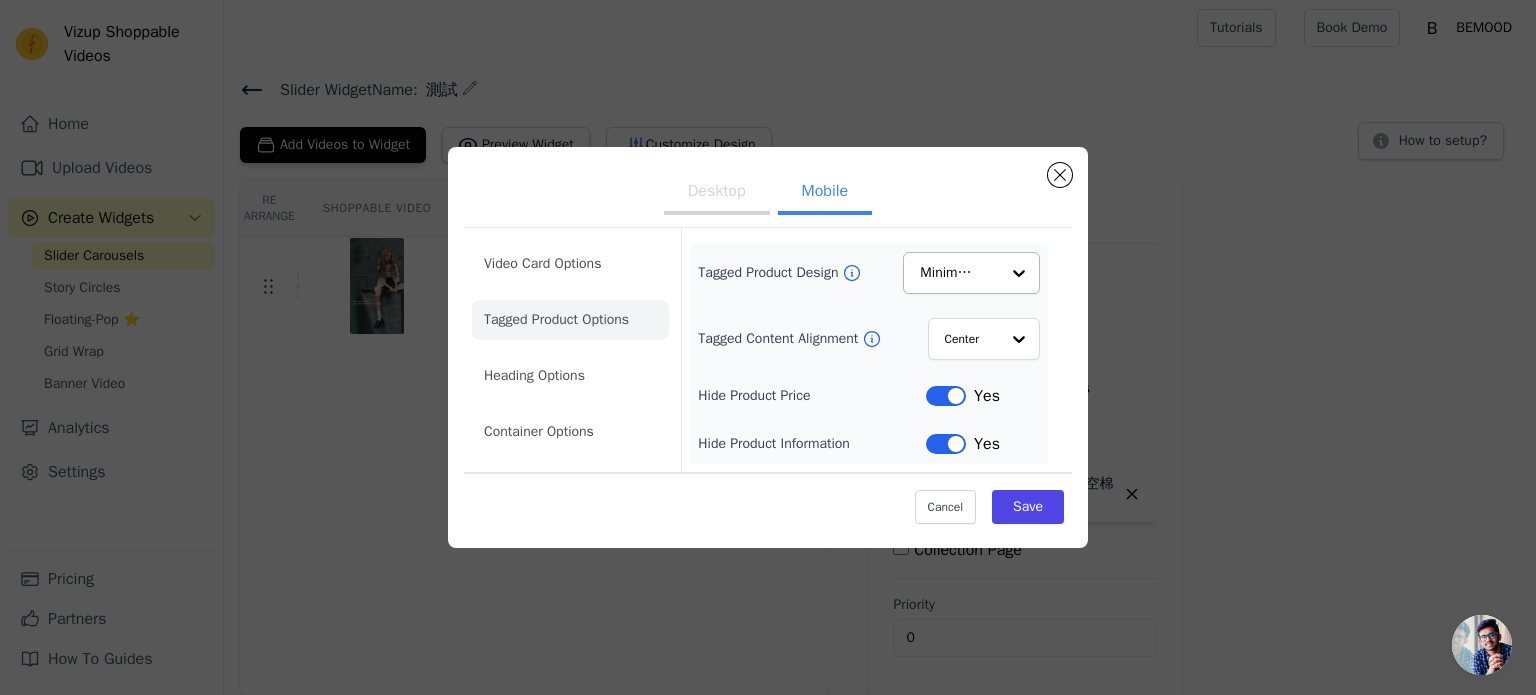 drag, startPoint x: 555, startPoint y: 369, endPoint x: 571, endPoint y: 369, distance: 16 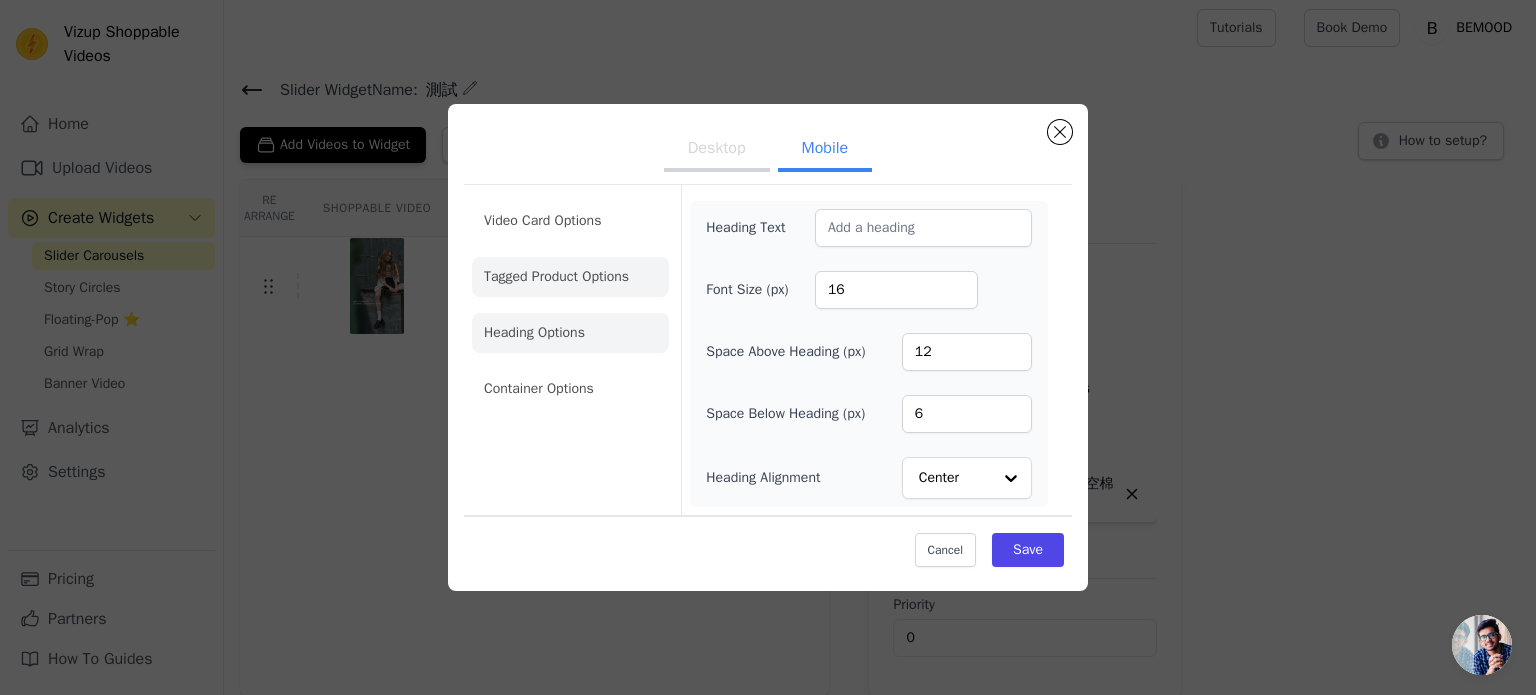 click on "Tagged Product Options" 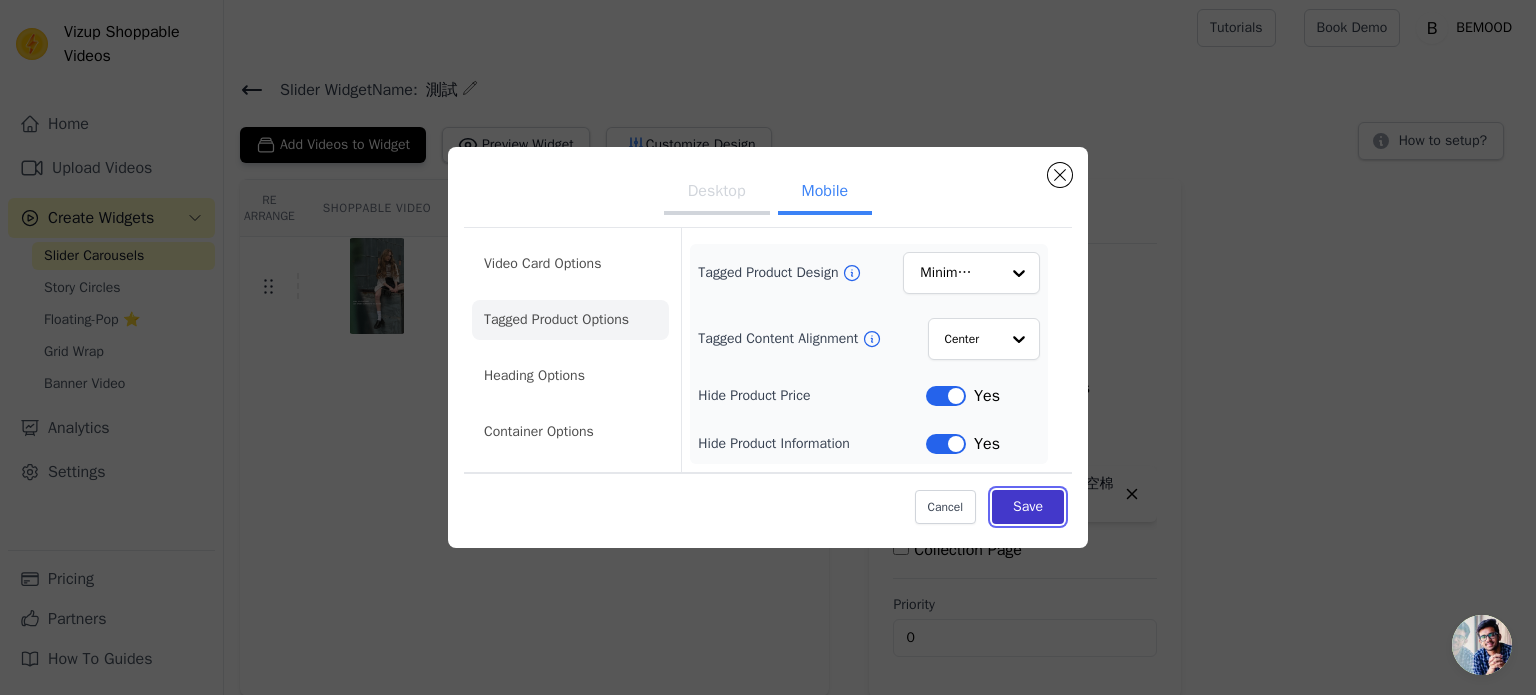 click on "Save" at bounding box center [1028, 507] 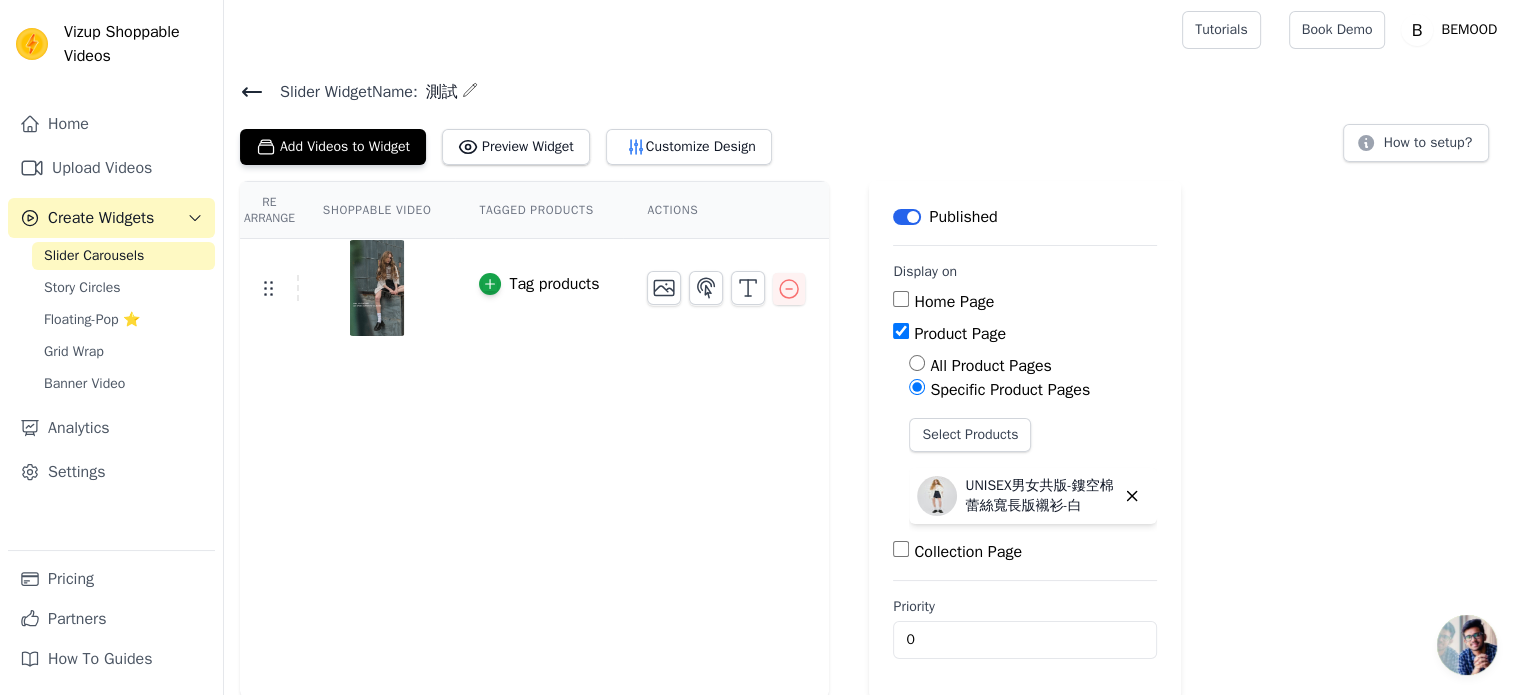 scroll, scrollTop: 3, scrollLeft: 0, axis: vertical 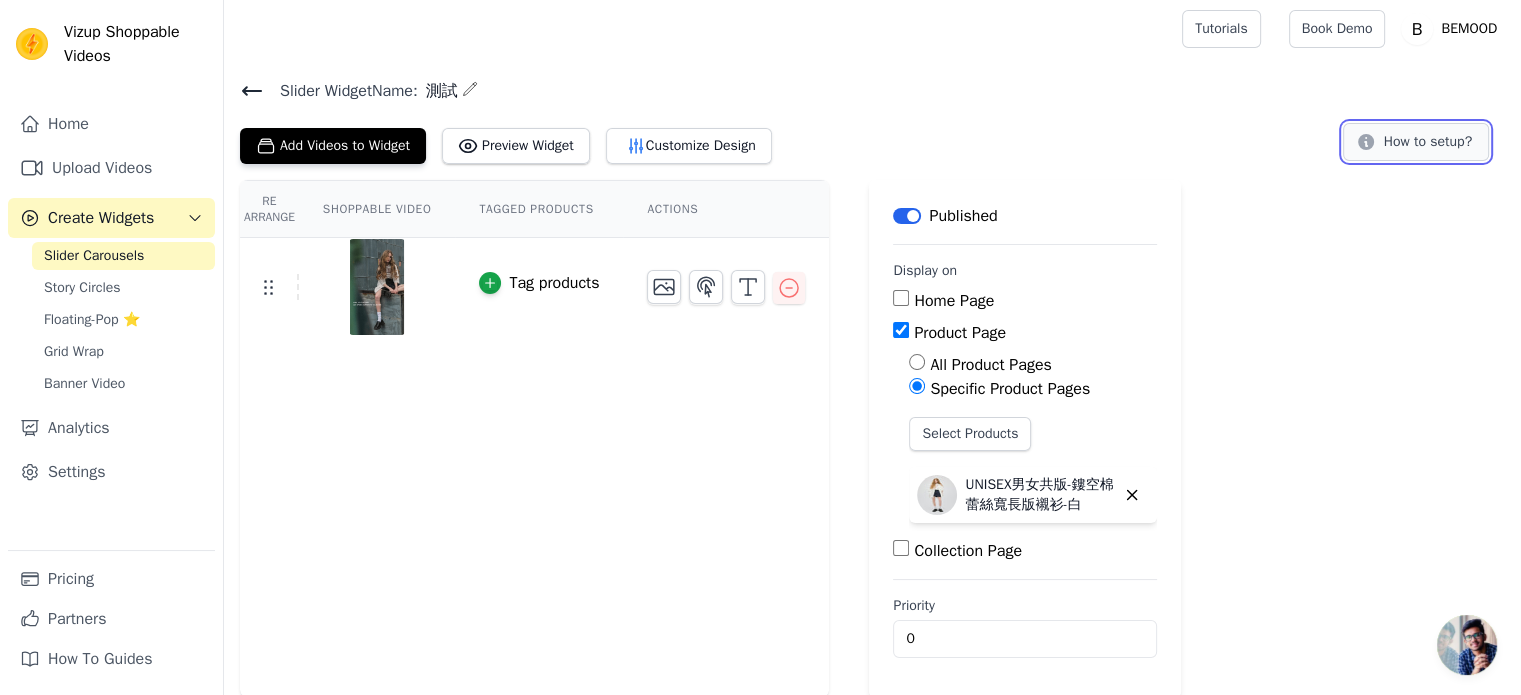 click on "How to setup?" at bounding box center (1416, 142) 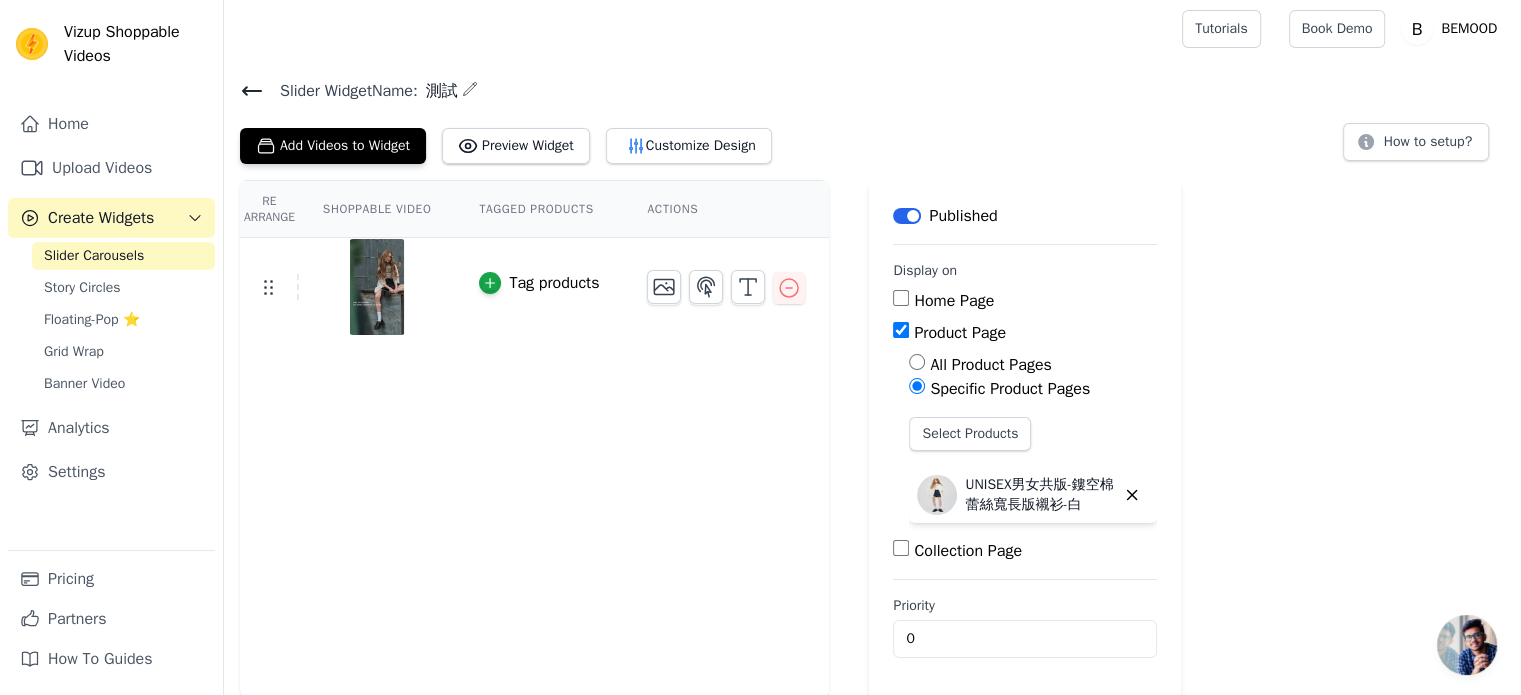click on "All Product Pages" at bounding box center (990, 365) 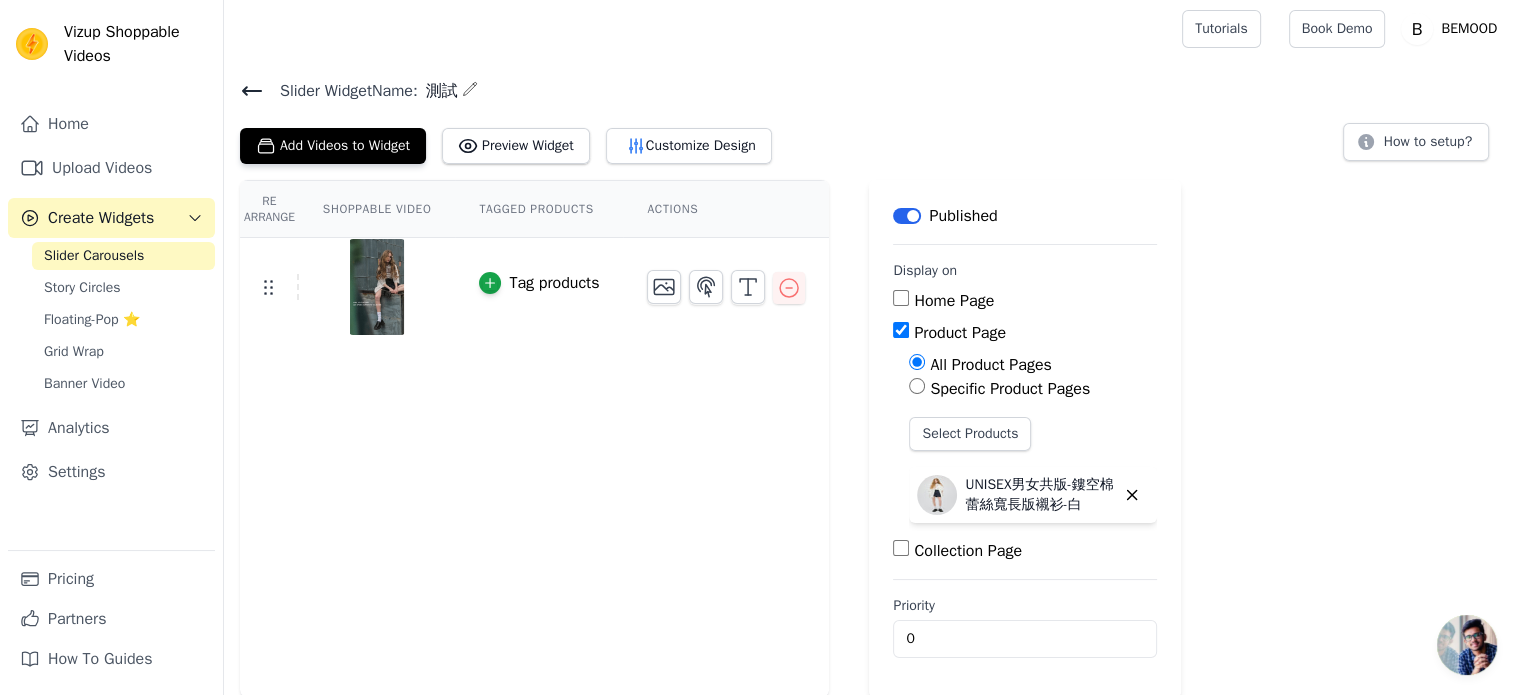 scroll, scrollTop: 0, scrollLeft: 0, axis: both 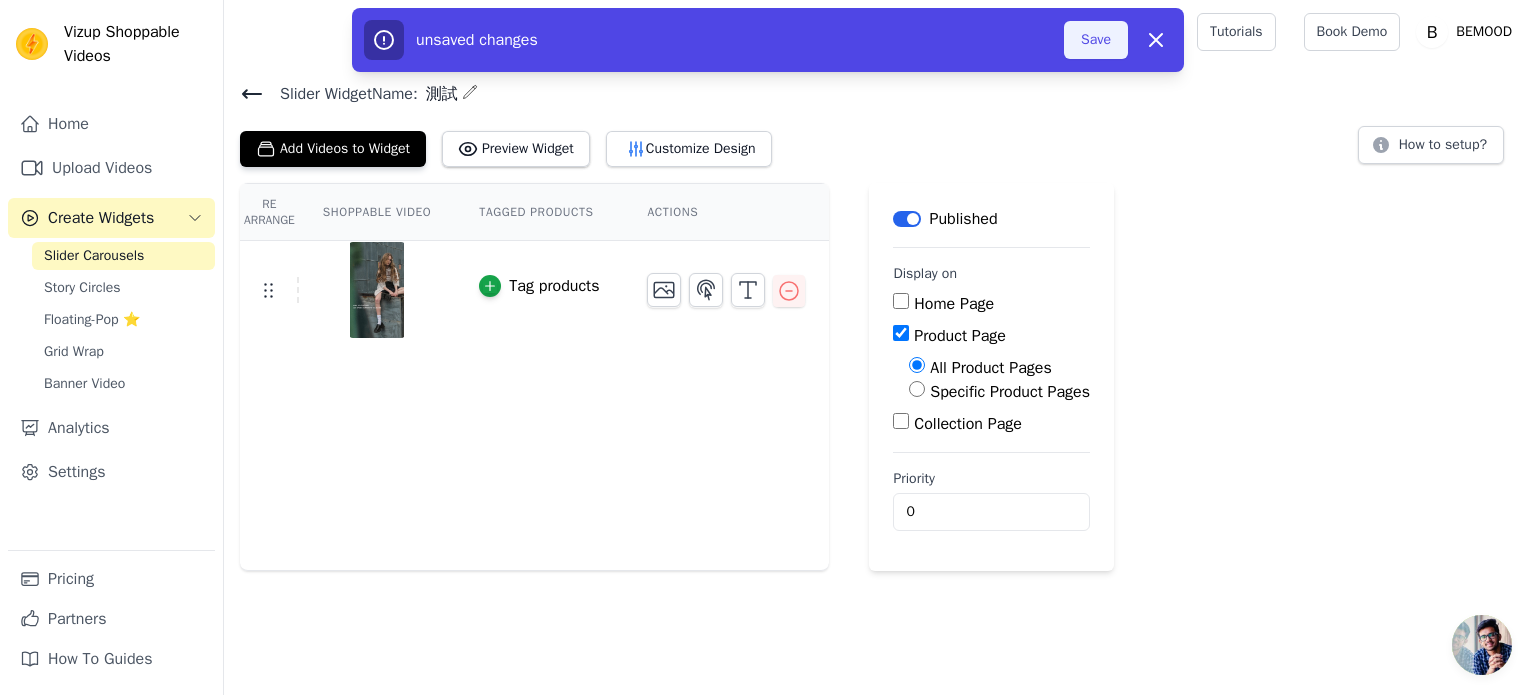 click on "Save" at bounding box center (1096, 40) 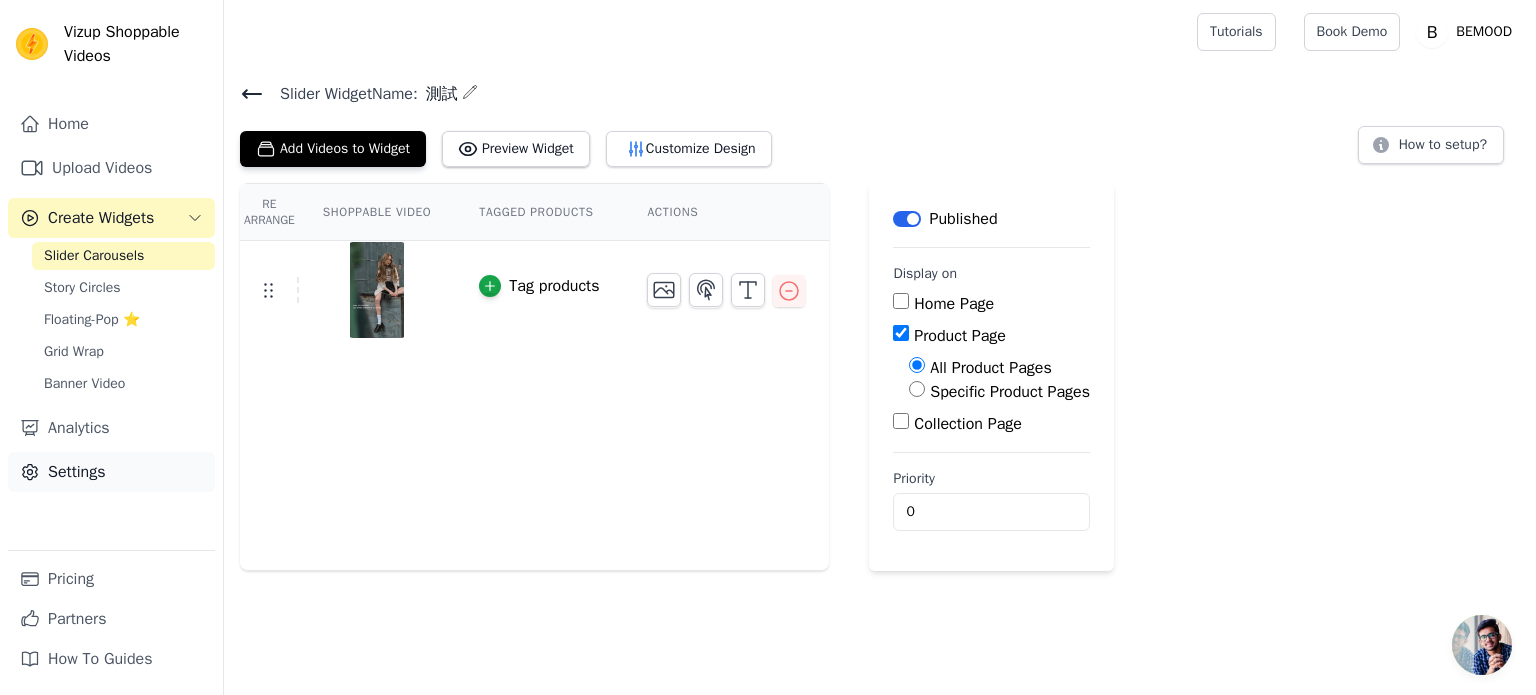 click on "Settings" at bounding box center [111, 472] 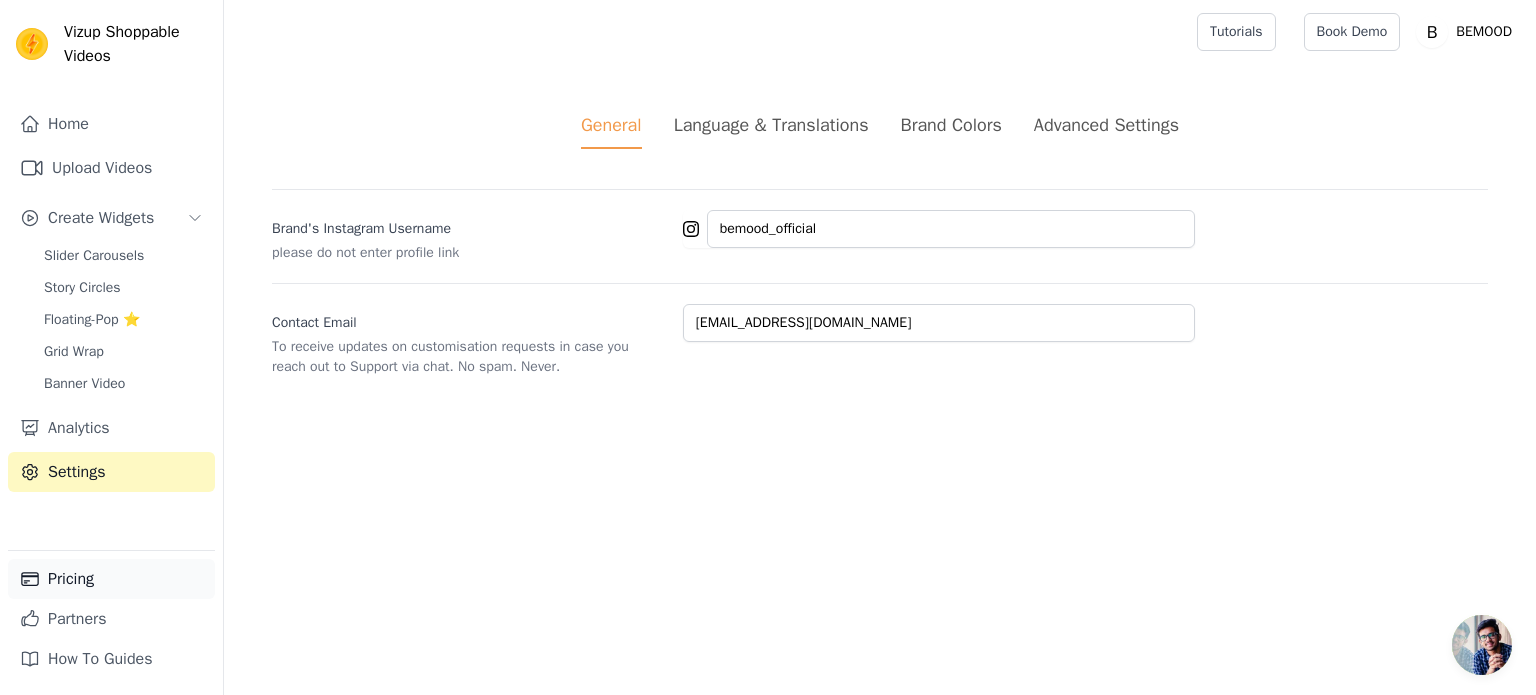 click on "Pricing" at bounding box center [111, 579] 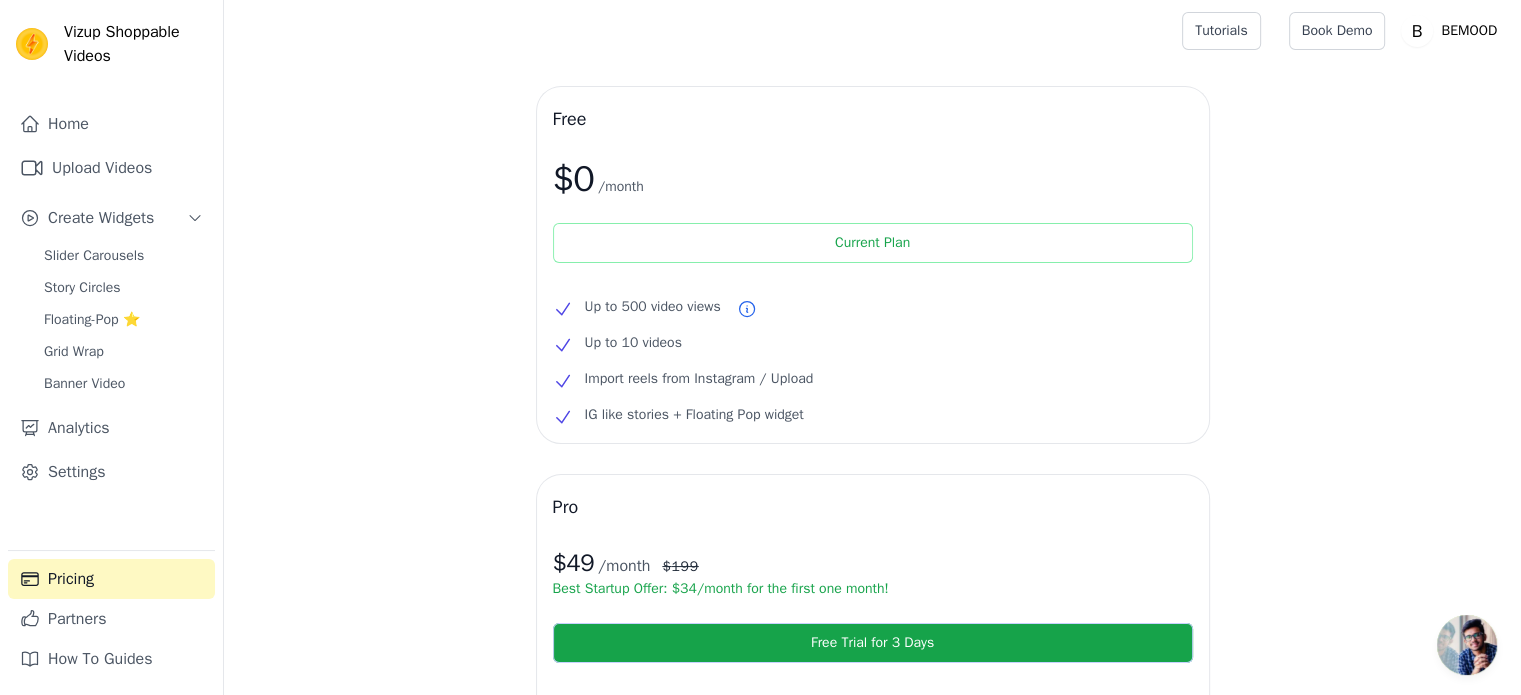 scroll, scrollTop: 0, scrollLeft: 0, axis: both 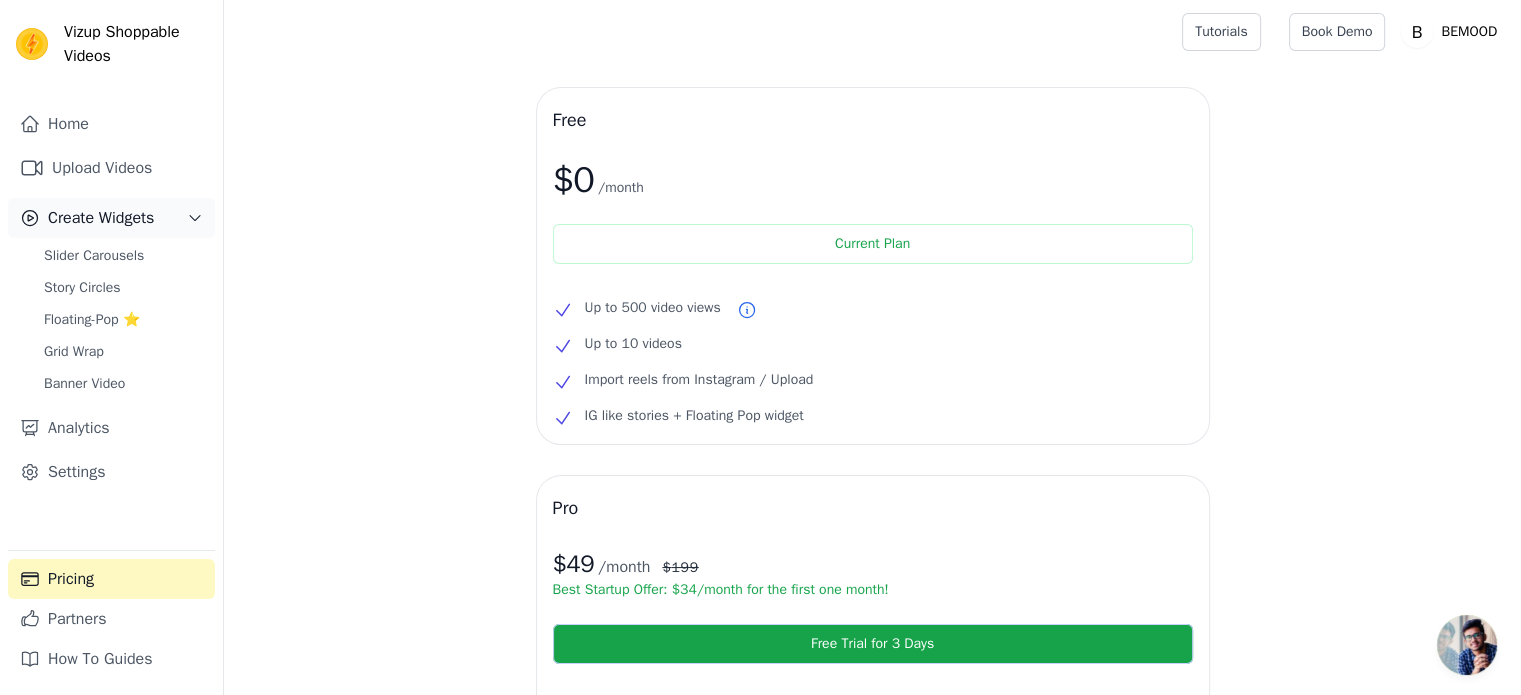 click on "Create Widgets" at bounding box center [111, 218] 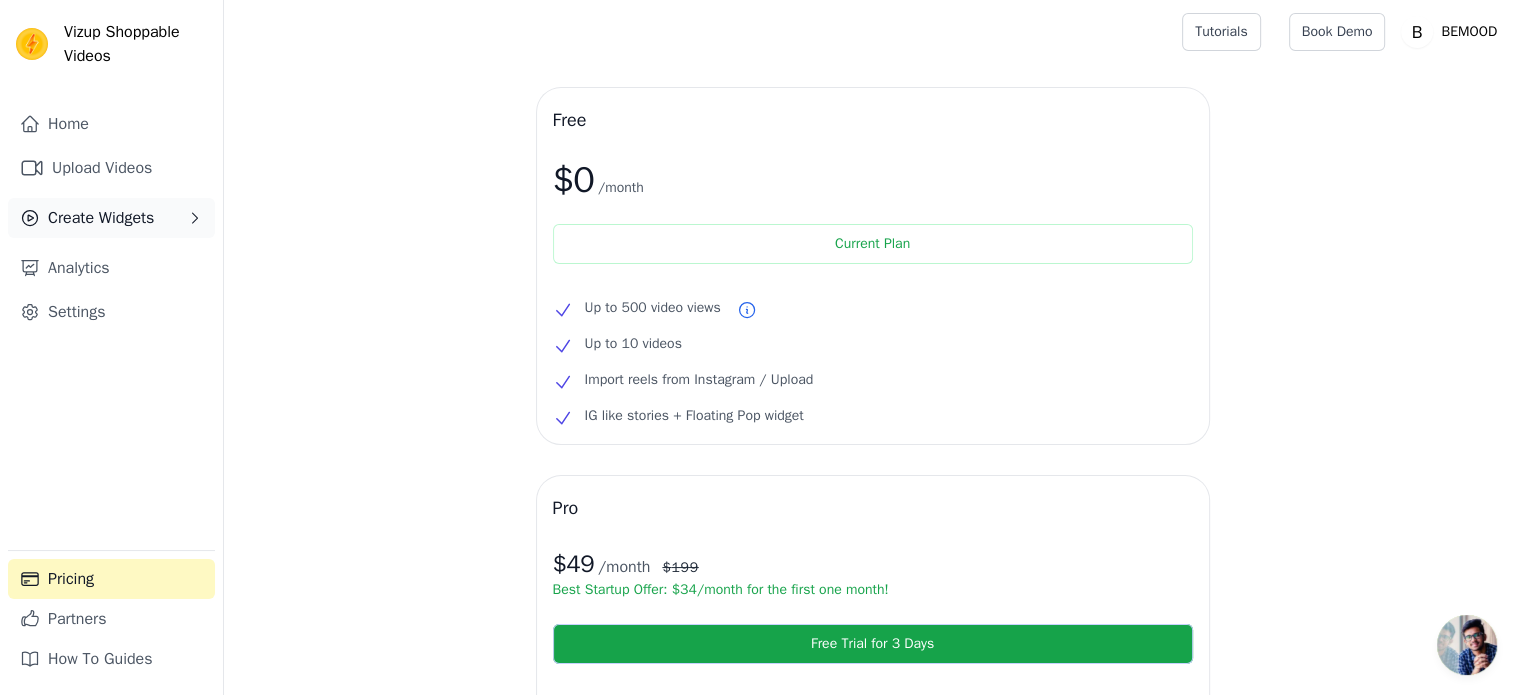click on "Create Widgets" at bounding box center (111, 218) 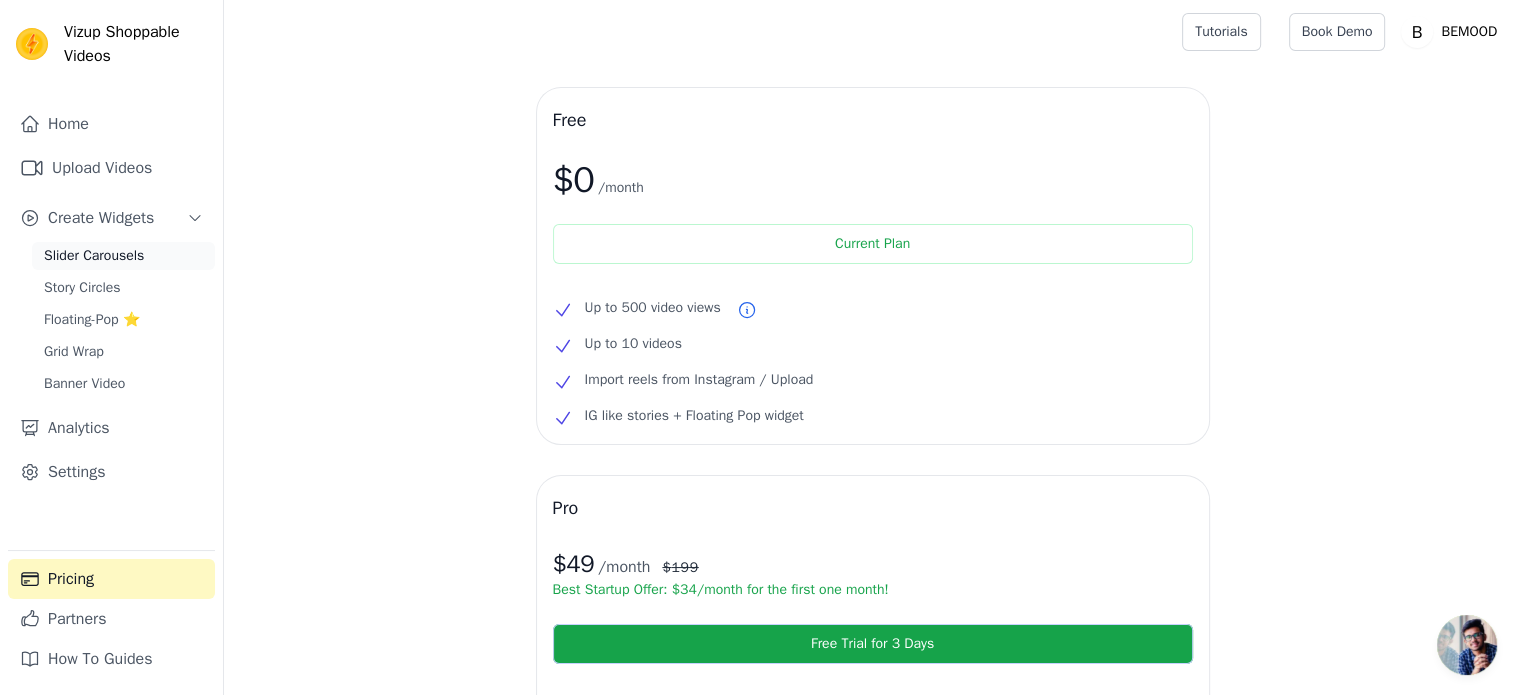 click on "Slider Carousels" at bounding box center (94, 256) 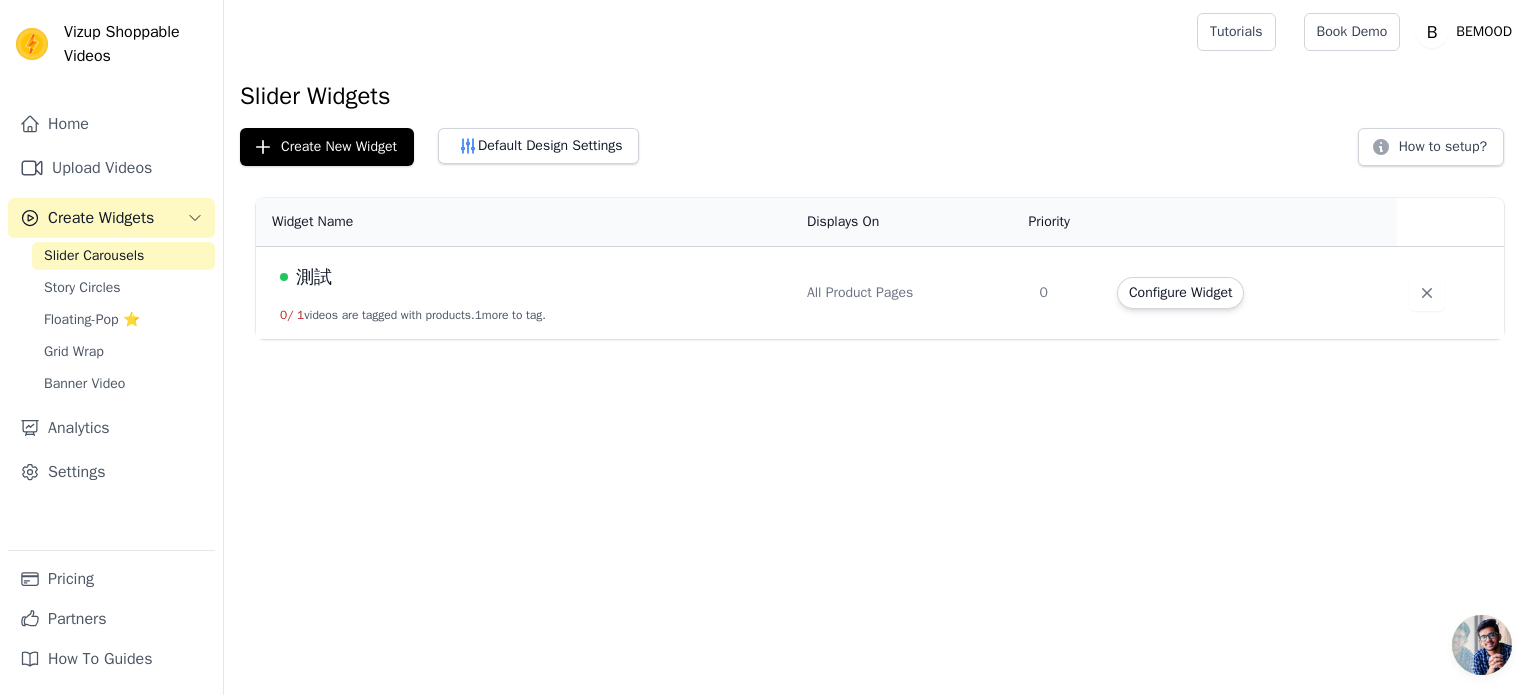 click on "Vizup Shoppable Videos
Home
Upload Videos       Create Widgets     Slider Carousels   Story Circles   Floating-Pop ⭐   Grid Wrap   Banner Video
Analytics
Settings
Pricing
Partners
How To Guides   Open sidebar       Tutorials     Book Demo   Open user menu" at bounding box center [768, 169] 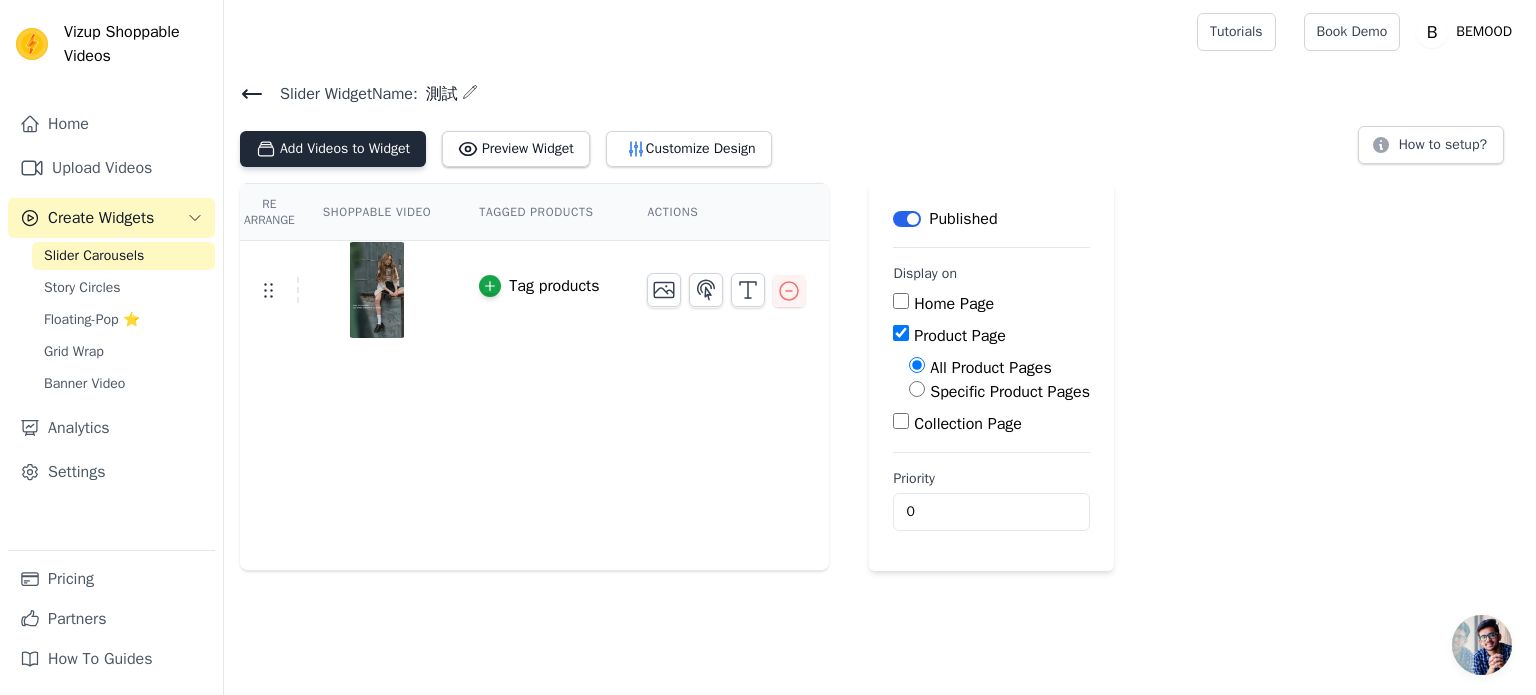 click on "Add Videos to Widget" at bounding box center (333, 149) 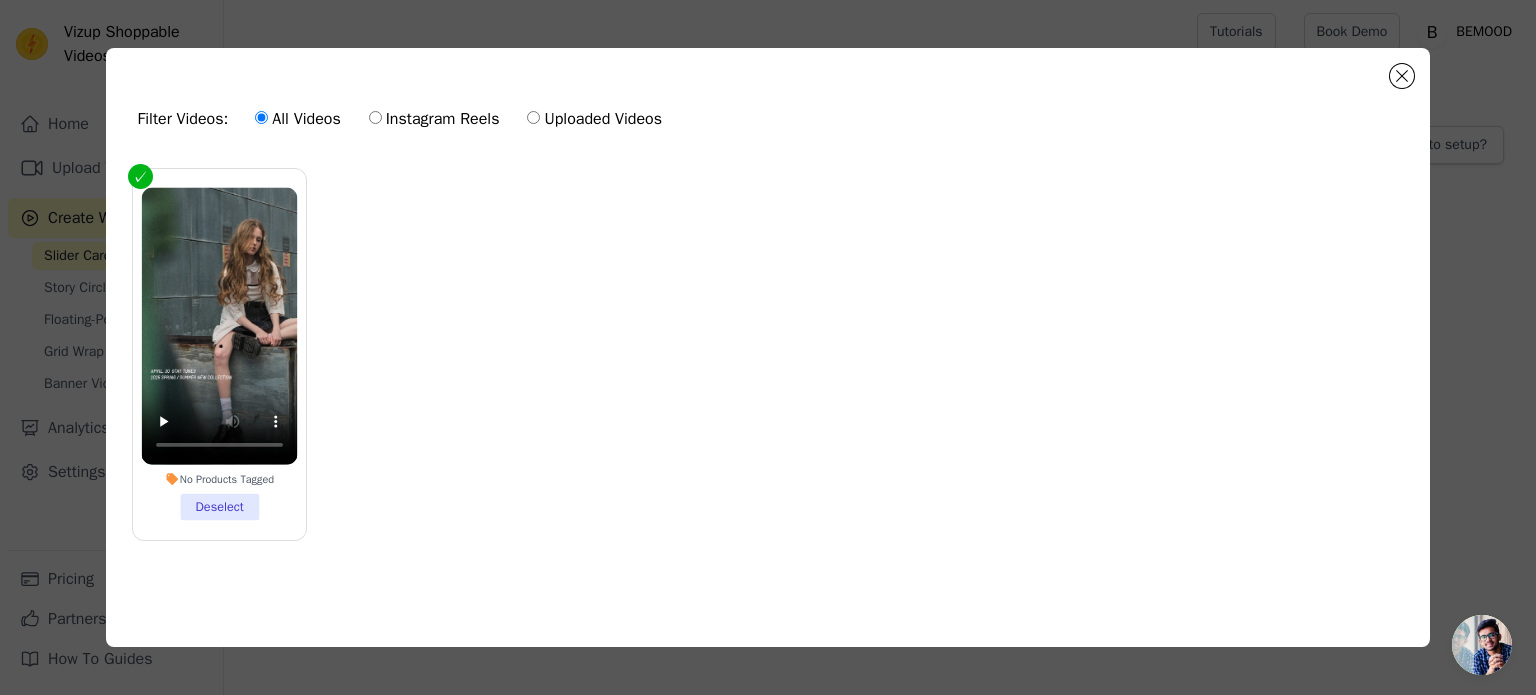 click on "Instagram Reels" at bounding box center (434, 119) 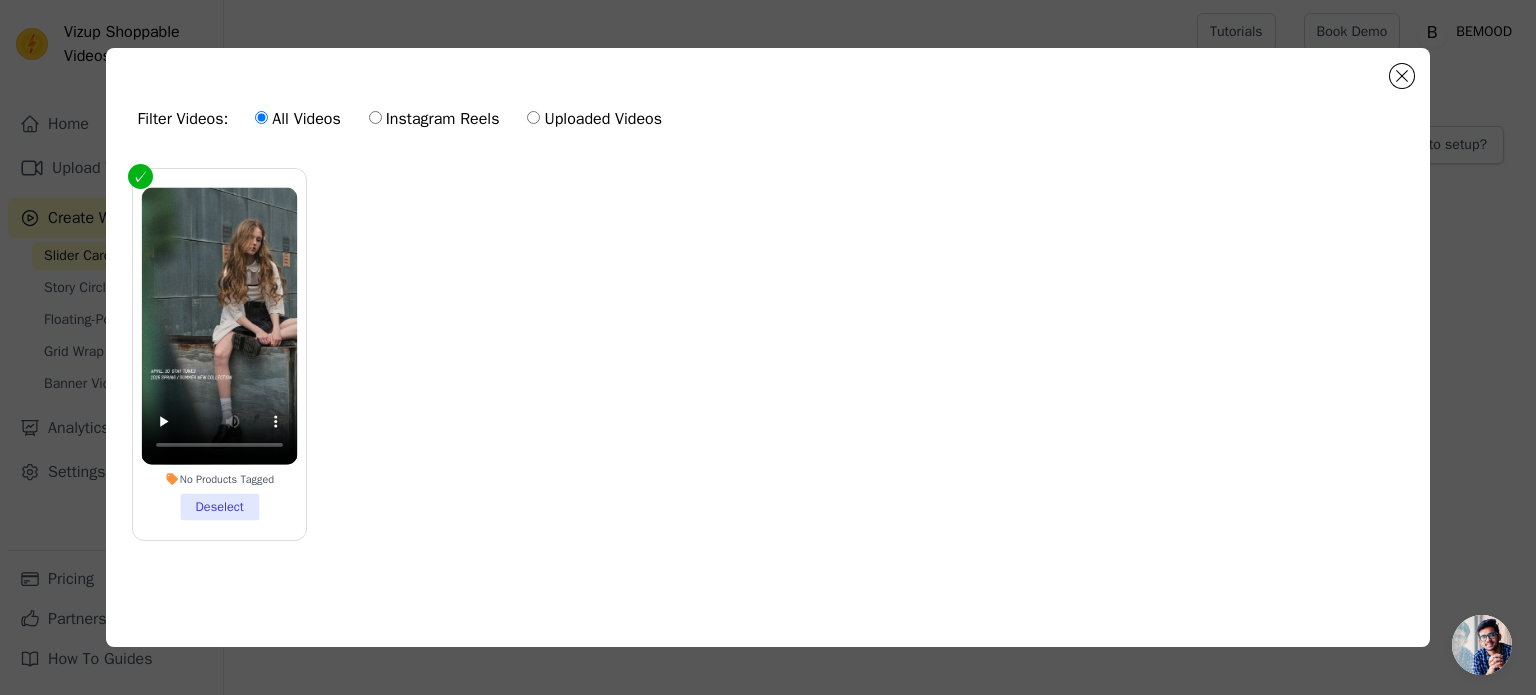 click on "Instagram Reels" at bounding box center [375, 117] 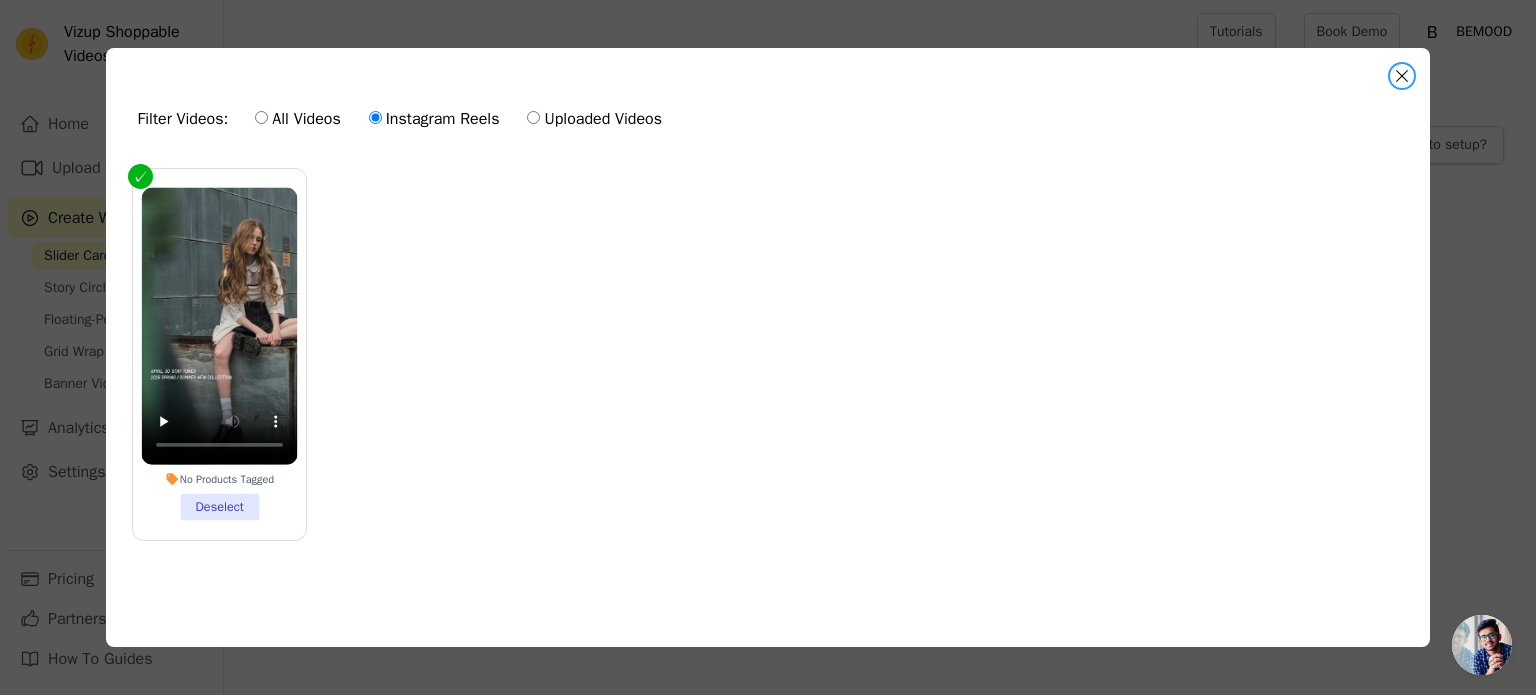 drag, startPoint x: 1406, startPoint y: 61, endPoint x: 1393, endPoint y: 71, distance: 16.40122 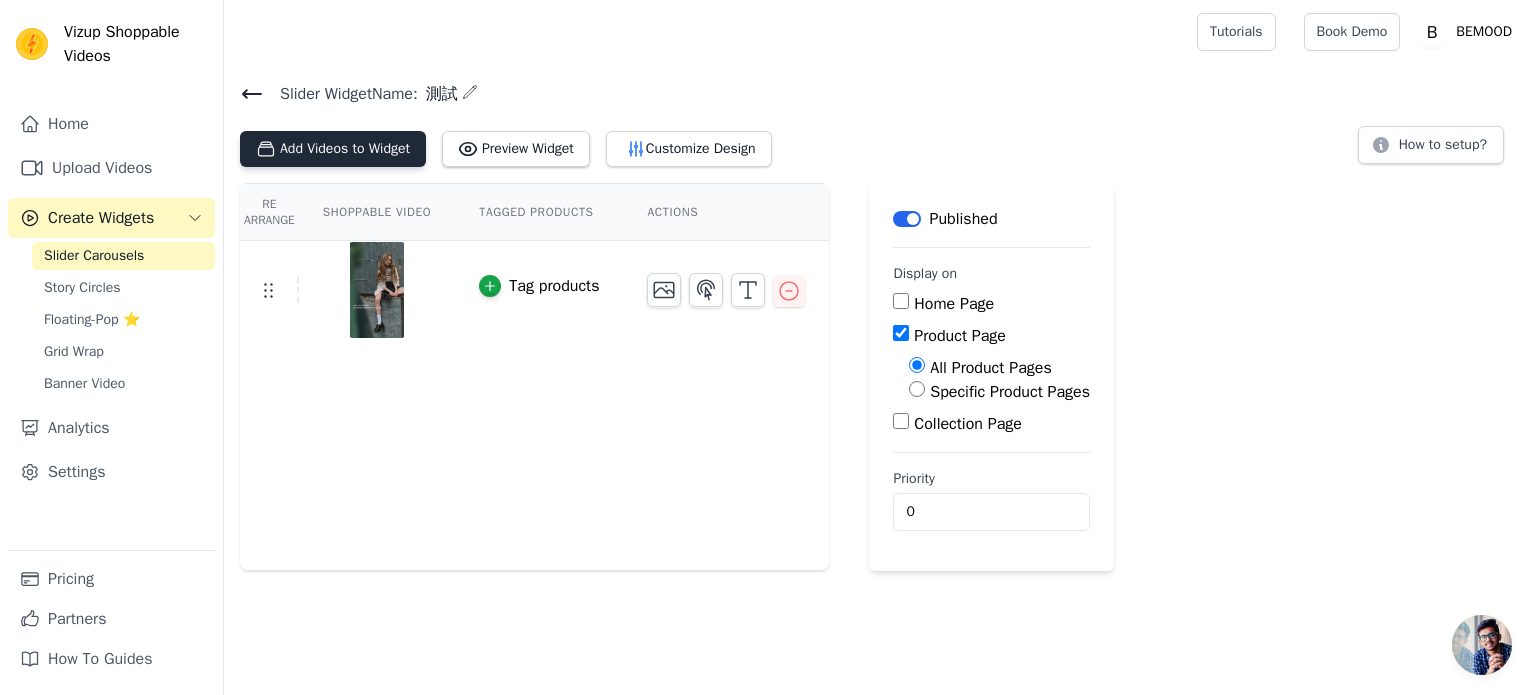 click on "Add Videos to Widget" at bounding box center [333, 149] 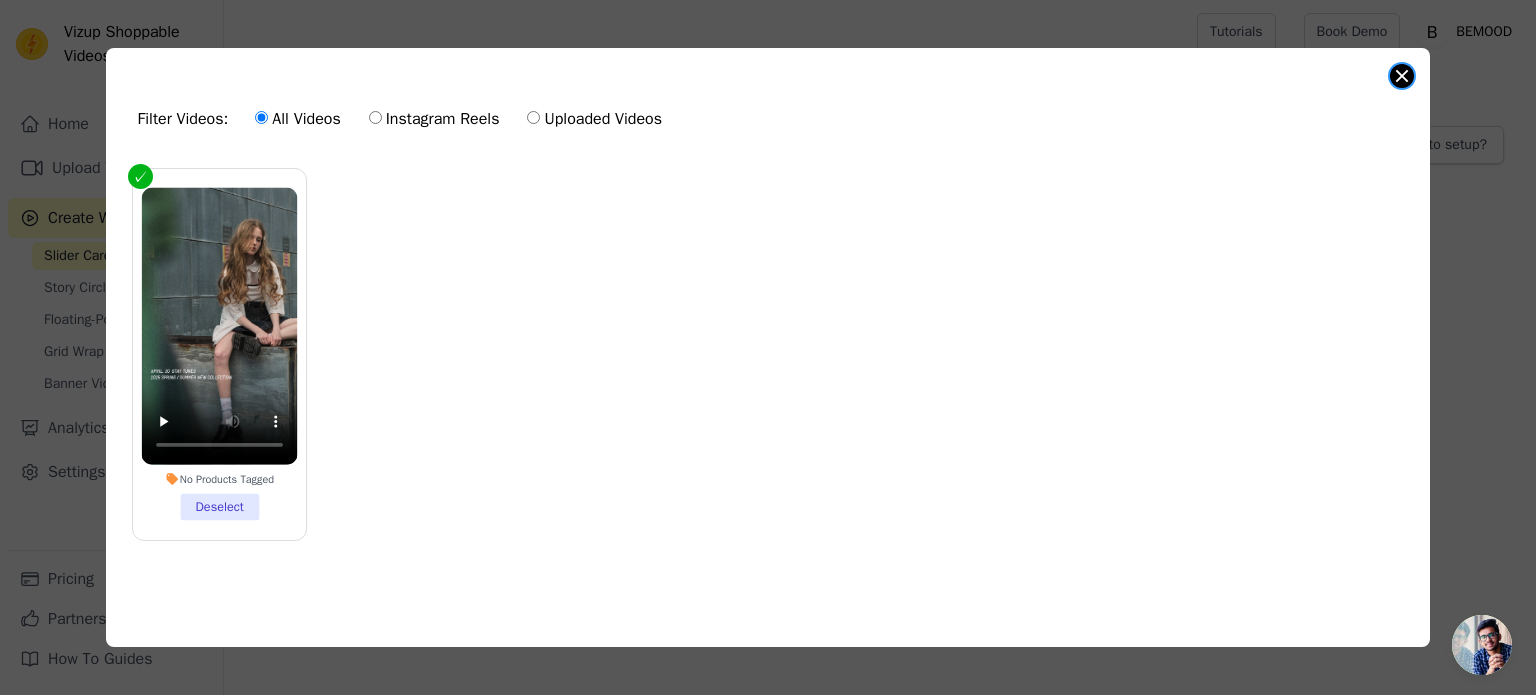 click at bounding box center [1402, 76] 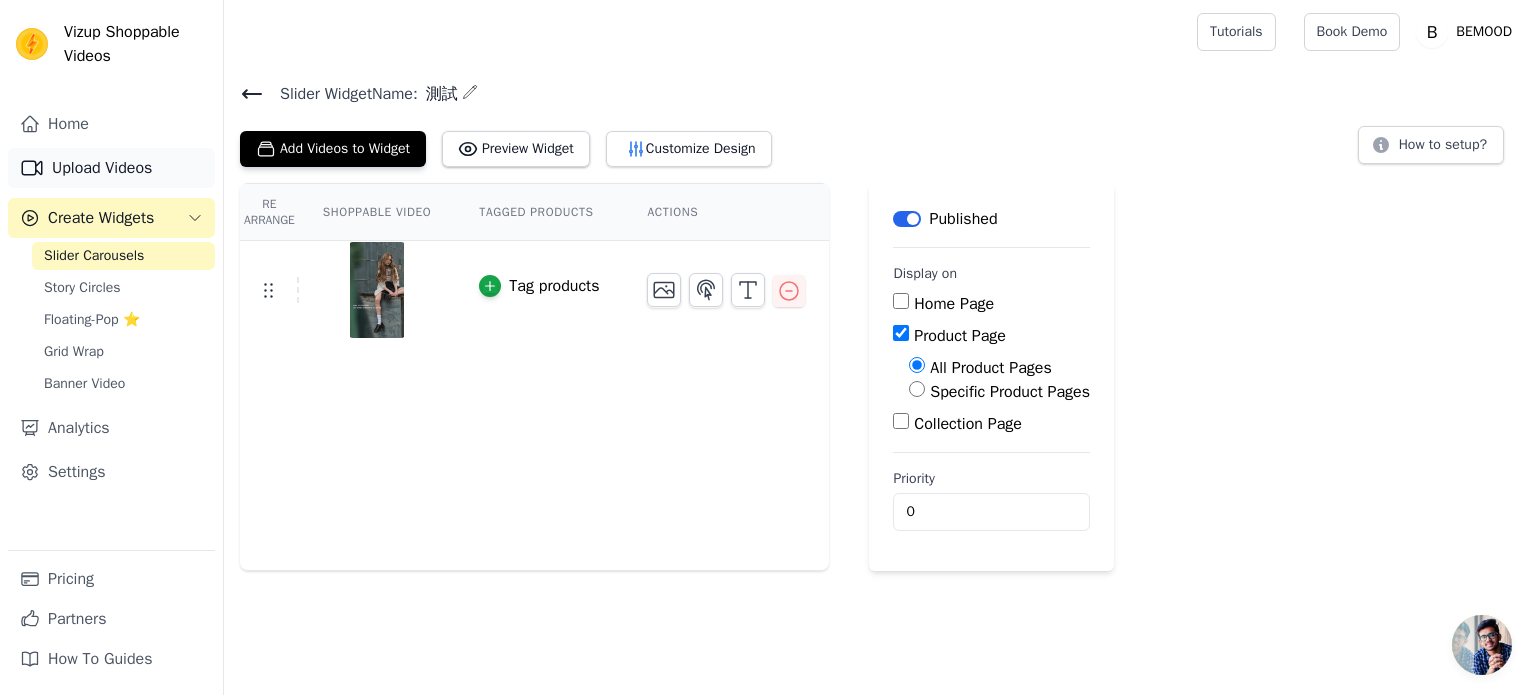 click on "Upload Videos" at bounding box center (111, 168) 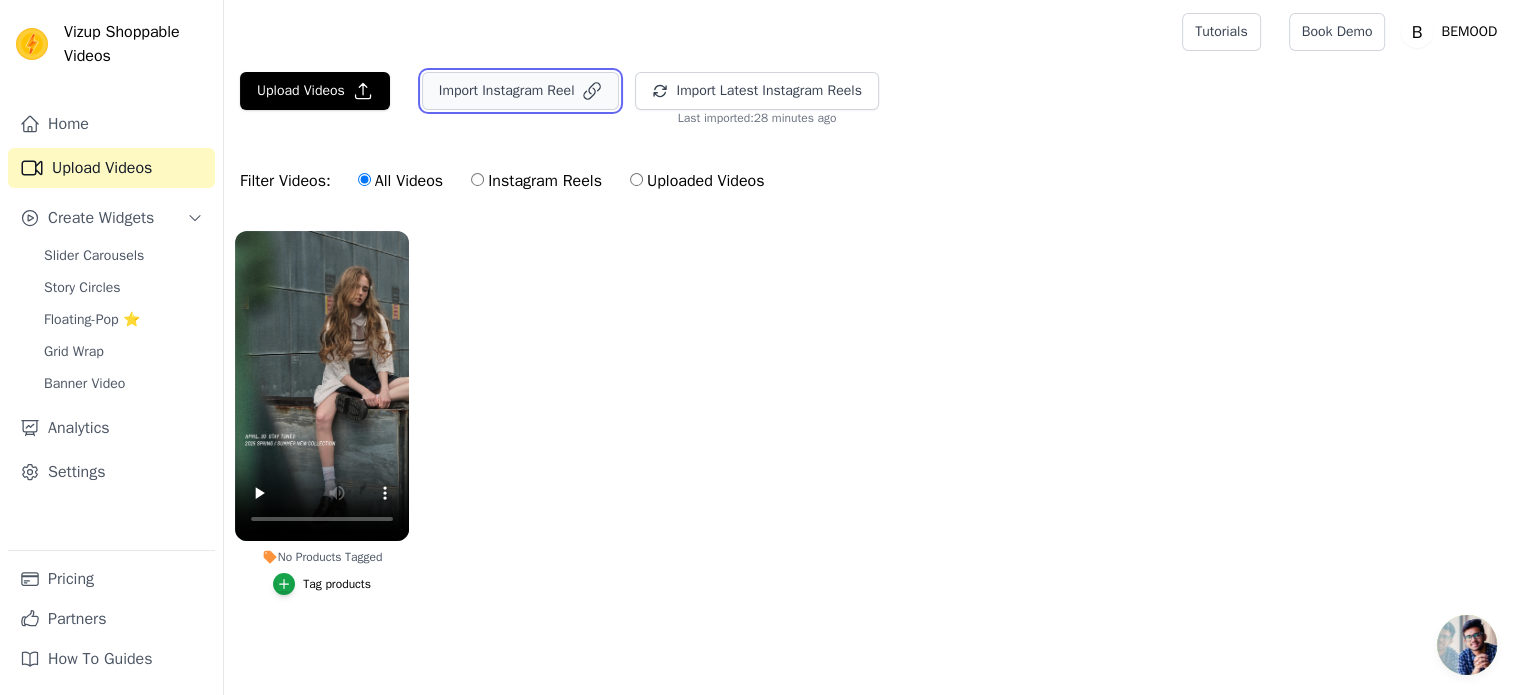 click on "Import Instagram Reel" at bounding box center (521, 91) 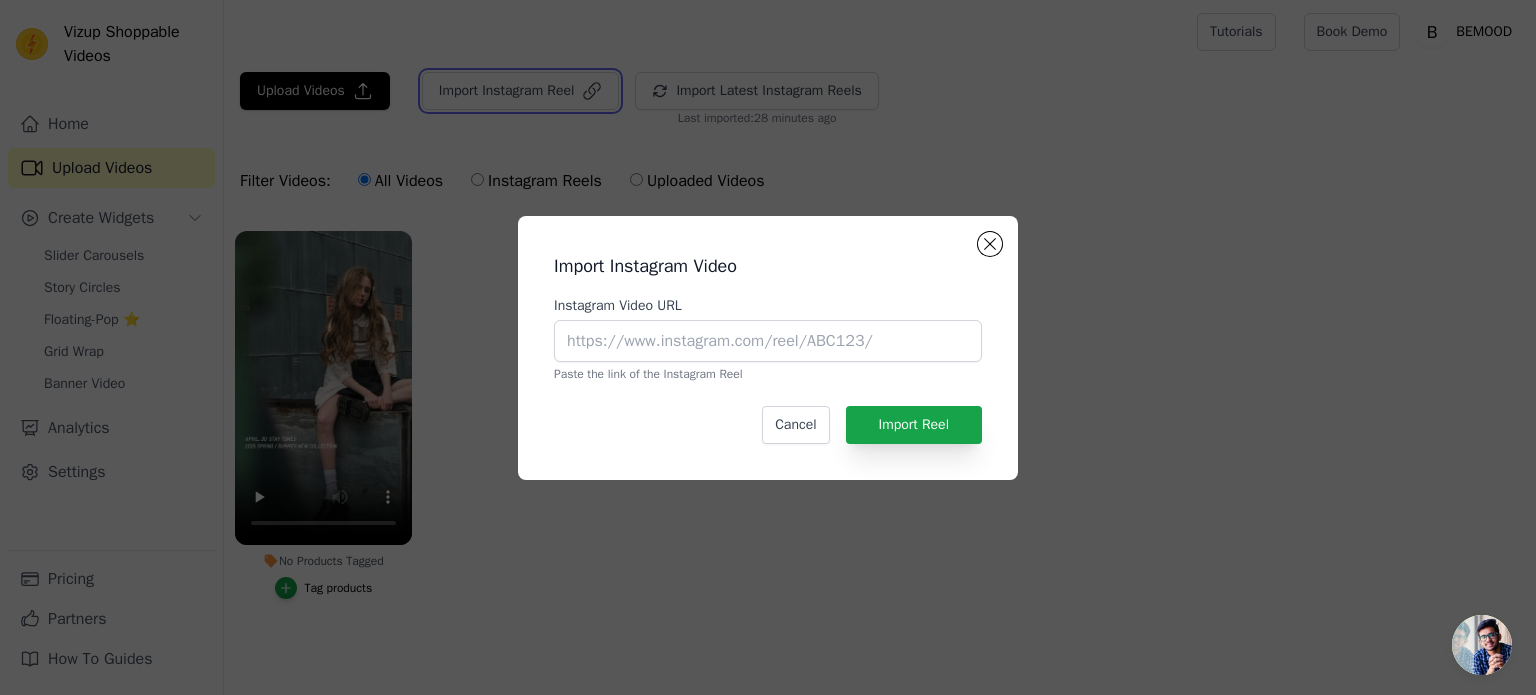 type 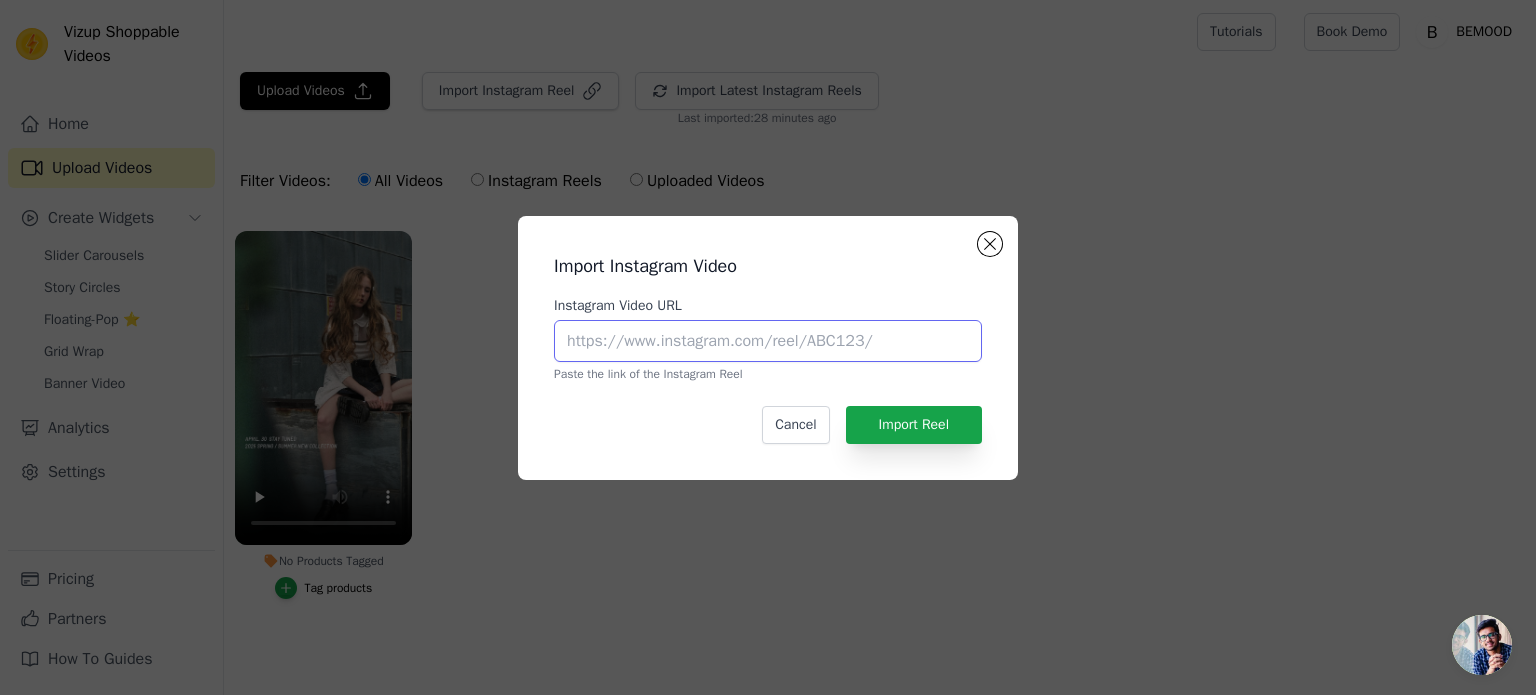 click on "Instagram Video URL" at bounding box center [768, 341] 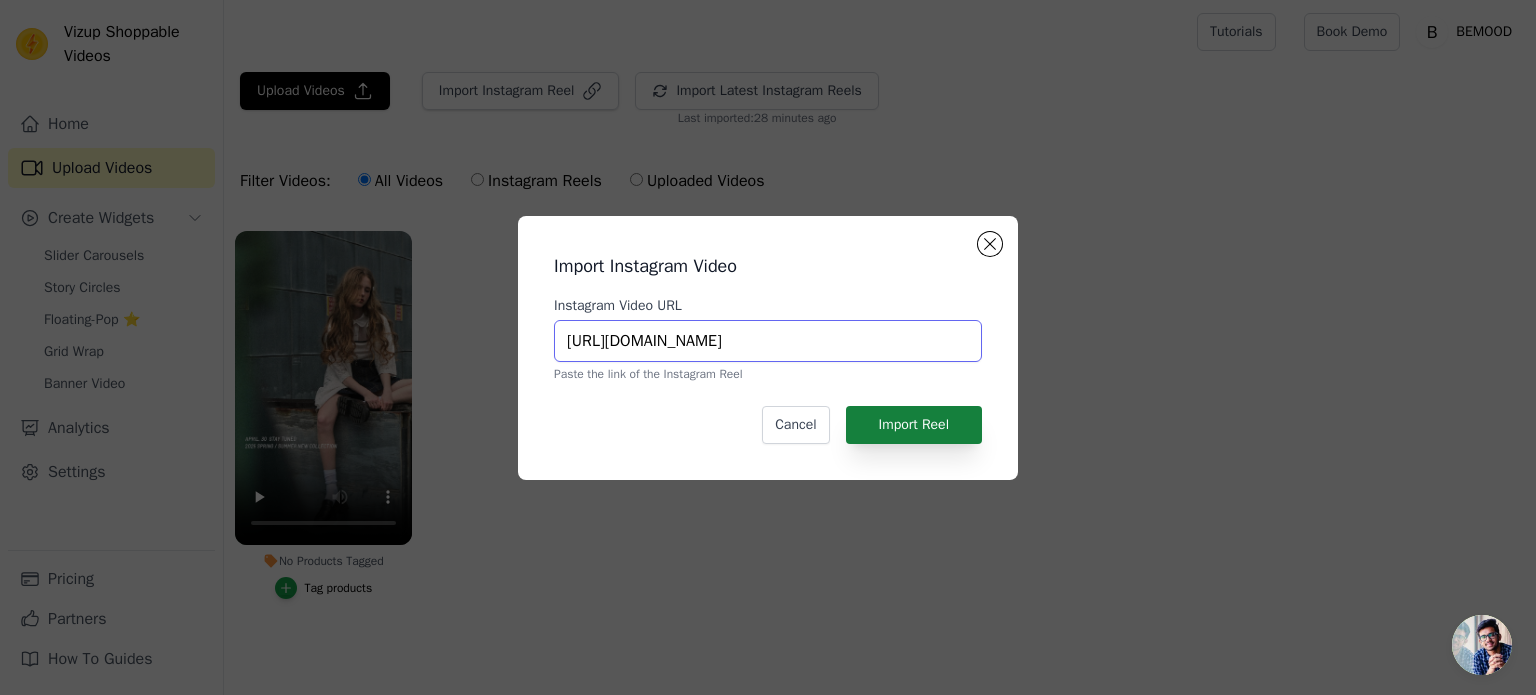 type on "https://www.instagram.com/reel/DJQnrG2z0e7/" 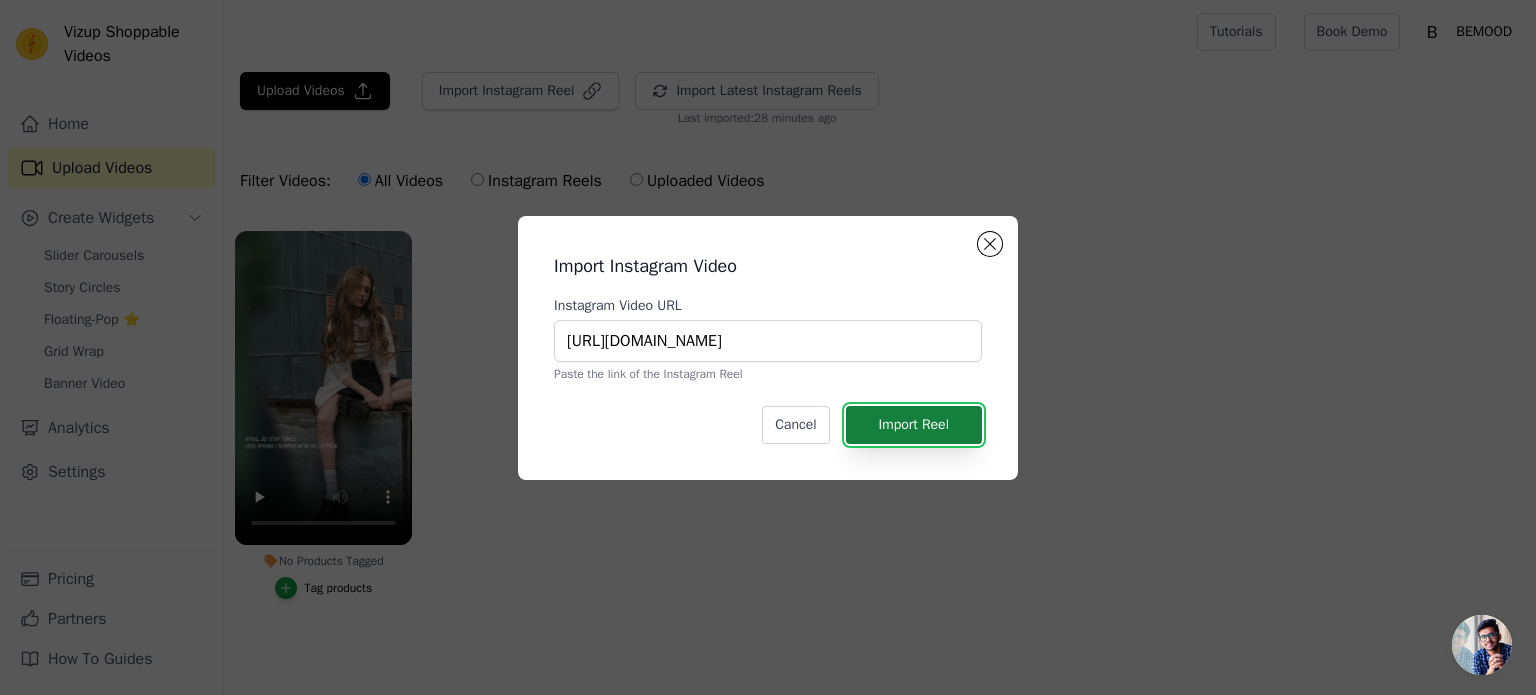 click on "Import Reel" at bounding box center [914, 425] 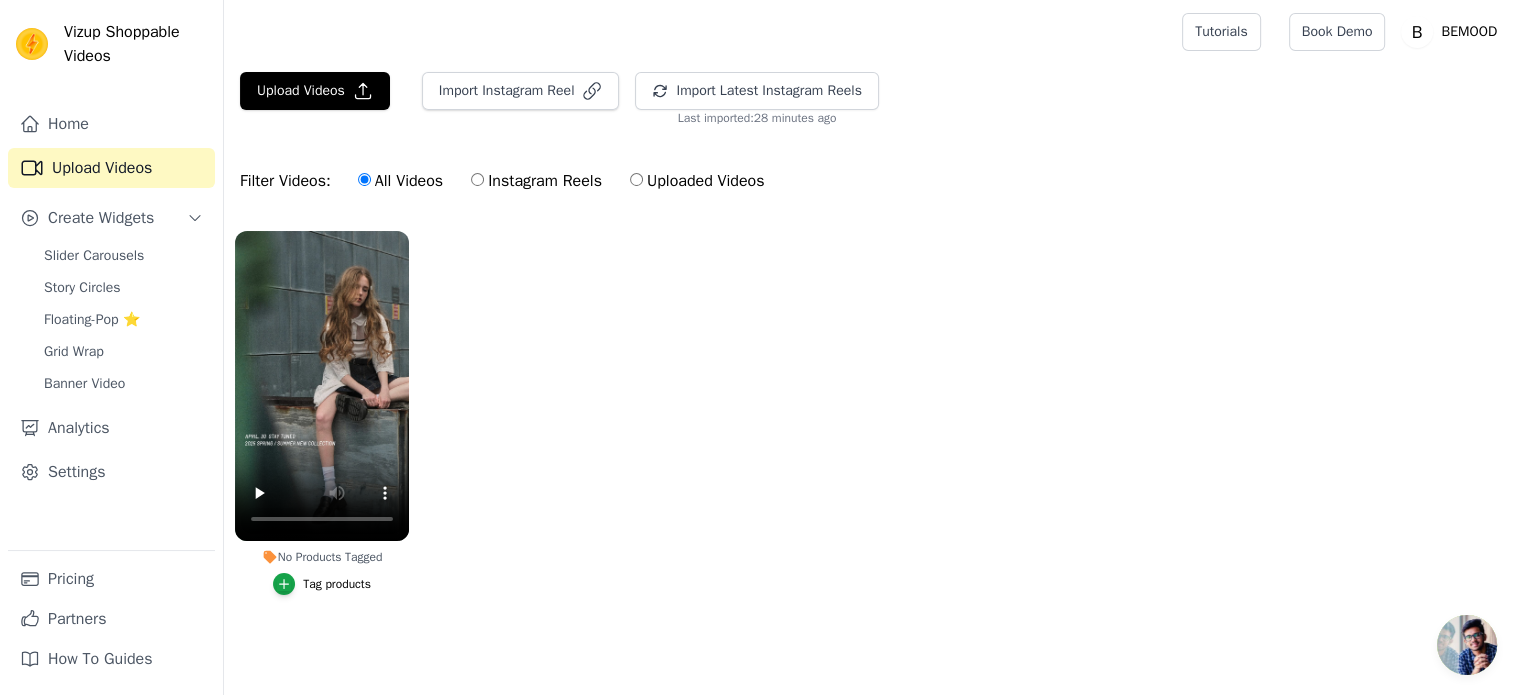 scroll, scrollTop: 8, scrollLeft: 0, axis: vertical 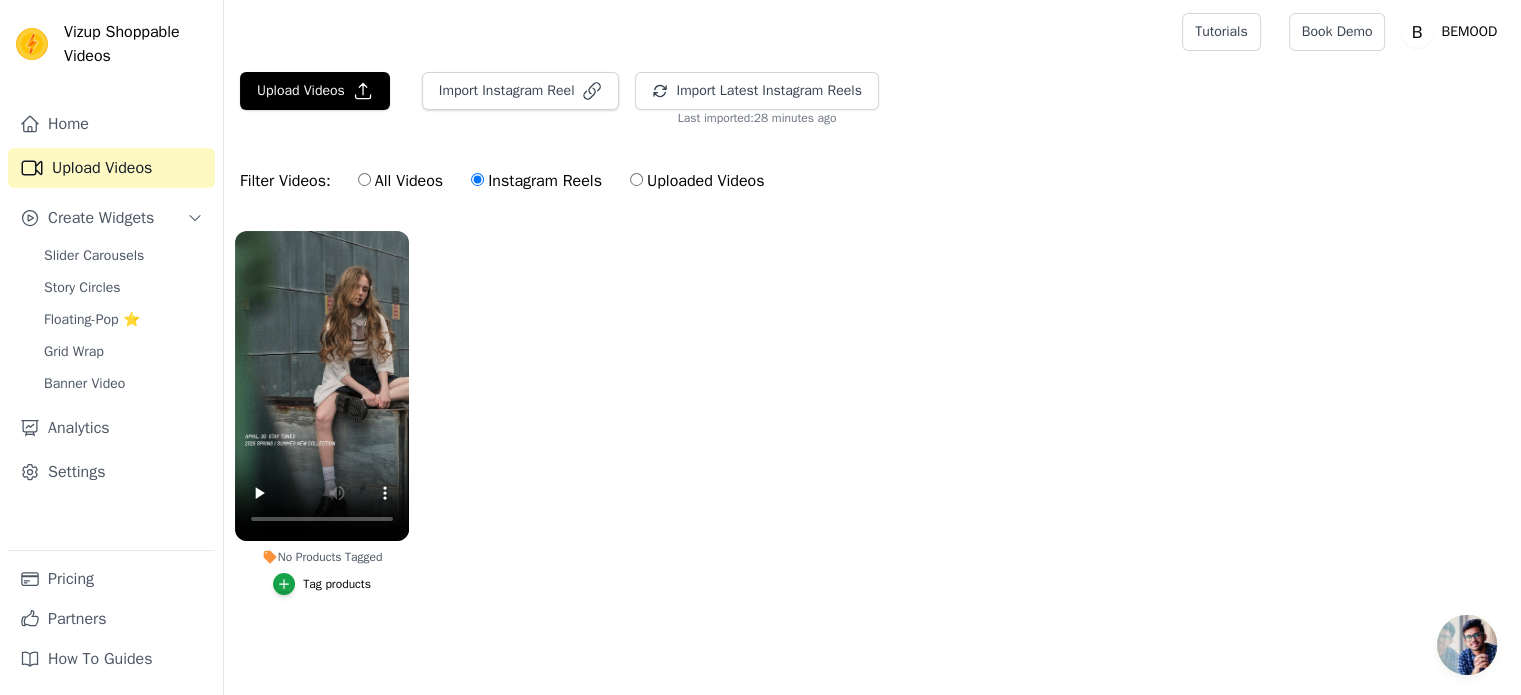 click on "All Videos" at bounding box center [400, 181] 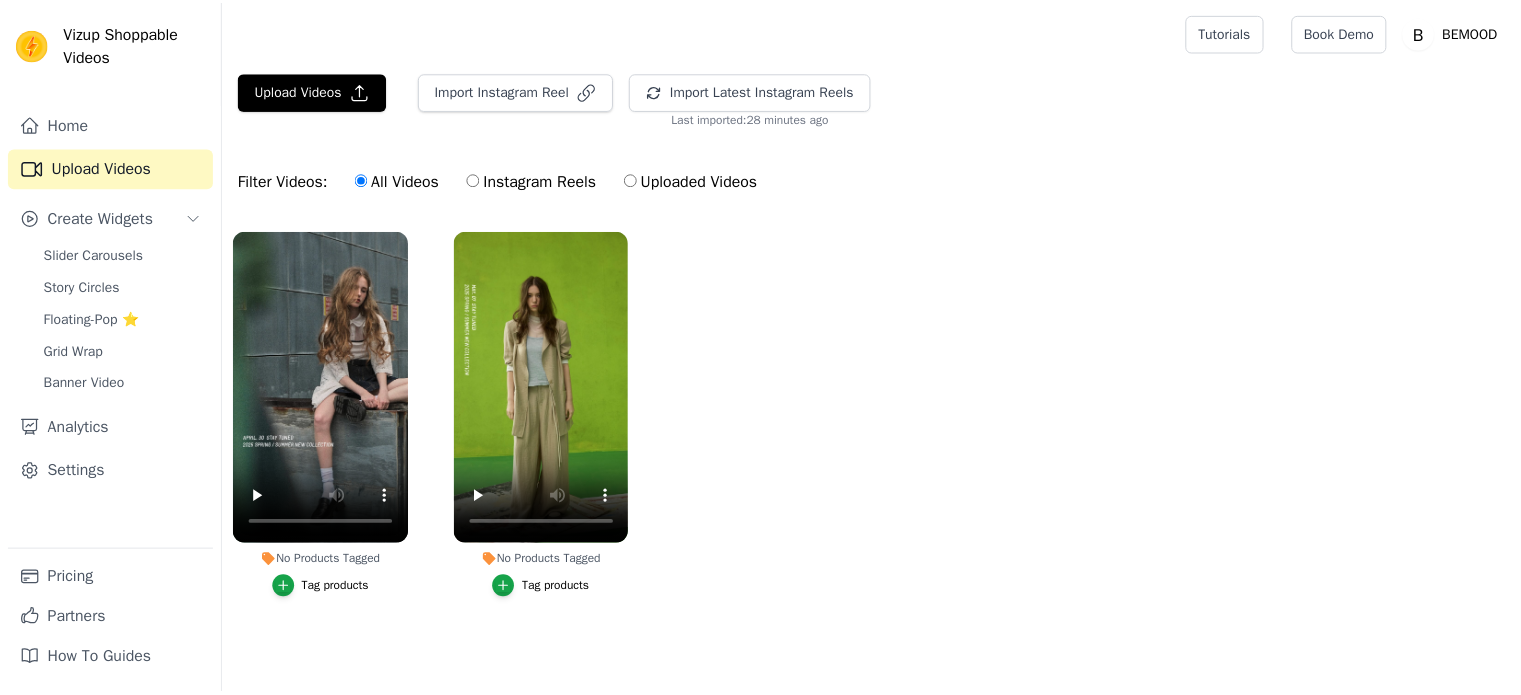 scroll, scrollTop: 8, scrollLeft: 0, axis: vertical 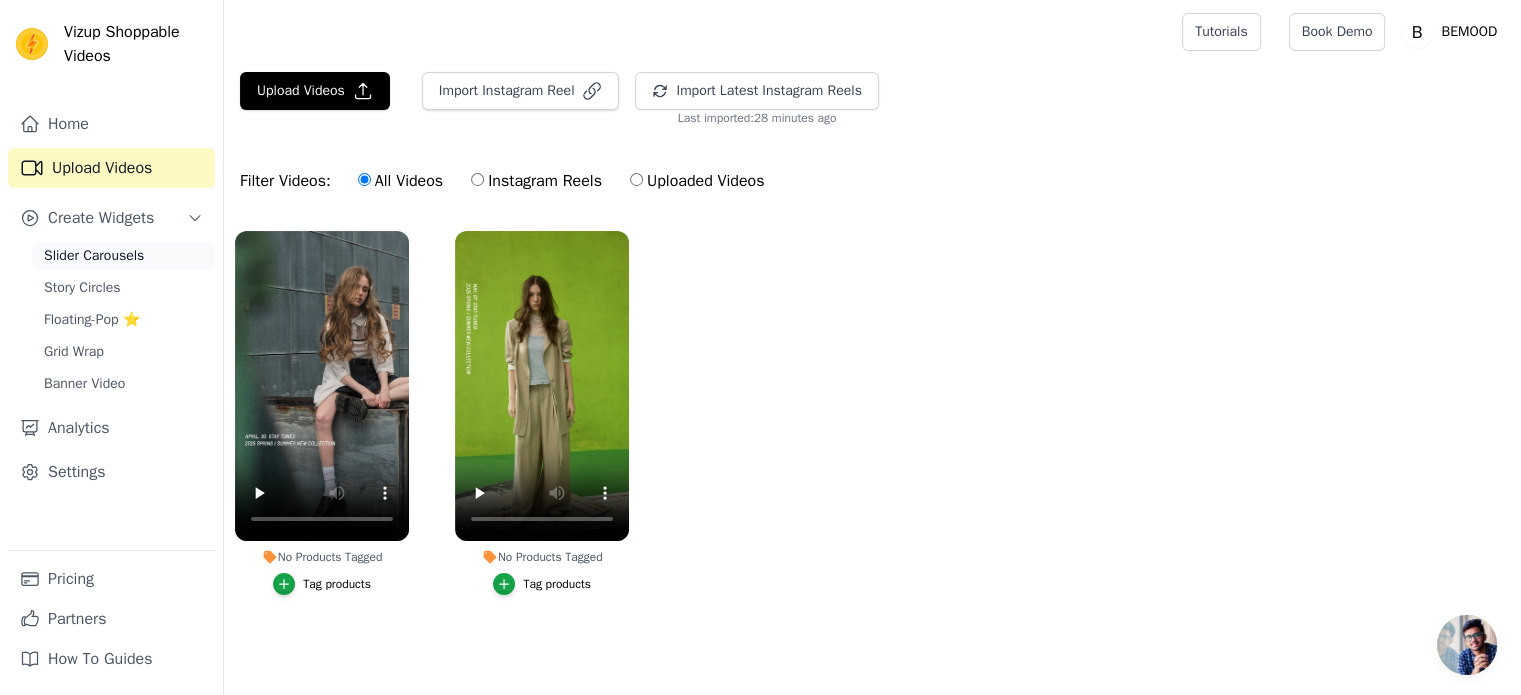 click on "Slider Carousels" at bounding box center (94, 256) 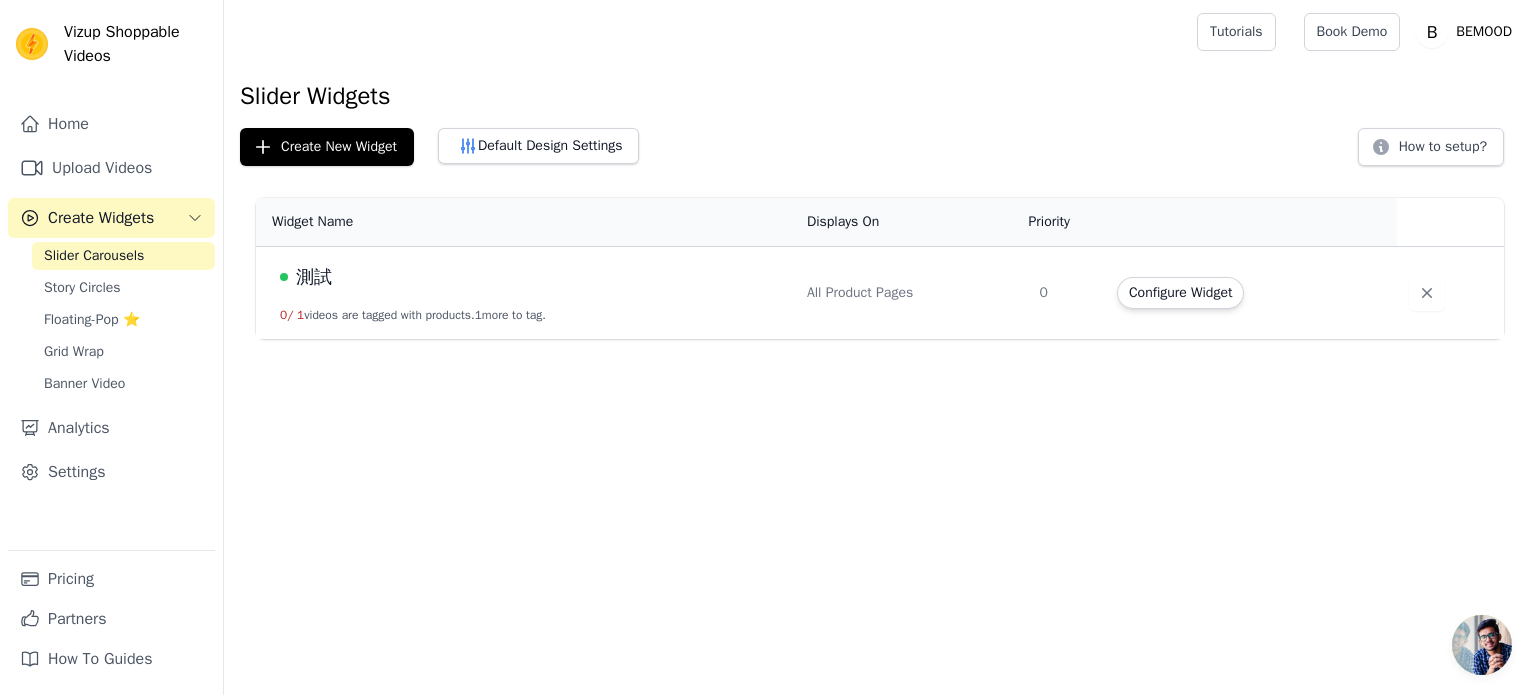 click on "Vizup Shoppable Videos
Home
Upload Videos       Create Widgets     Slider Carousels   Story Circles   Floating-Pop ⭐   Grid Wrap   Banner Video
Analytics
Settings
Pricing
Partners
How To Guides   Open sidebar       Tutorials     Book Demo   Open user menu" at bounding box center [768, 169] 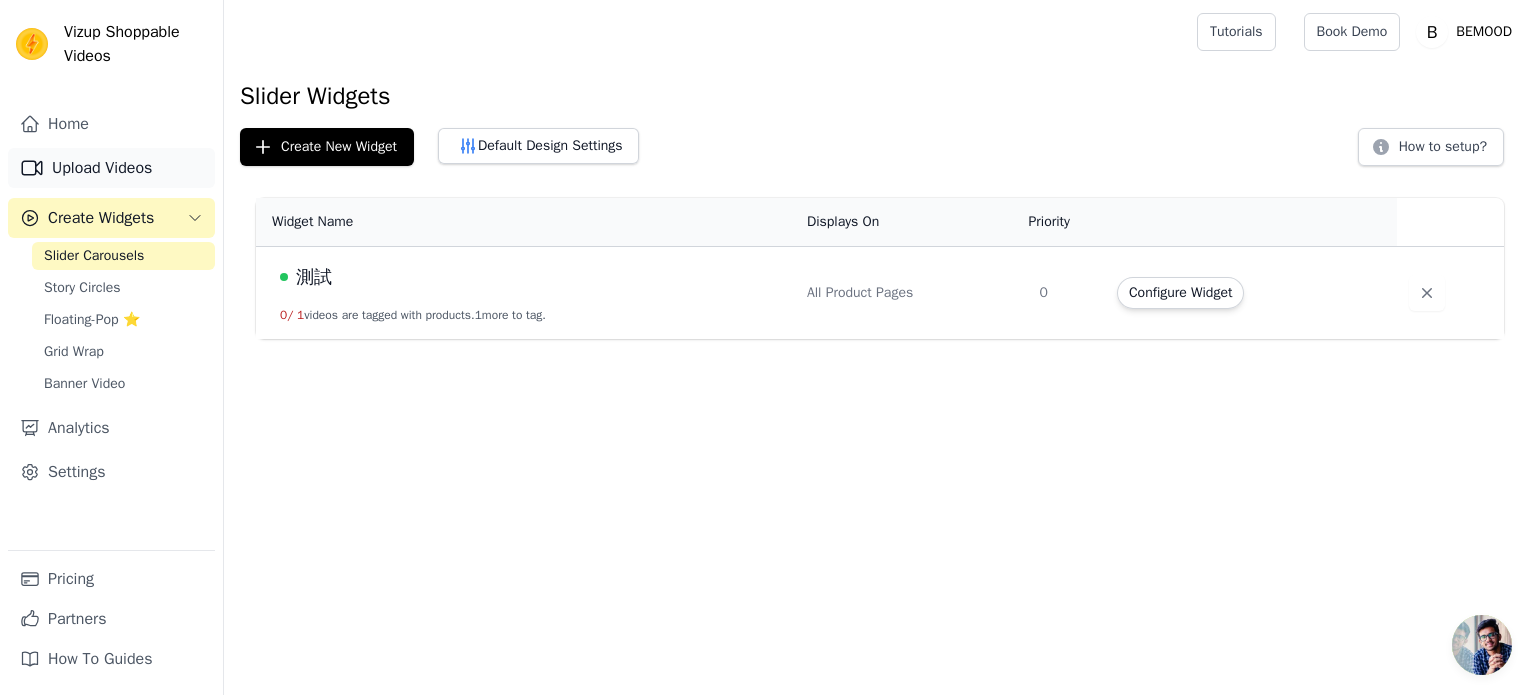 click on "Upload Videos" at bounding box center (111, 168) 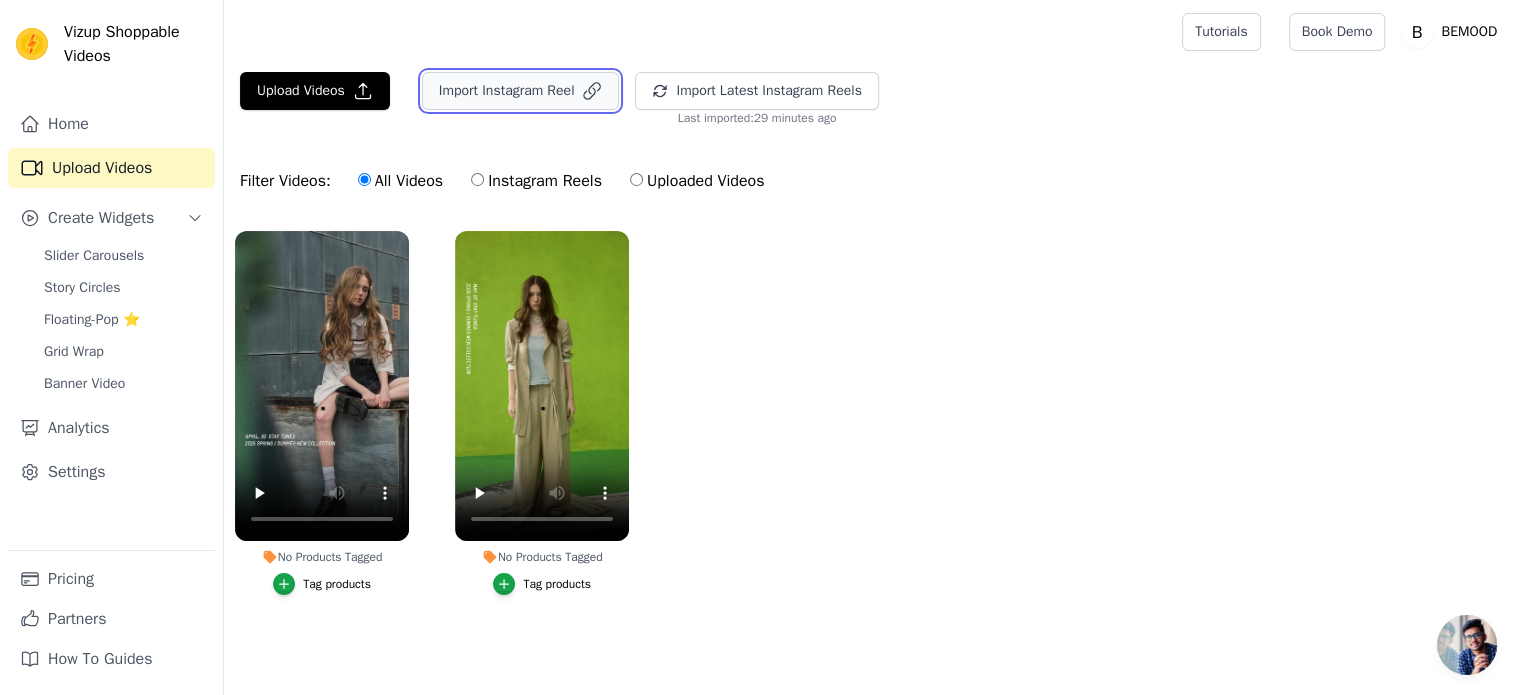 click on "Import Instagram Reel" at bounding box center (521, 91) 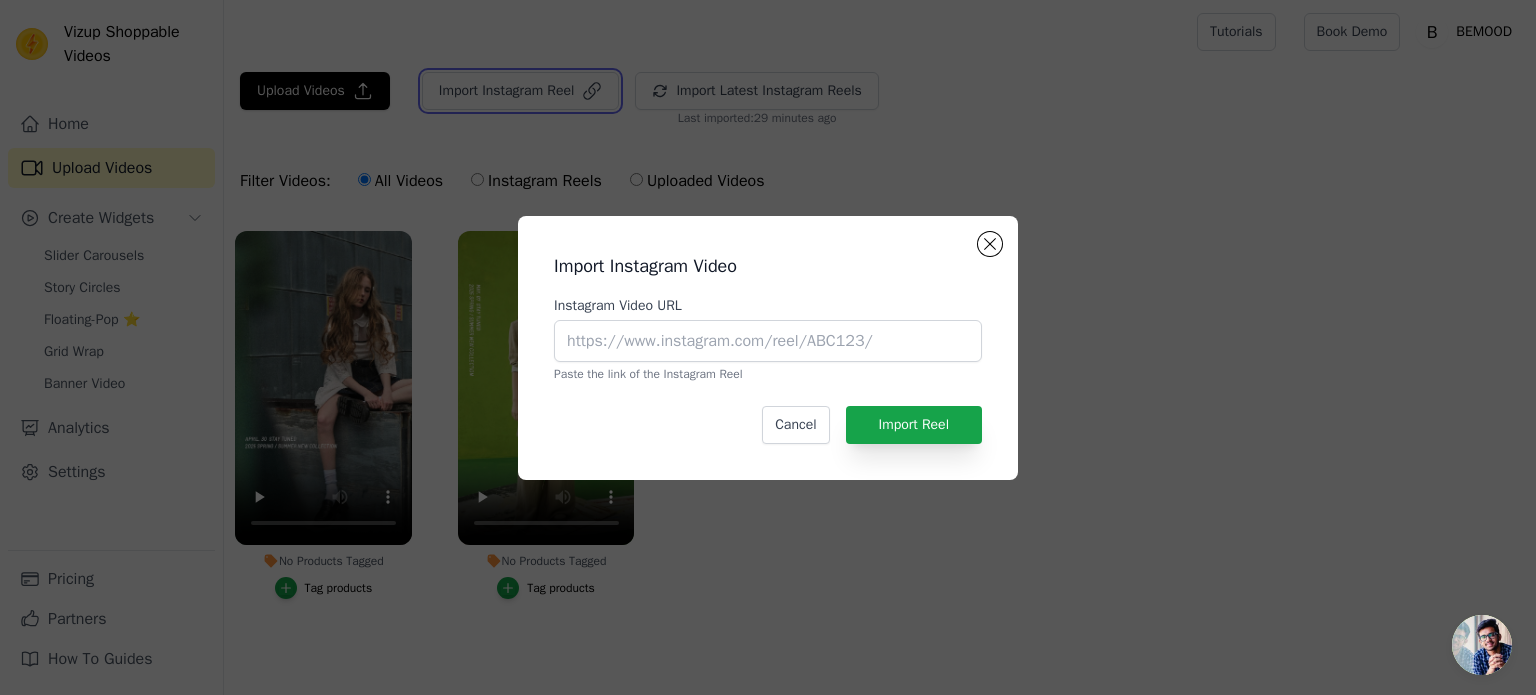 type 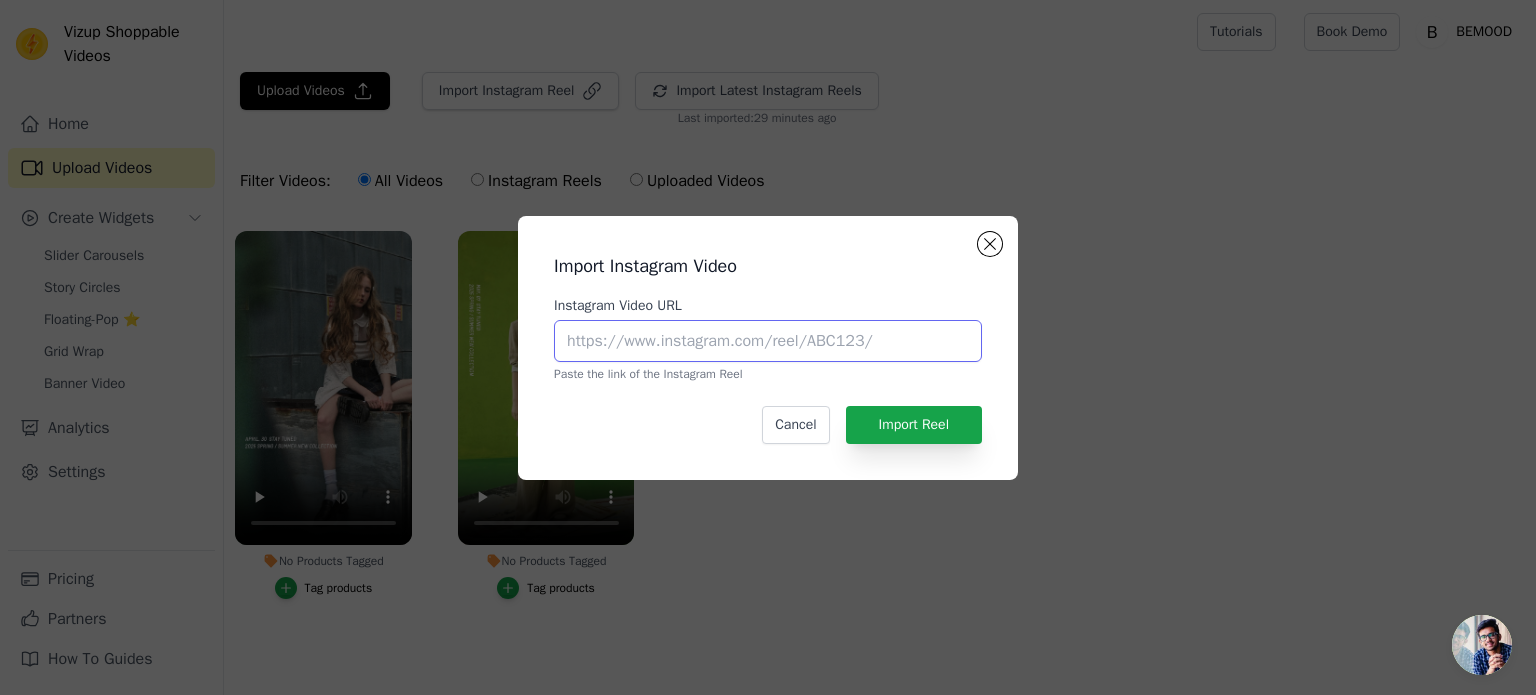 click on "Instagram Video URL" at bounding box center (768, 341) 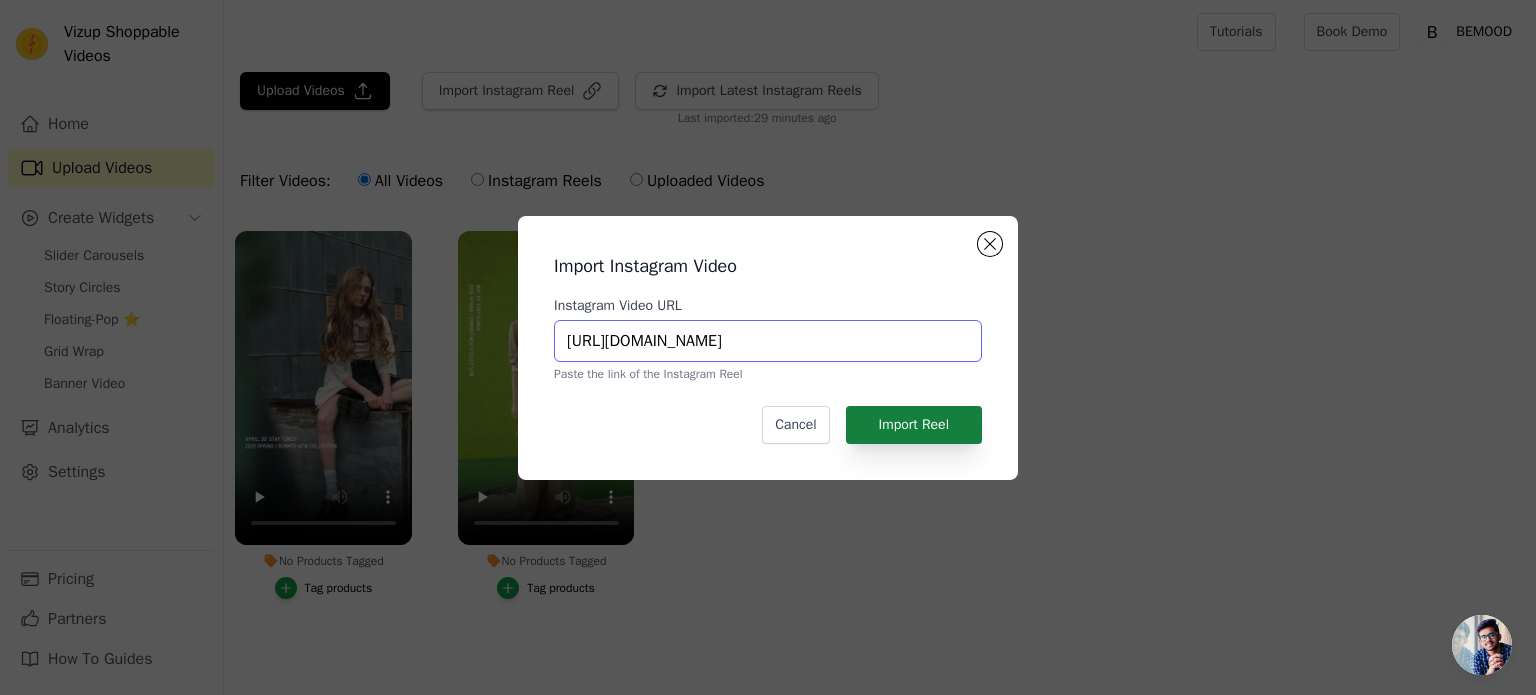type on "https://www.instagram.com/reel/DJ0mA07T3OR/" 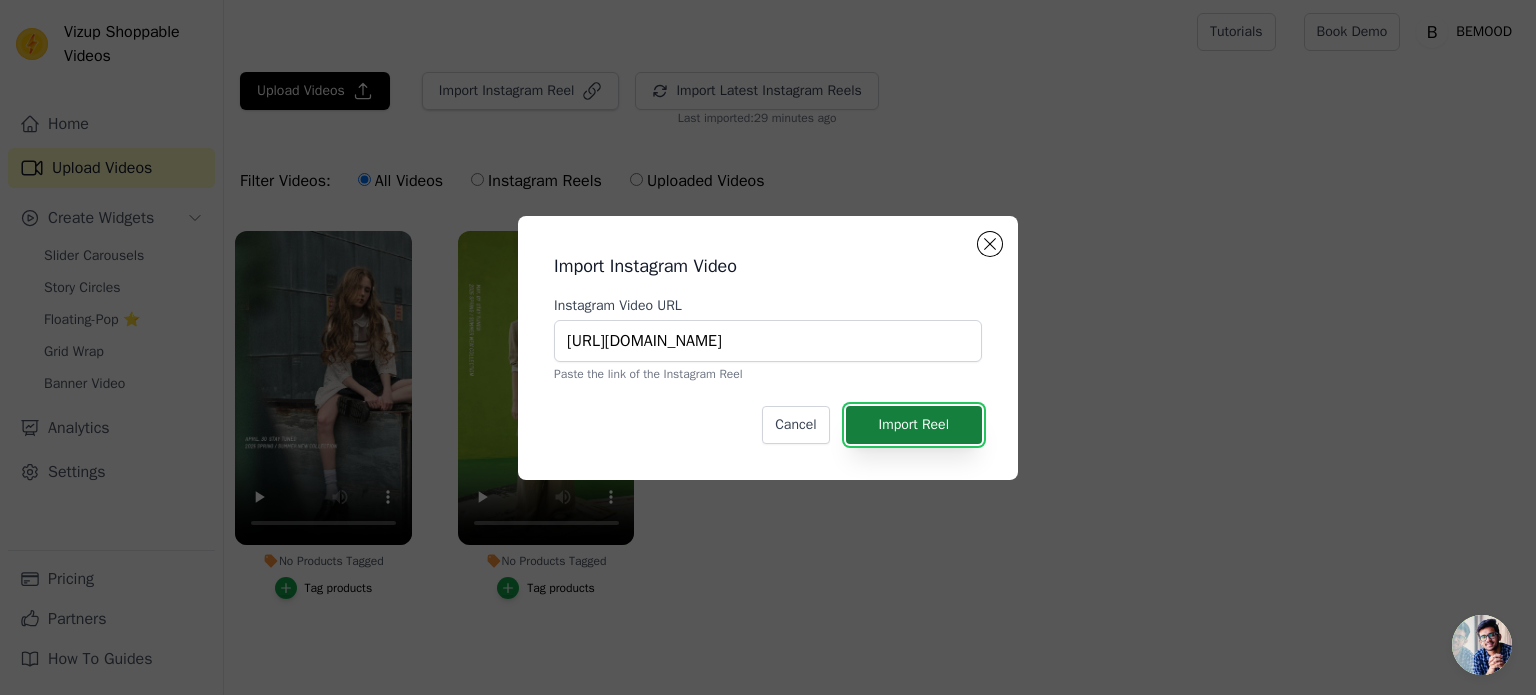 click on "Import Reel" at bounding box center (914, 425) 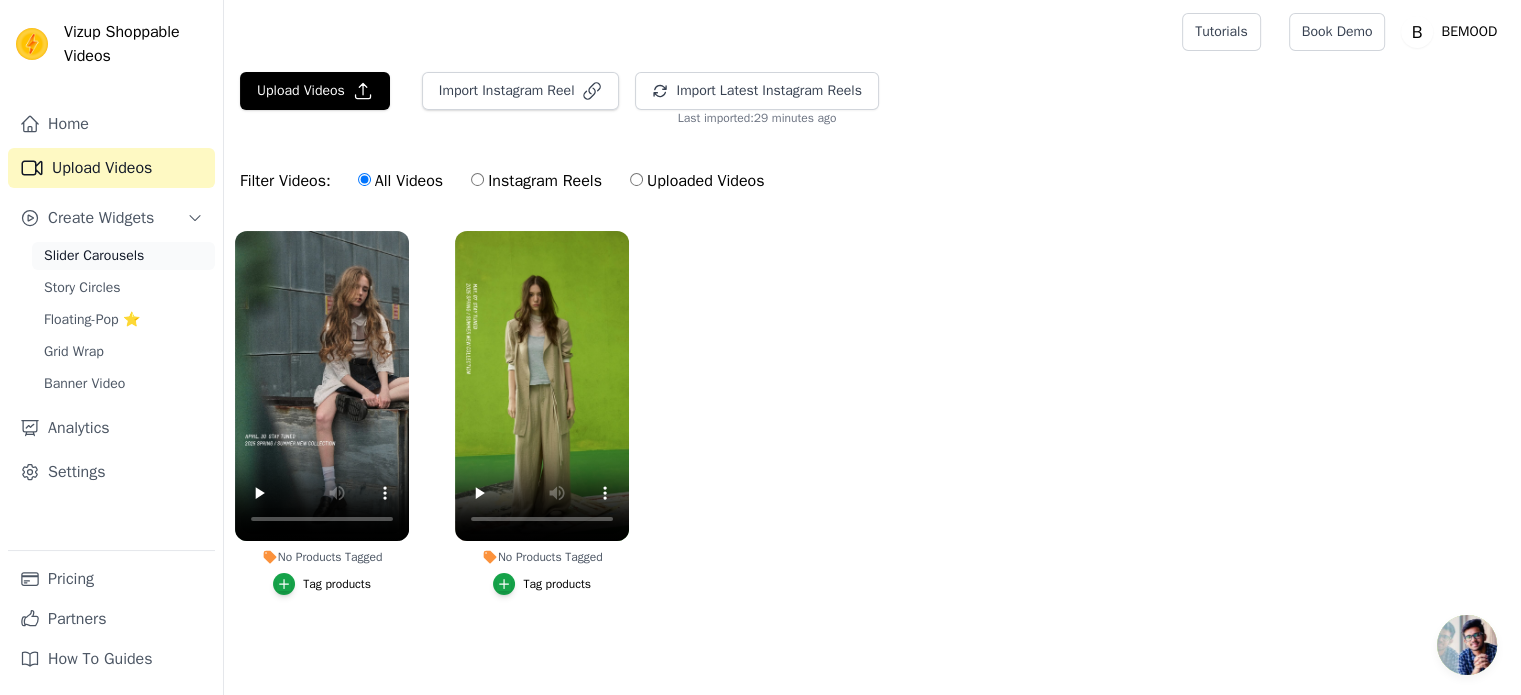 click on "Slider Carousels" at bounding box center (94, 256) 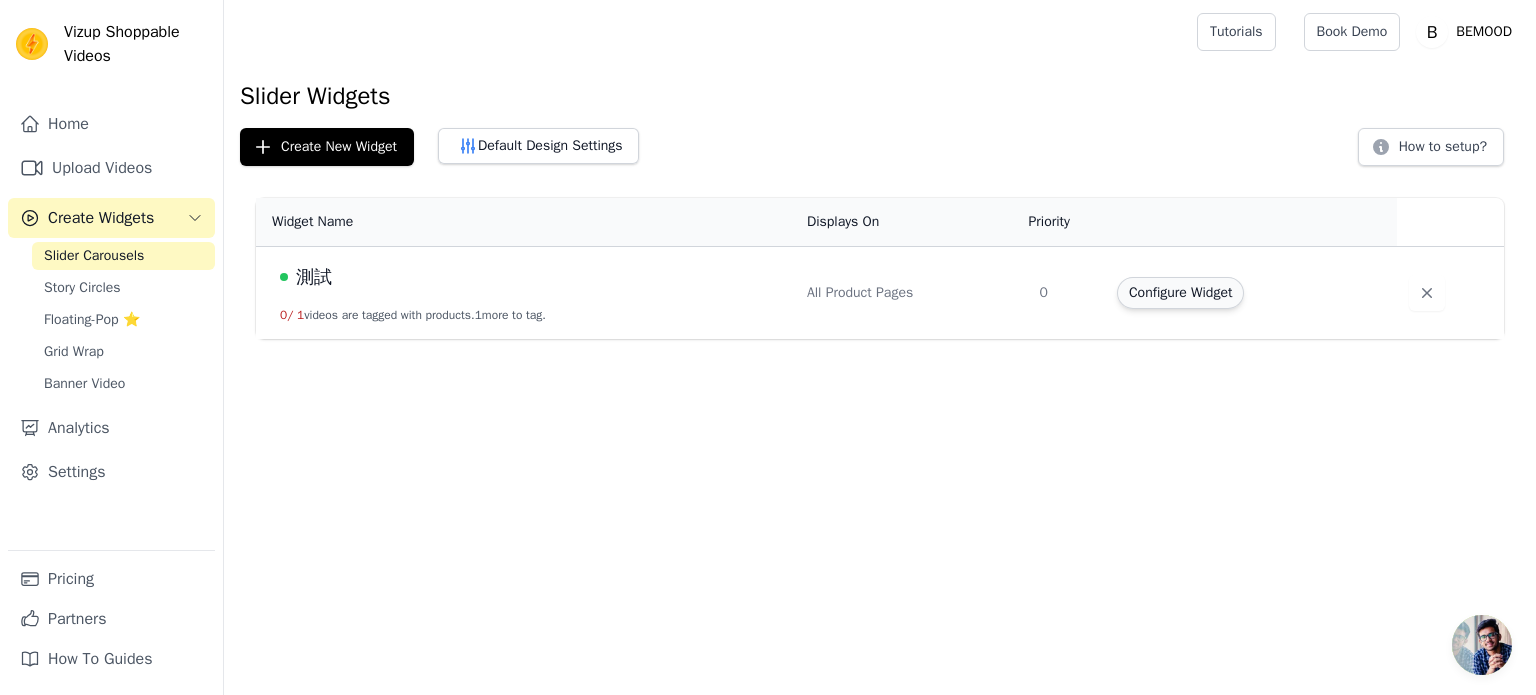 click on "Configure Widget" at bounding box center (1180, 293) 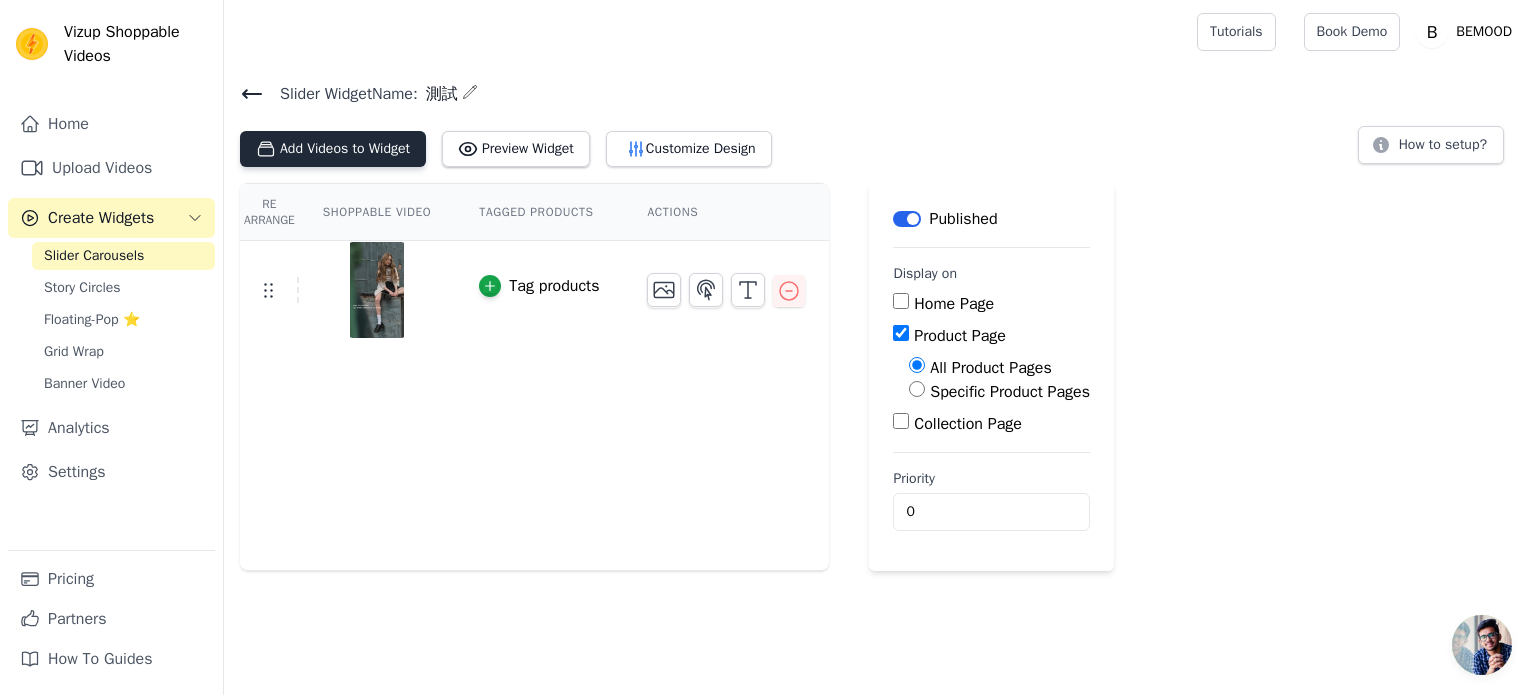click on "Add Videos to Widget" at bounding box center (333, 149) 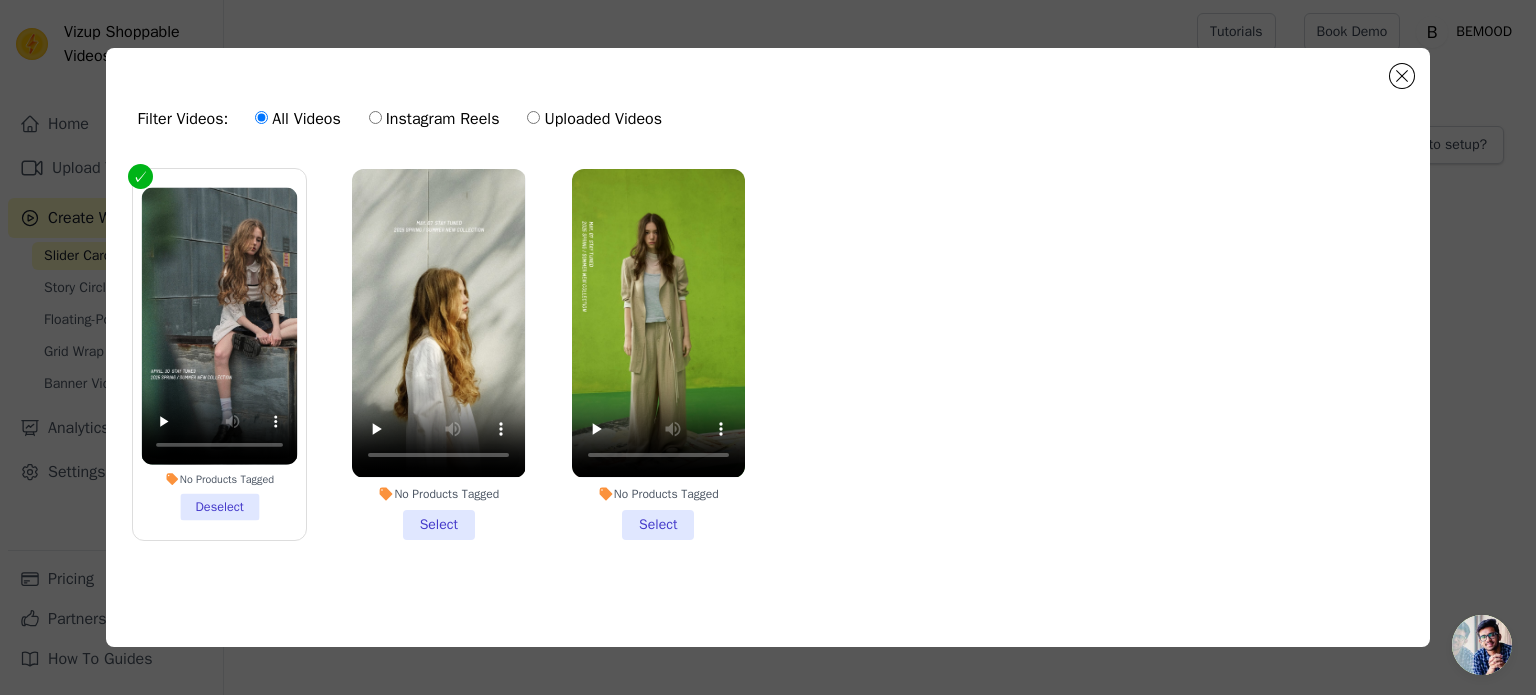 click on "No Products Tagged     Select" at bounding box center [438, 354] 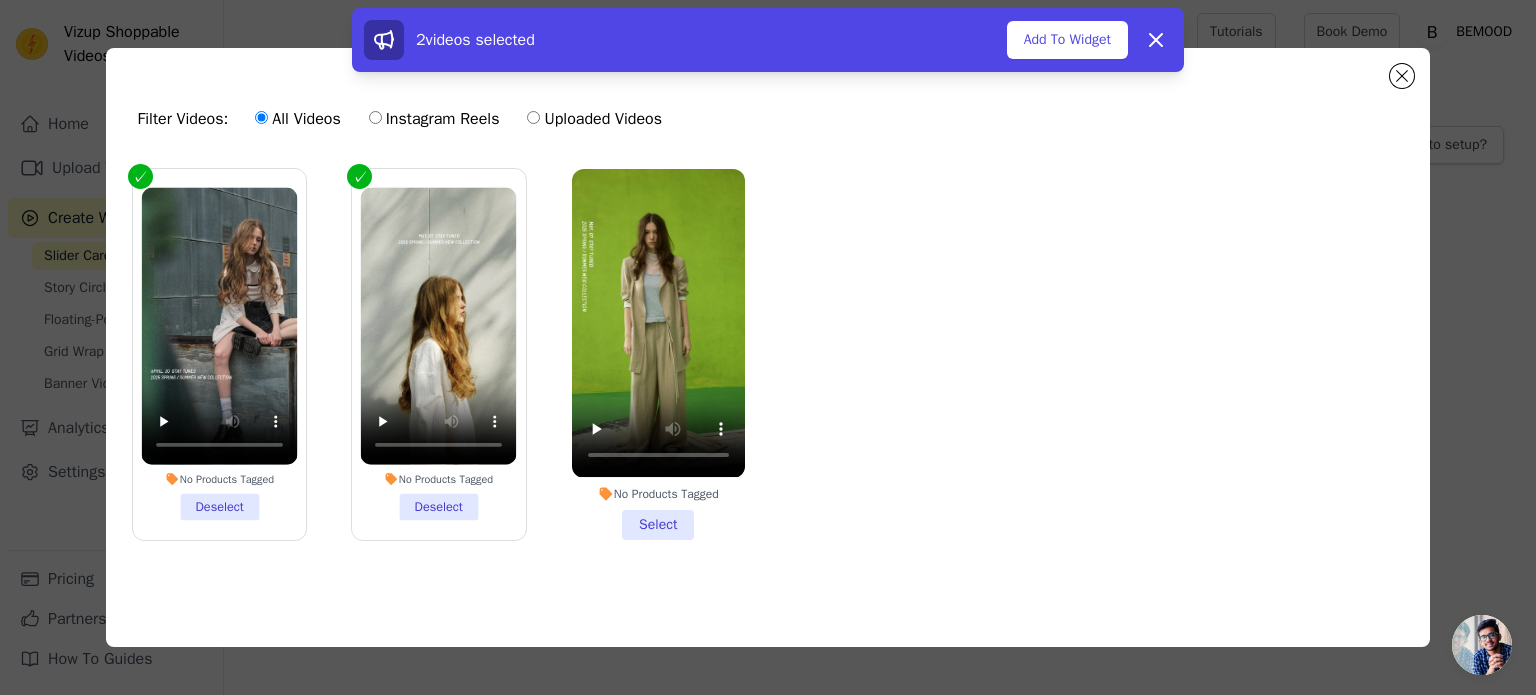 click on "No Products Tagged     Select" at bounding box center (658, 354) 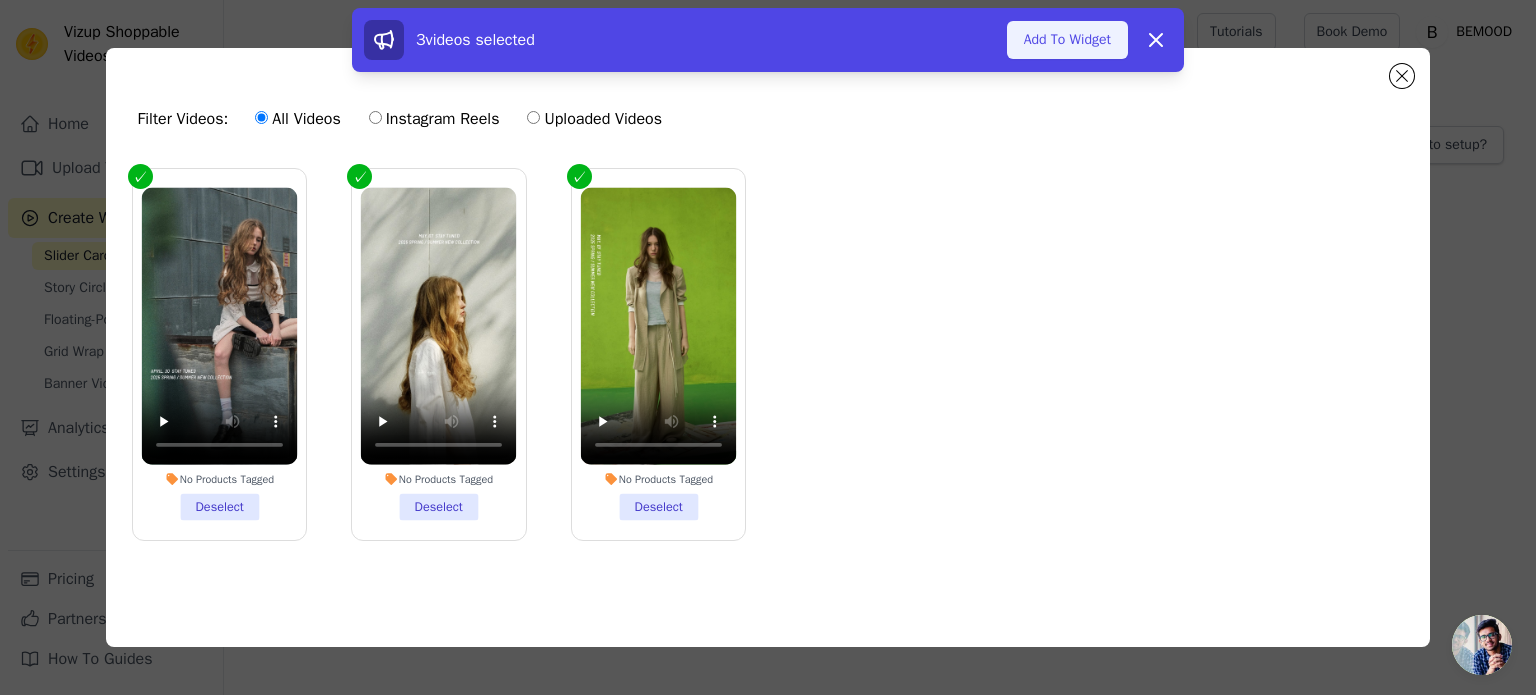 click on "Add To Widget" at bounding box center (1067, 40) 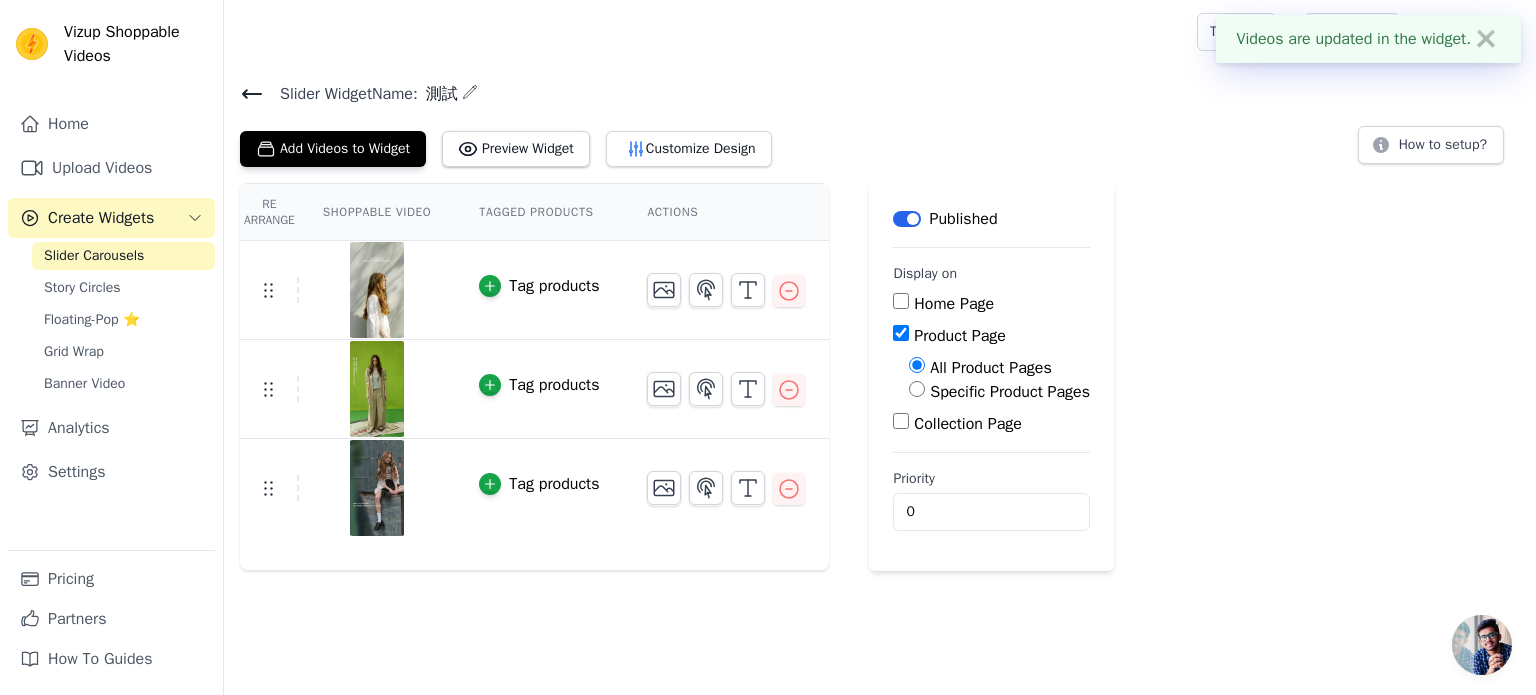 click on "Re Arrange   Shoppable Video   Tagged Products   Actions             Tag products                             Tag products                             Tag products                       Save Videos In This New Order   Save   Dismiss     Label     Published     Display on     Home Page     Product Page     All Product Pages     Specific Product Pages       Collection Page       Priority   0" at bounding box center (880, 377) 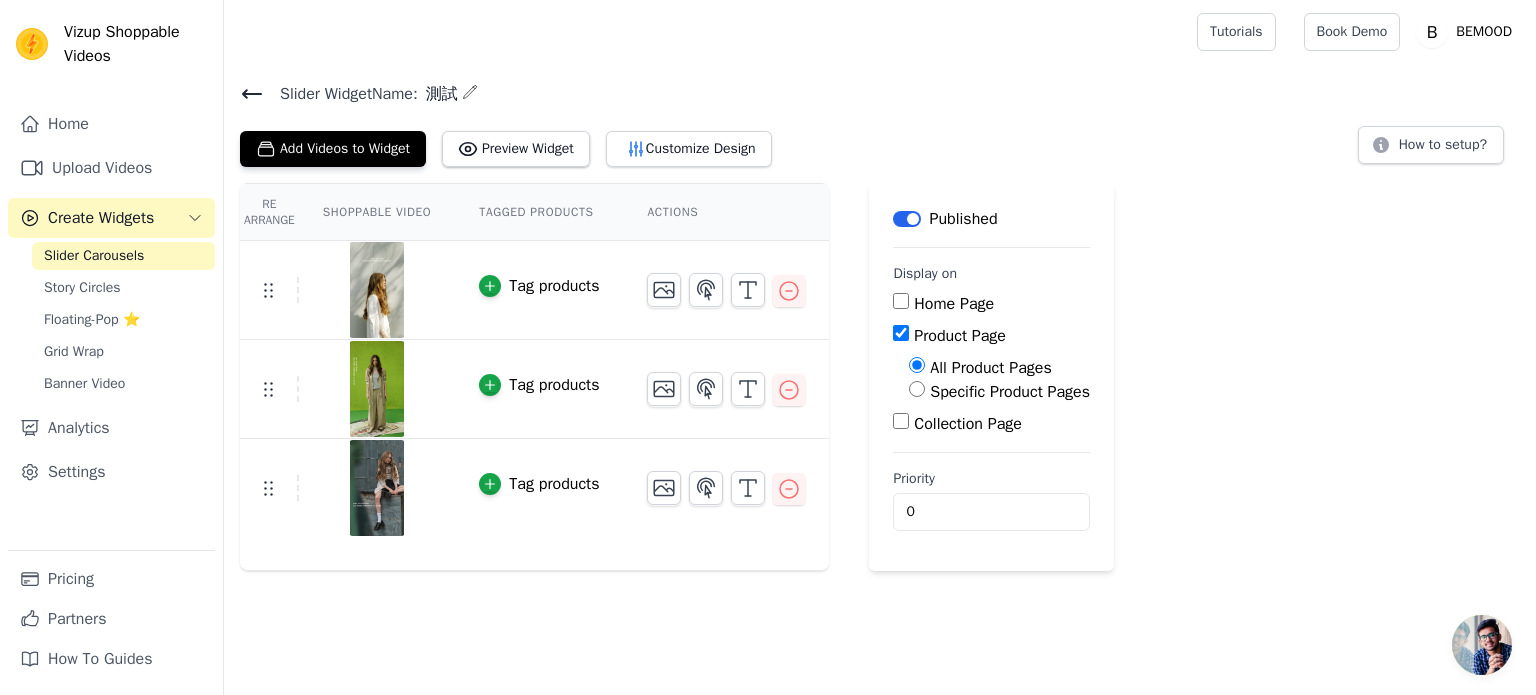 click on "Specific Product Pages" at bounding box center (1010, 392) 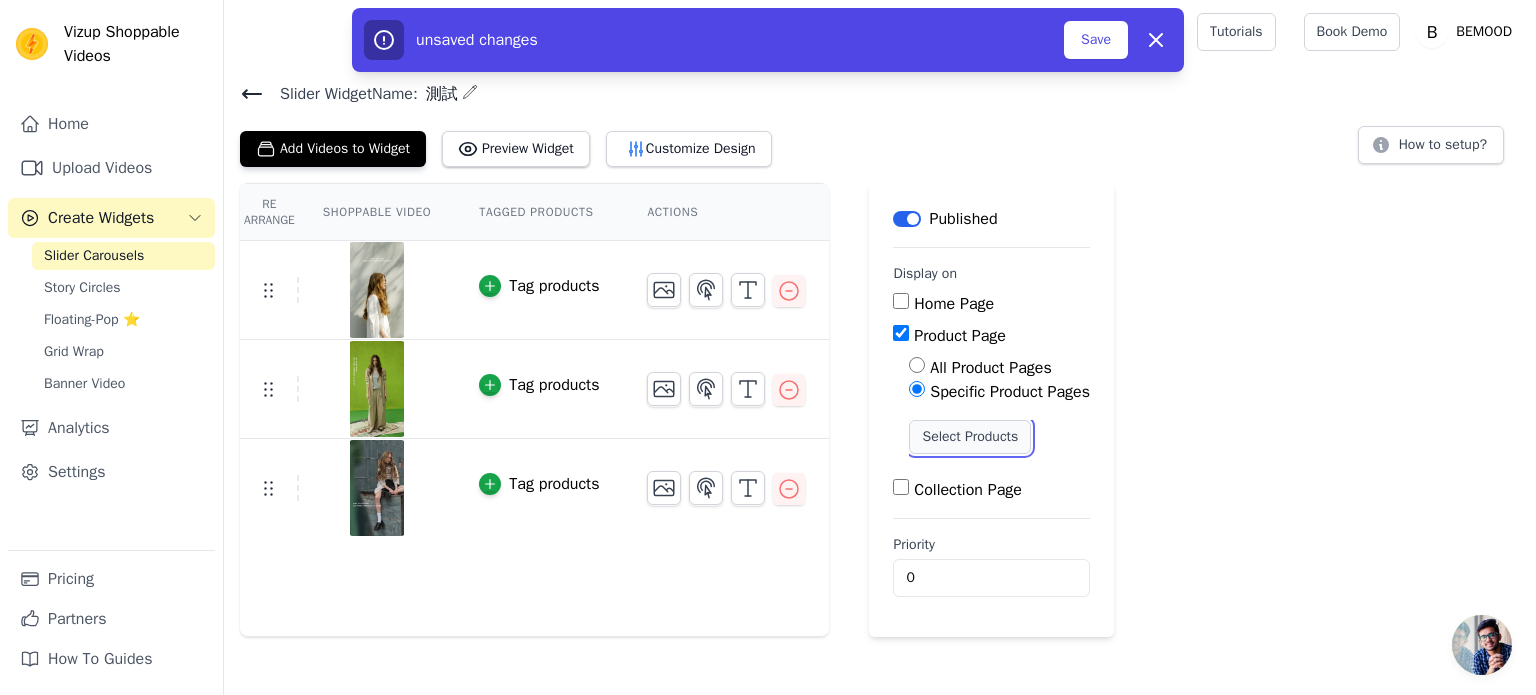 click on "Select Products" at bounding box center [970, 437] 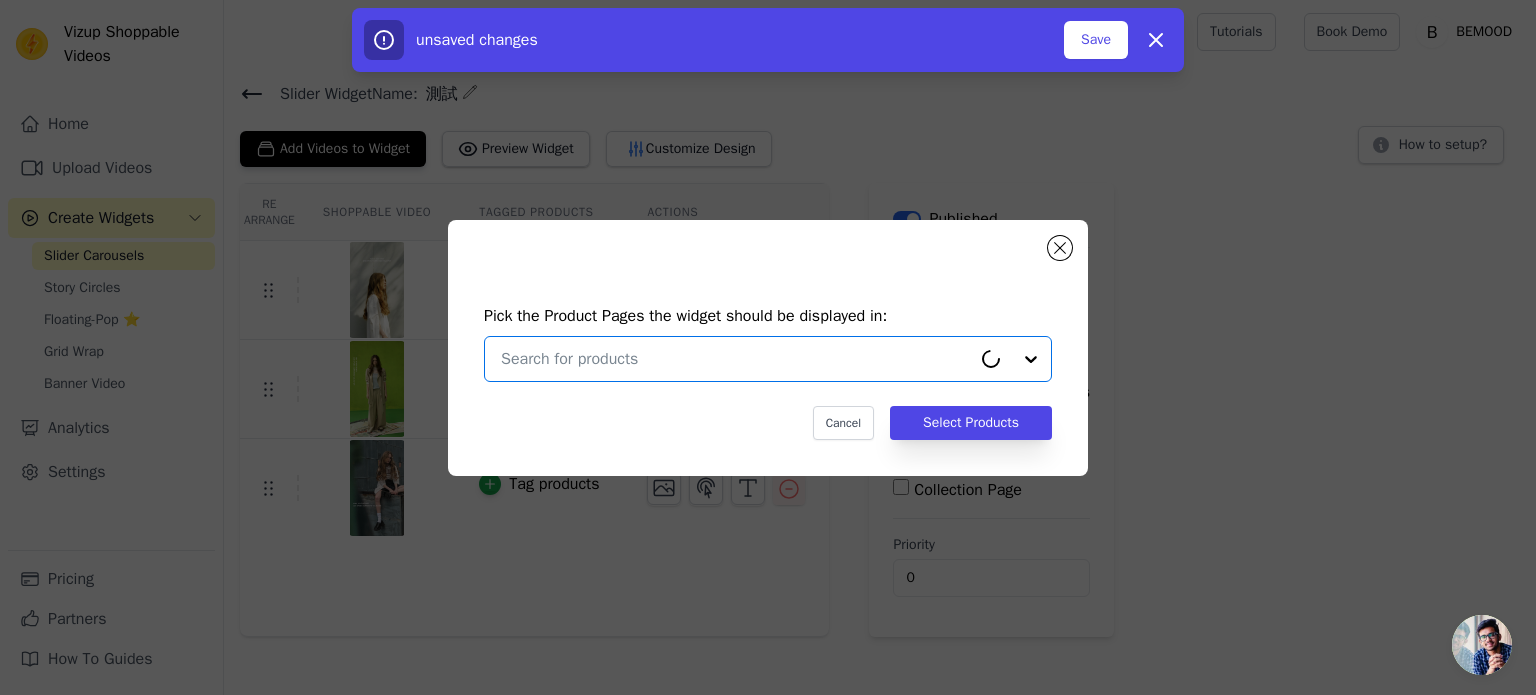 click at bounding box center (736, 359) 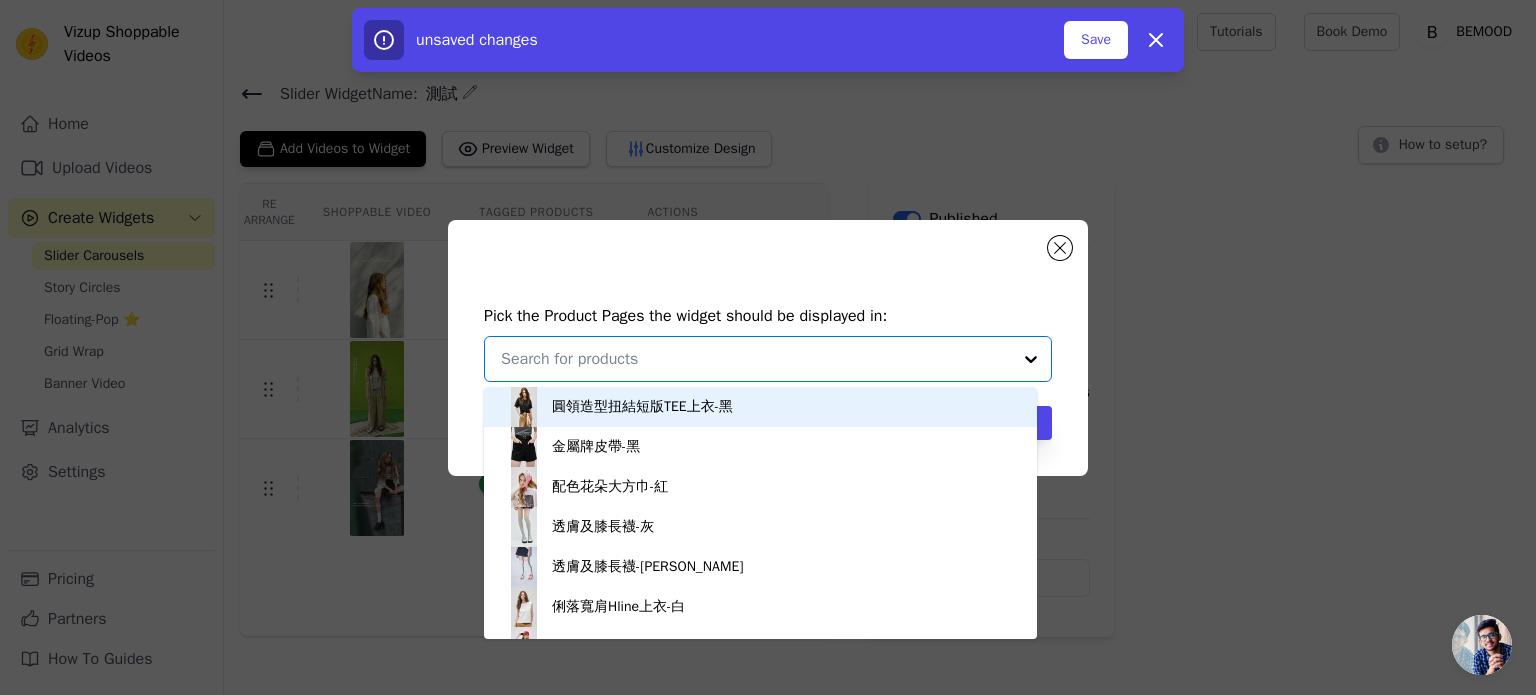 type on "ㄕ" 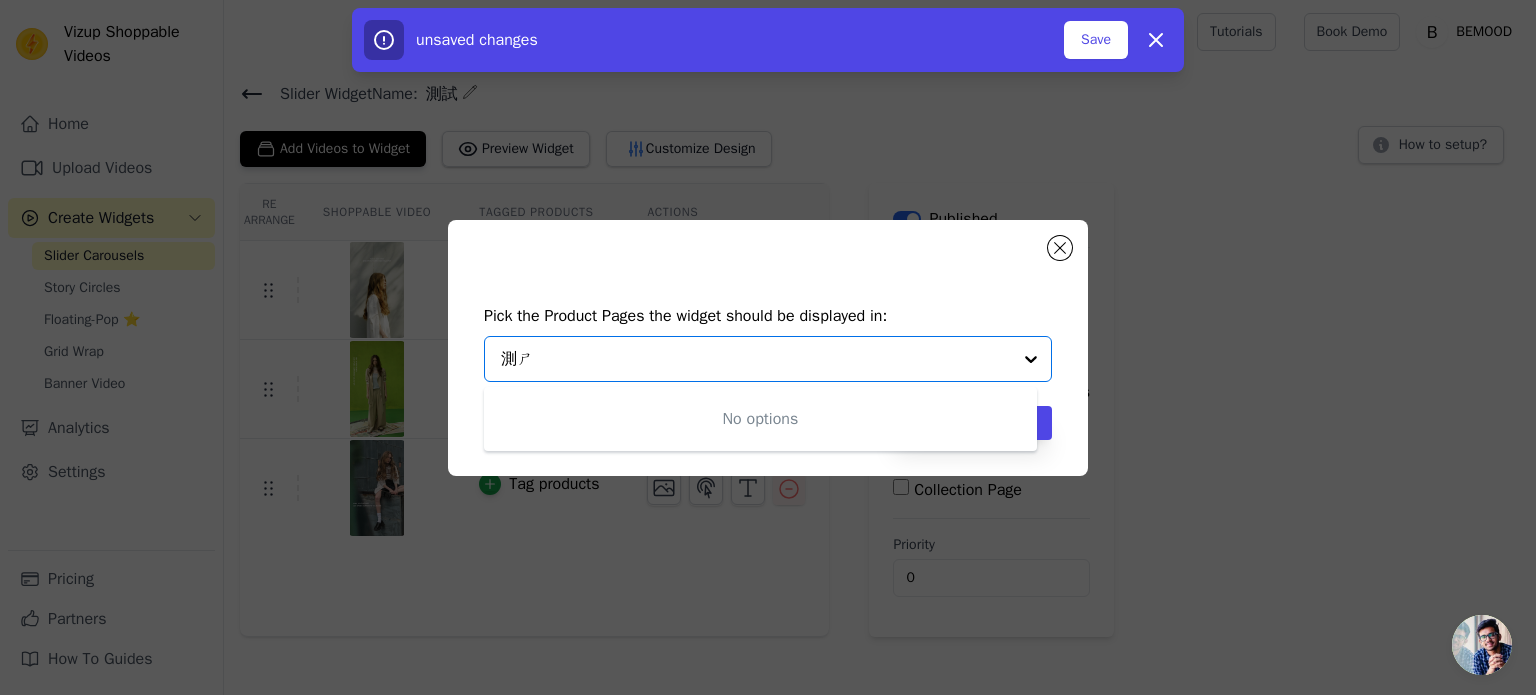 type on "測試" 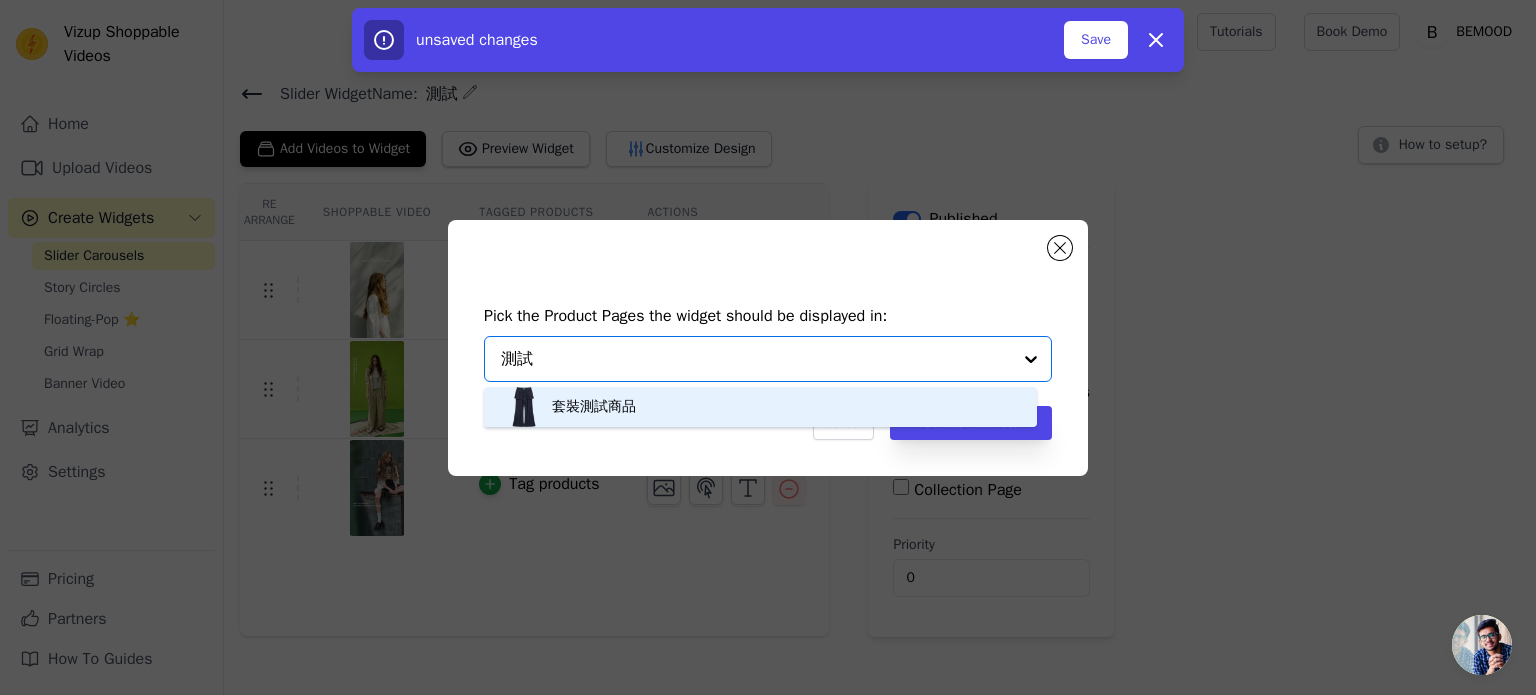 click on "套裝測試商品" at bounding box center [760, 407] 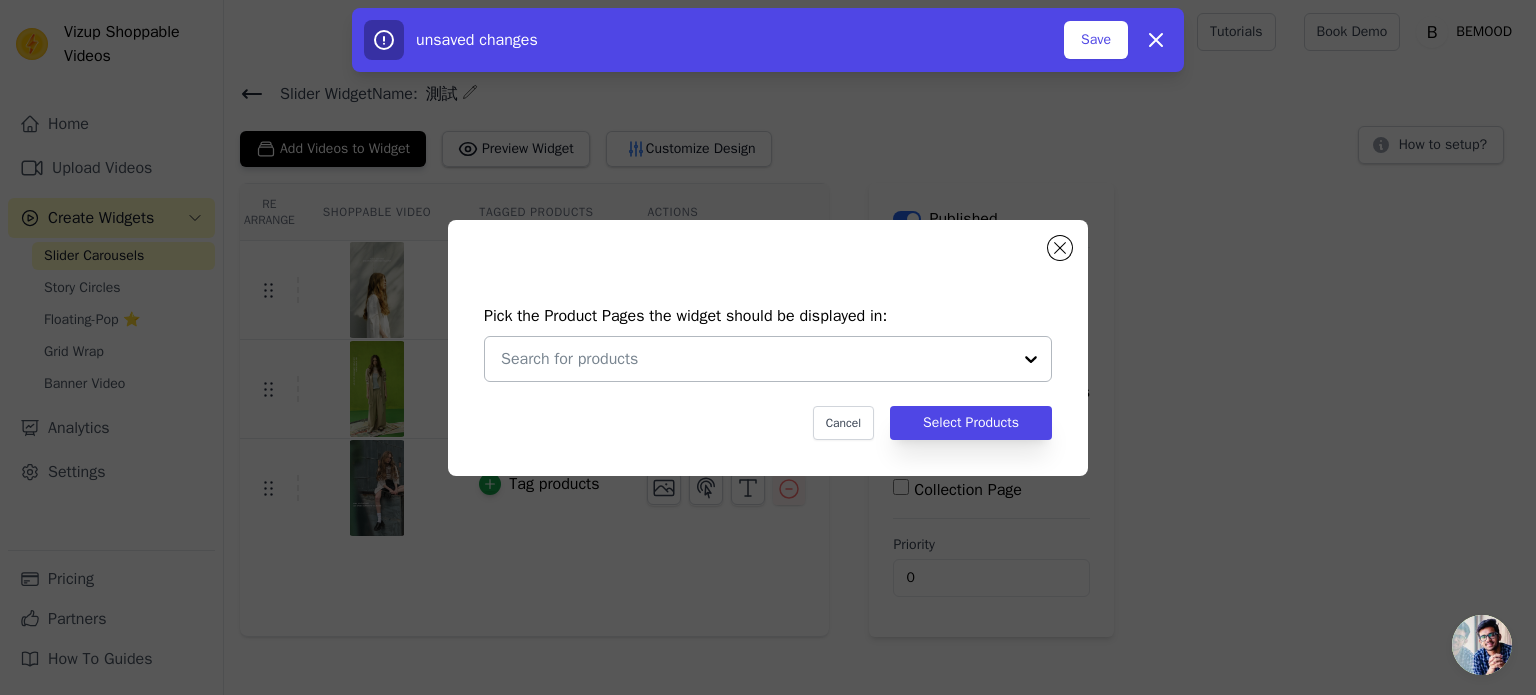 click at bounding box center [756, 359] 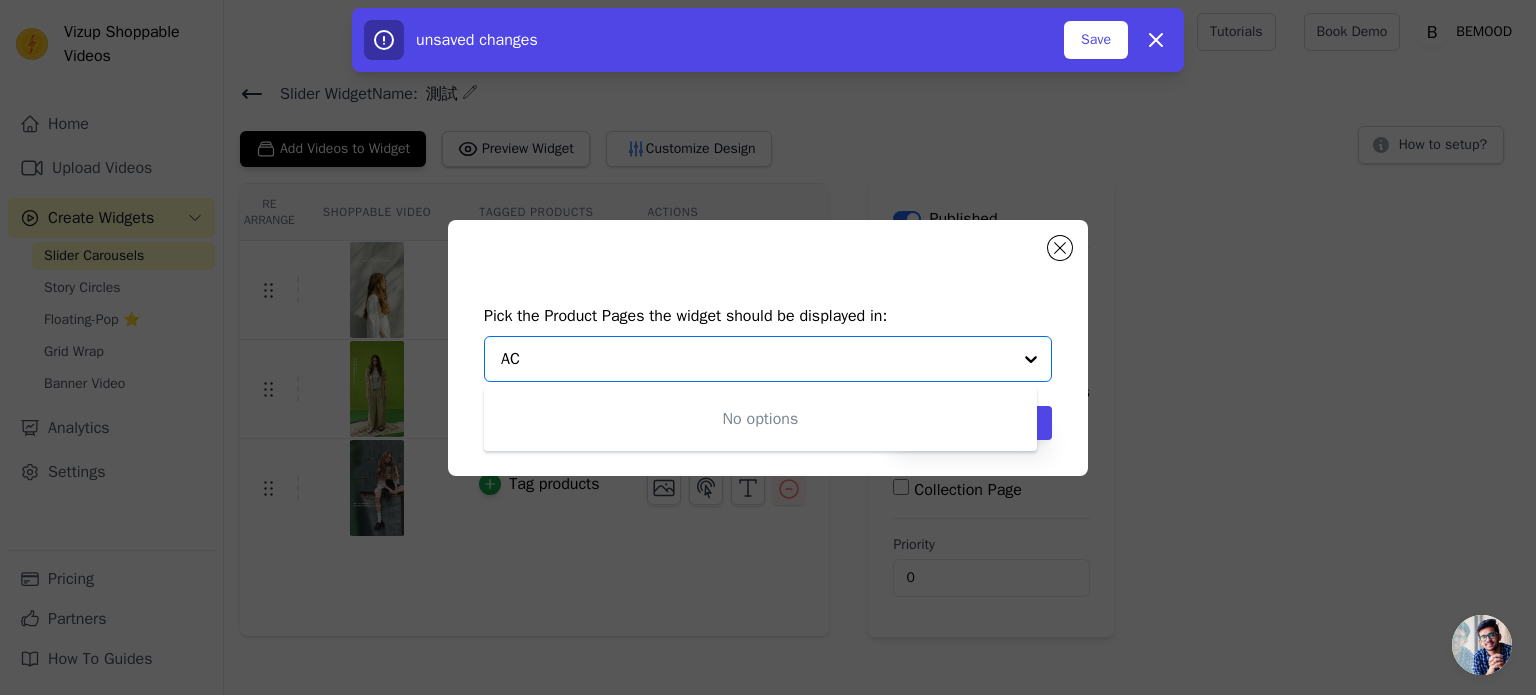 type on "AC" 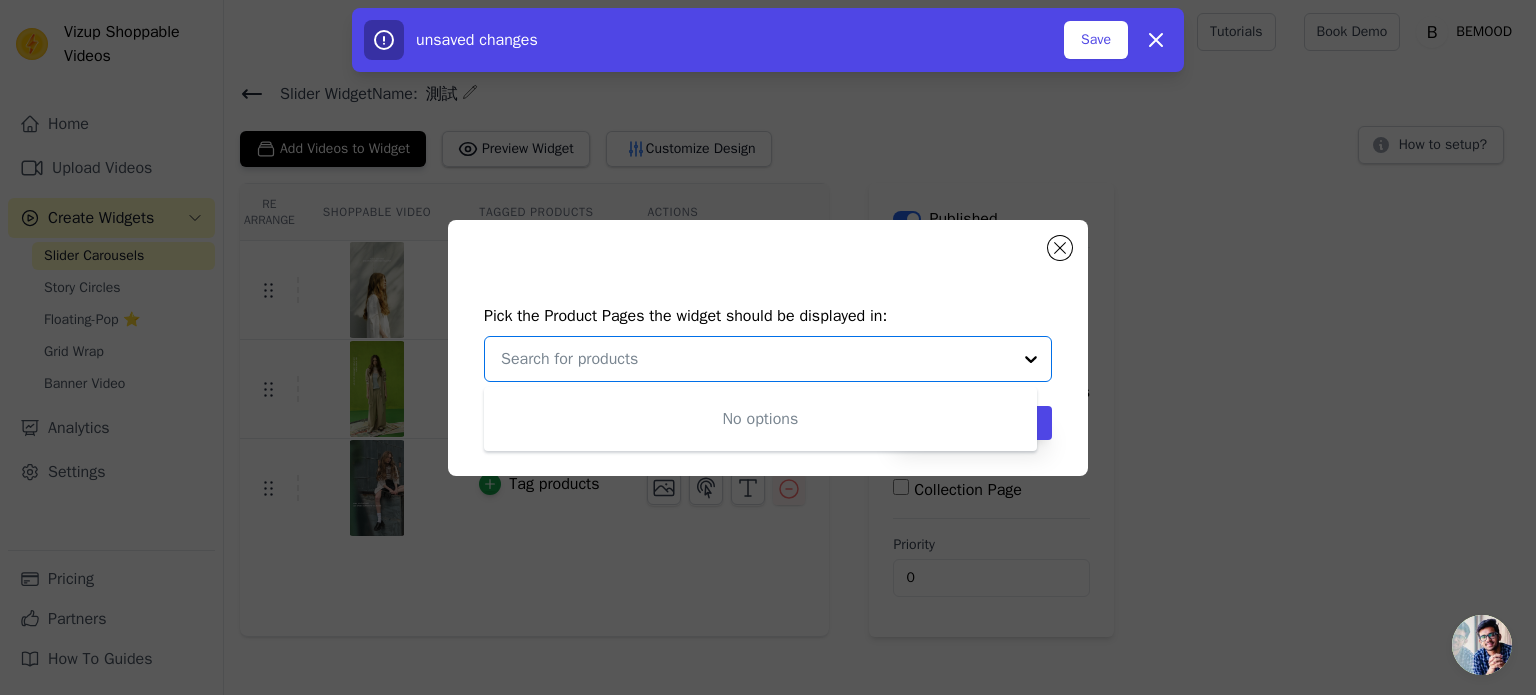 click on "Pick the Product Pages the widget should be displayed in:     No options                         Cancel   Select Products" at bounding box center [768, 348] 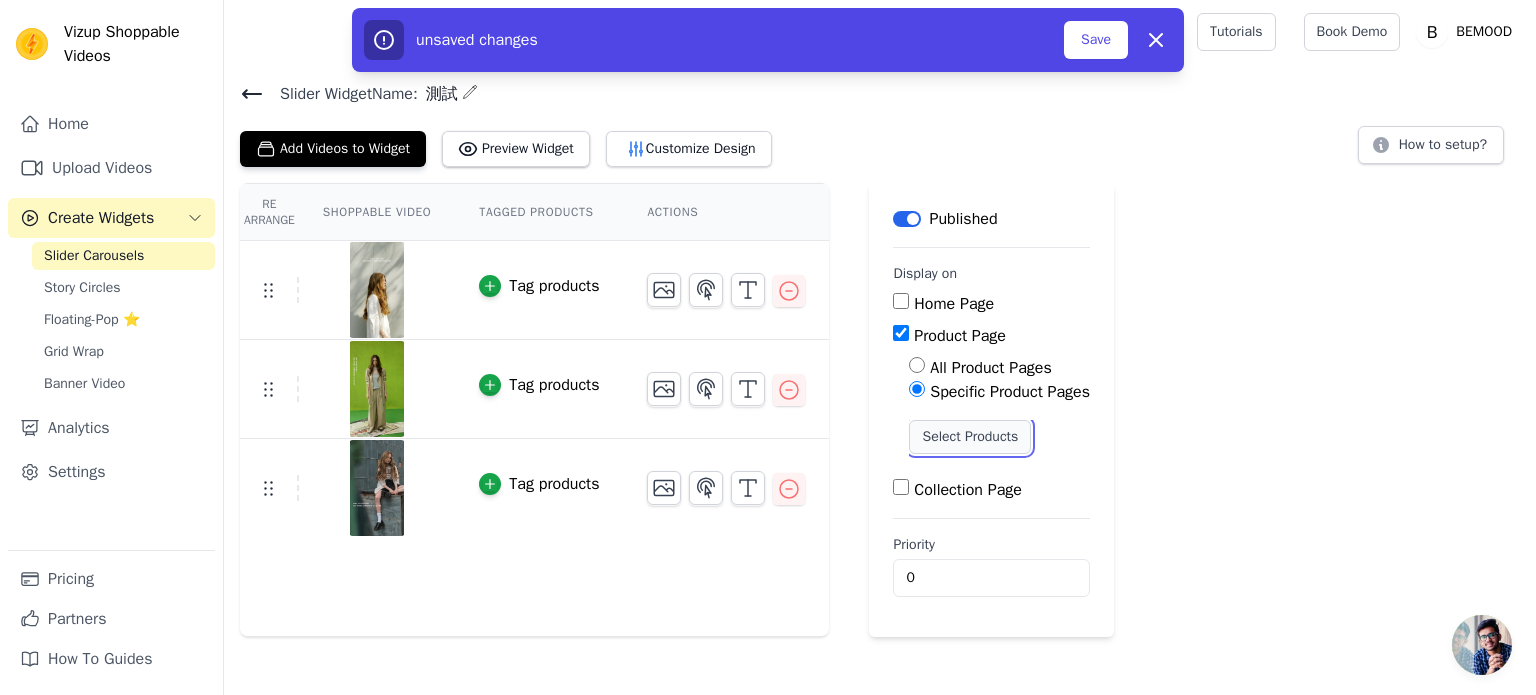 click on "Select Products" at bounding box center (970, 437) 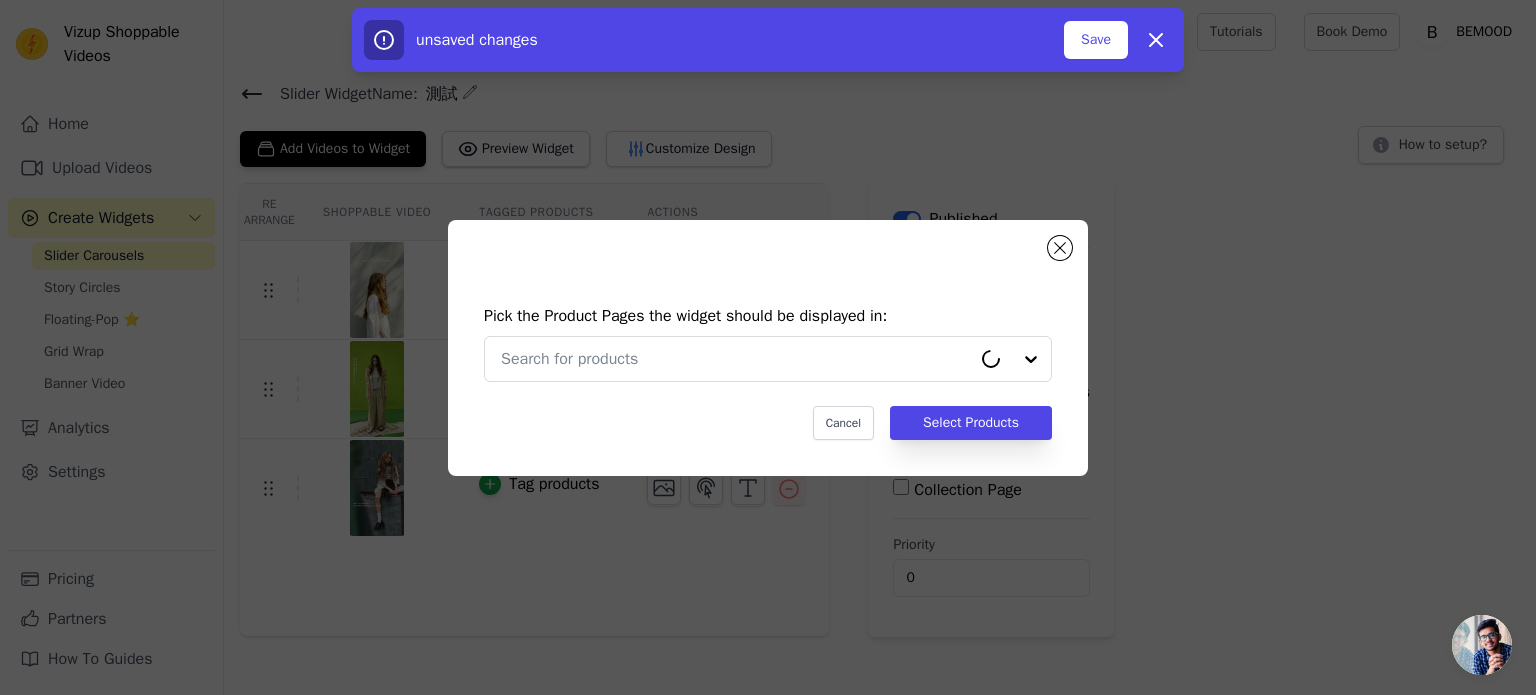 click on "Pick the Product Pages the widget should be displayed in:                       Cancel   Select Products" at bounding box center [768, 372] 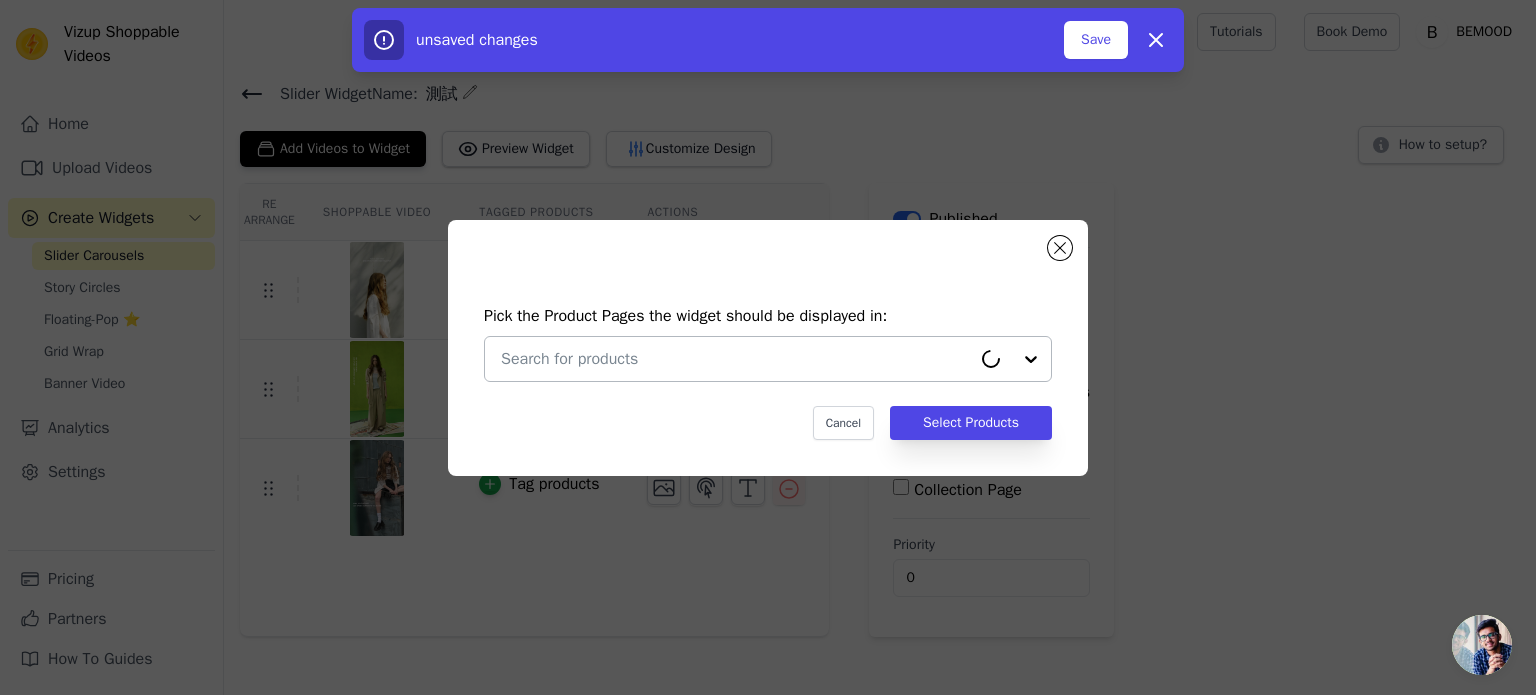 click at bounding box center [736, 359] 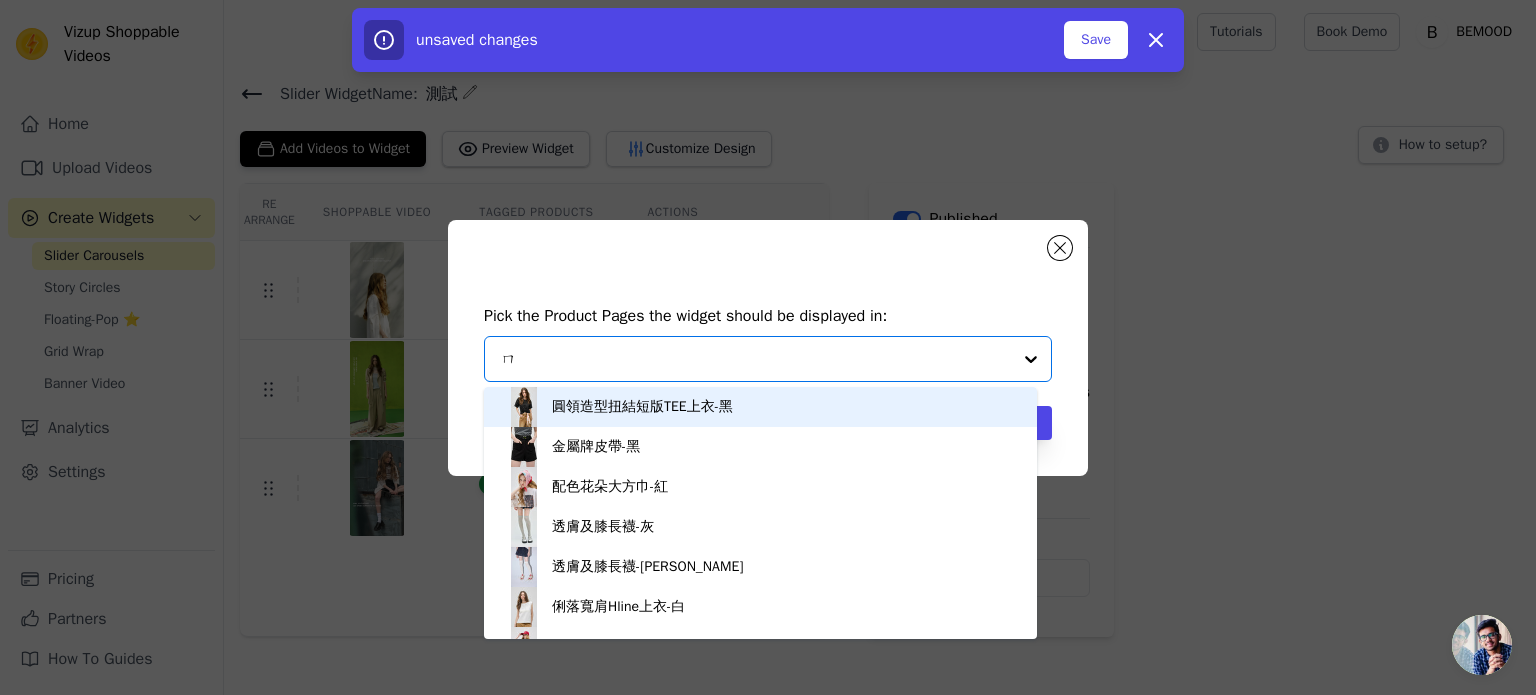 type on "ㄏ" 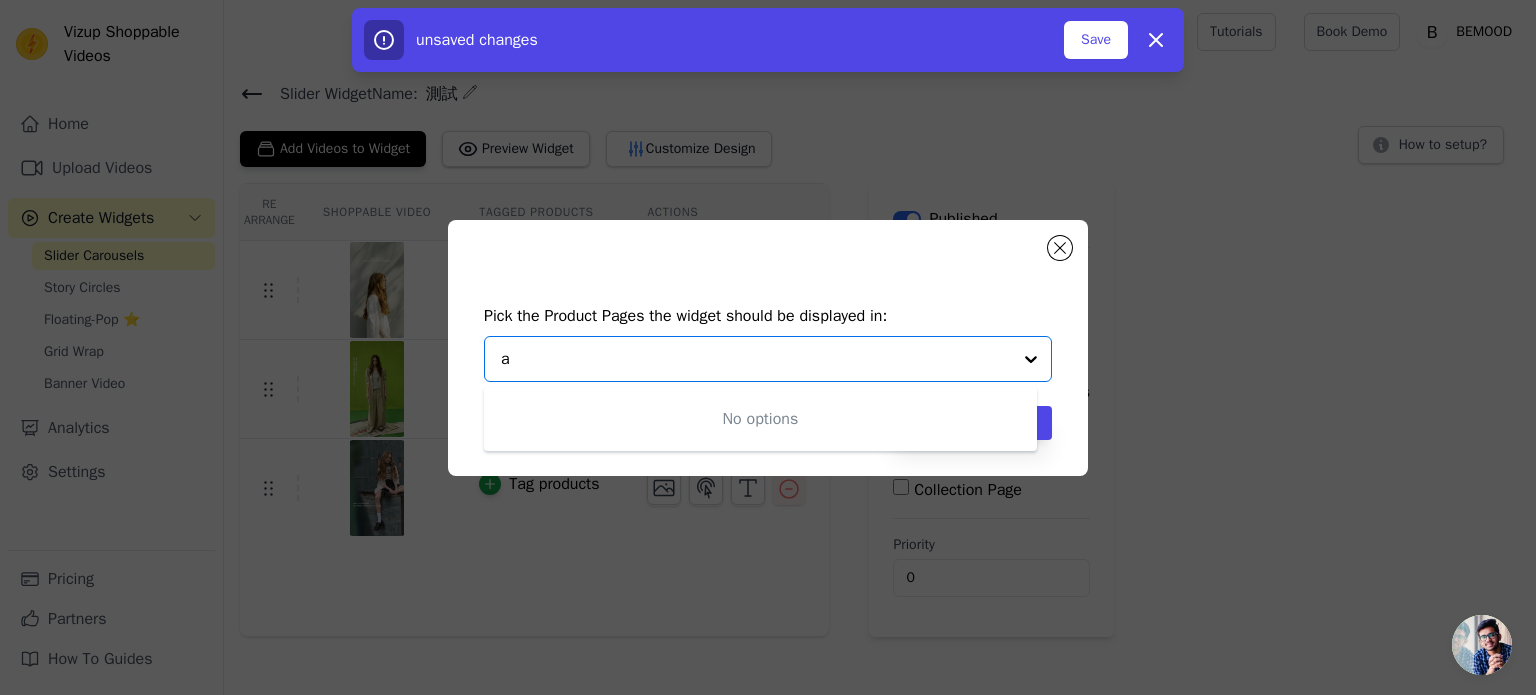 type on "ac" 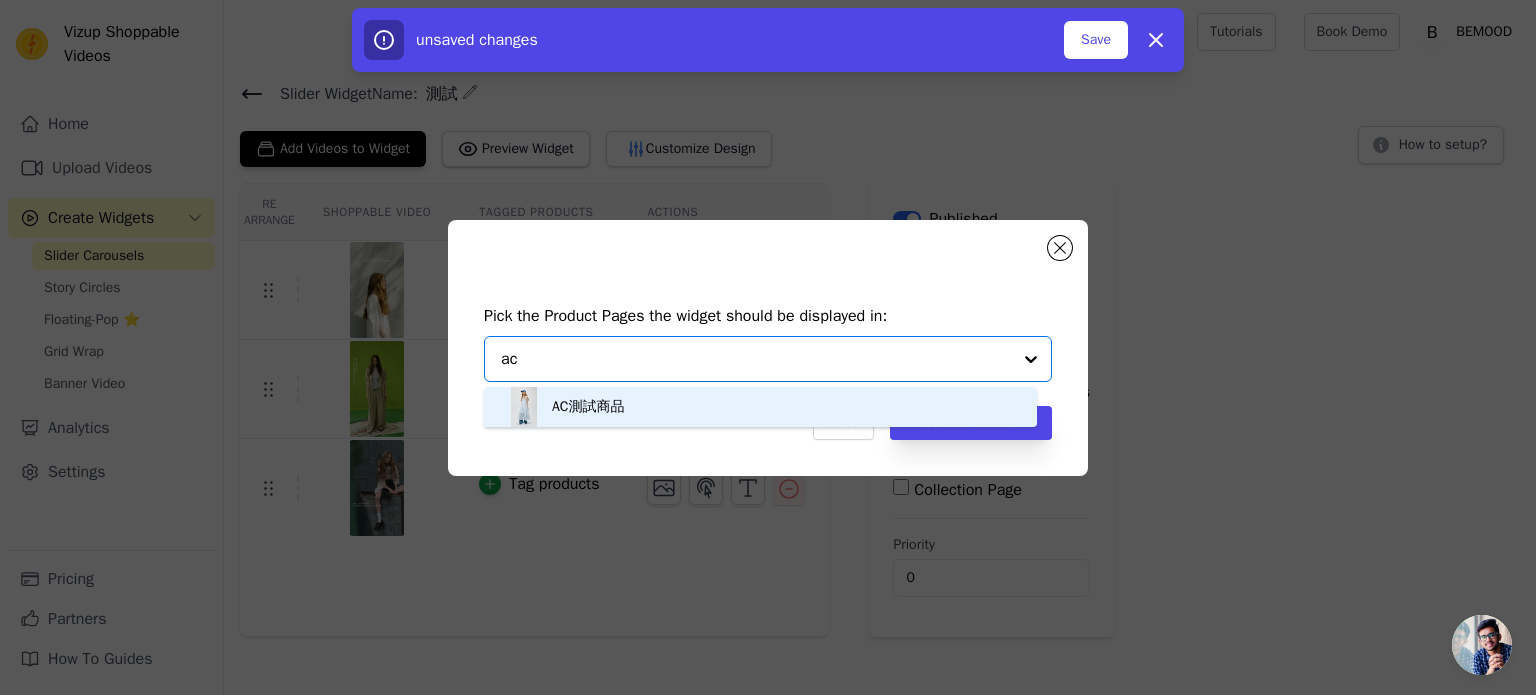 click on "AC測試商品" at bounding box center [760, 407] 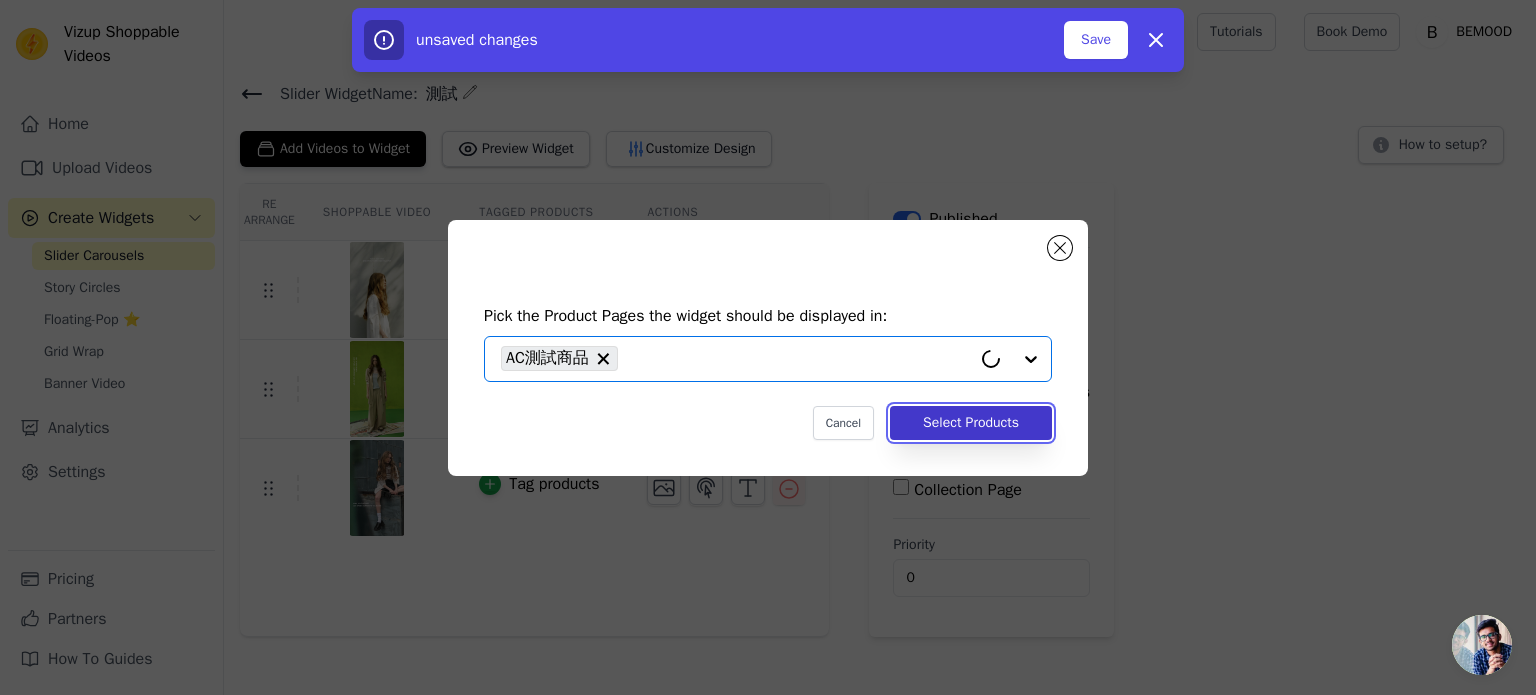 click on "Select Products" at bounding box center (971, 423) 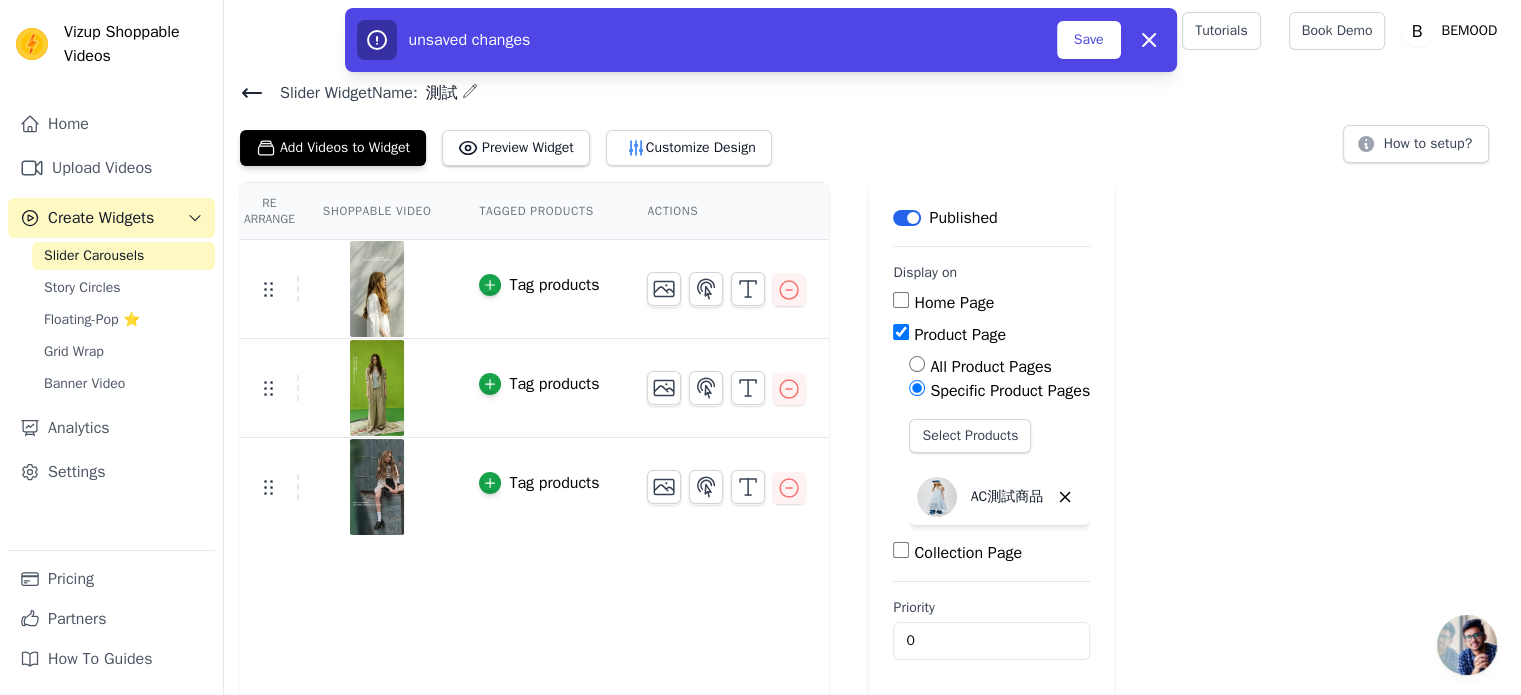 scroll, scrollTop: 0, scrollLeft: 0, axis: both 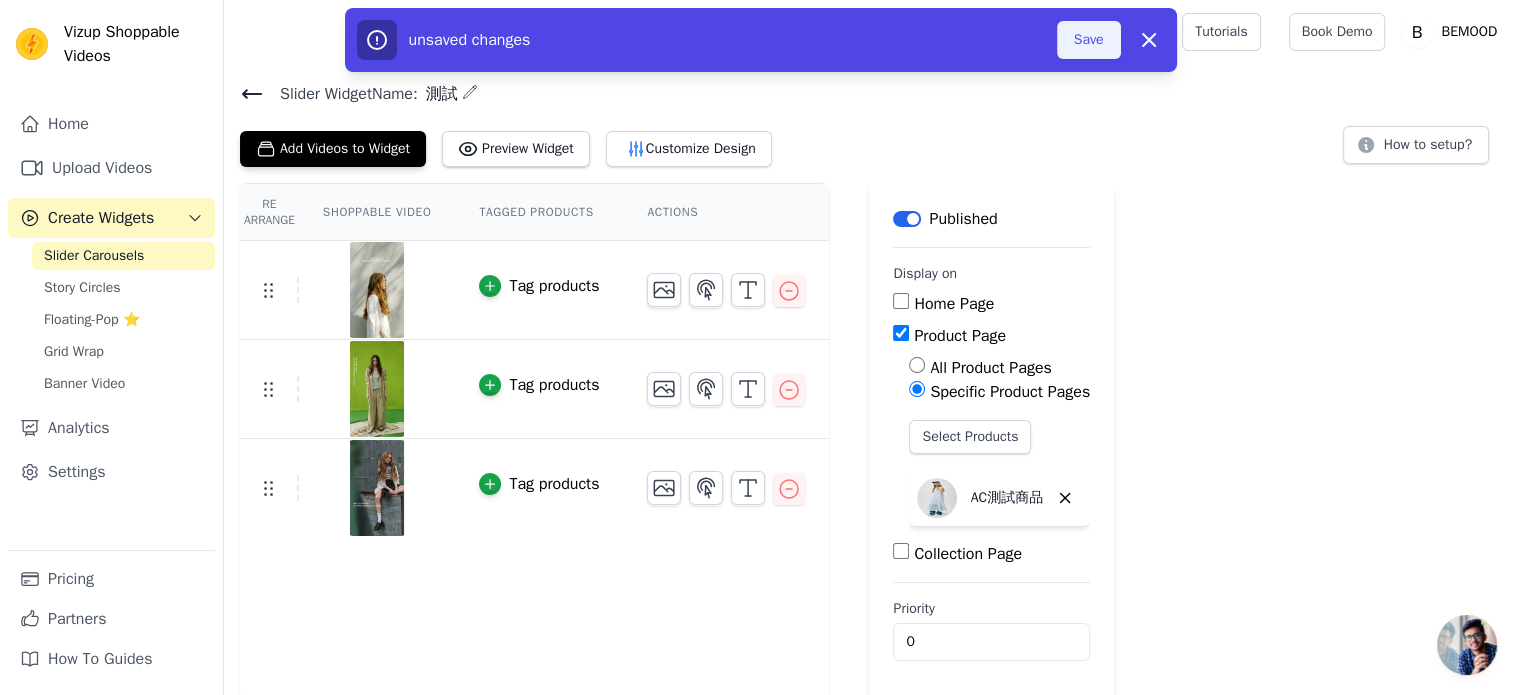 click on "Save" at bounding box center [1089, 40] 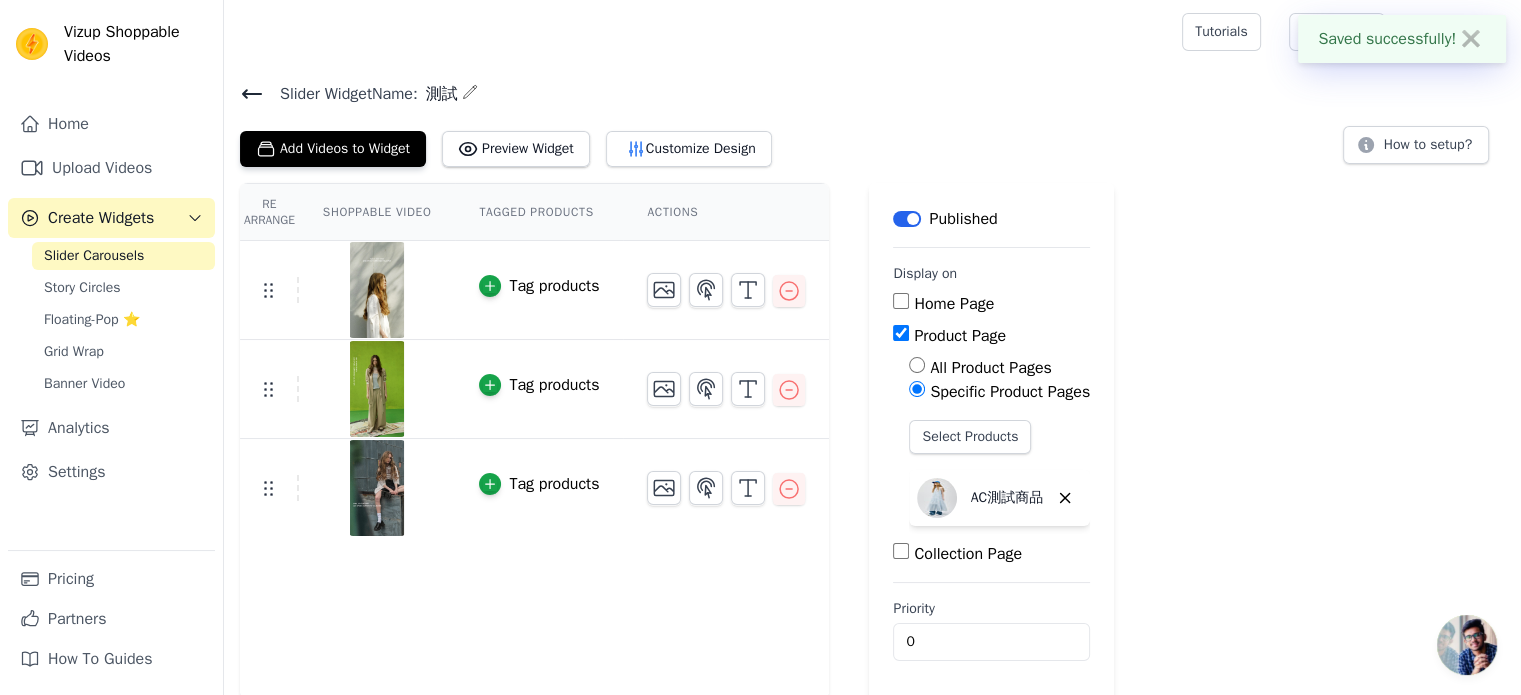 click at bounding box center [699, 32] 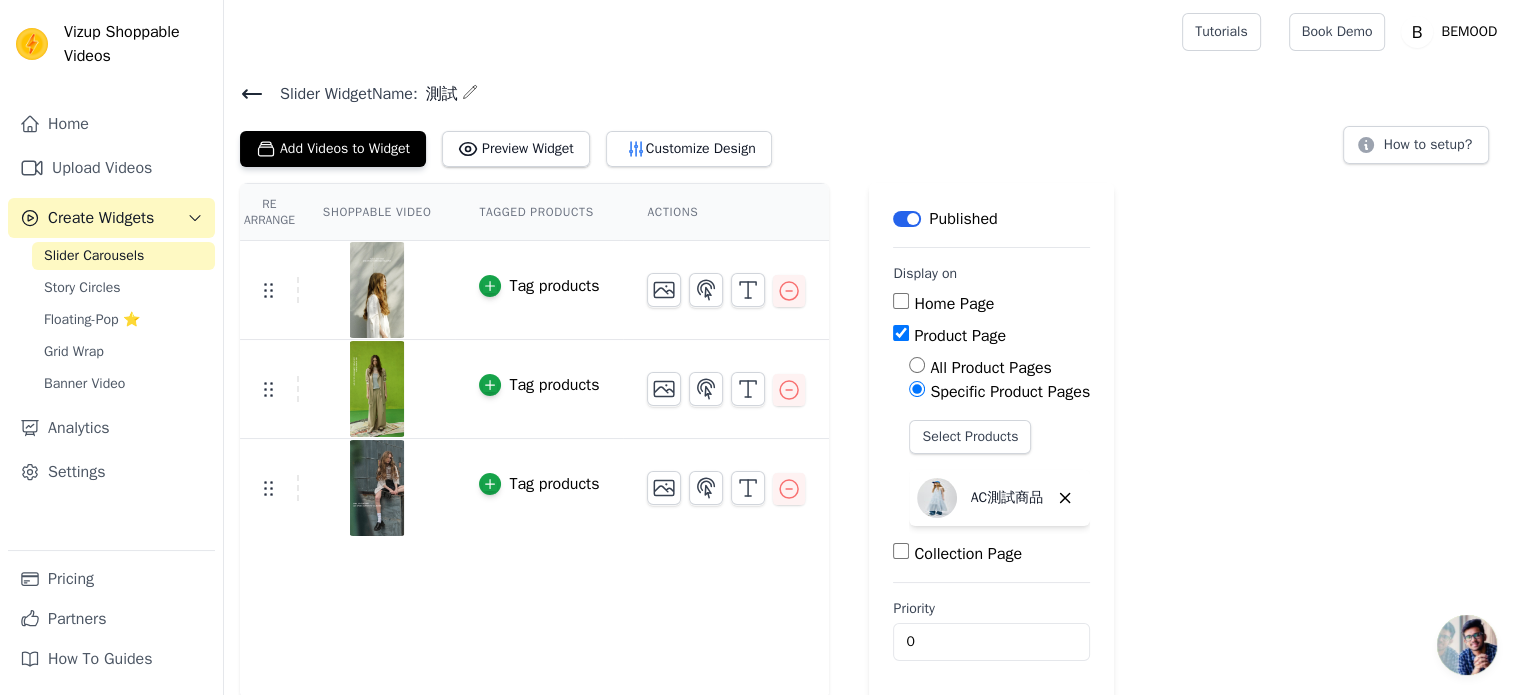 click on "Slider Carousels" at bounding box center [94, 256] 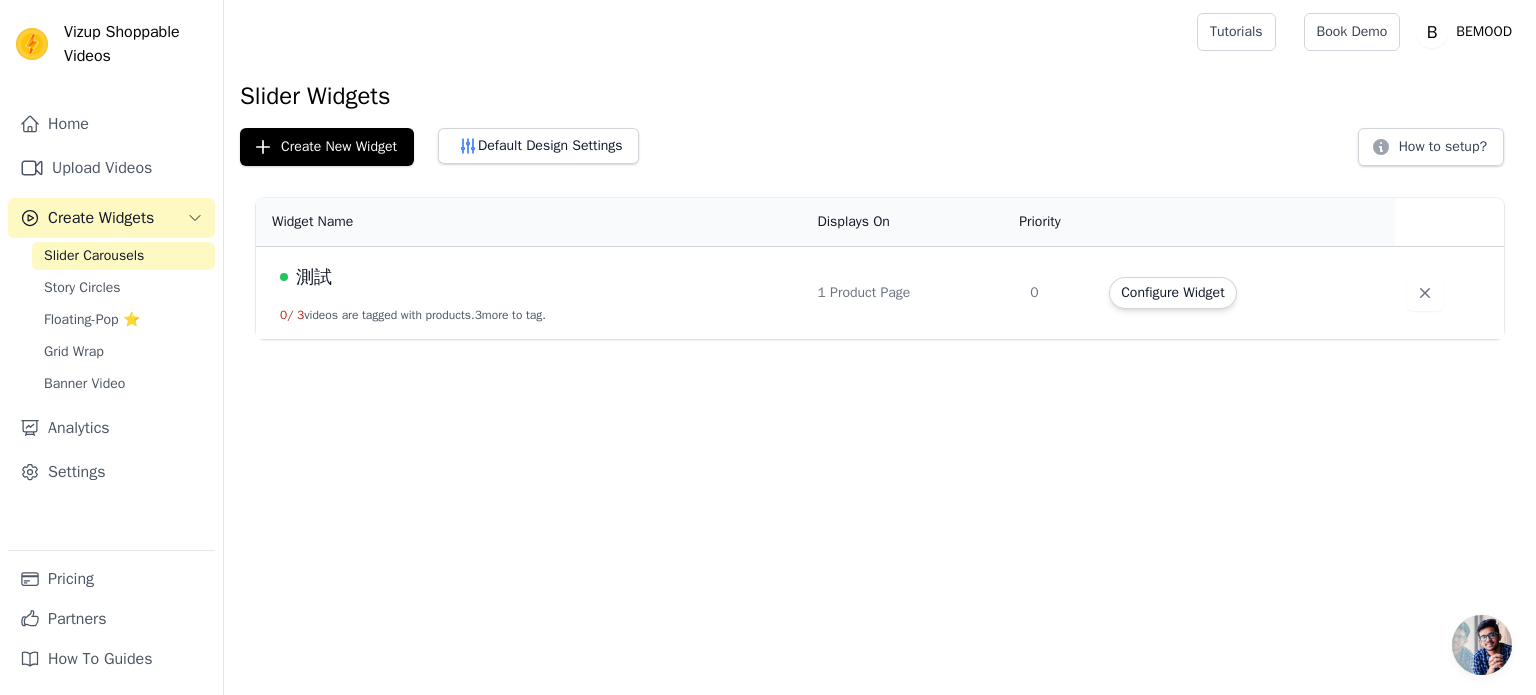 click on "測試   0  /   3  videos are tagged with products.
3  more to tag." at bounding box center (530, 293) 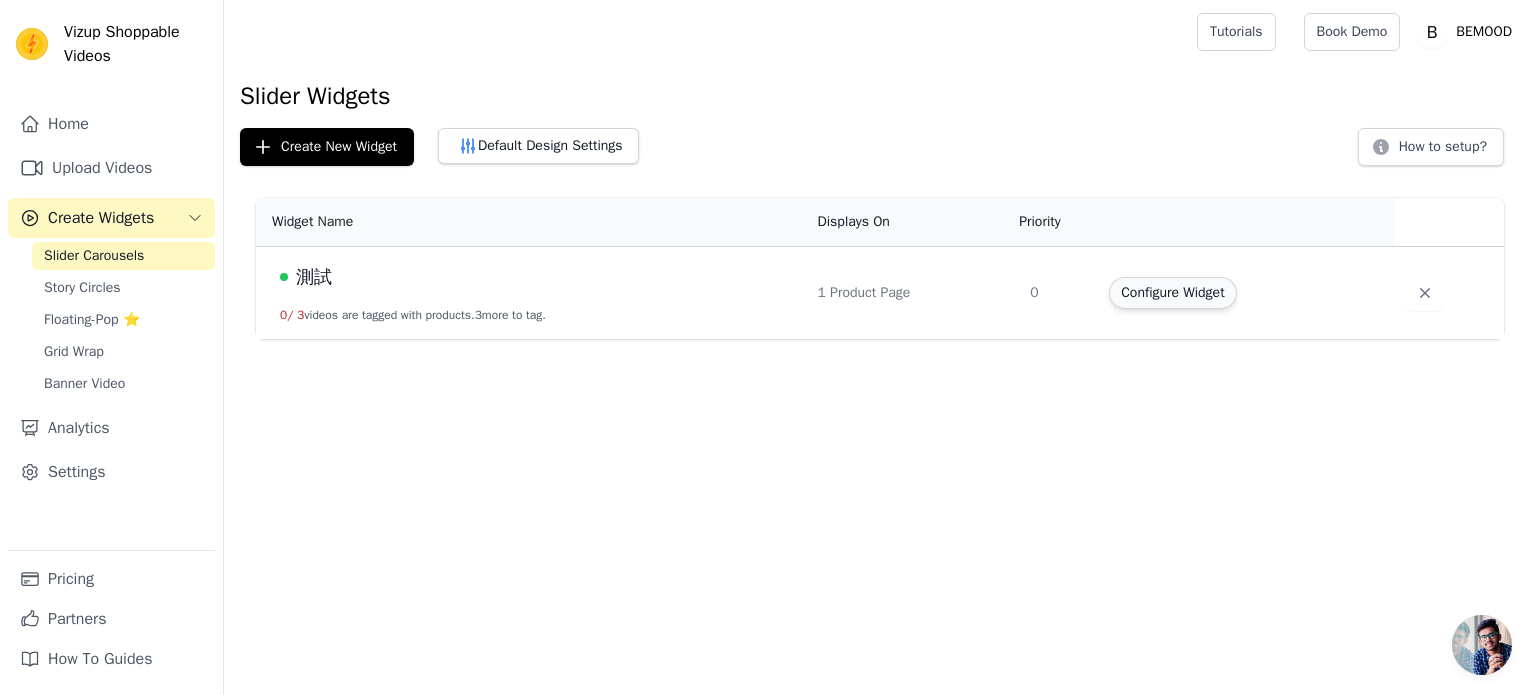 click on "Configure Widget" at bounding box center [1172, 293] 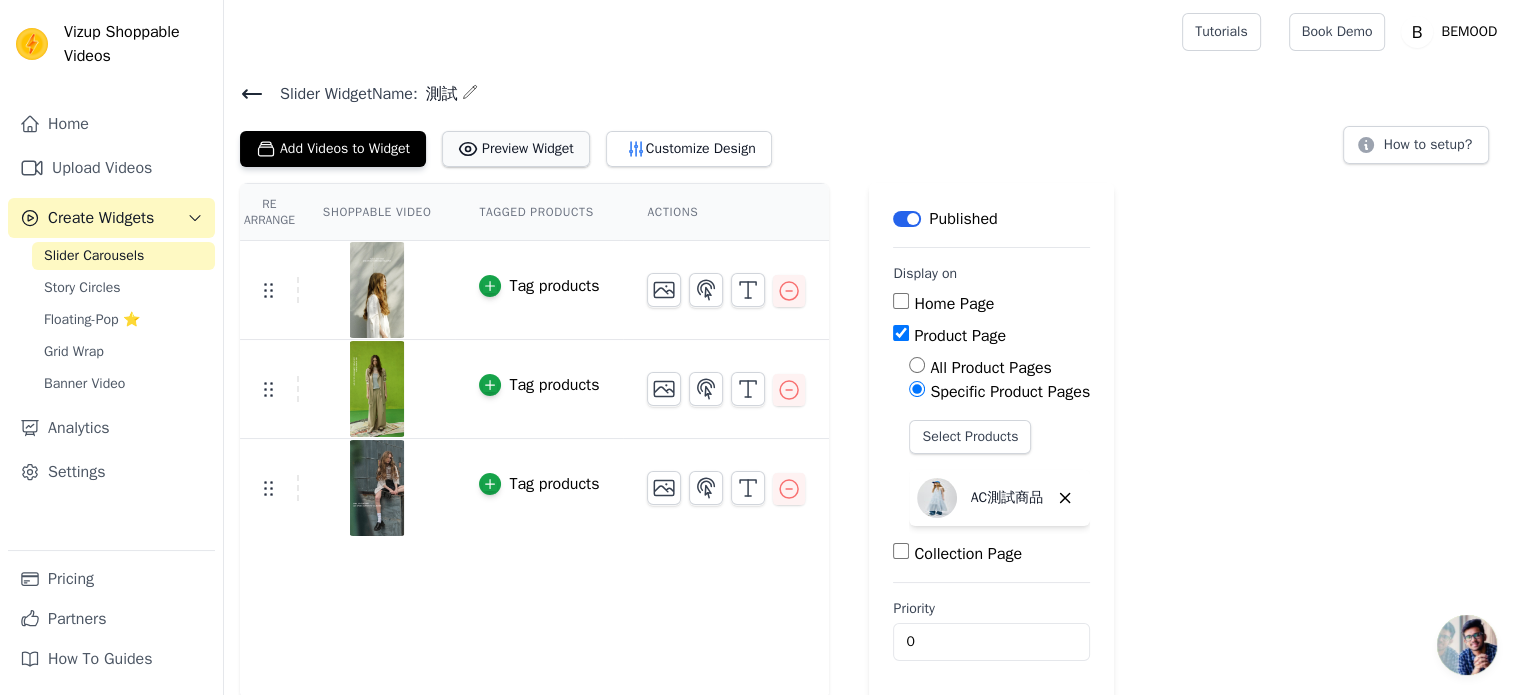 click on "Preview Widget" at bounding box center [516, 149] 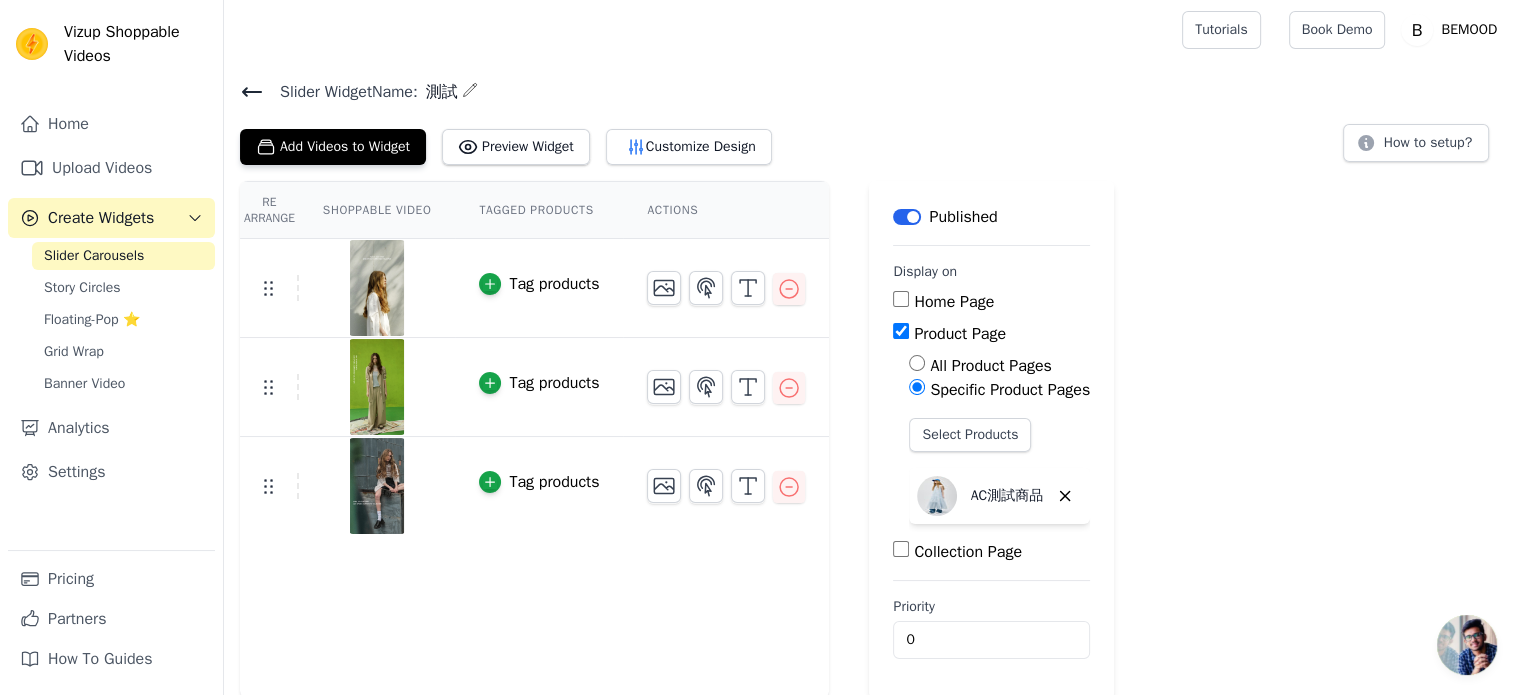 scroll, scrollTop: 3, scrollLeft: 0, axis: vertical 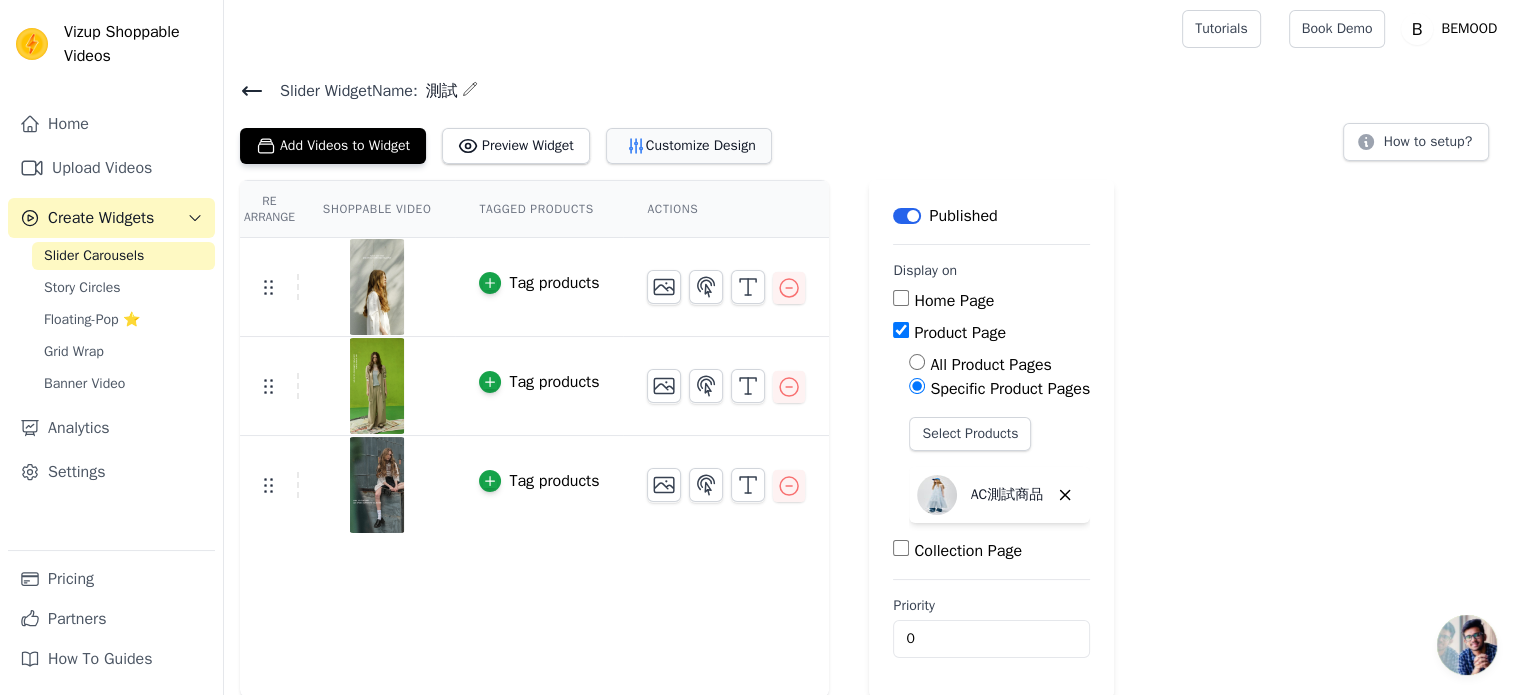 click on "Customize Design" at bounding box center (689, 146) 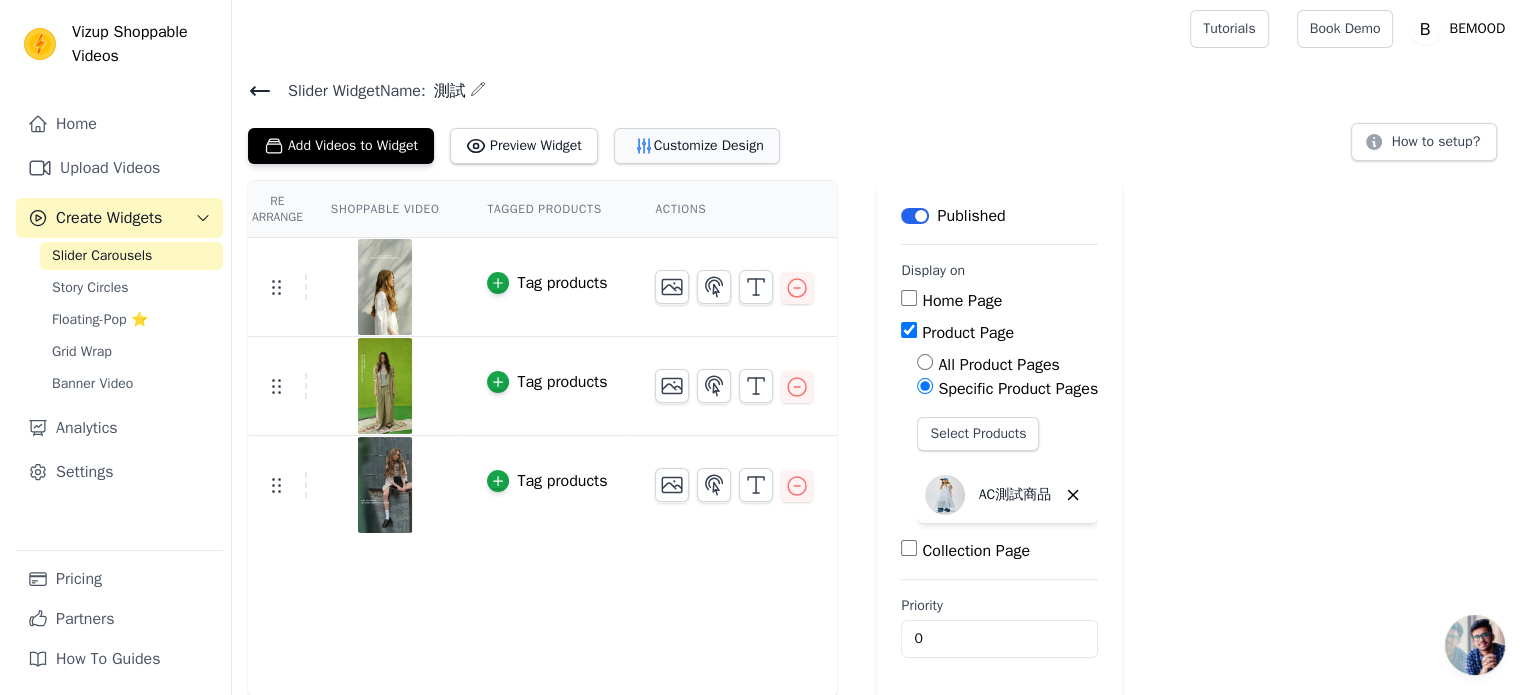 scroll, scrollTop: 0, scrollLeft: 0, axis: both 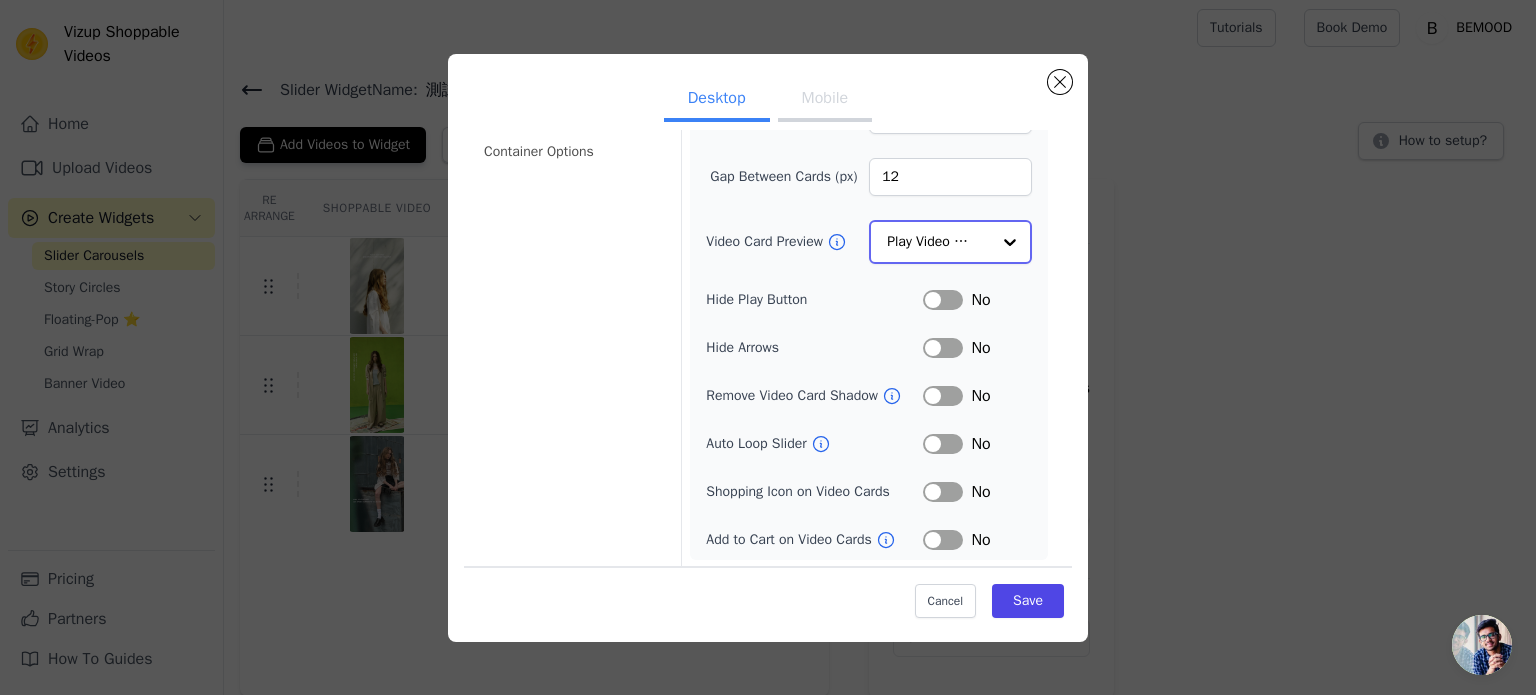 click on "Video Card Preview" 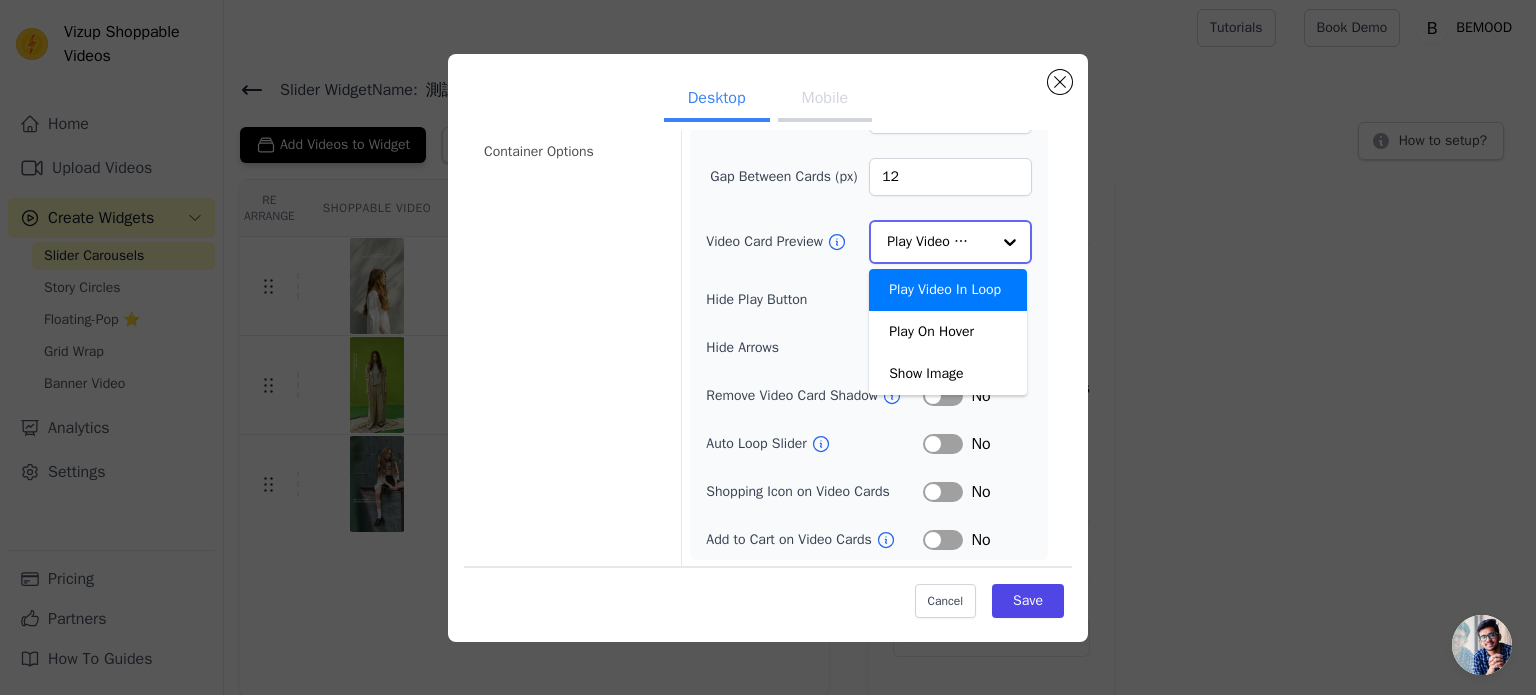 click on "Video Card Preview" 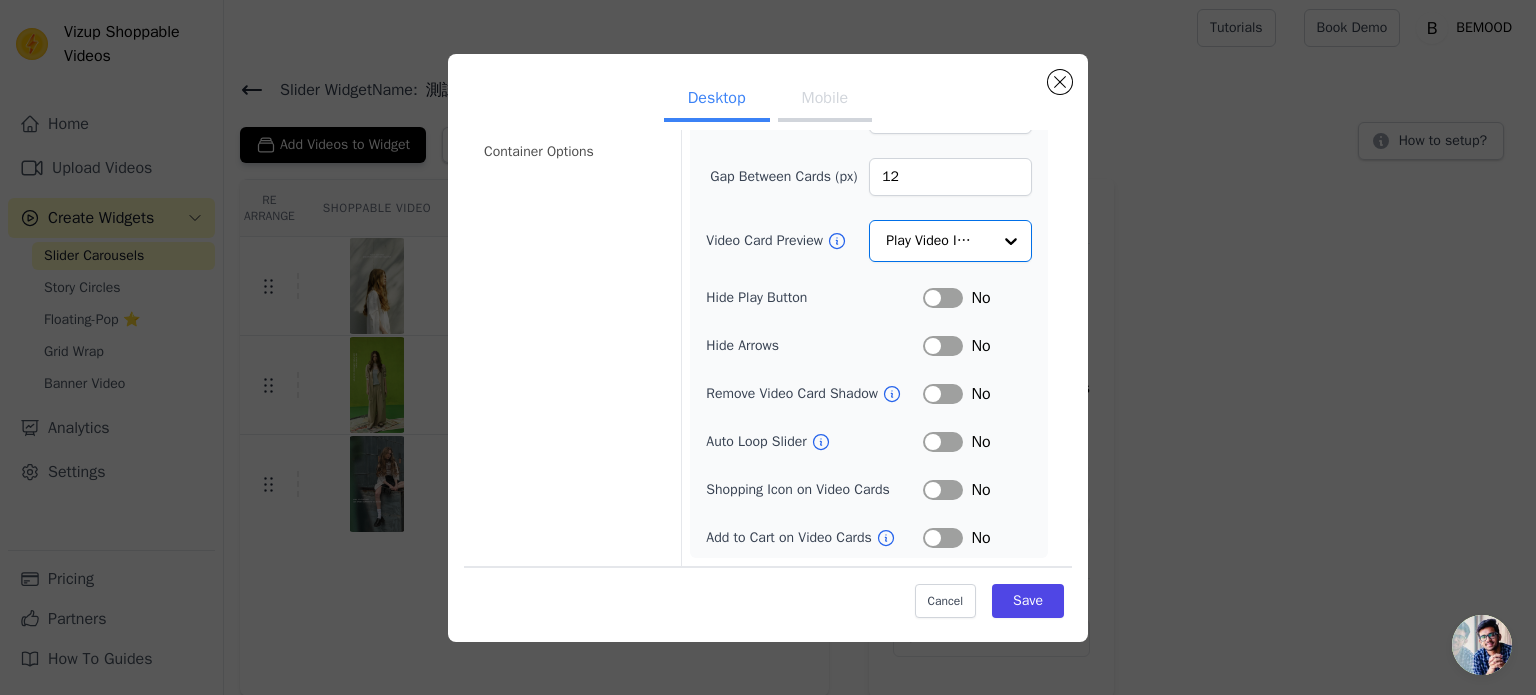 click on "Video Card Preview" at bounding box center (766, 241) 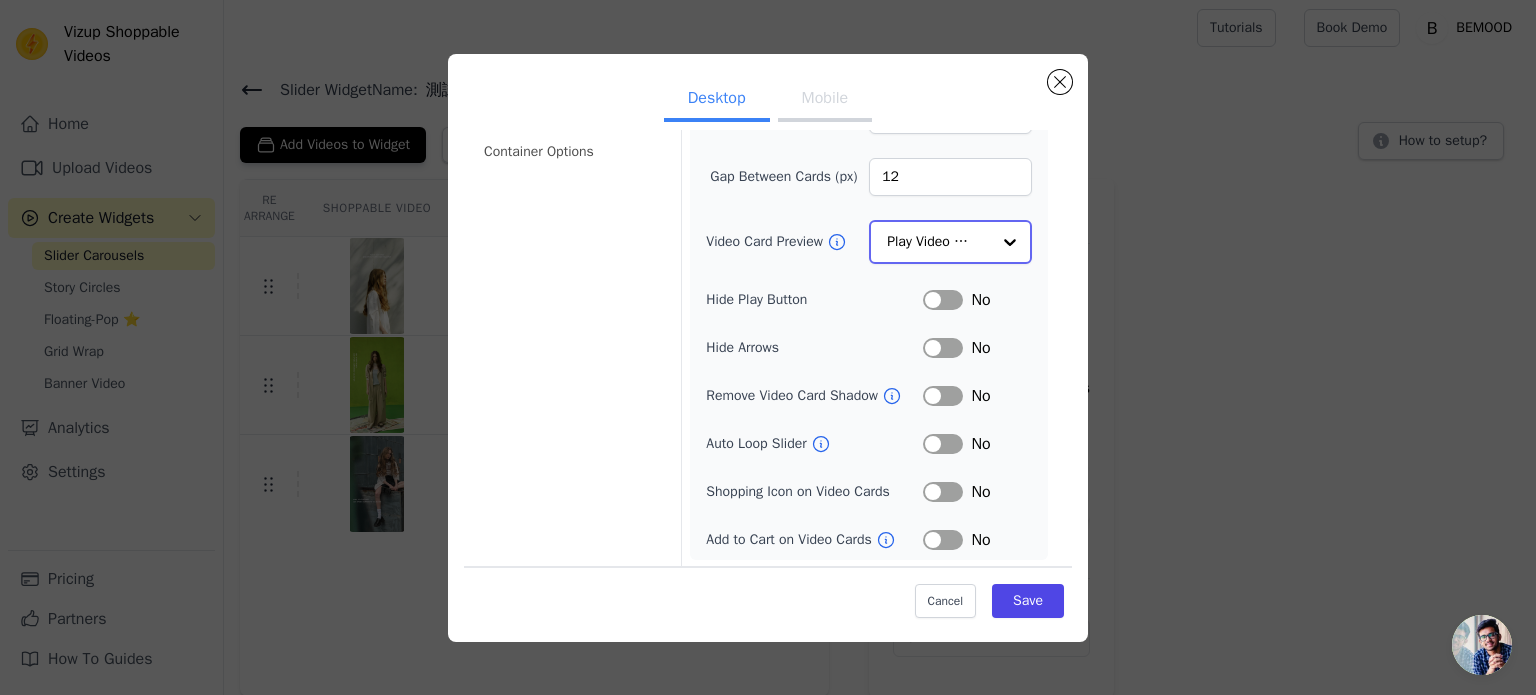 click on "Video Card Preview" 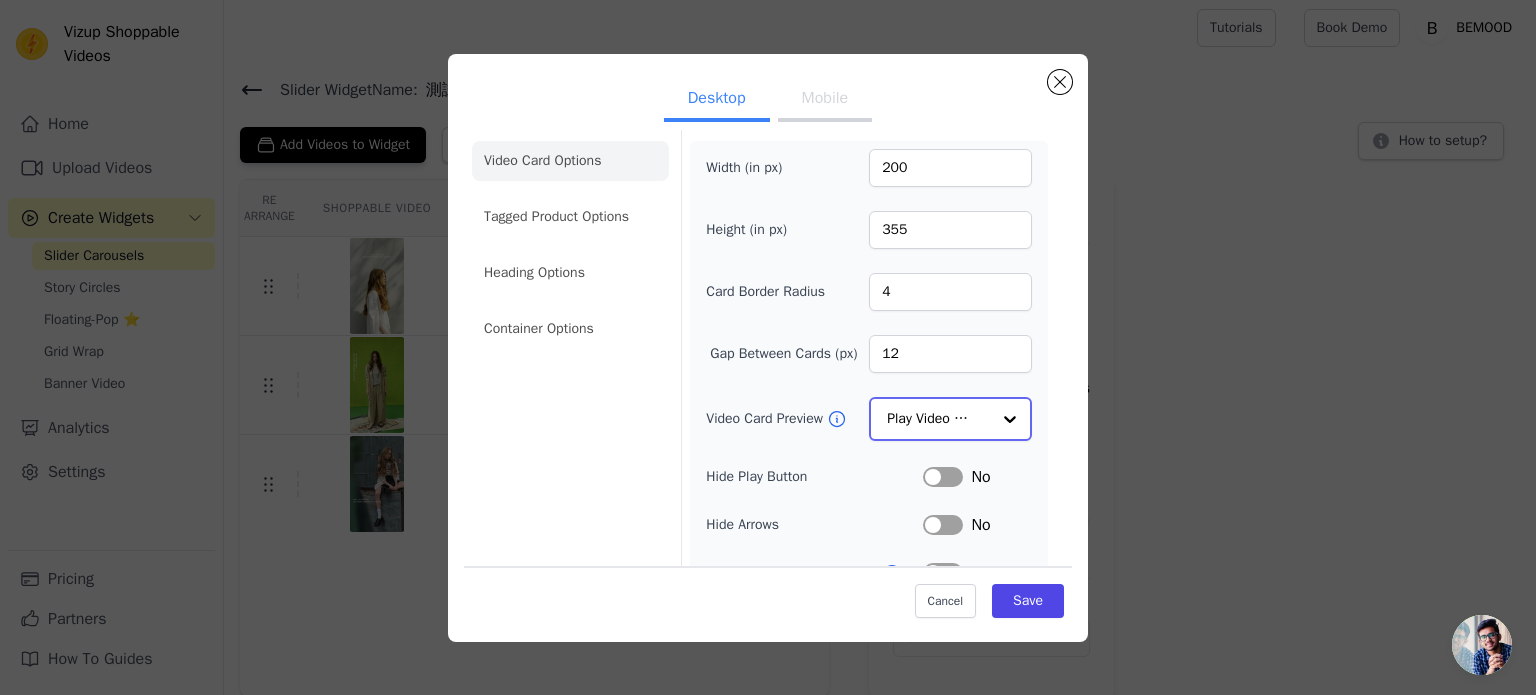 scroll, scrollTop: 0, scrollLeft: 0, axis: both 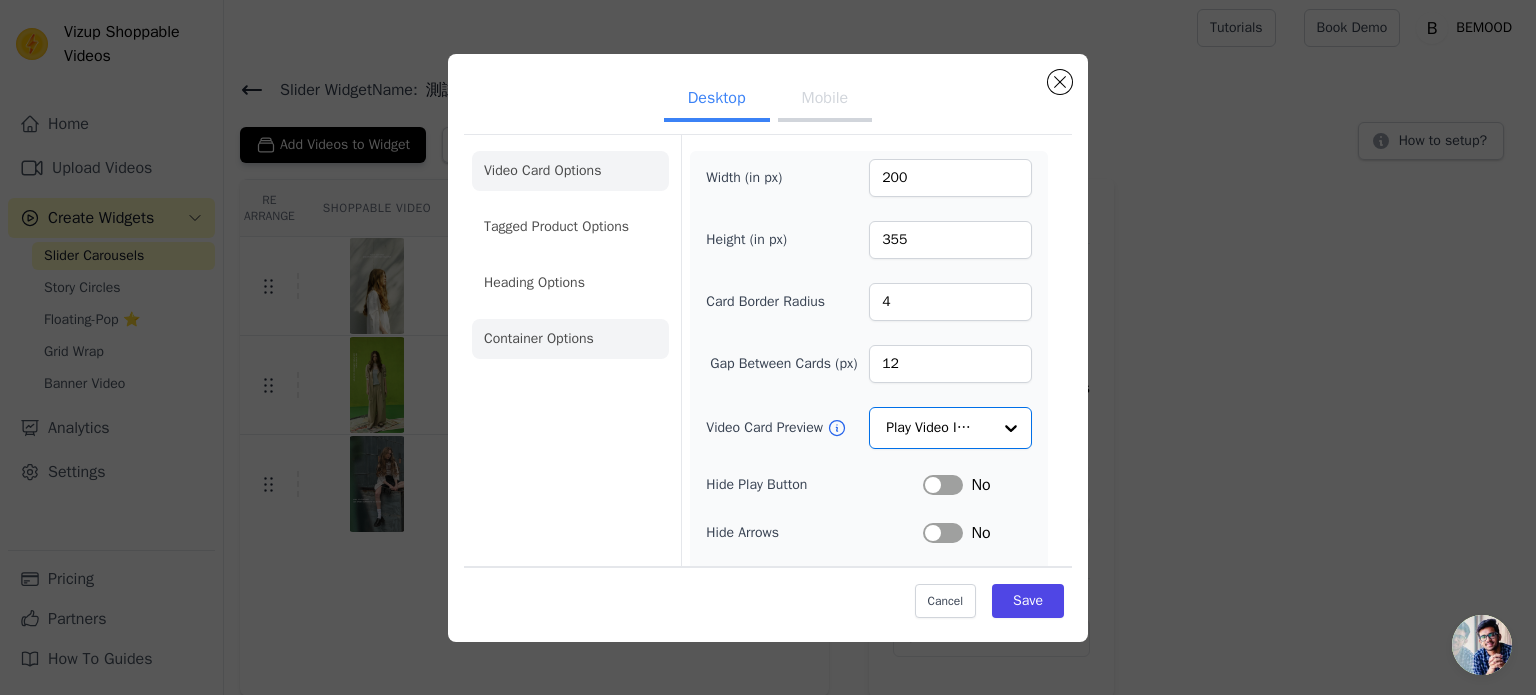 click on "Container Options" 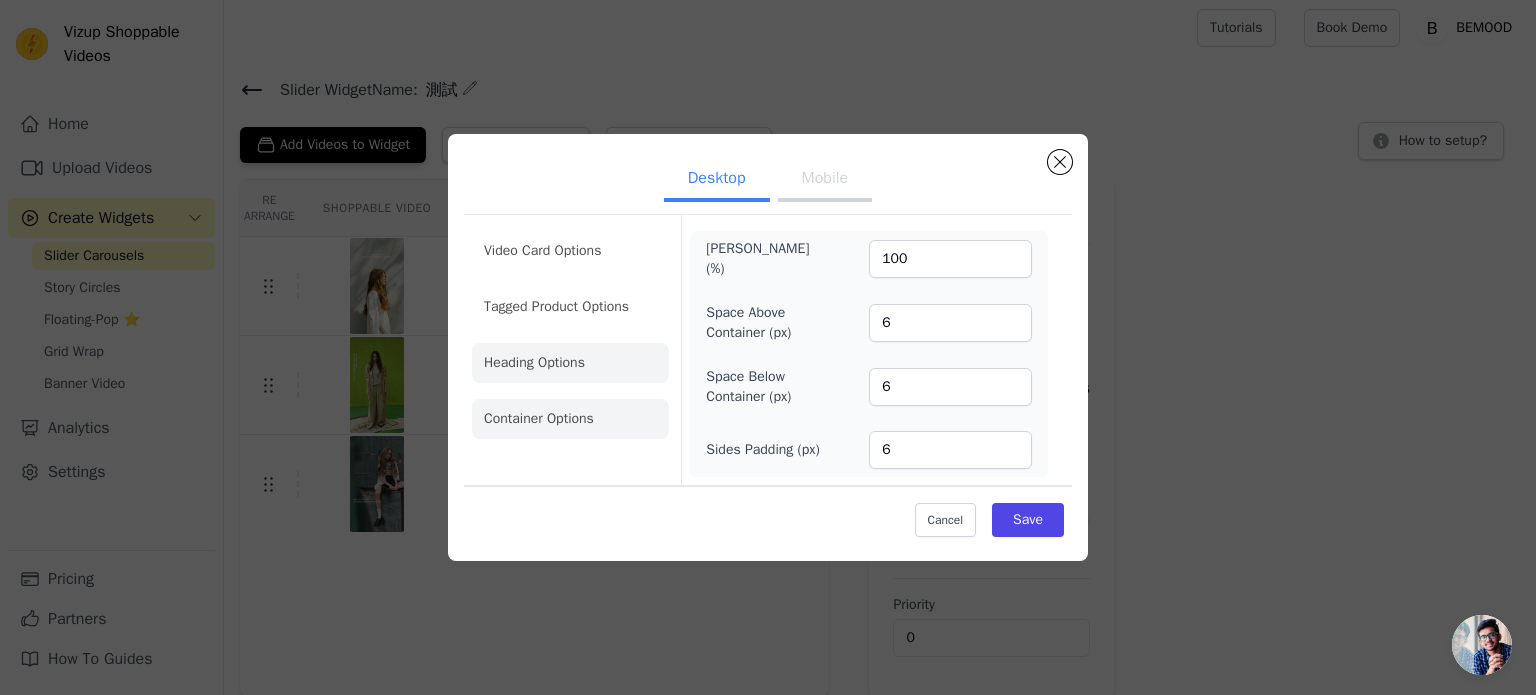 click on "Heading Options" 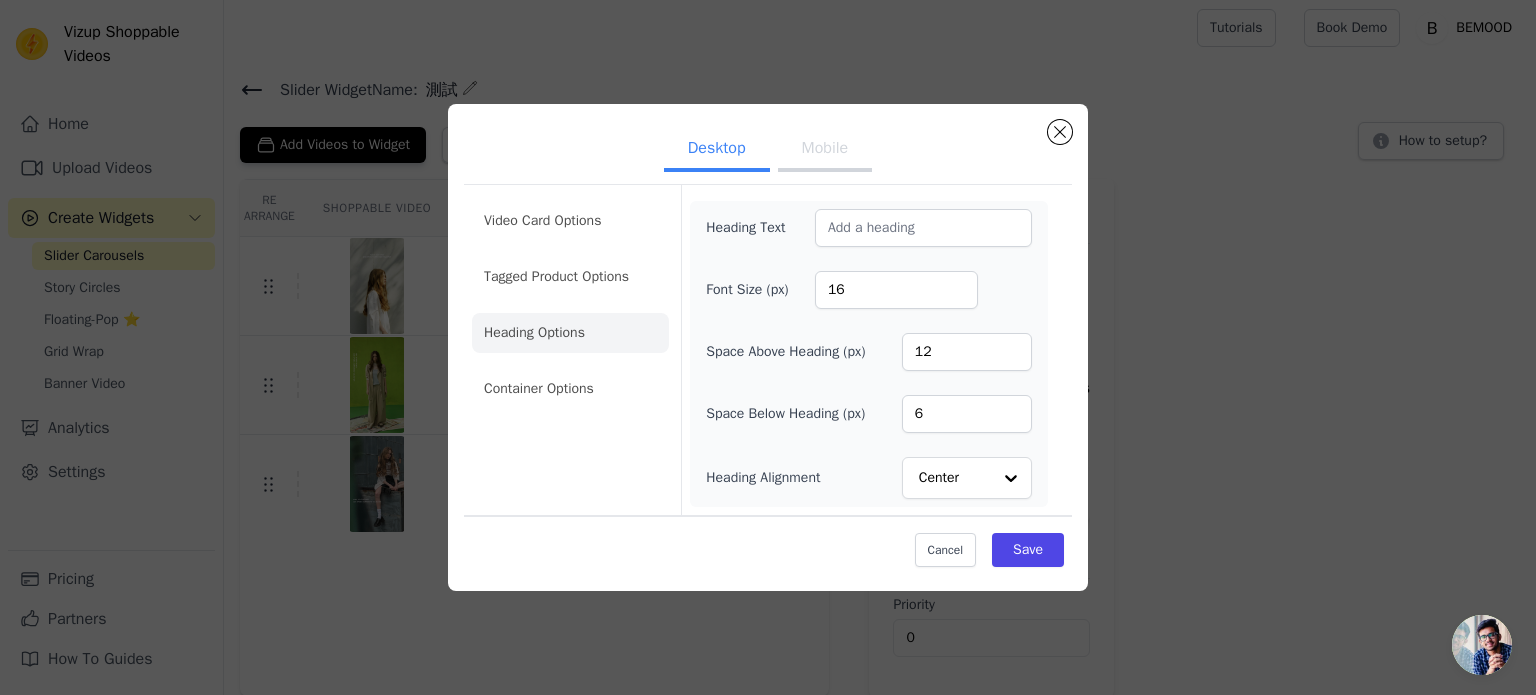 click on "Video Card Options Tagged Product Options Heading Options Container Options" at bounding box center [570, 305] 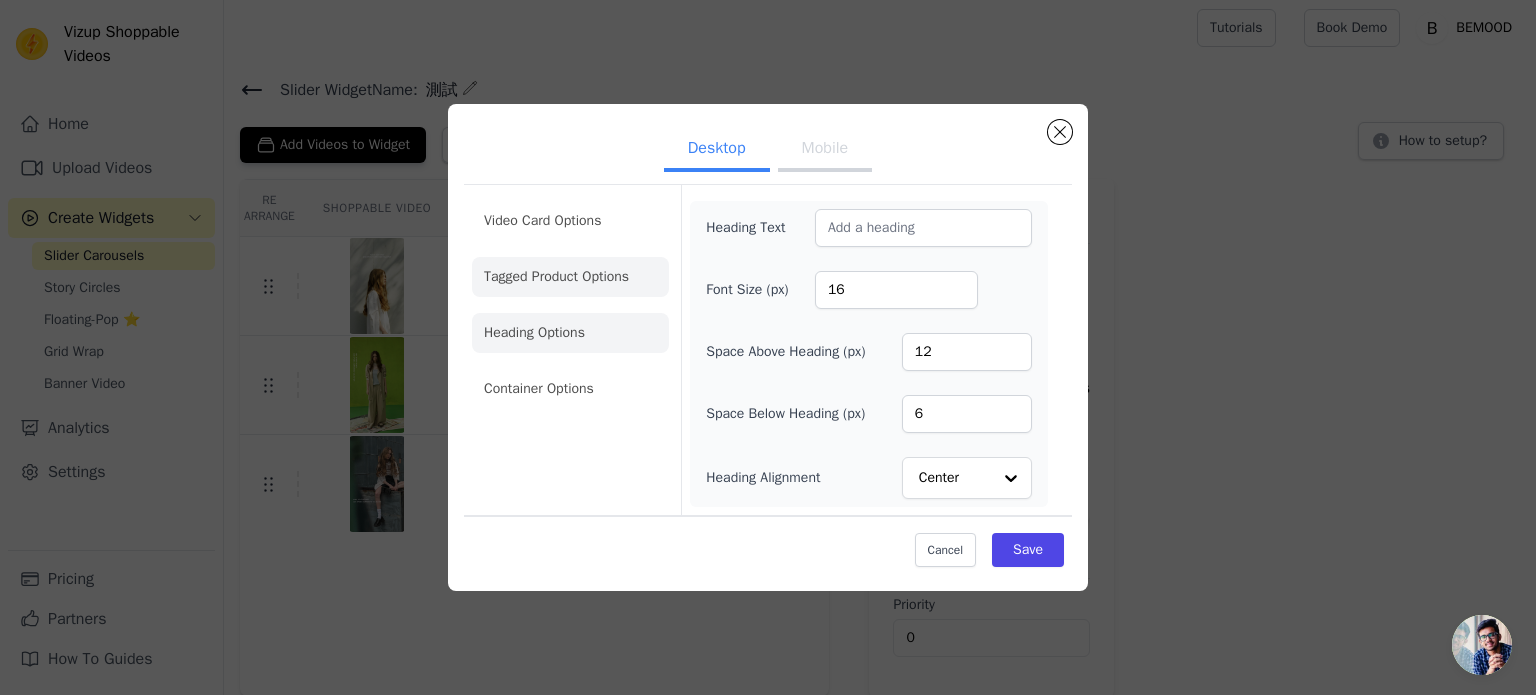 click on "Tagged Product Options" 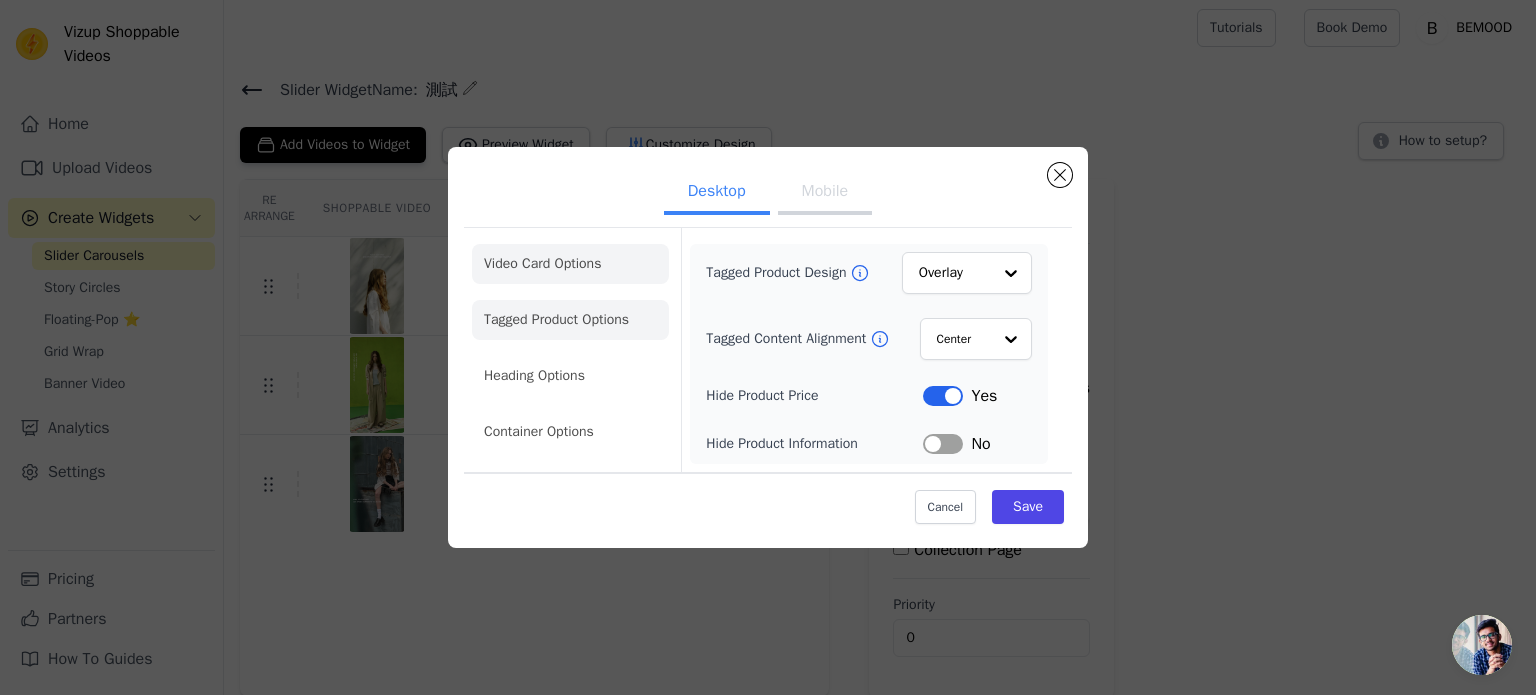 click on "Video Card Options" 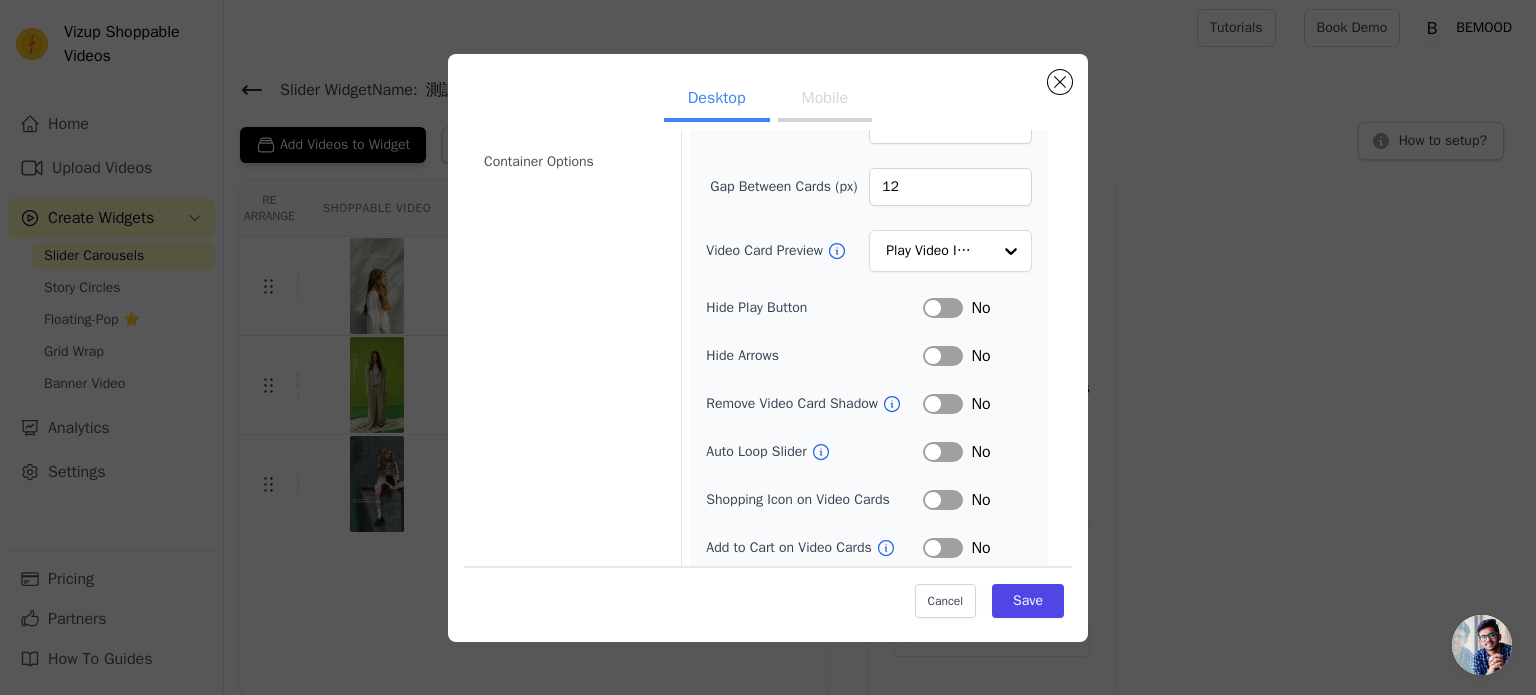 scroll, scrollTop: 187, scrollLeft: 0, axis: vertical 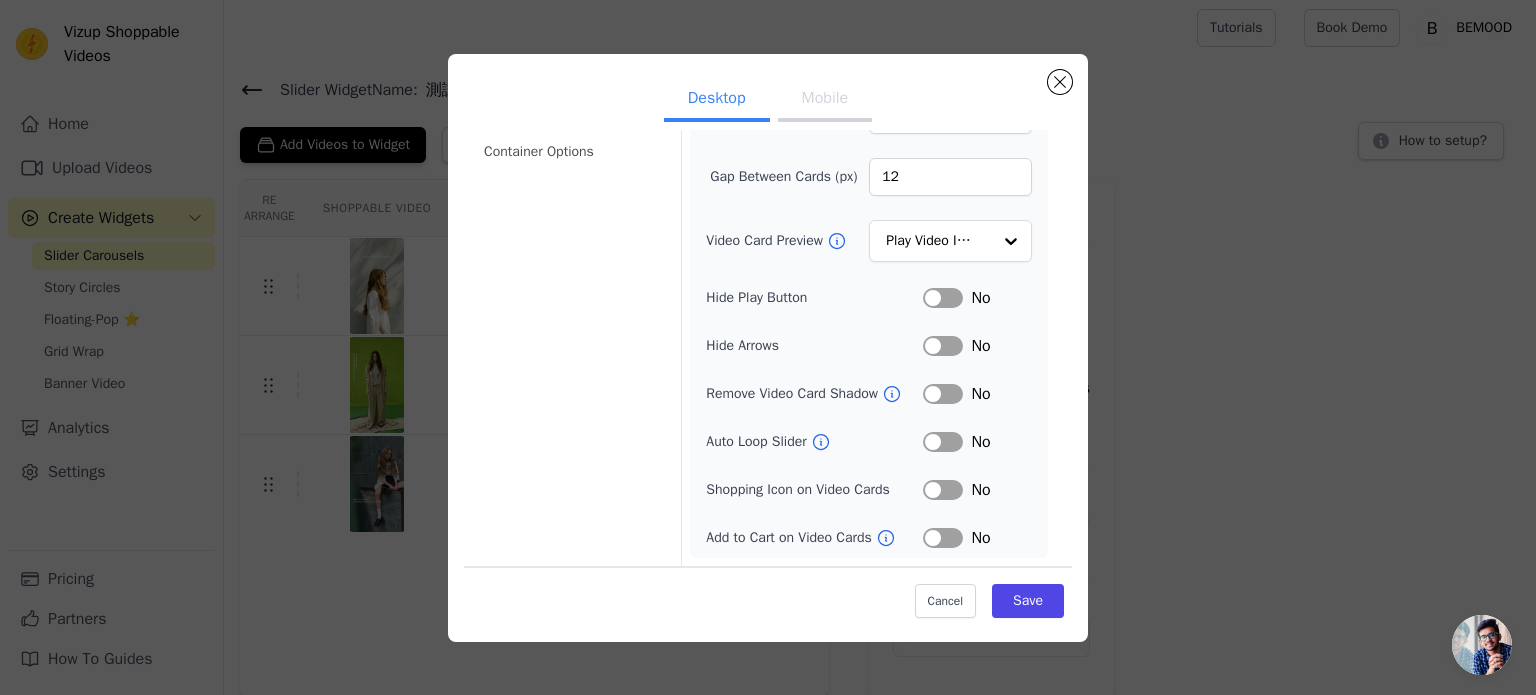 click 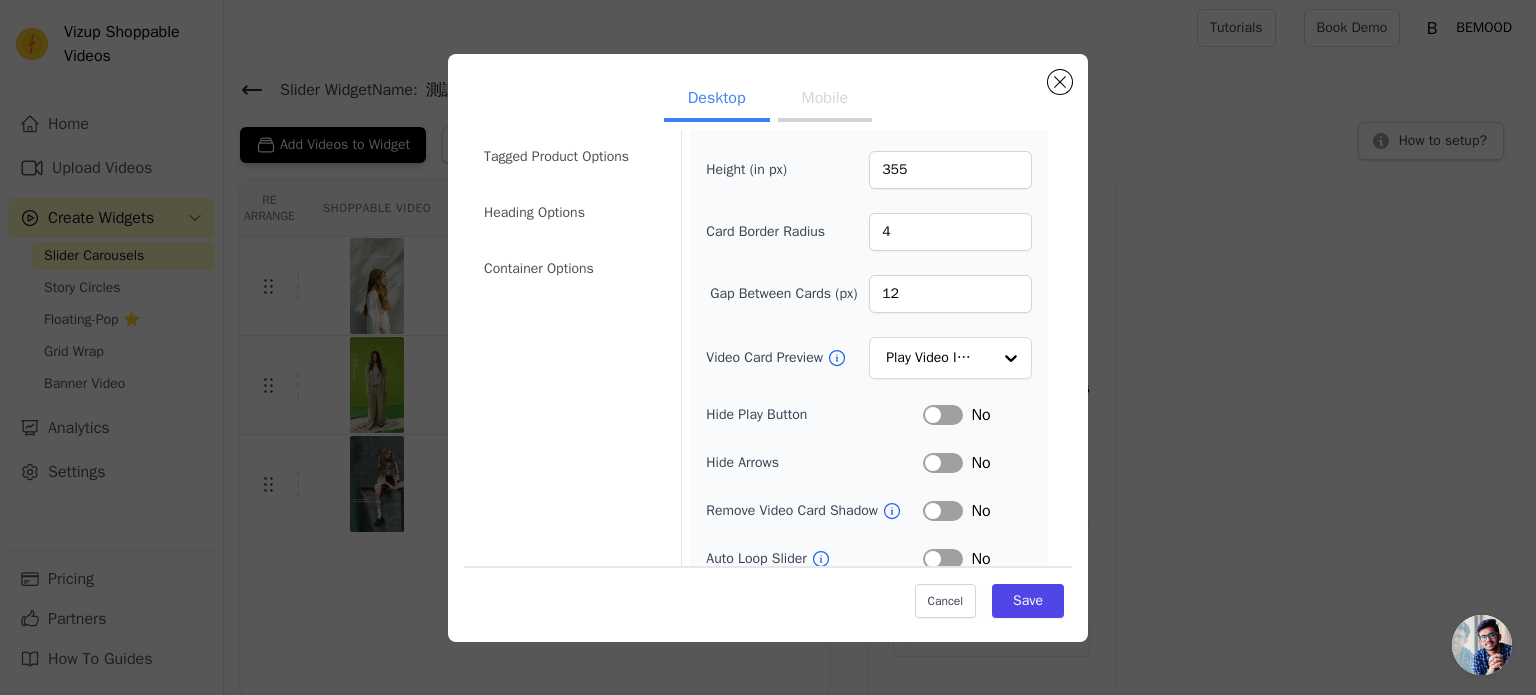 scroll, scrollTop: 0, scrollLeft: 0, axis: both 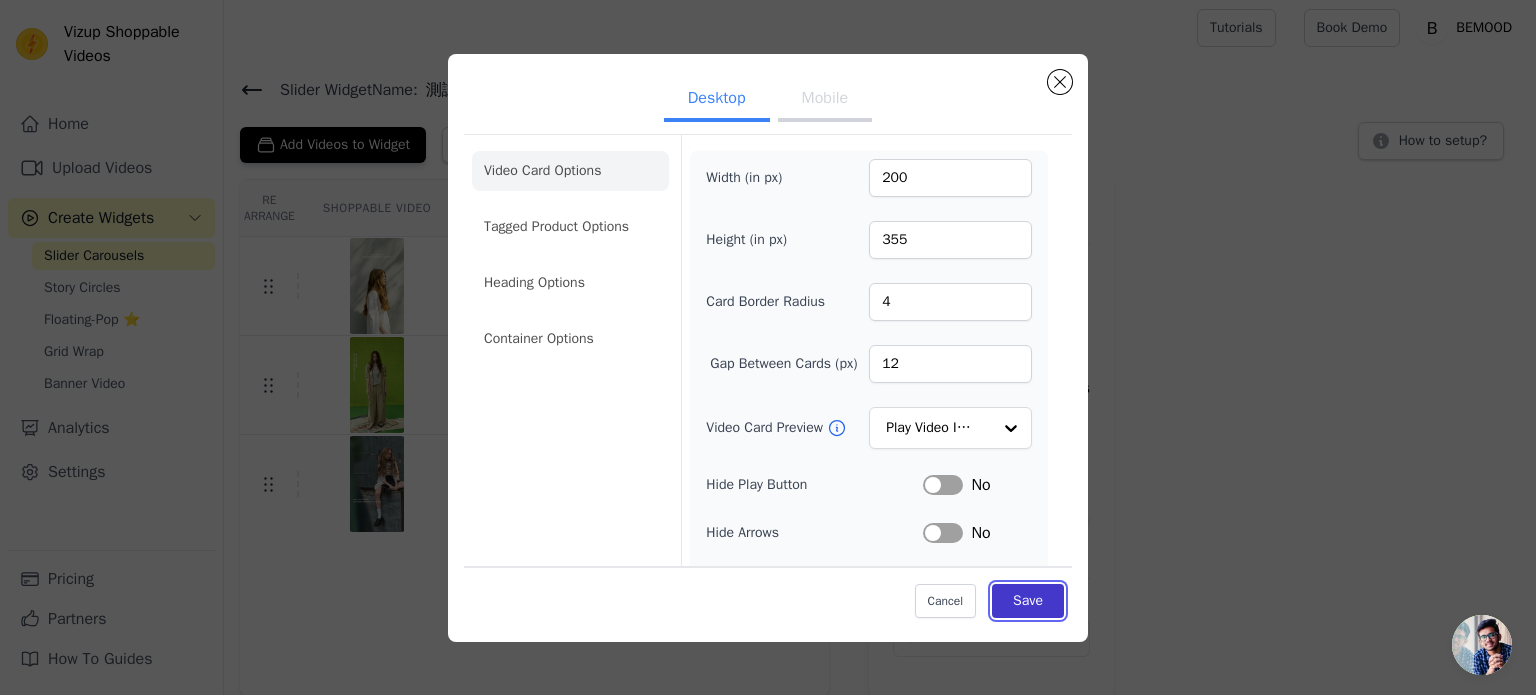click on "Save" at bounding box center [1028, 601] 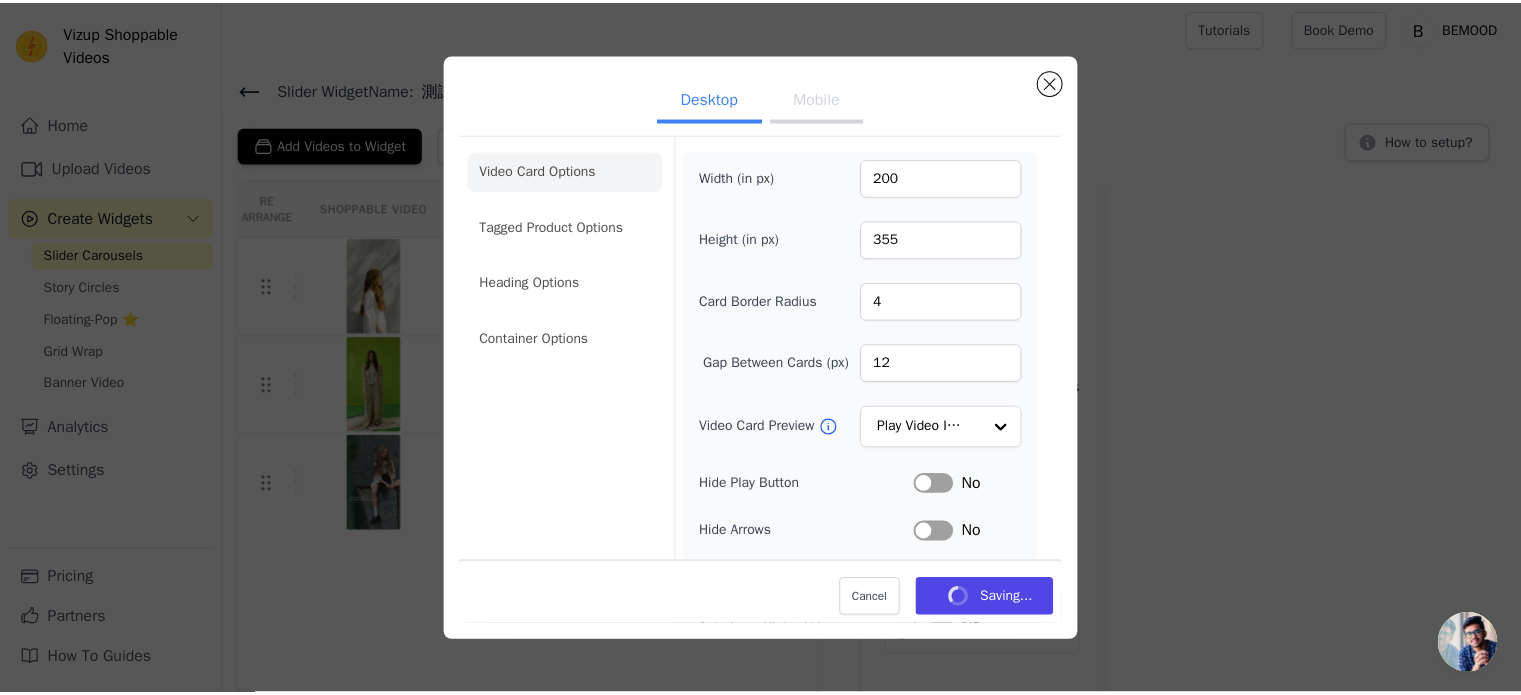 scroll, scrollTop: 3, scrollLeft: 0, axis: vertical 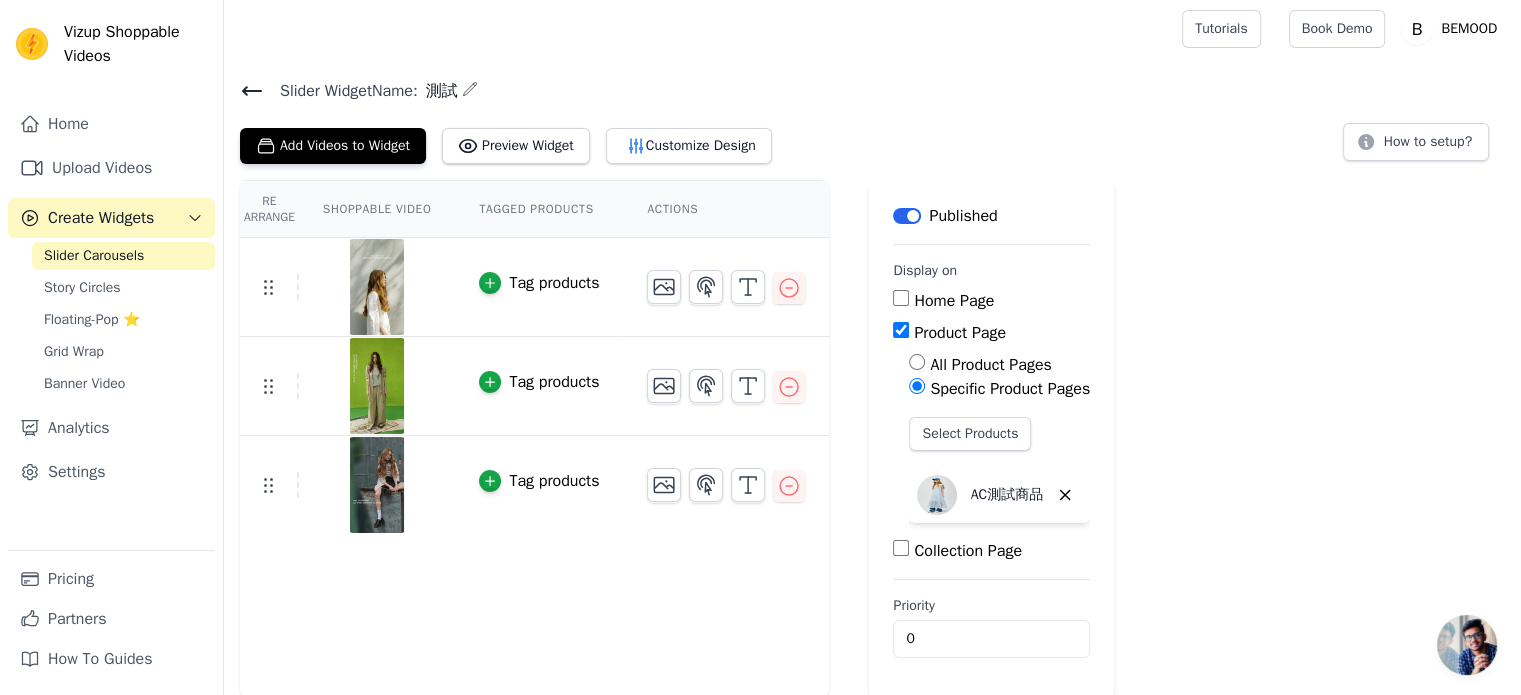 click on "Tag products" at bounding box center [554, 382] 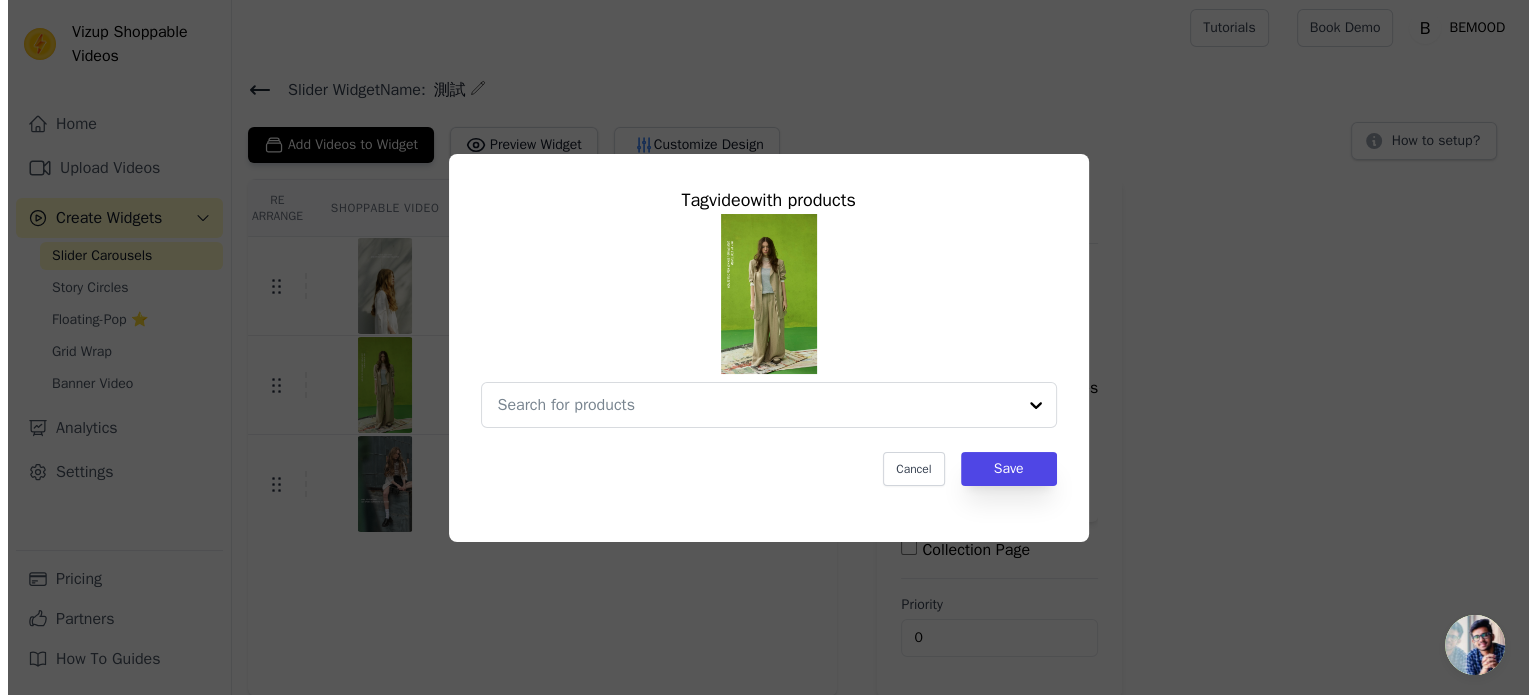 scroll, scrollTop: 0, scrollLeft: 0, axis: both 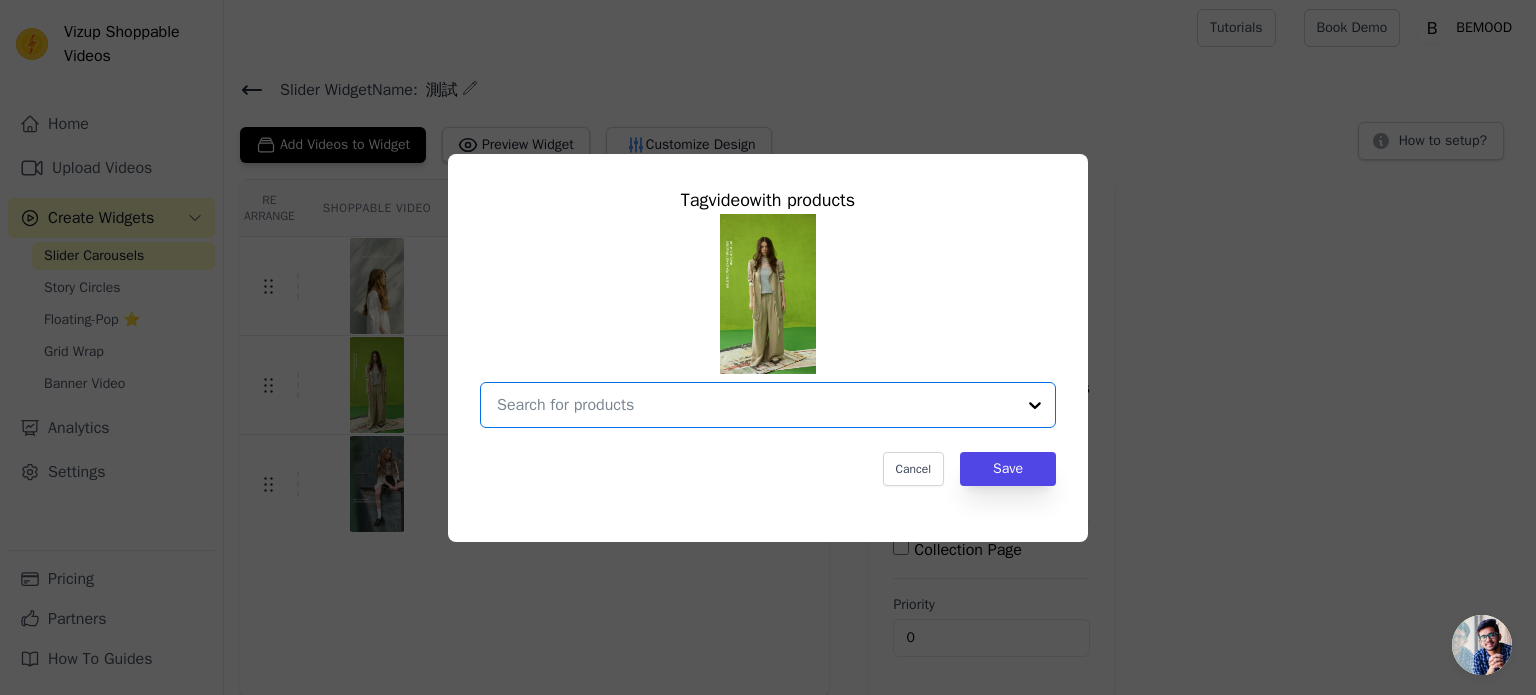 click at bounding box center (756, 405) 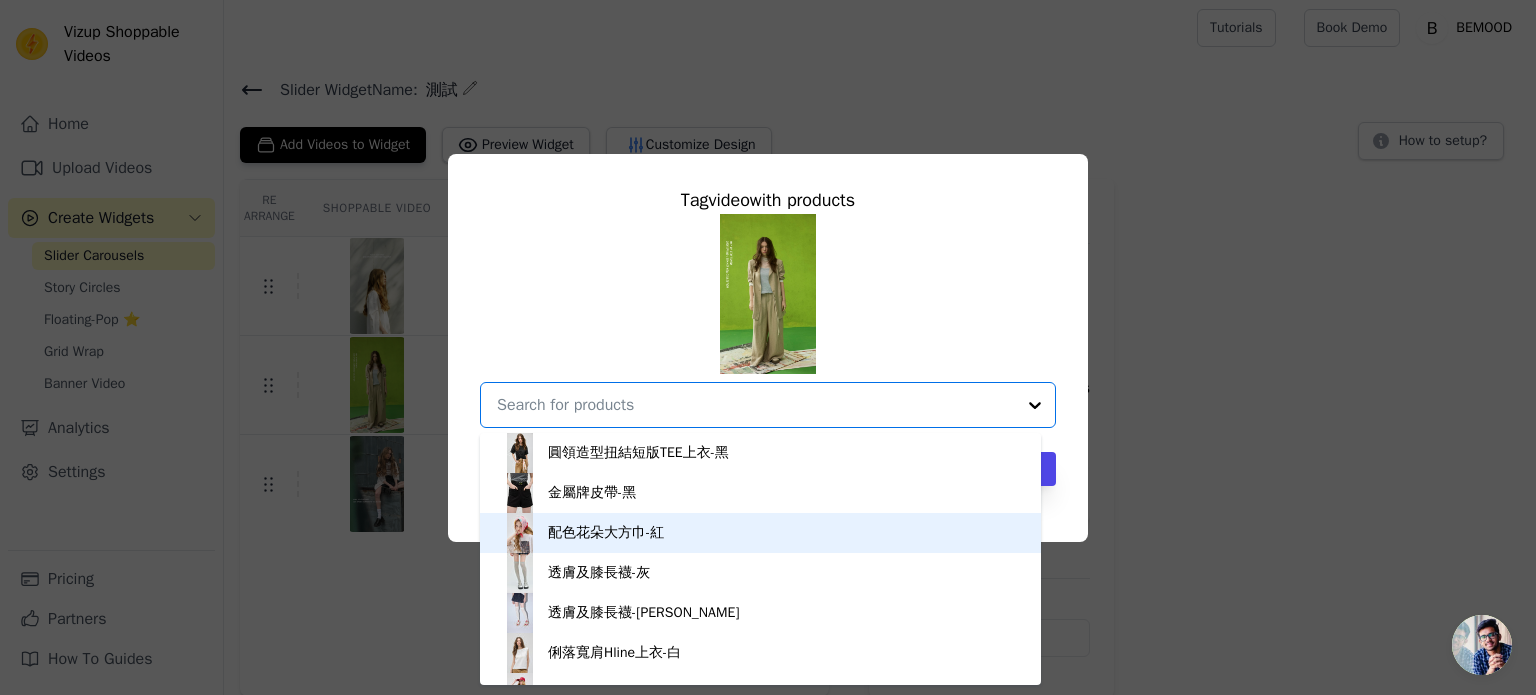 click on "配色花朵大方巾-紅" at bounding box center (760, 533) 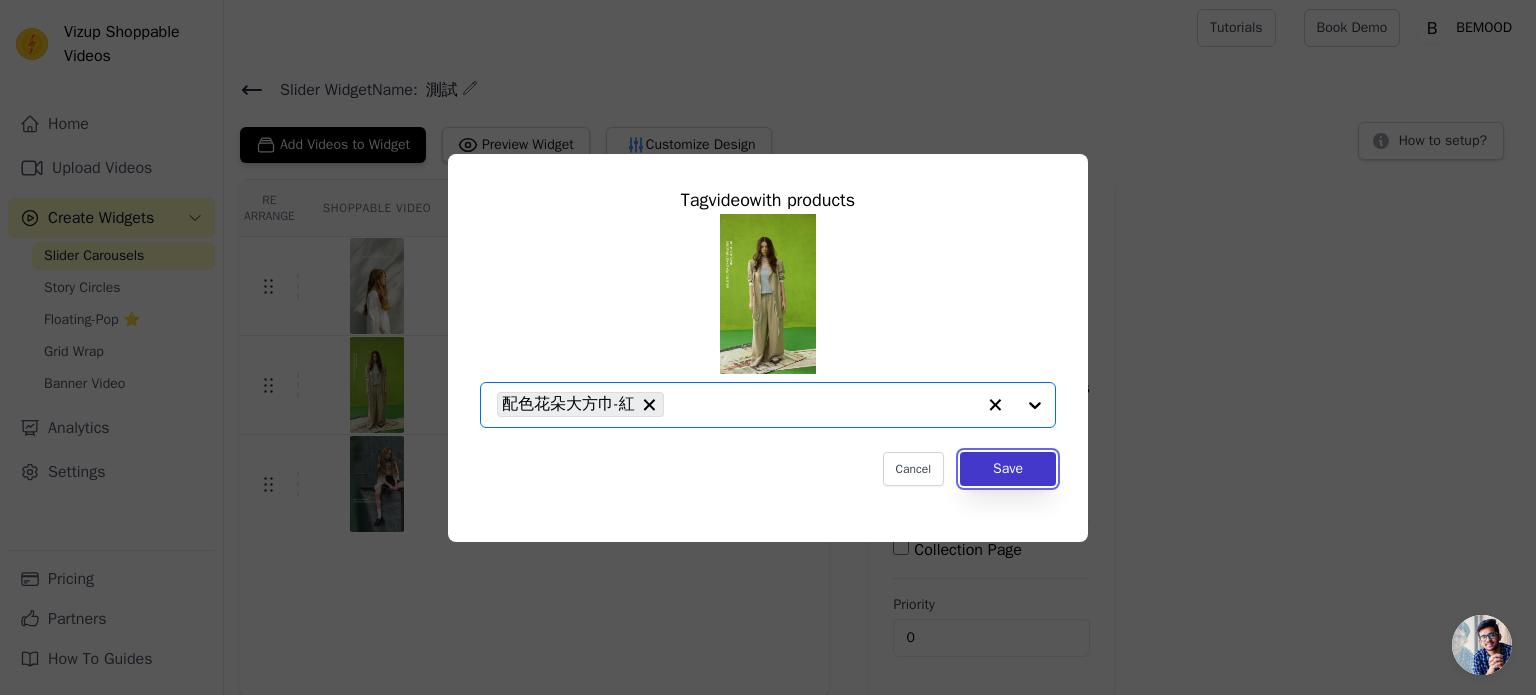 click on "Save" at bounding box center [1008, 469] 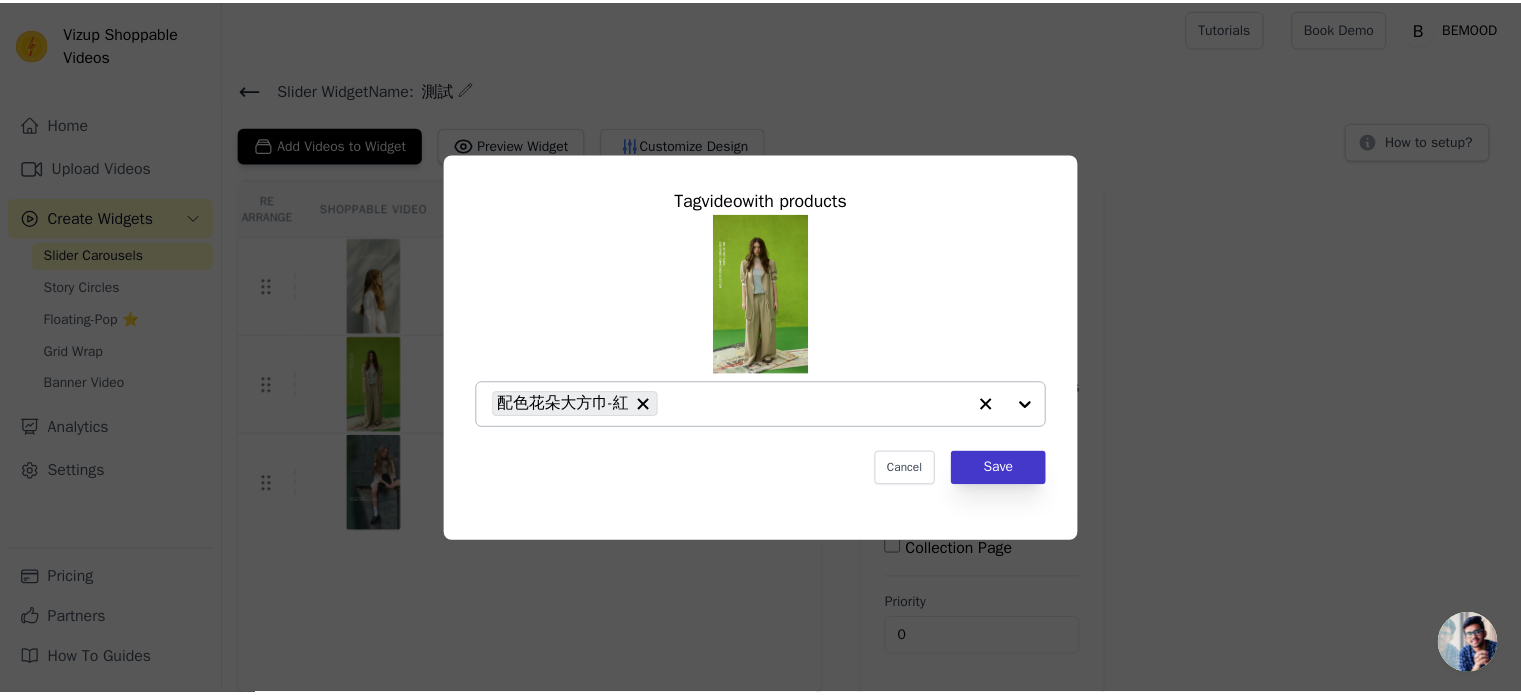 scroll, scrollTop: 3, scrollLeft: 0, axis: vertical 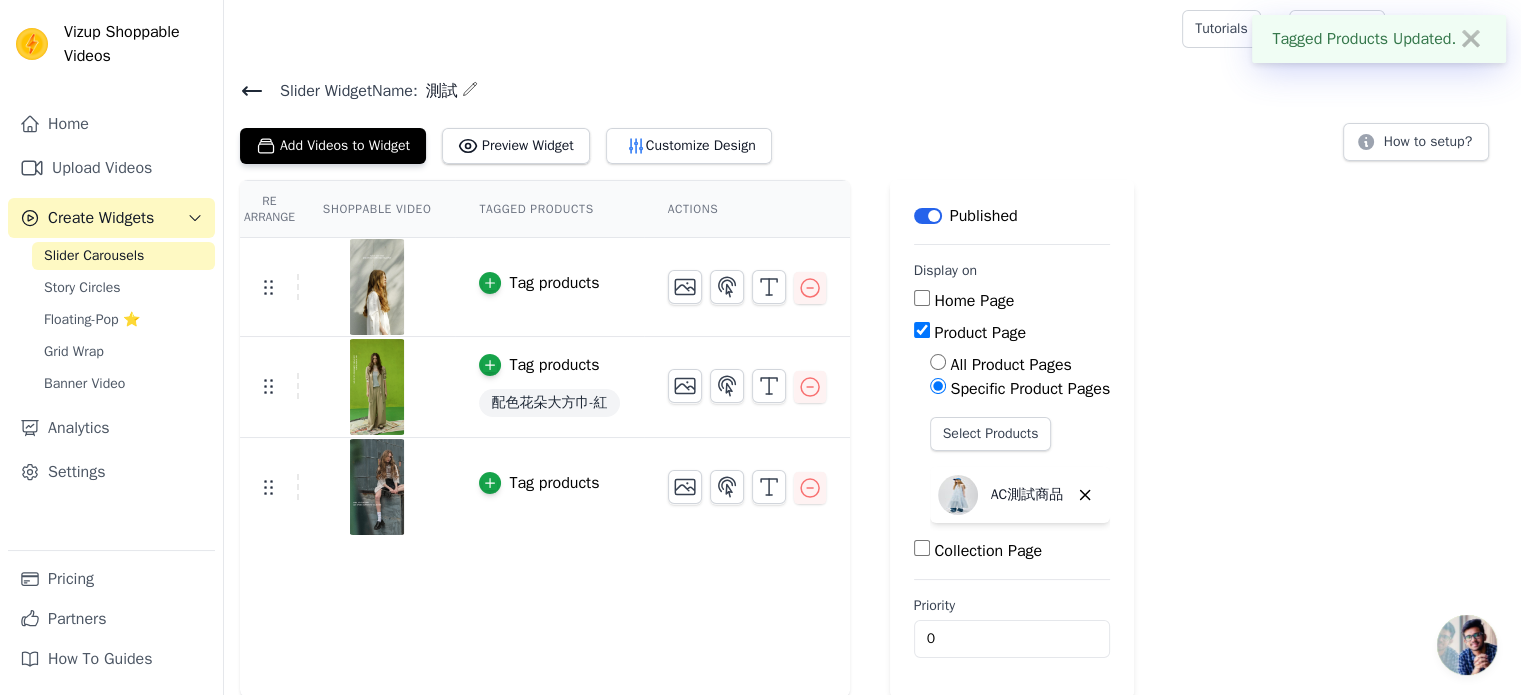 click on "Tag products" at bounding box center (554, 483) 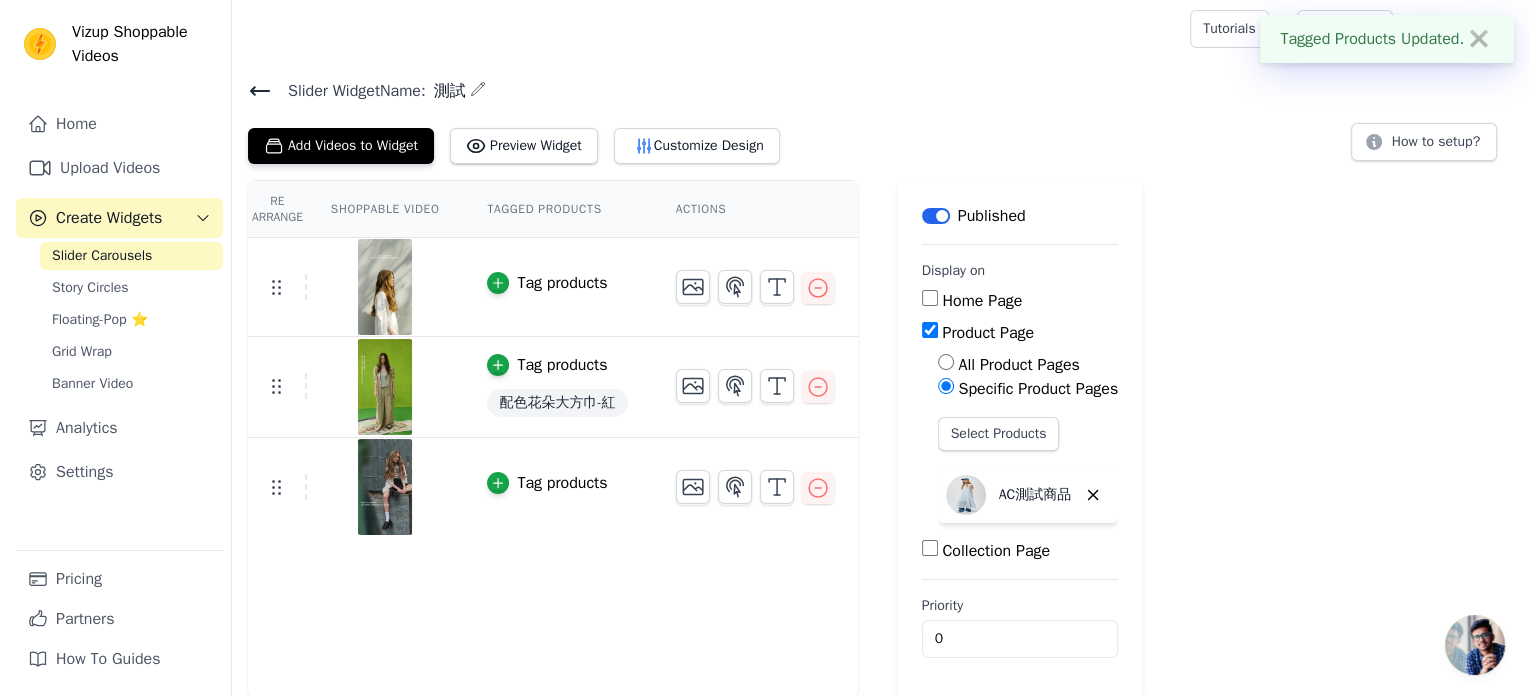 scroll, scrollTop: 0, scrollLeft: 0, axis: both 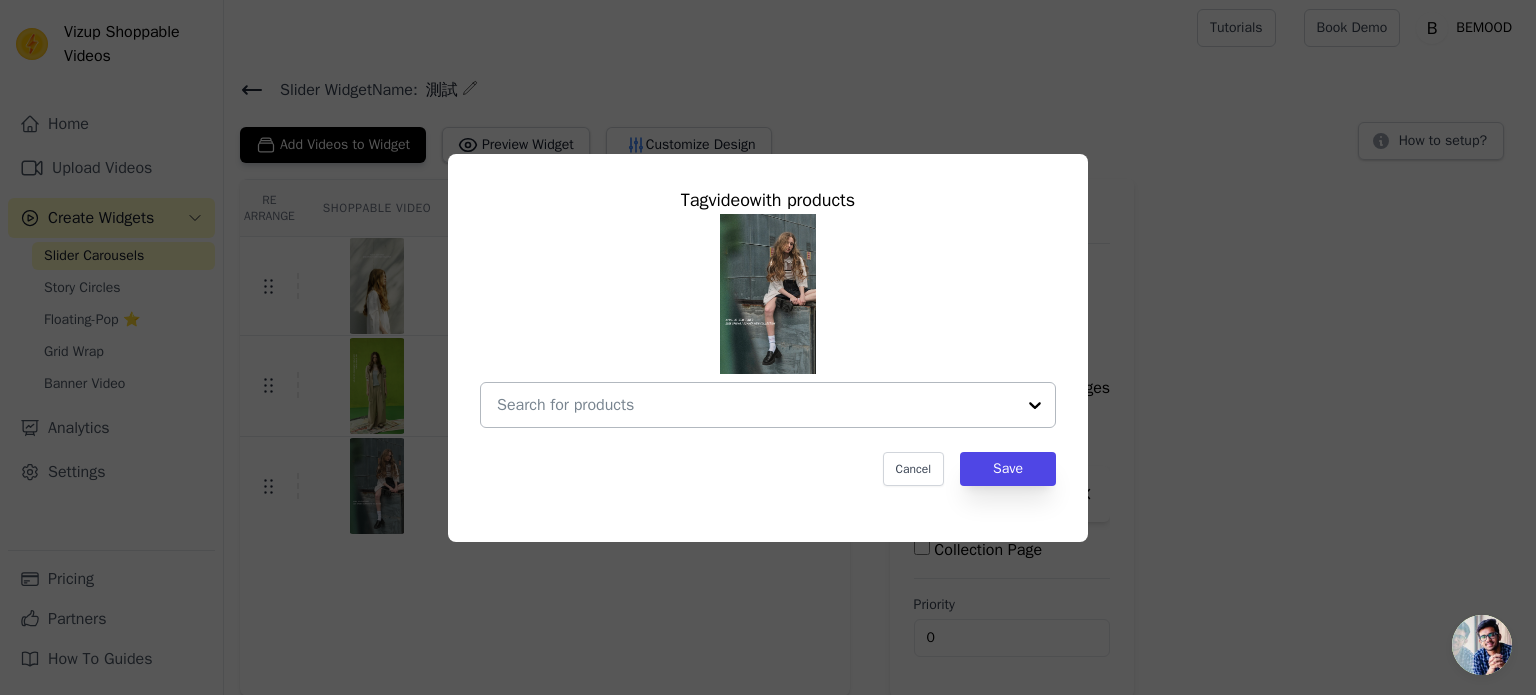 click at bounding box center (756, 405) 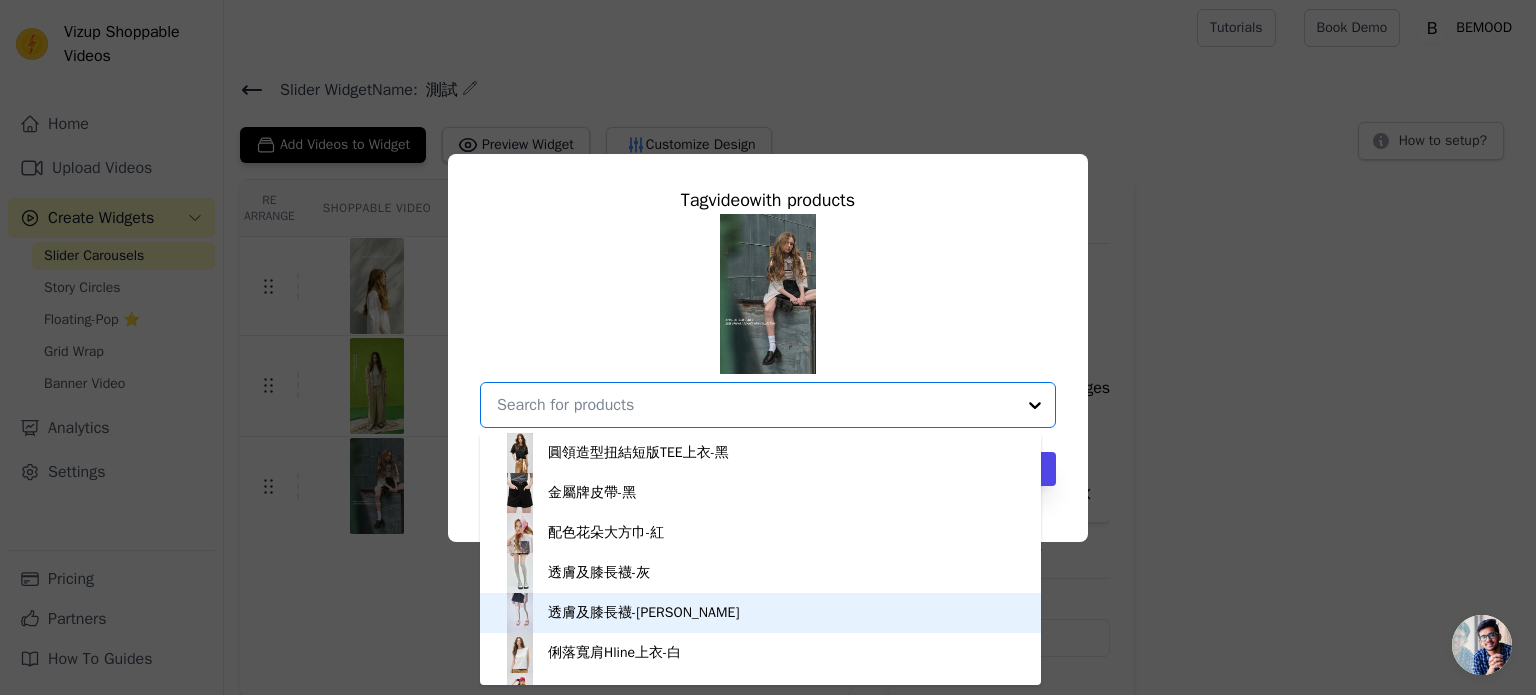 click on "透膚及膝長襪-杏" at bounding box center [760, 613] 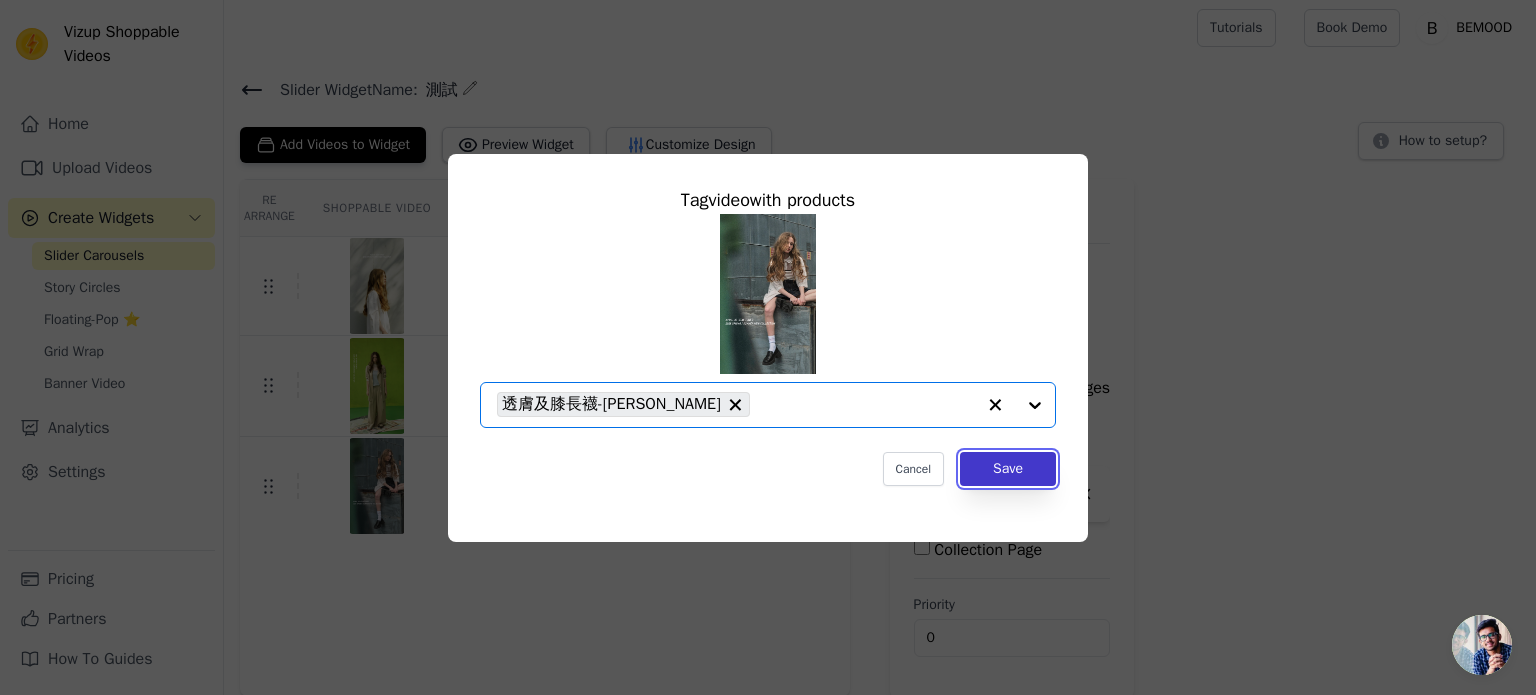 click on "Save" at bounding box center [1008, 469] 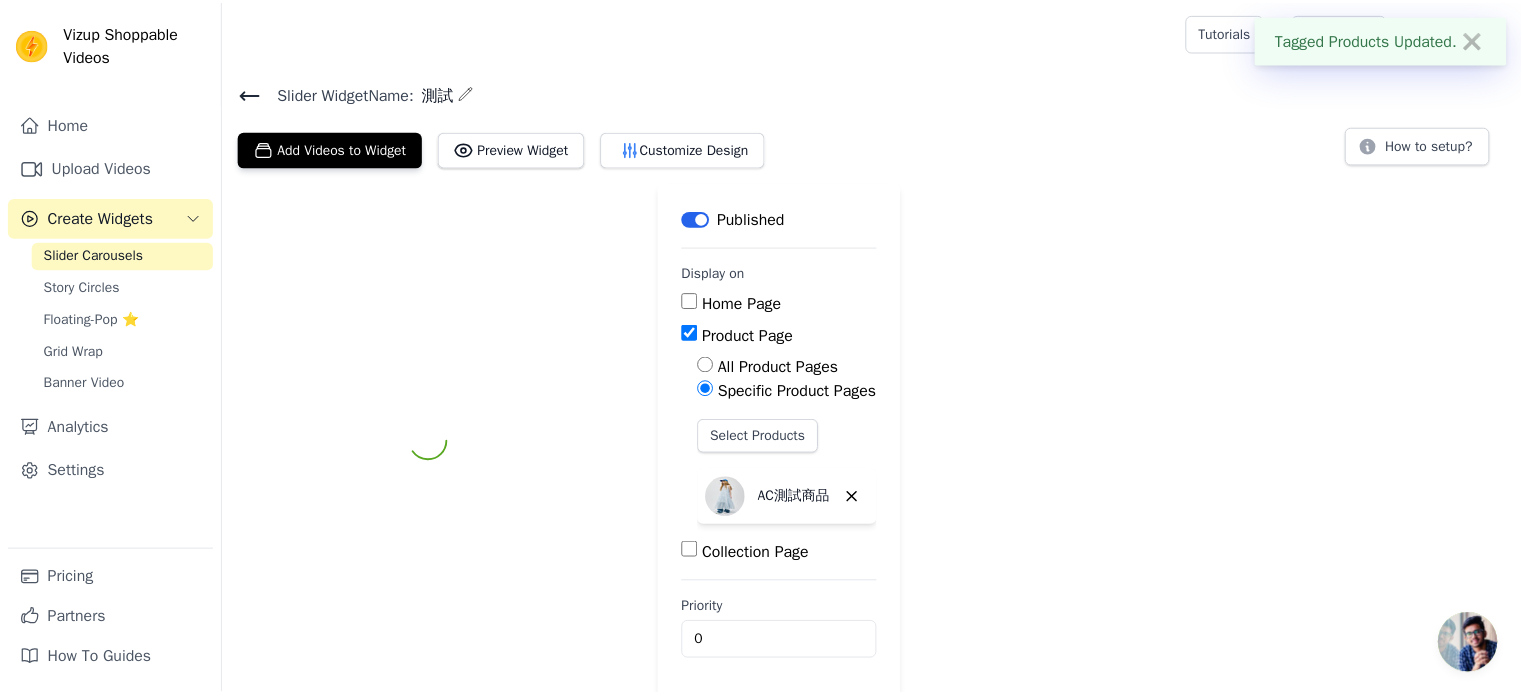 scroll, scrollTop: 3, scrollLeft: 0, axis: vertical 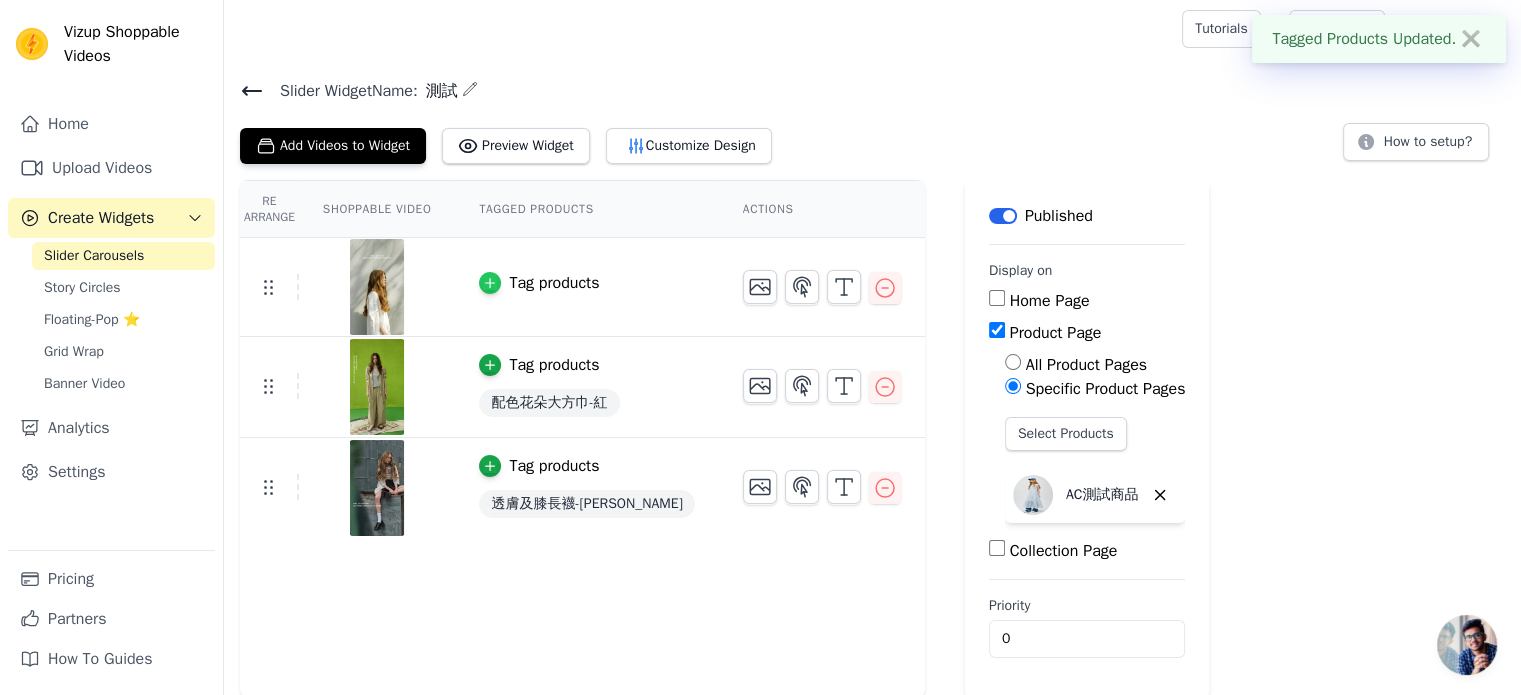 click 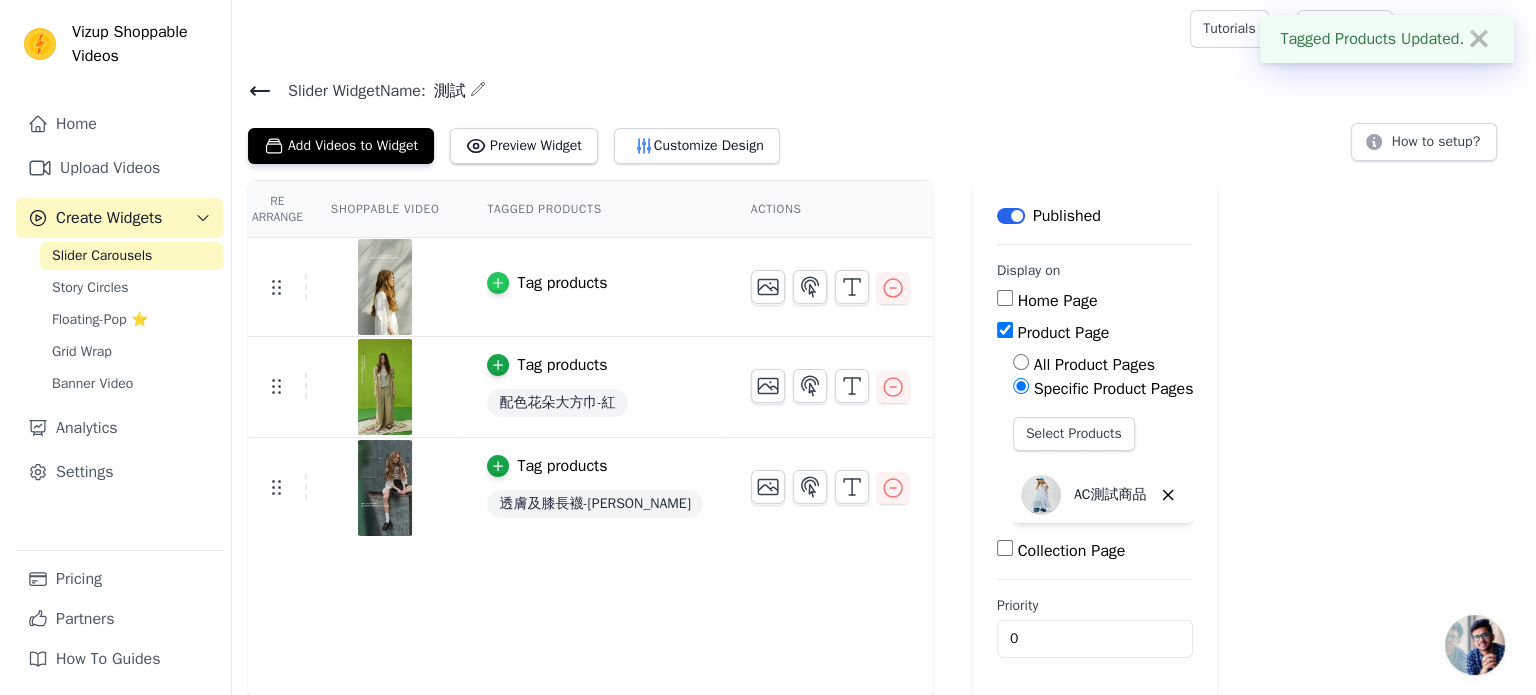 scroll, scrollTop: 0, scrollLeft: 0, axis: both 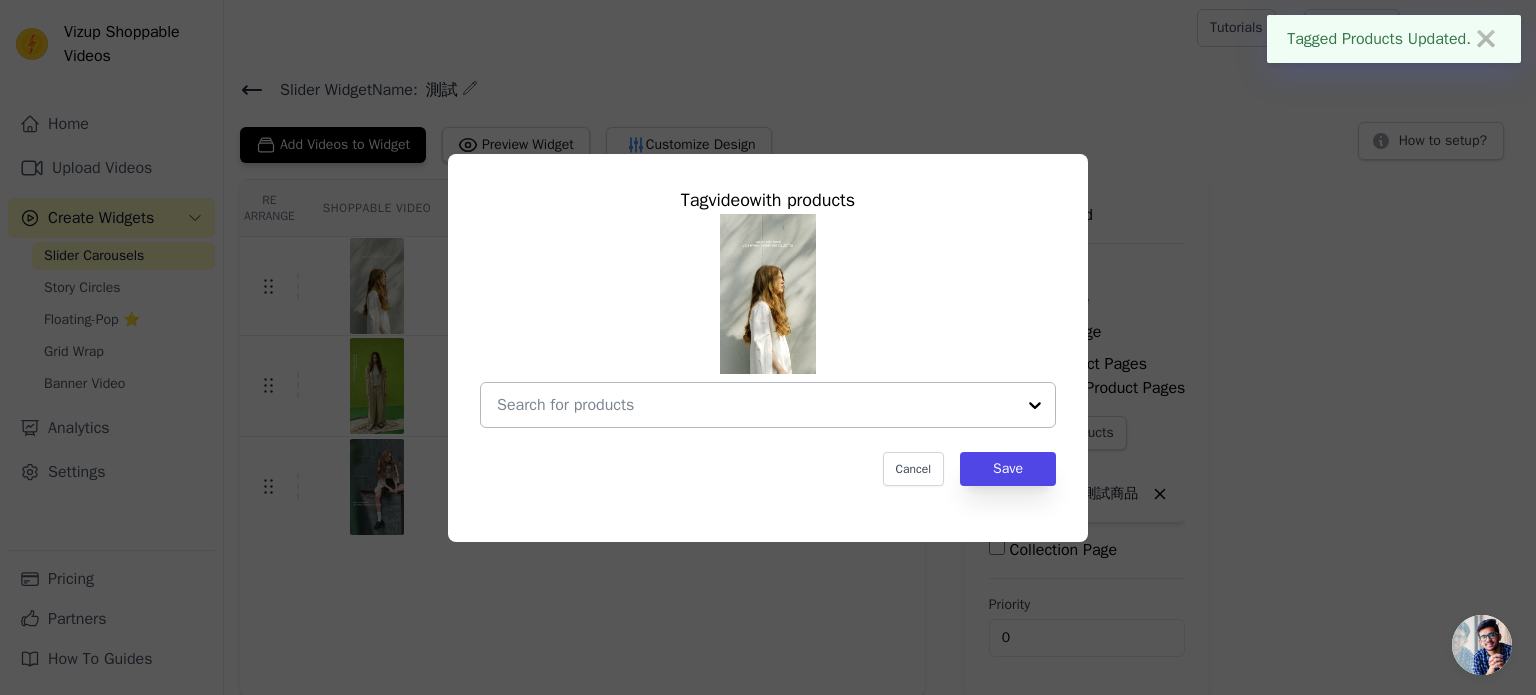 click at bounding box center [756, 405] 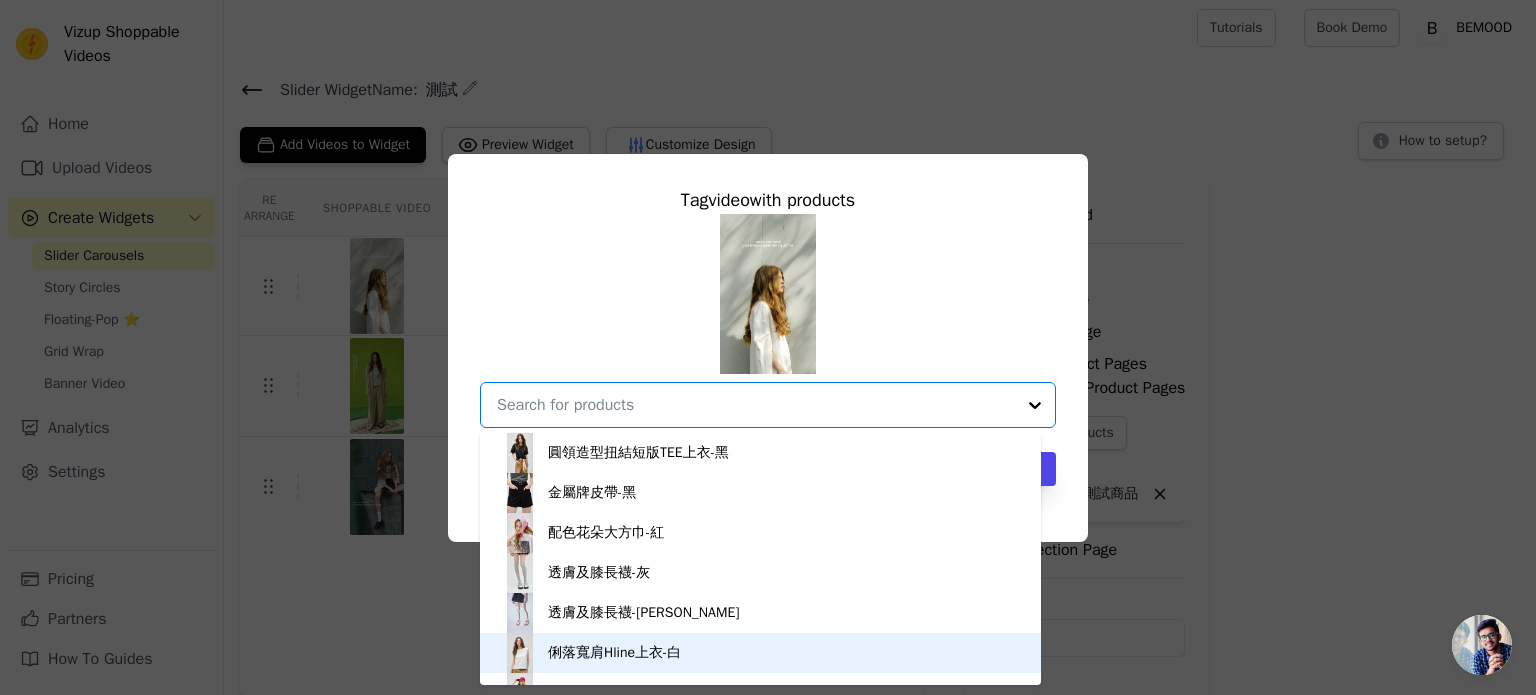 click on "俐落寬肩Hline上衣-白" at bounding box center (760, 653) 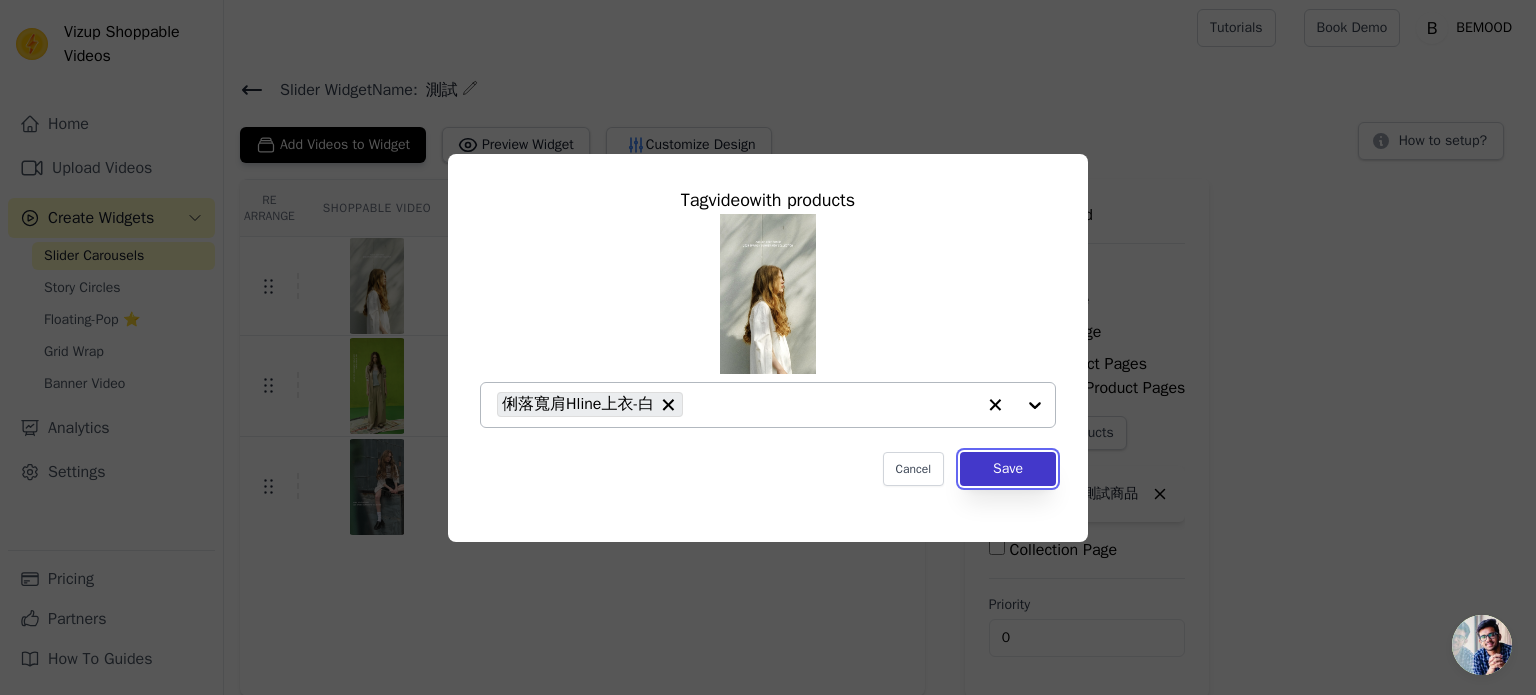 click on "Save" at bounding box center [1008, 469] 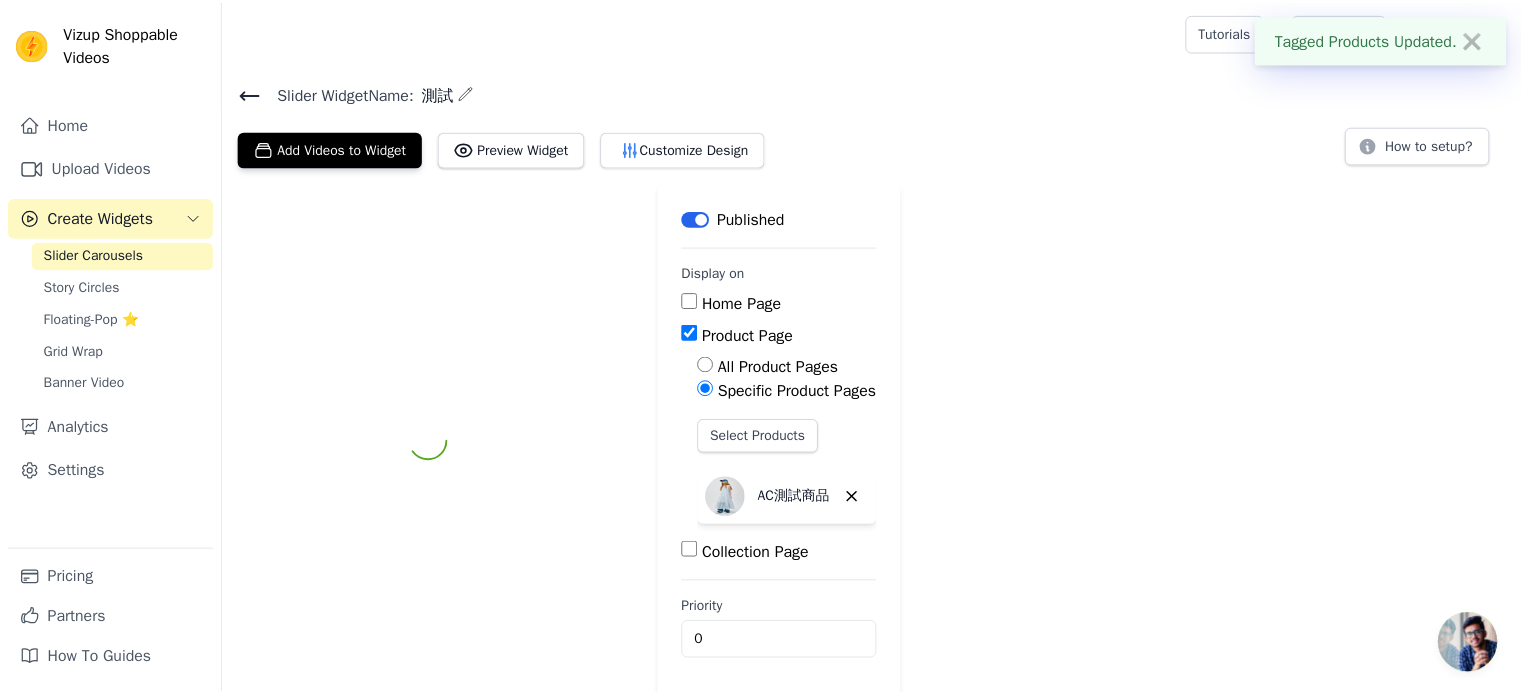 scroll, scrollTop: 3, scrollLeft: 0, axis: vertical 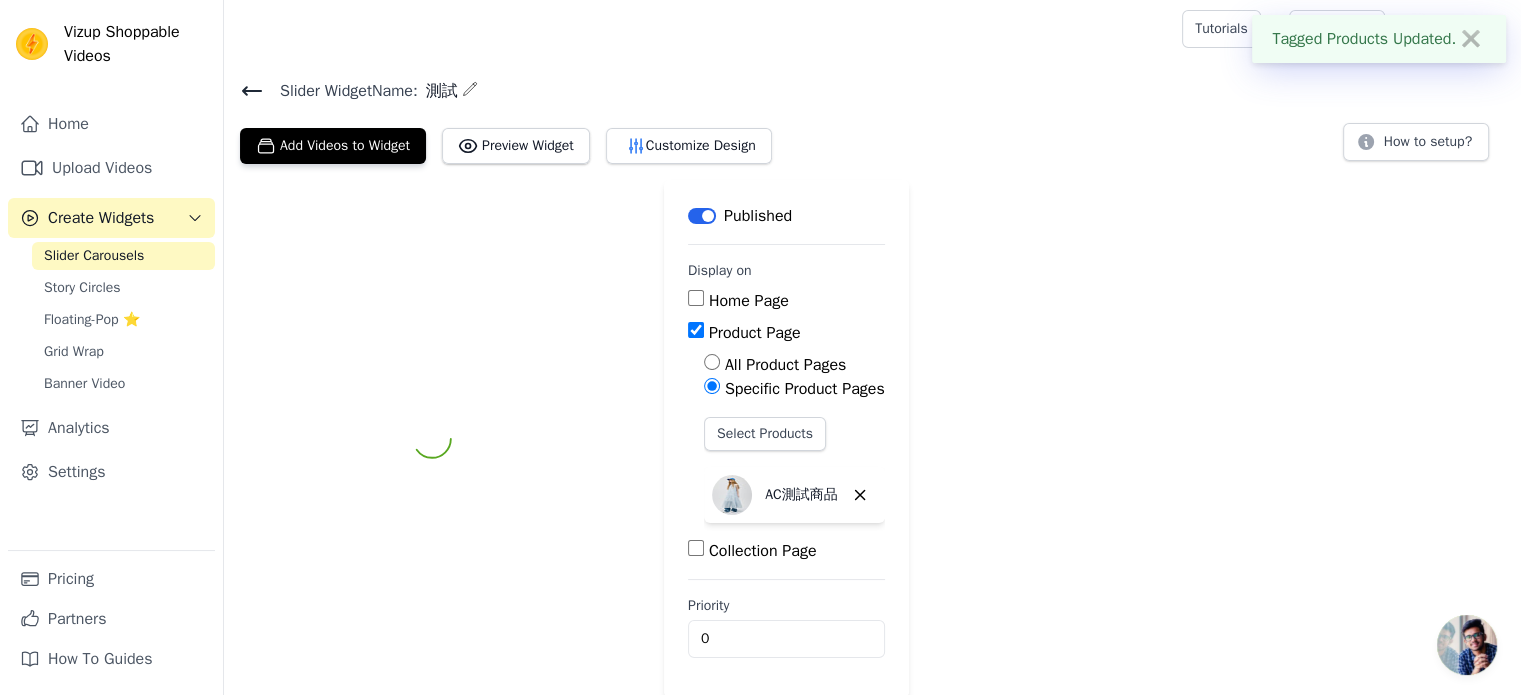 click on "Label     Published     Display on     Home Page     Product Page     All Product Pages     Specific Product Pages     Select Products       AC測試商品         Collection Page       Priority   0" at bounding box center (872, 439) 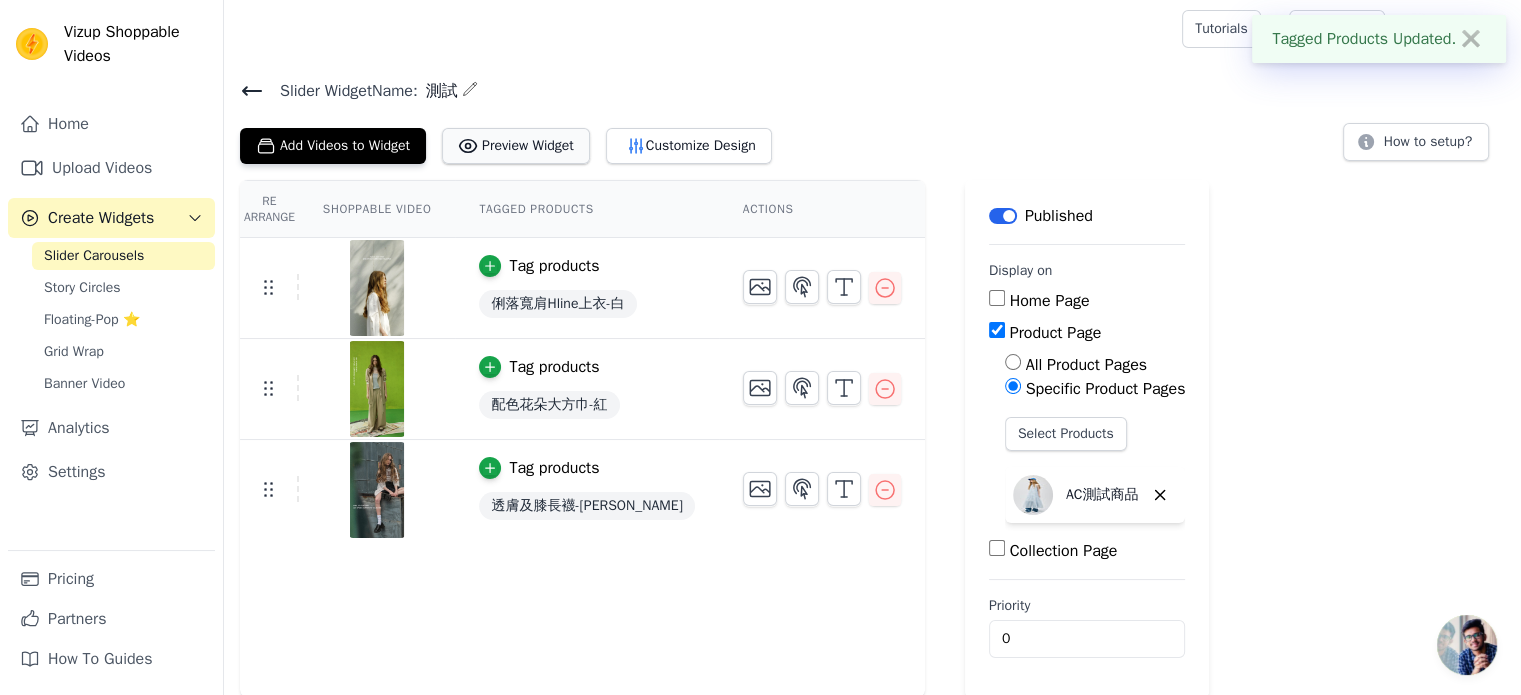 click on "Preview Widget" at bounding box center [516, 146] 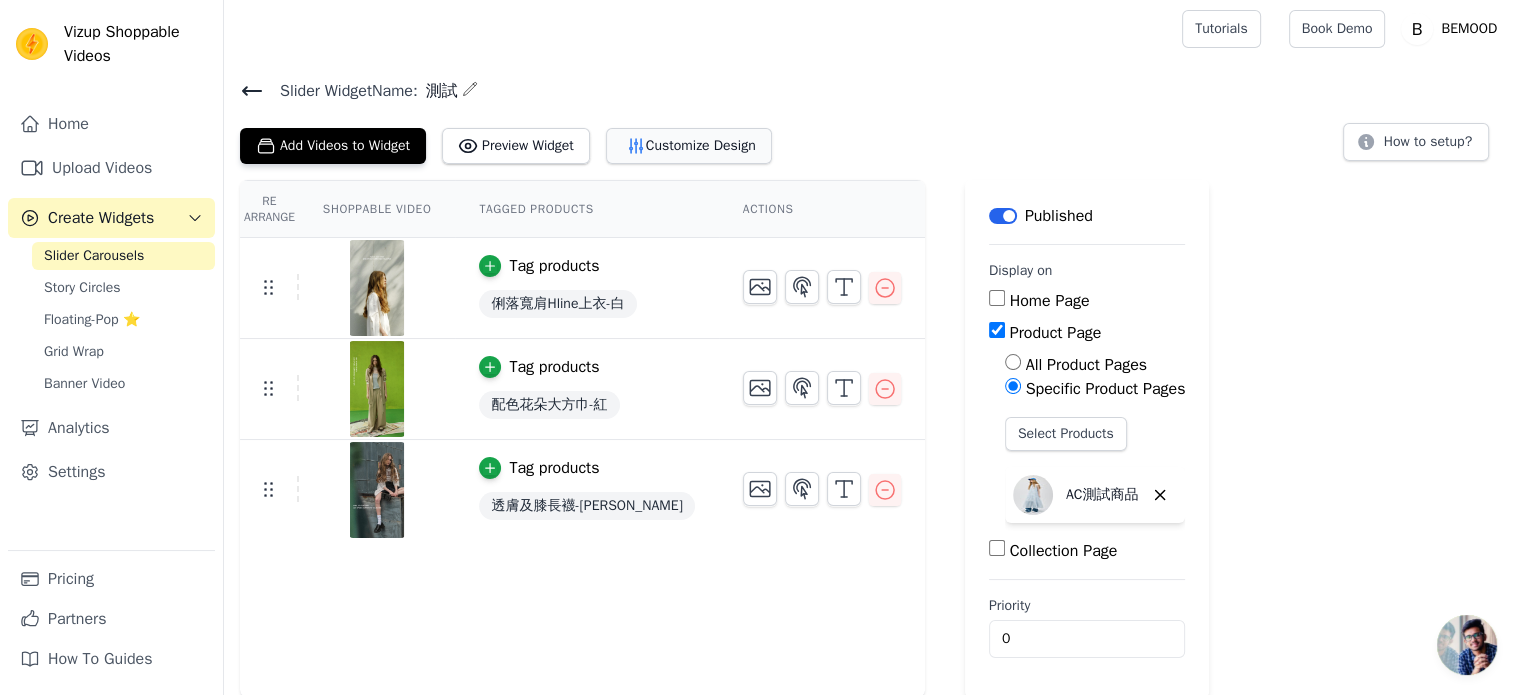 click on "Customize Design" at bounding box center (689, 146) 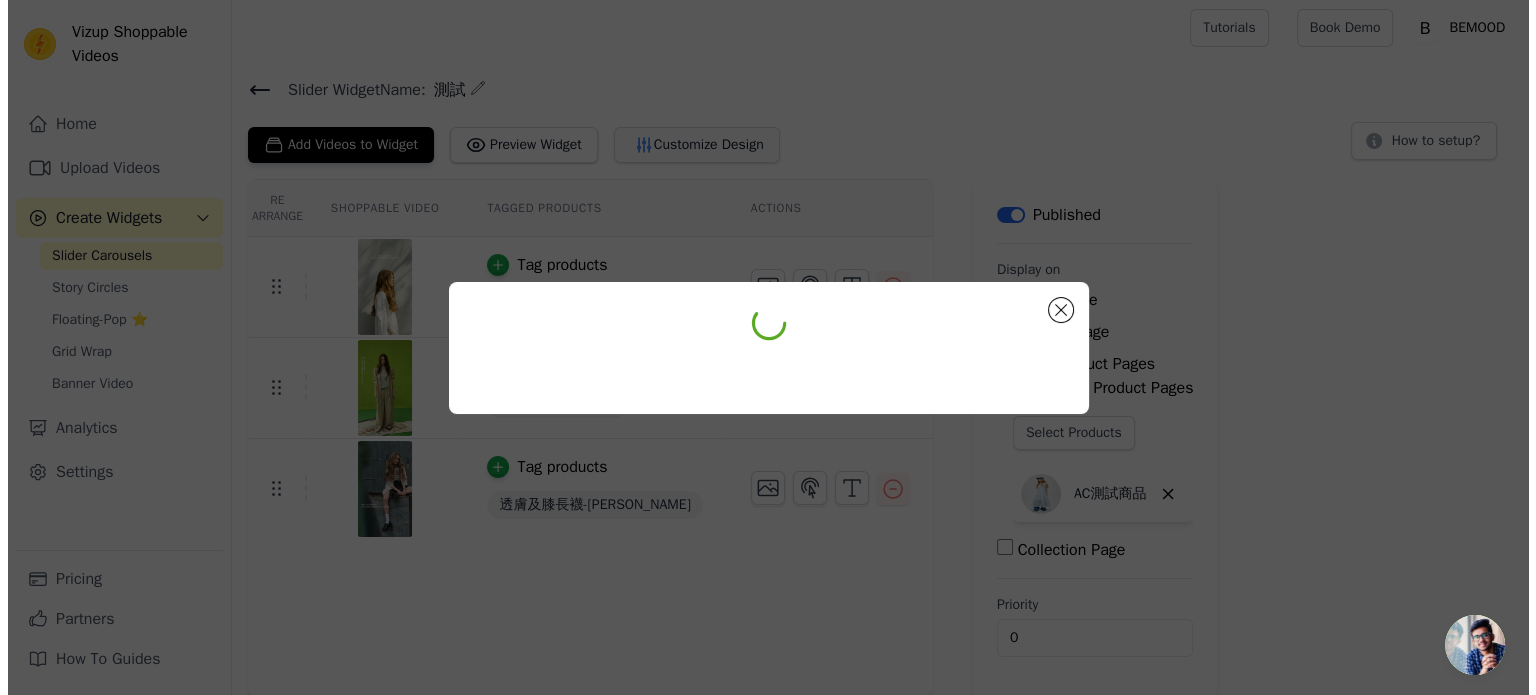 scroll, scrollTop: 0, scrollLeft: 0, axis: both 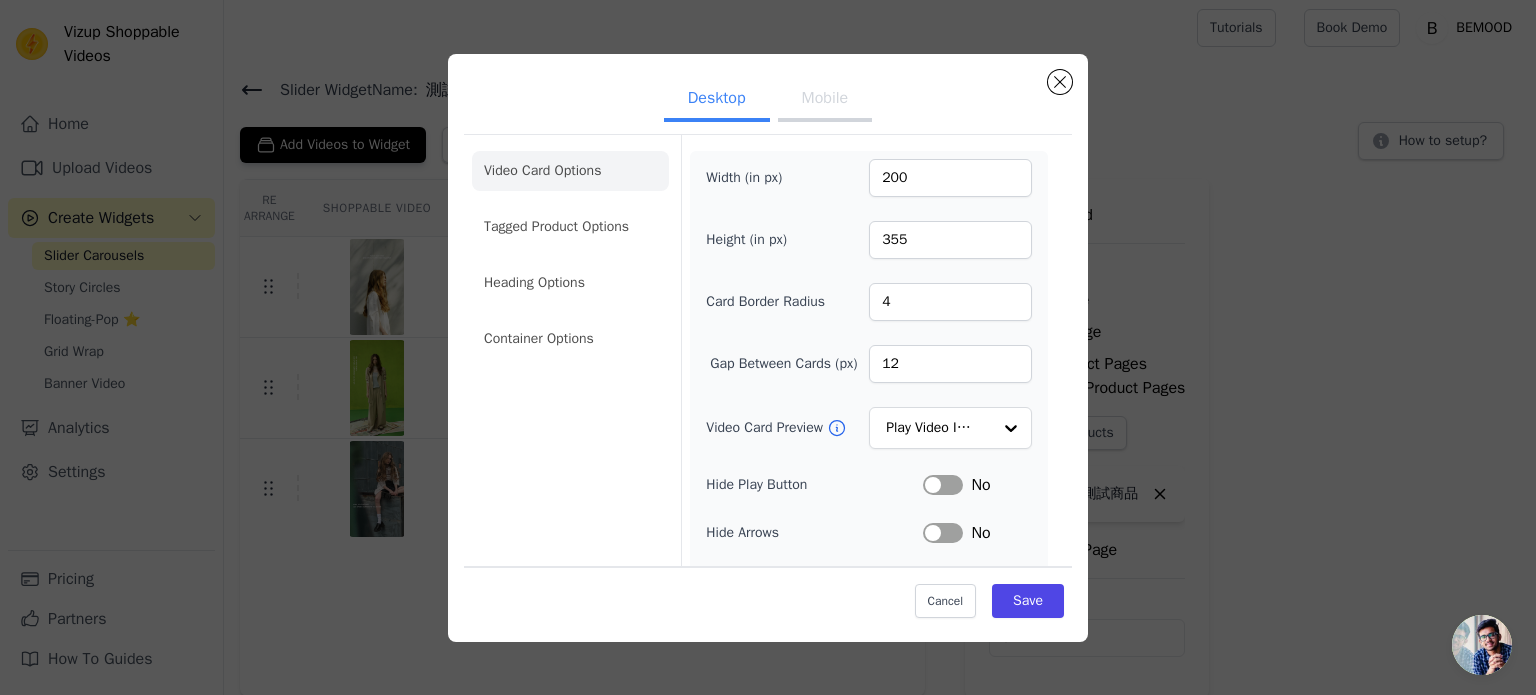 click on "Desktop Mobile   Video Card Options Tagged Product Options Heading Options Container Options   Width (in px)   200   Height (in px)   355   Card Border Radius   4   Gap Between Cards (px)   12   Video Card Preview           Play Video In Loop               Hide Play Button   Label     No   Hide Arrows   Label     No   Remove Video Card Shadow     Label     No   Auto Loop Slider     Label     No   Shopping Icon on Video Cards   Label     No   Add to Cart on Video Cards     Label     No   Cancel     Save" 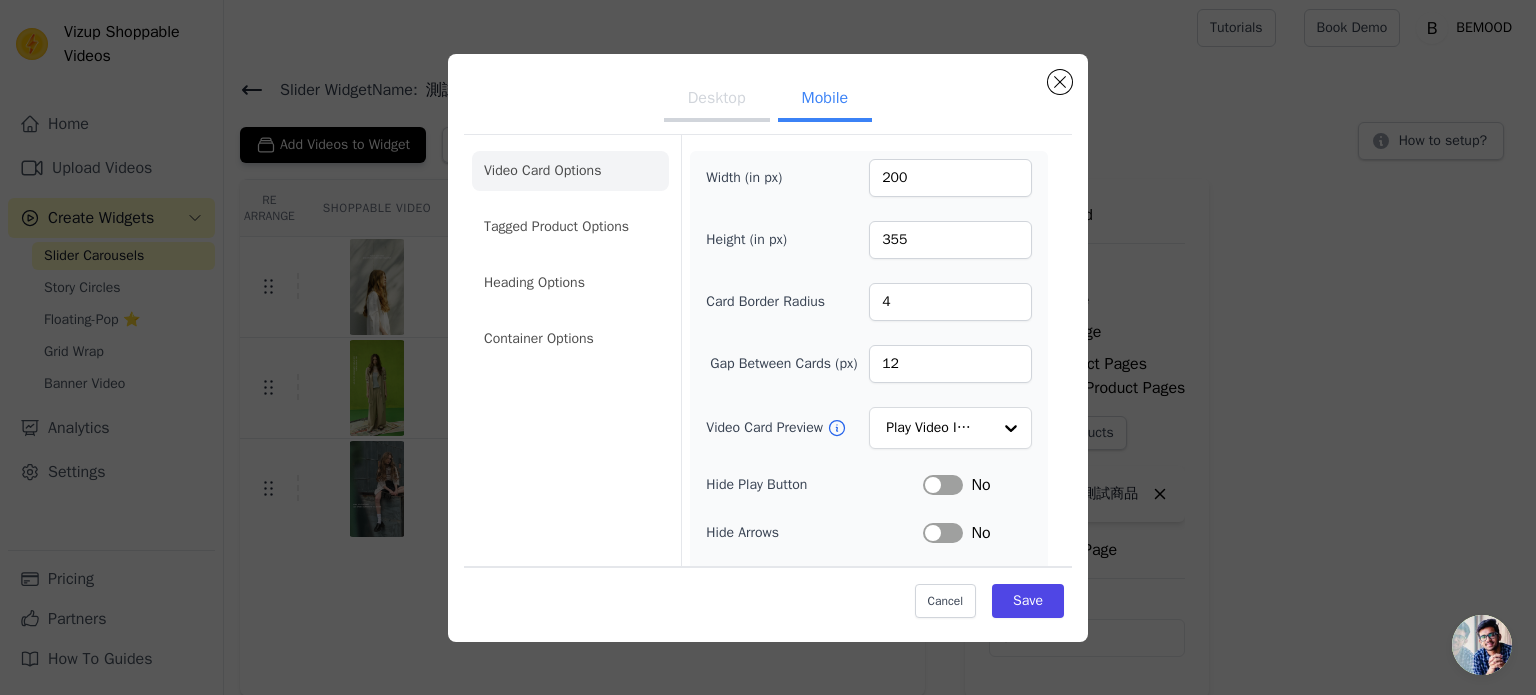 click on "Desktop" at bounding box center [717, 100] 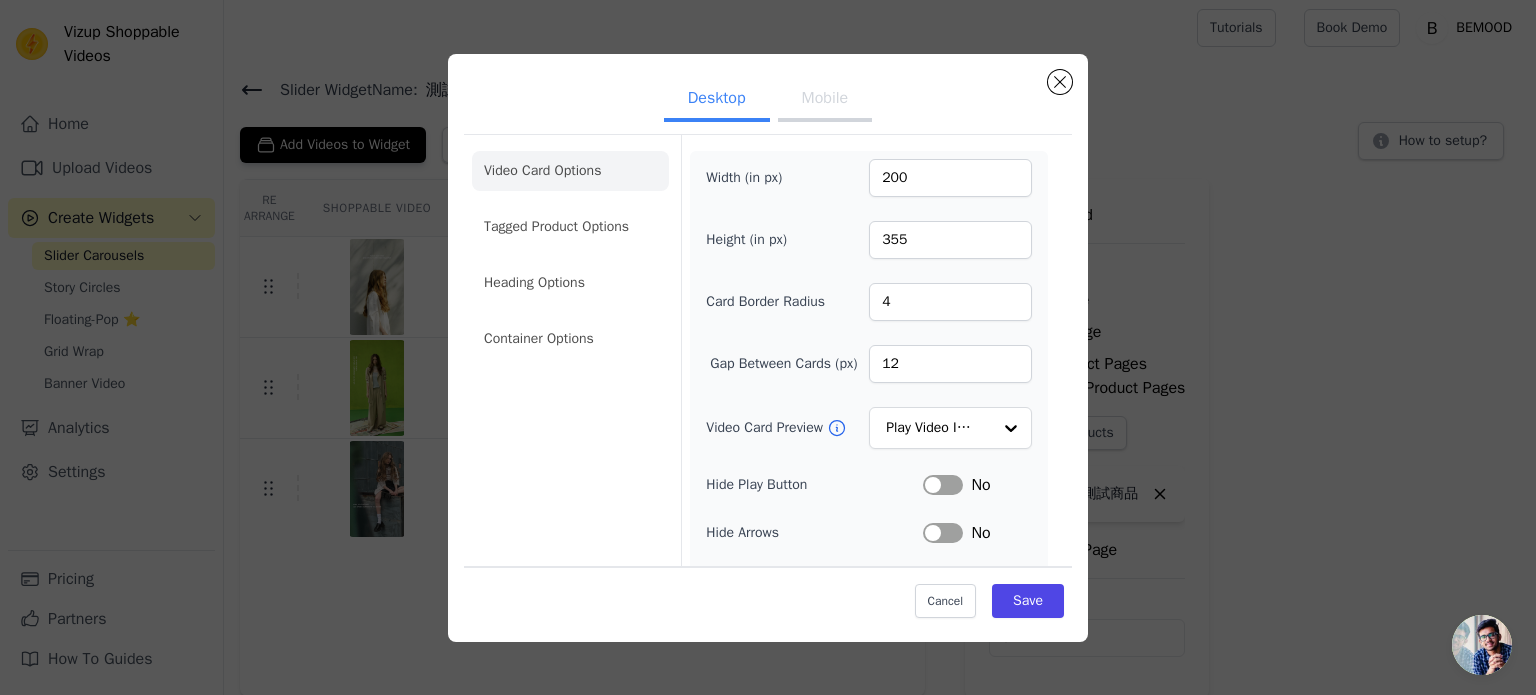 click on "Desktop" at bounding box center (717, 100) 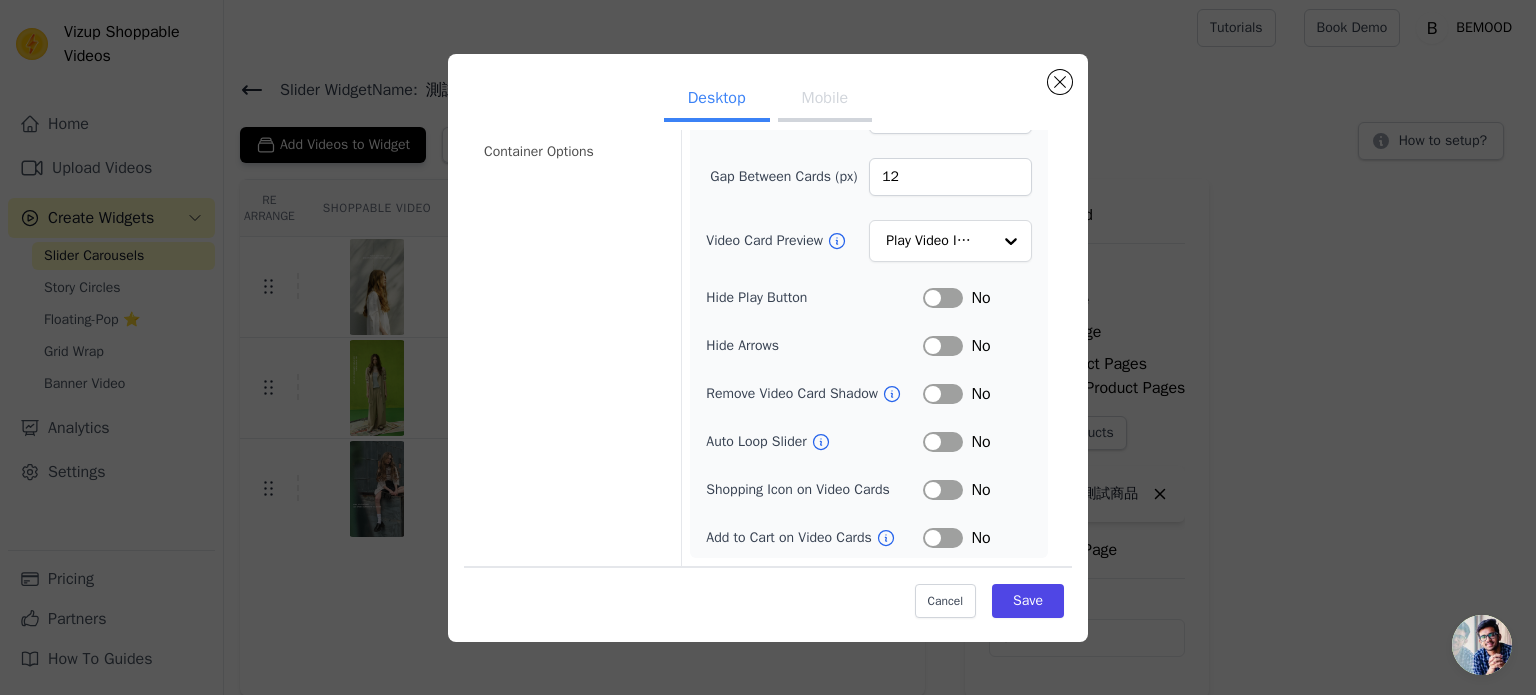scroll, scrollTop: 0, scrollLeft: 0, axis: both 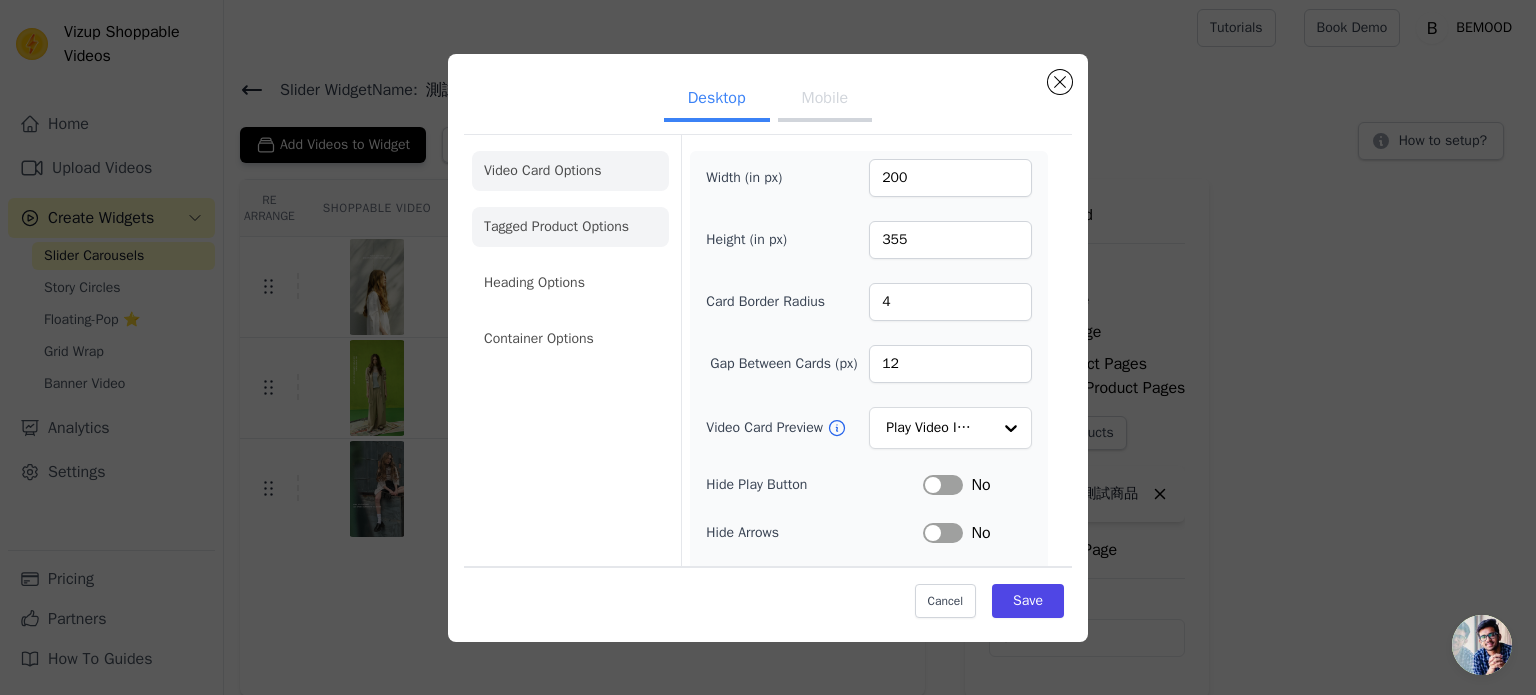 click on "Tagged Product Options" 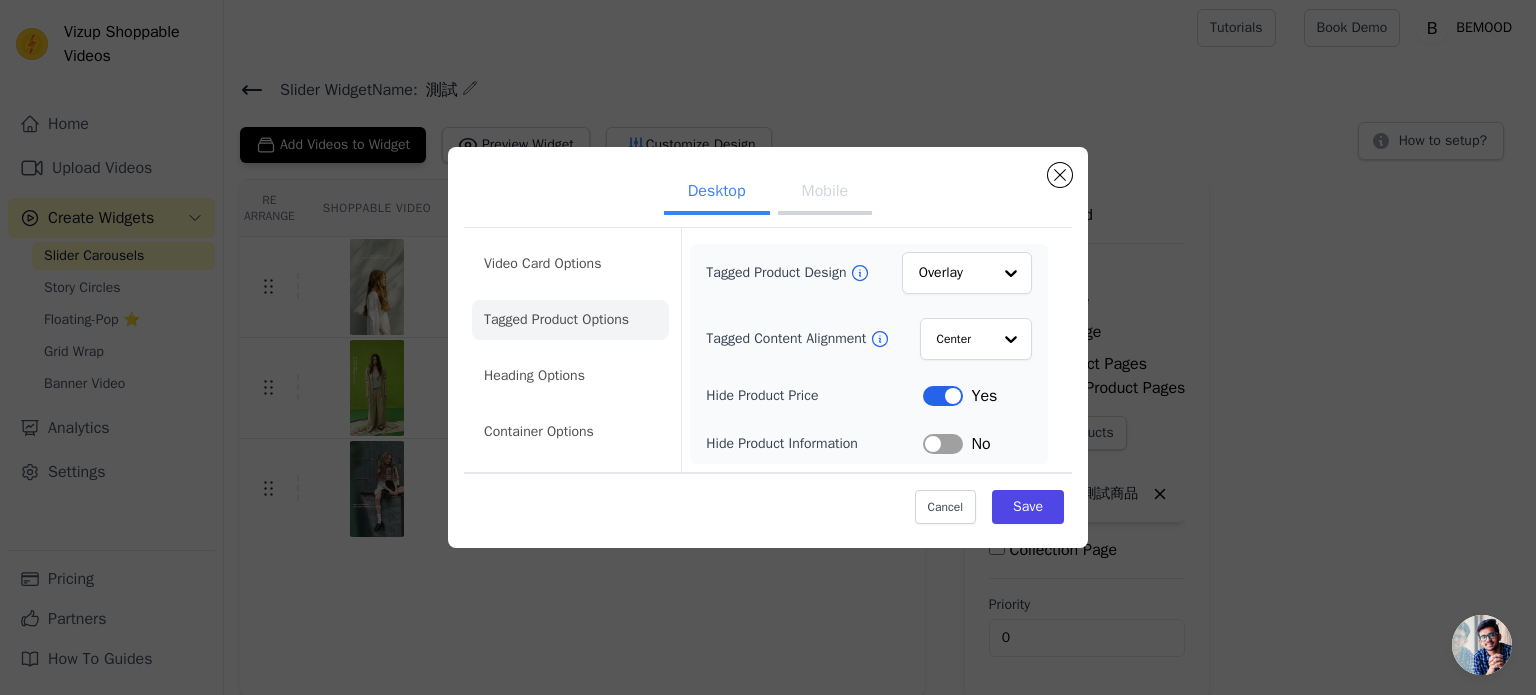 click on "Label" at bounding box center [943, 444] 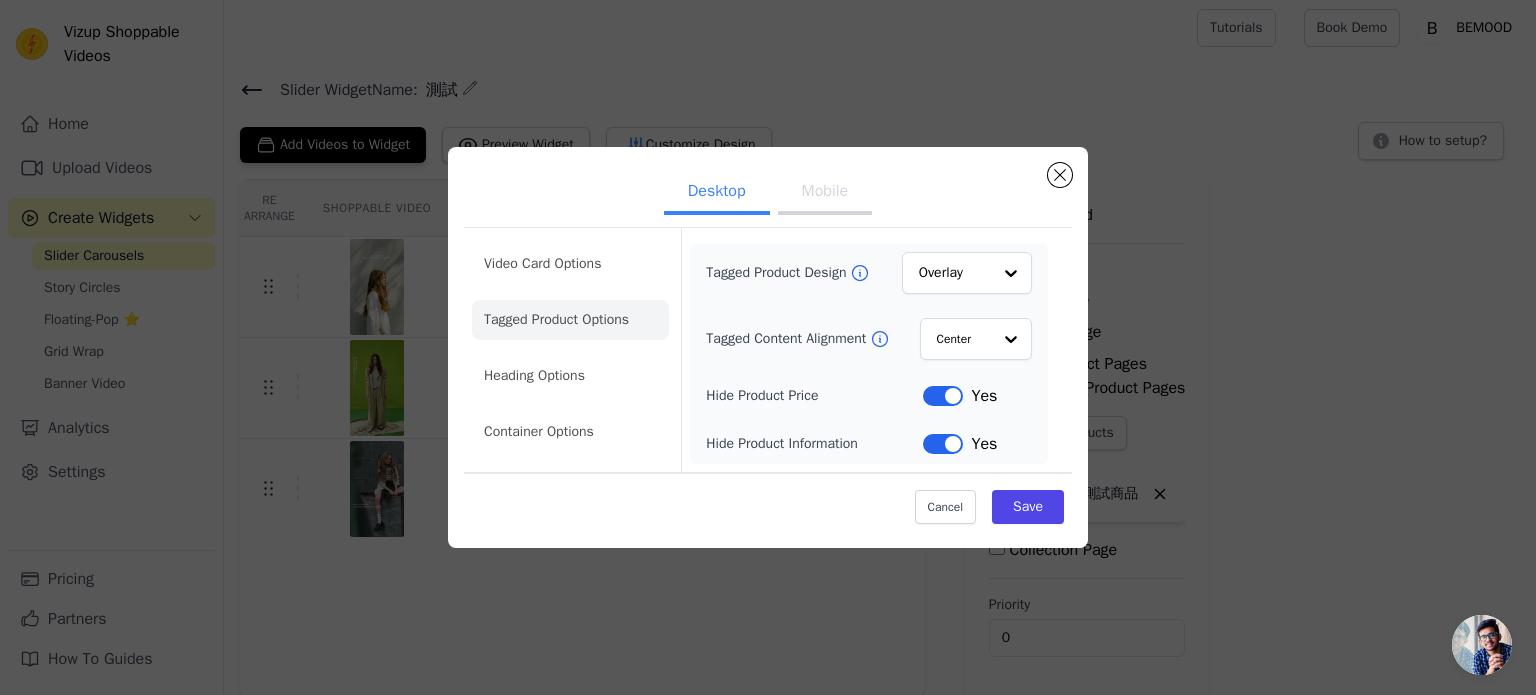 click on "Label" at bounding box center (943, 444) 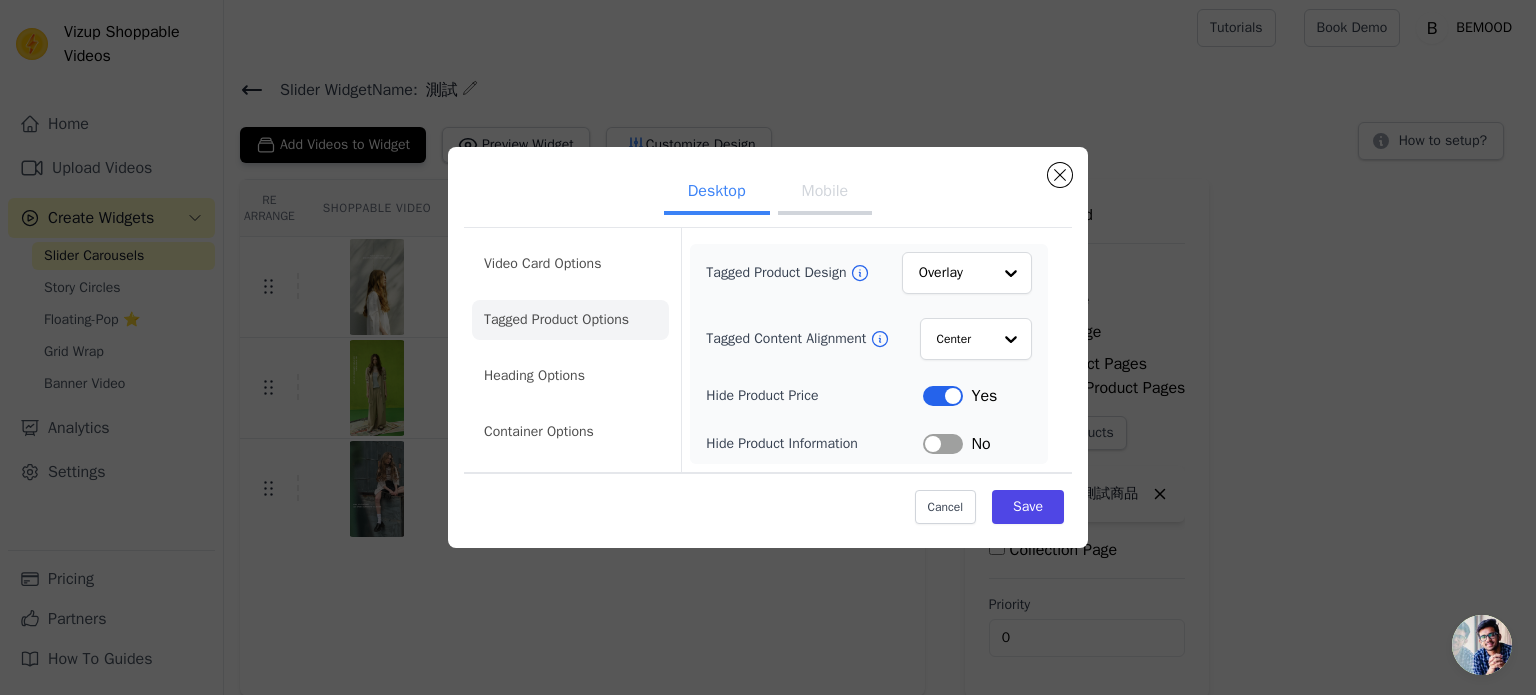 click on "Label" at bounding box center [943, 444] 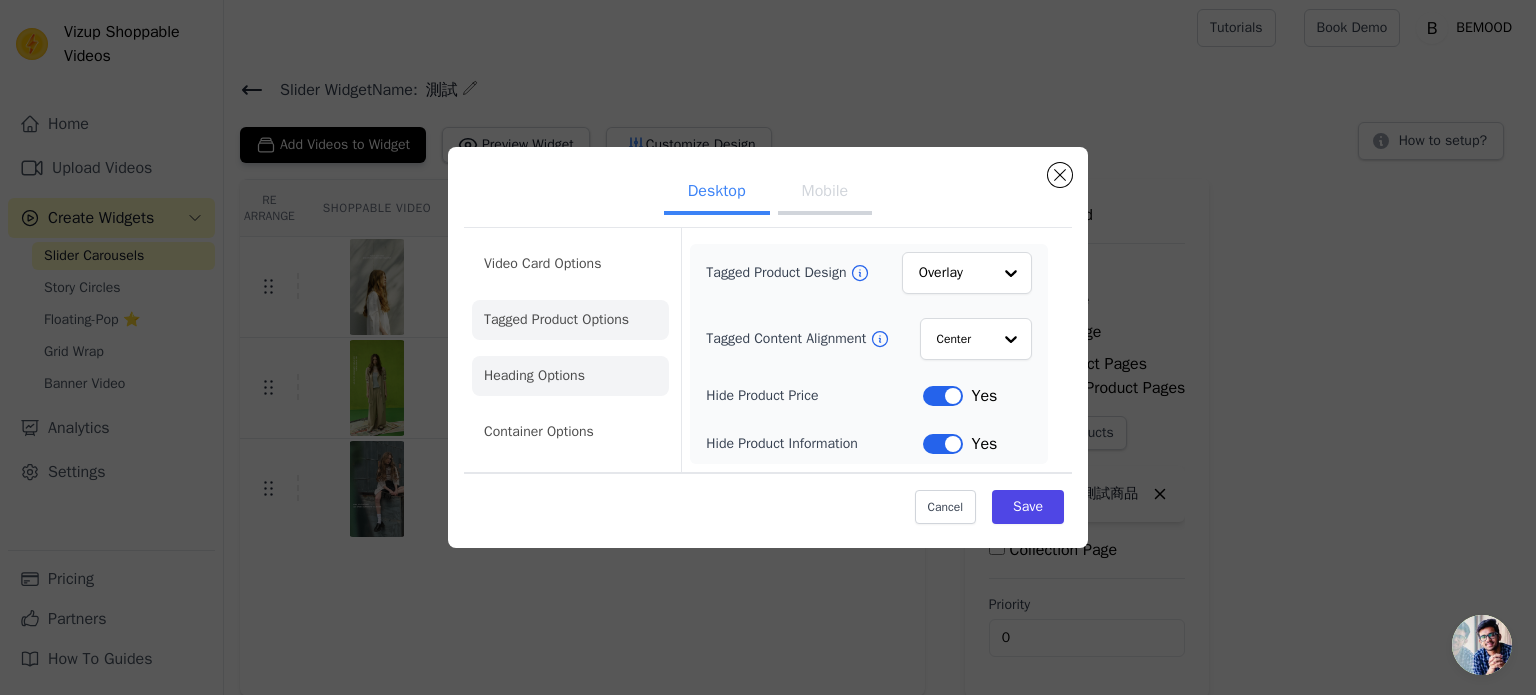 click on "Heading Options" 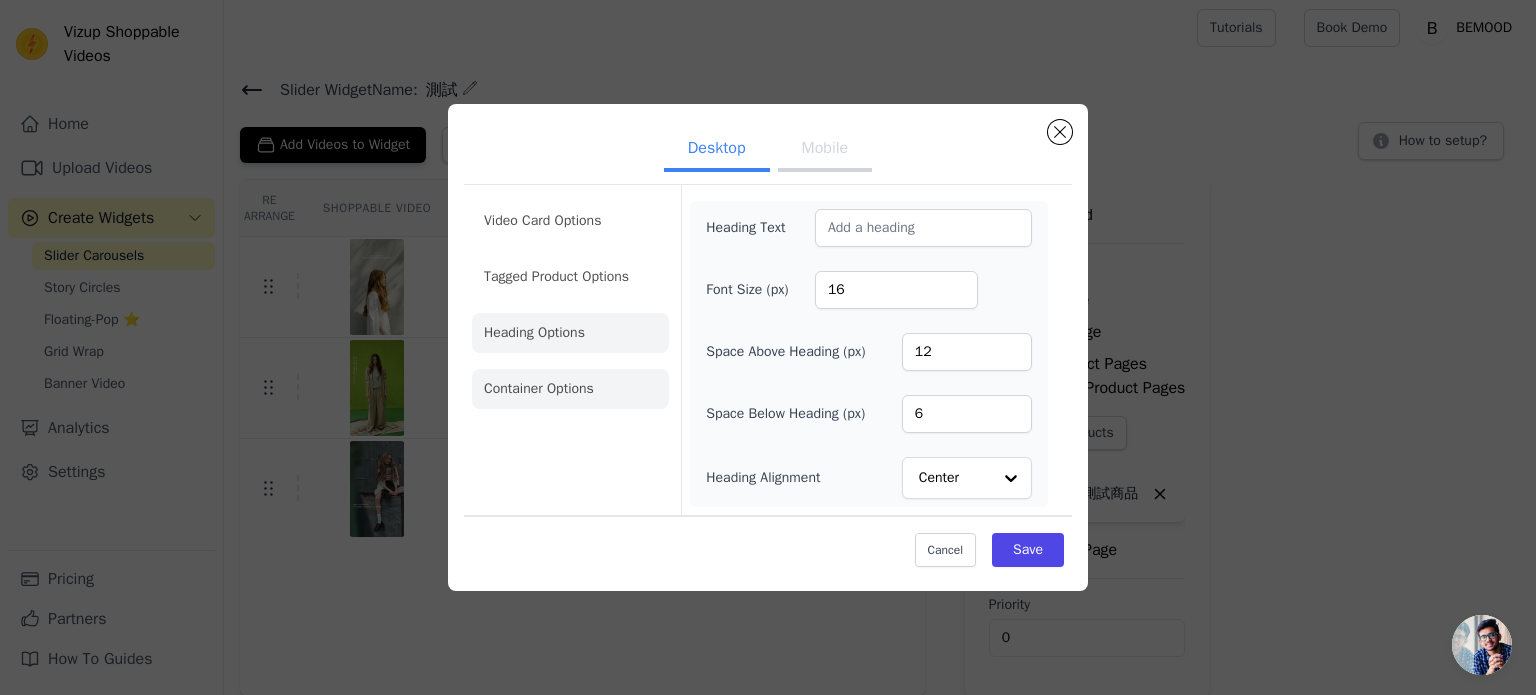 click on "Container Options" 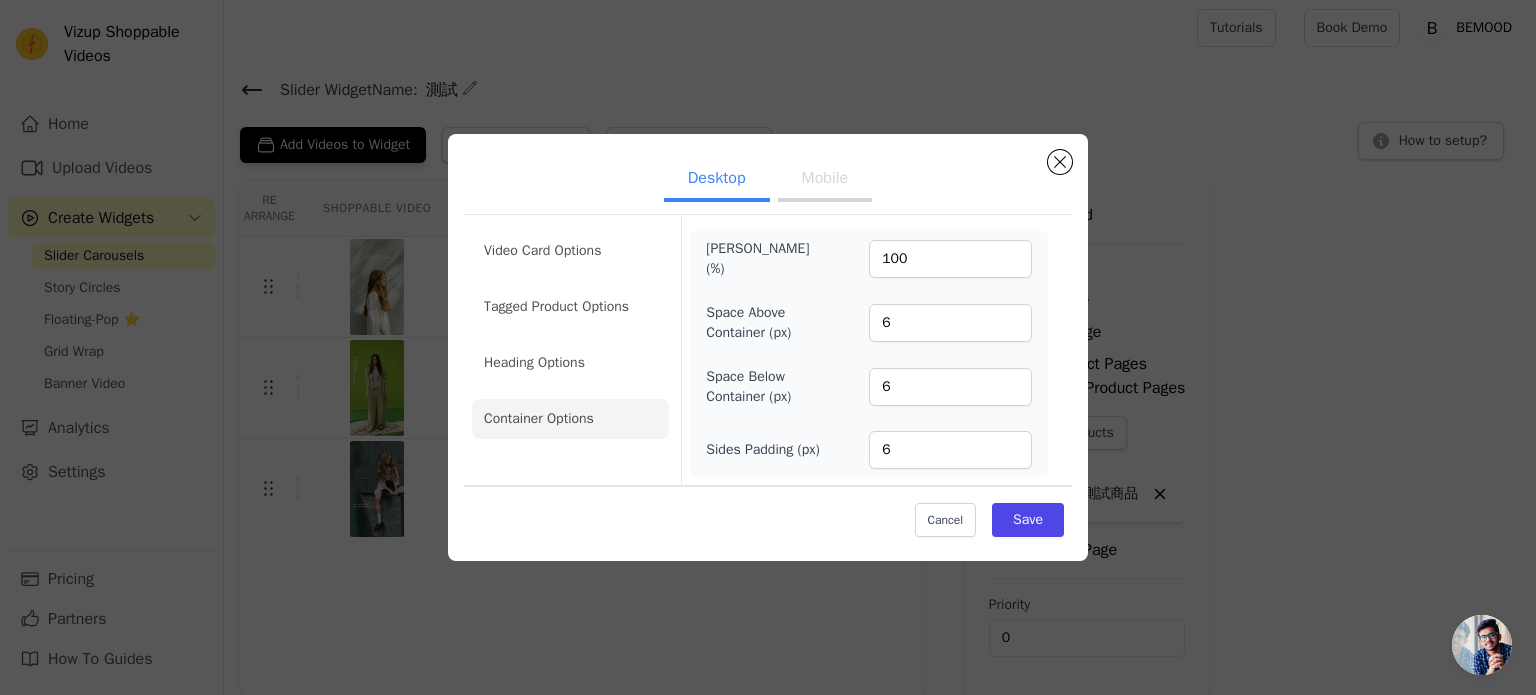 click on "Mobile" at bounding box center [825, 180] 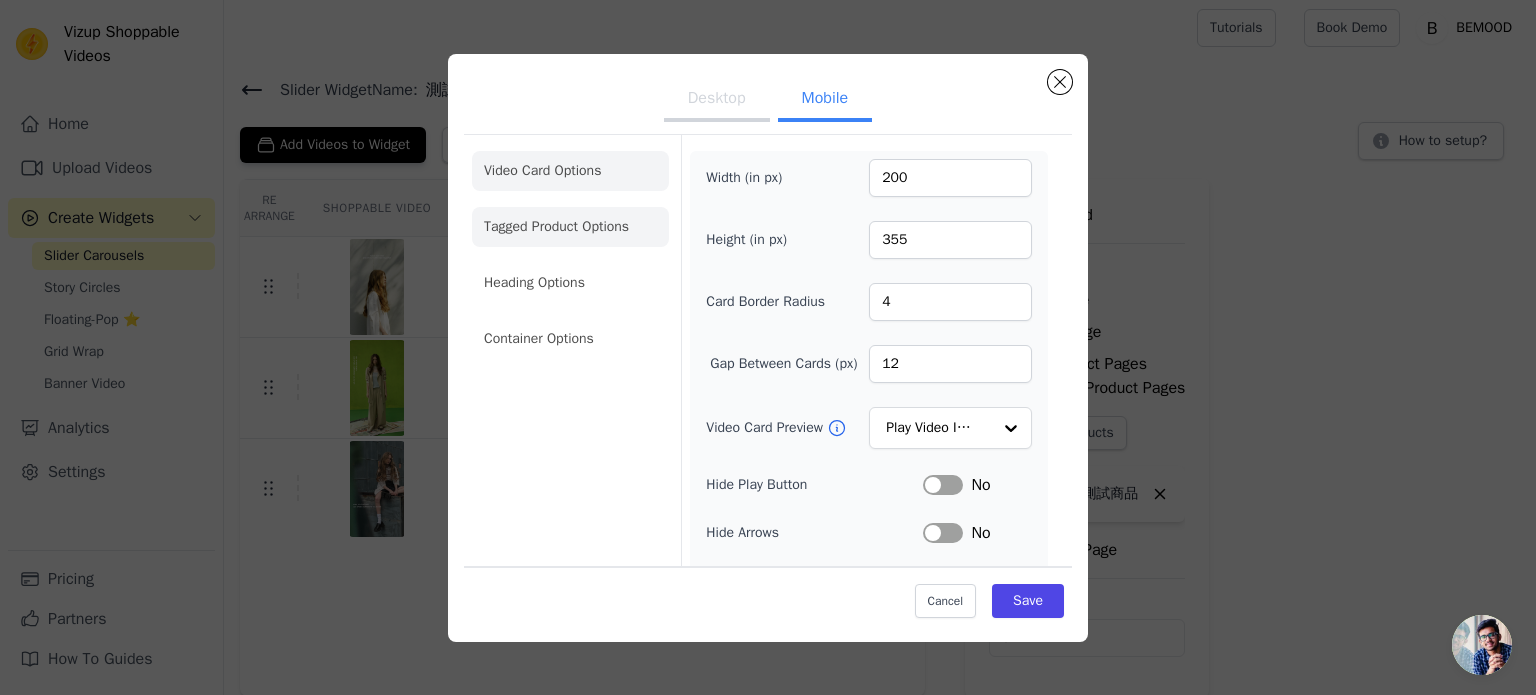 click on "Tagged Product Options" 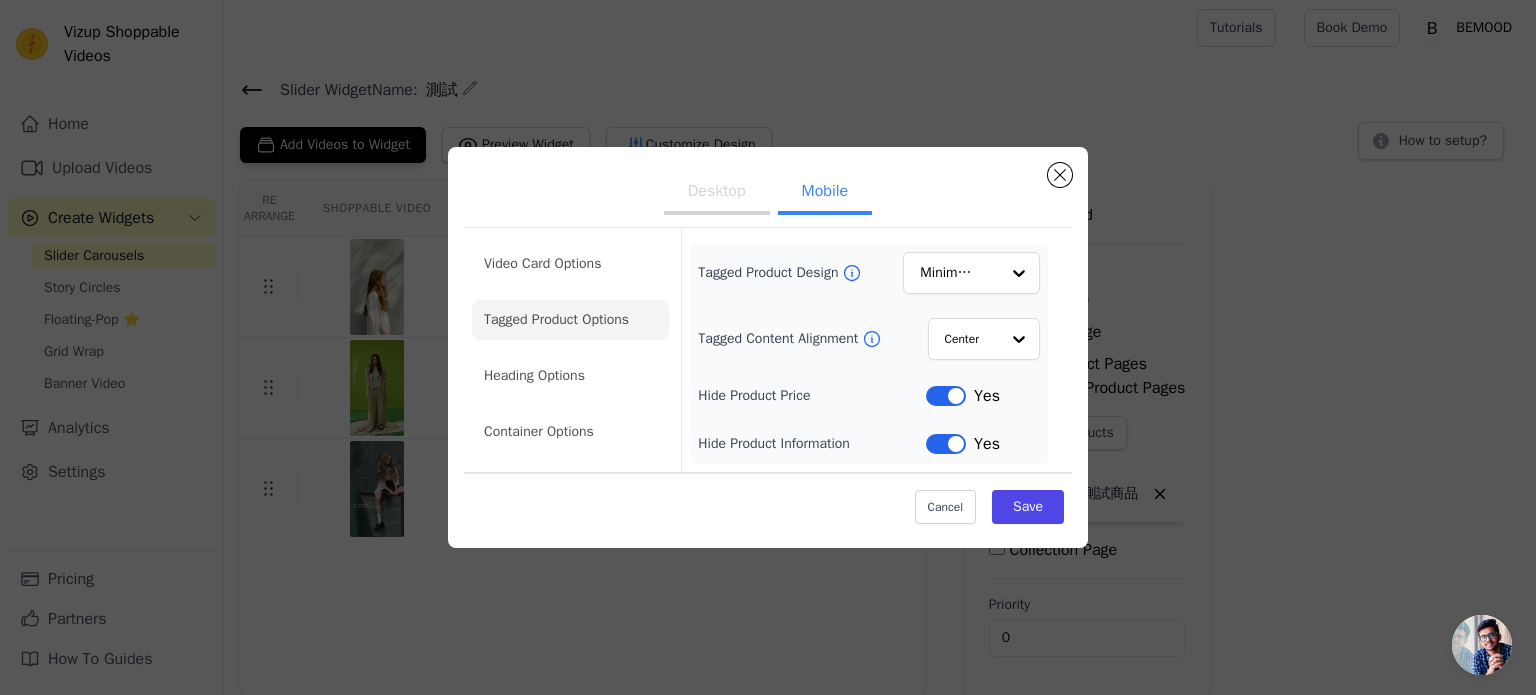 click on "Tagged Product Options" 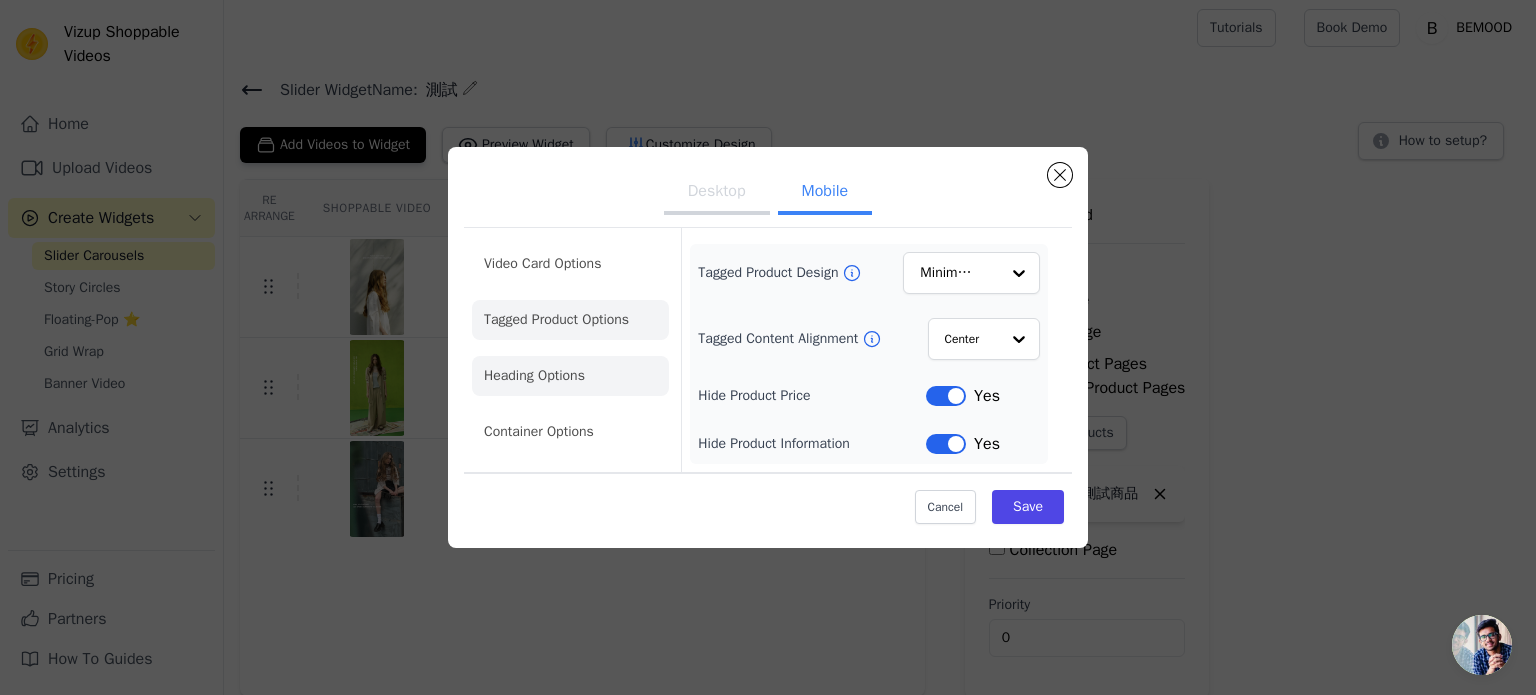 click on "Heading Options" 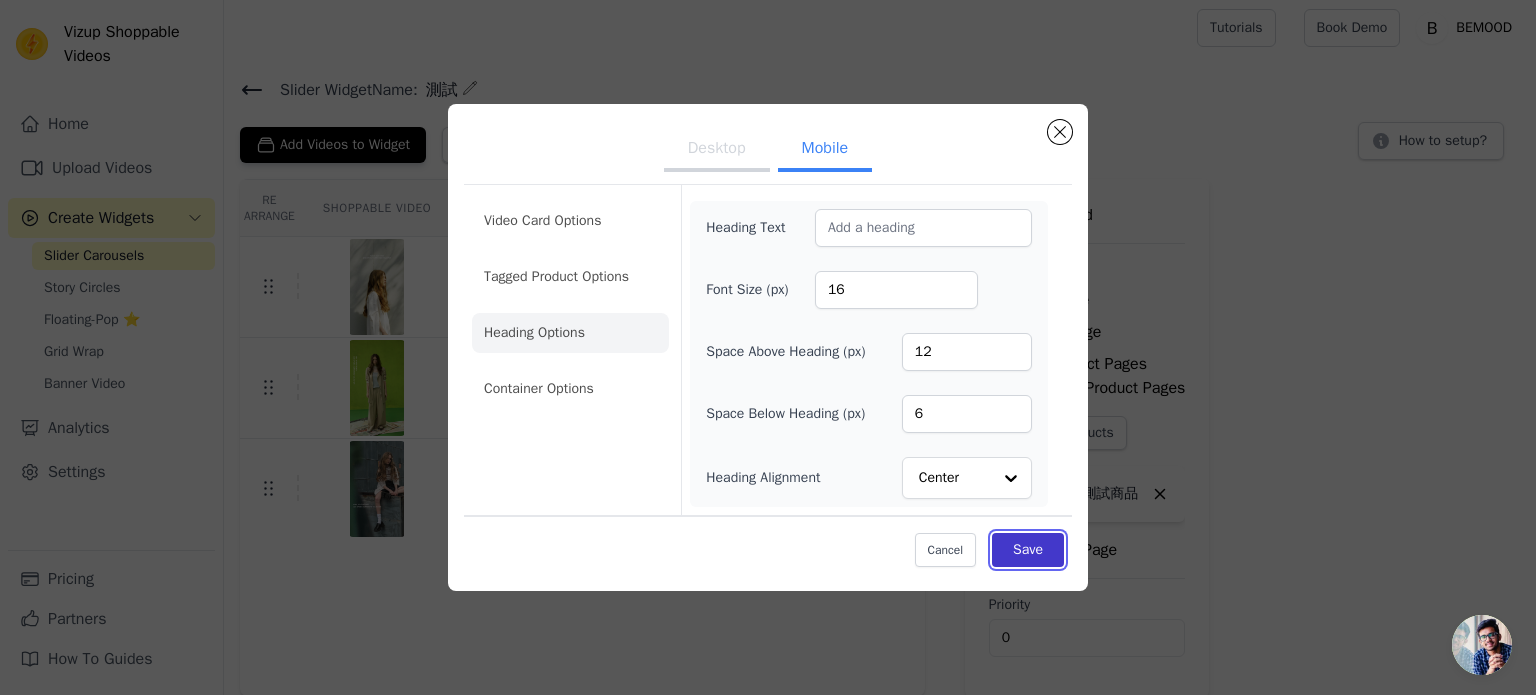 click on "Save" at bounding box center [1028, 550] 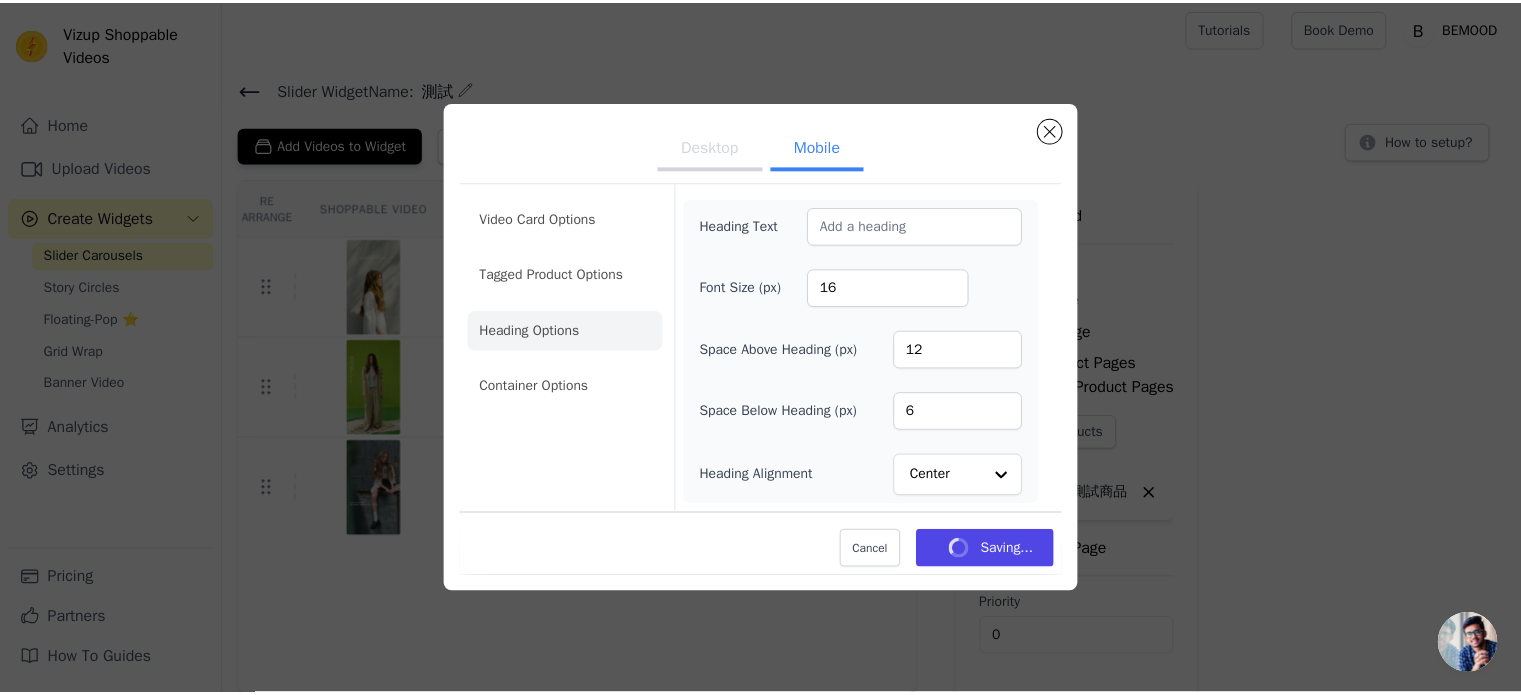 scroll, scrollTop: 3, scrollLeft: 0, axis: vertical 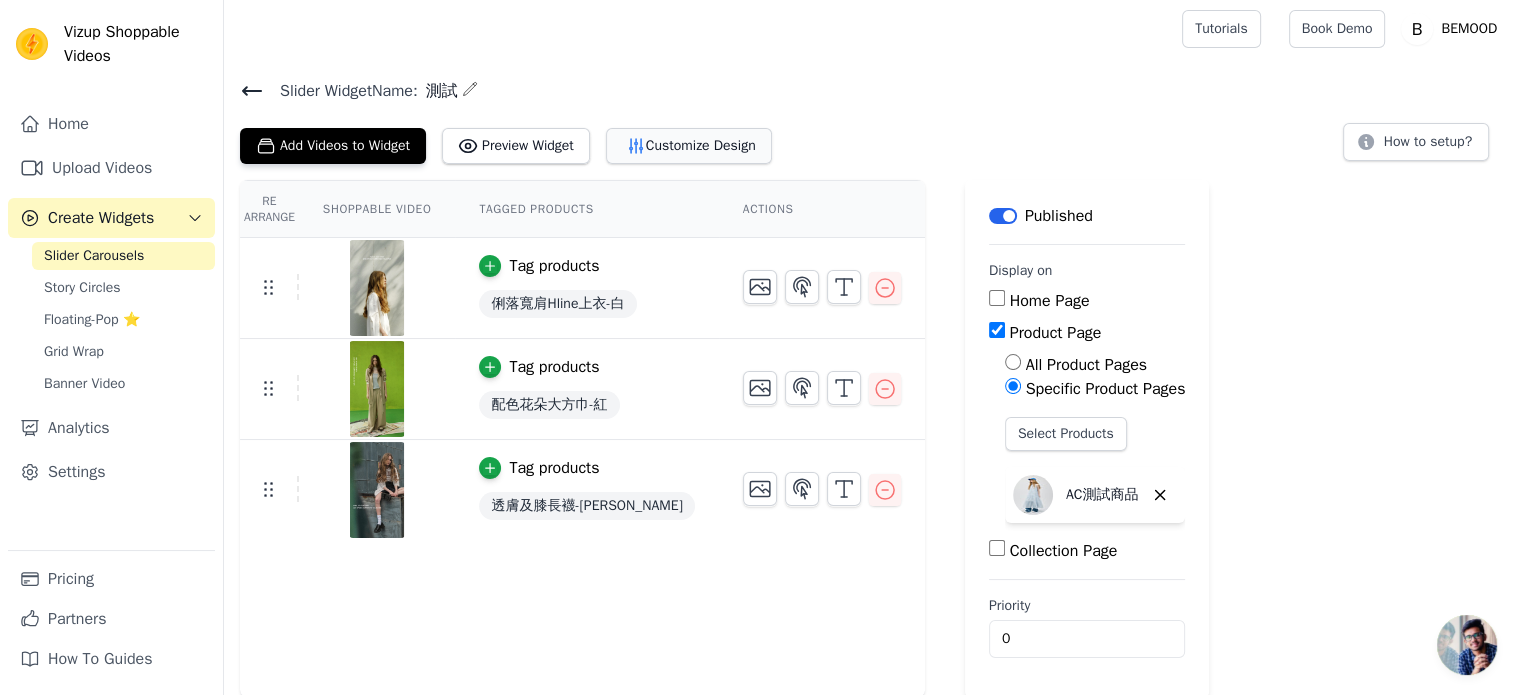 click on "Customize Design" at bounding box center (689, 146) 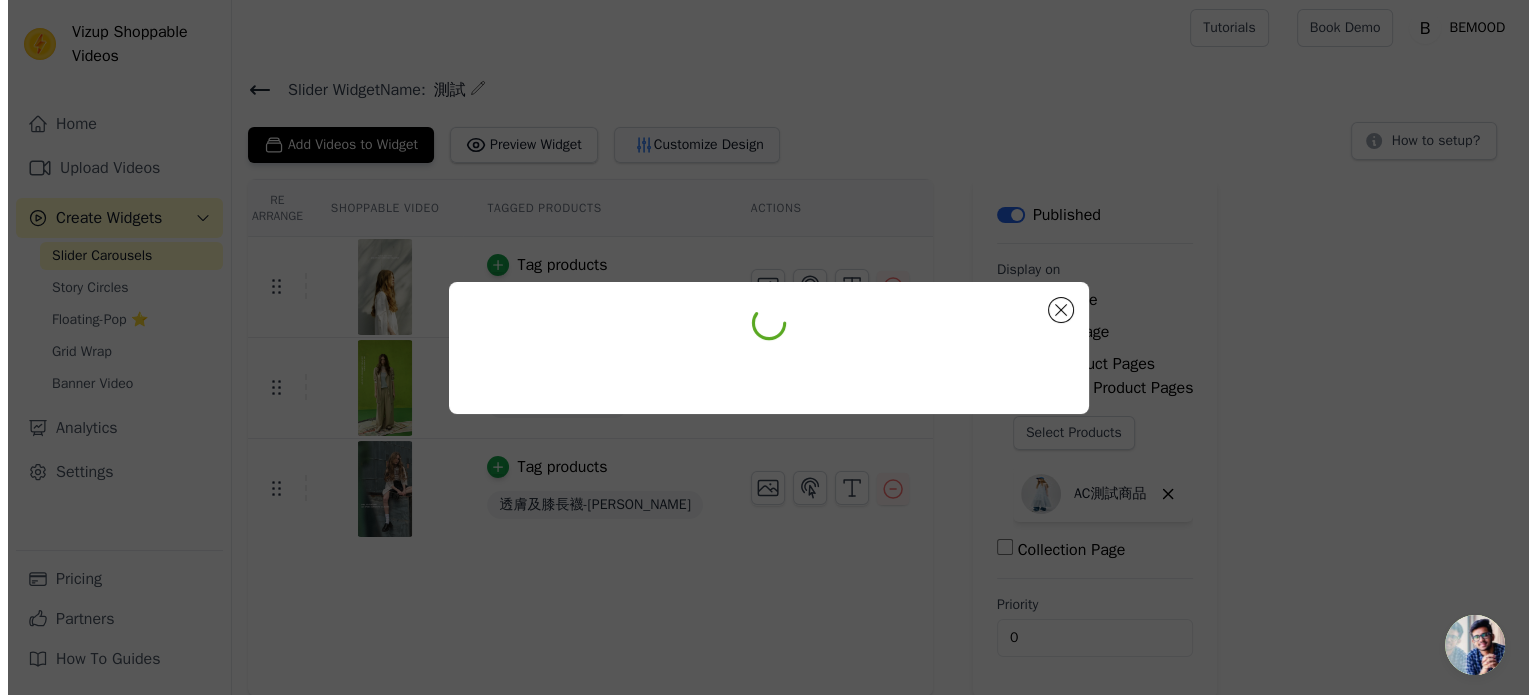 scroll, scrollTop: 0, scrollLeft: 0, axis: both 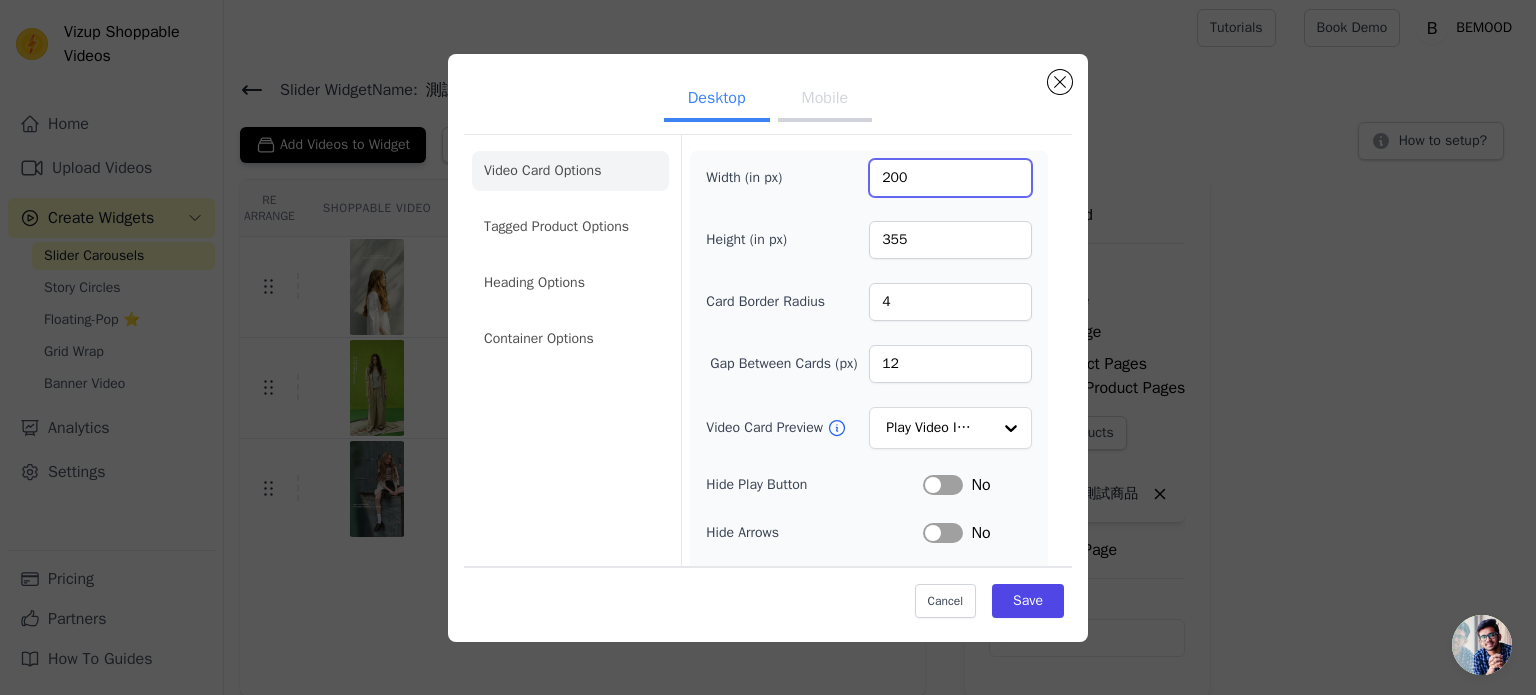 click on "Desktop Mobile   Video Card Options Tagged Product Options Heading Options Container Options   Width (in px)   200   Height (in px)   355   Card Border Radius   4   Gap Between Cards (px)   12   Video Card Preview           Play Video In Loop               Hide Play Button   Label     No   Hide Arrows   Label     No   Remove Video Card Shadow     Label     No   Auto Loop Slider     Label     No   Shopping Icon on Video Cards   Label     No   Add to Cart on Video Cards     Label     No   Cancel     Save" at bounding box center (768, 348) 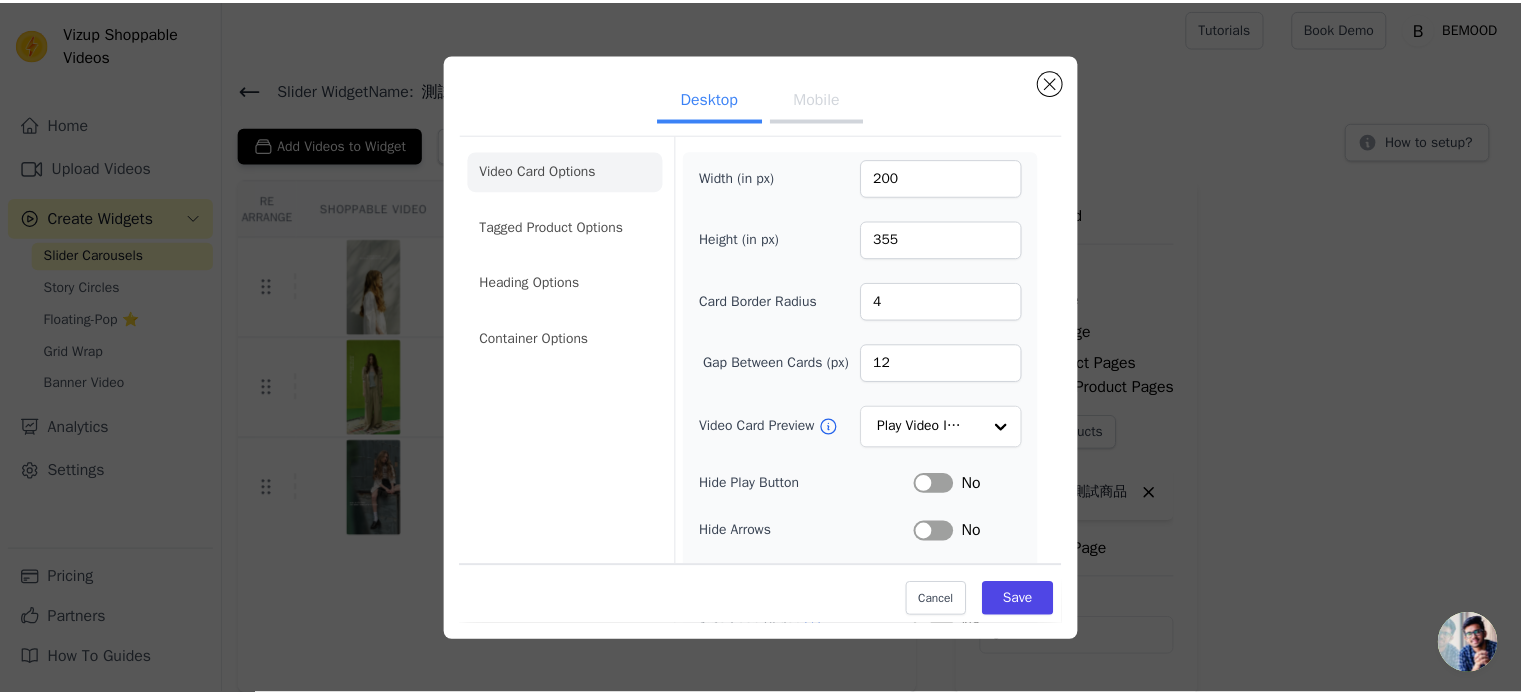 scroll, scrollTop: 3, scrollLeft: 0, axis: vertical 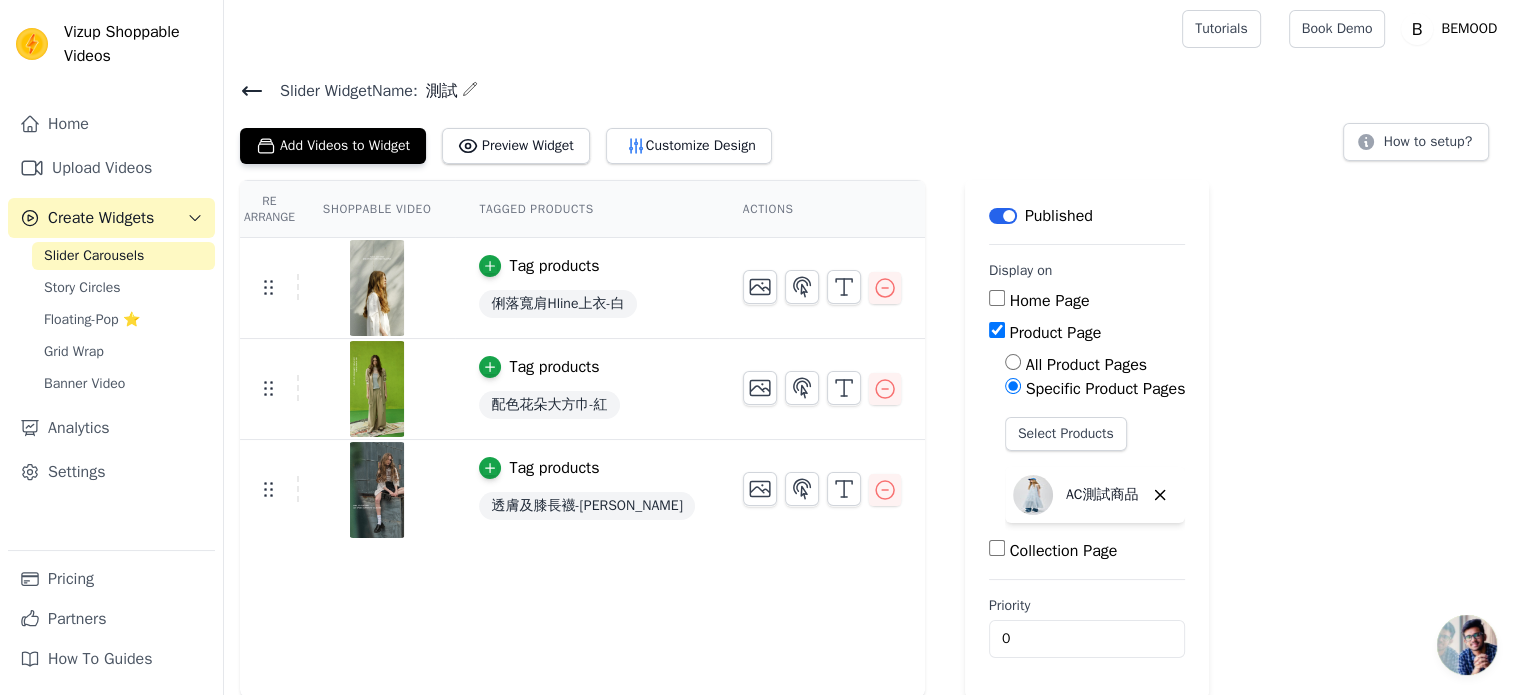 click on "Tag products" at bounding box center (554, 266) 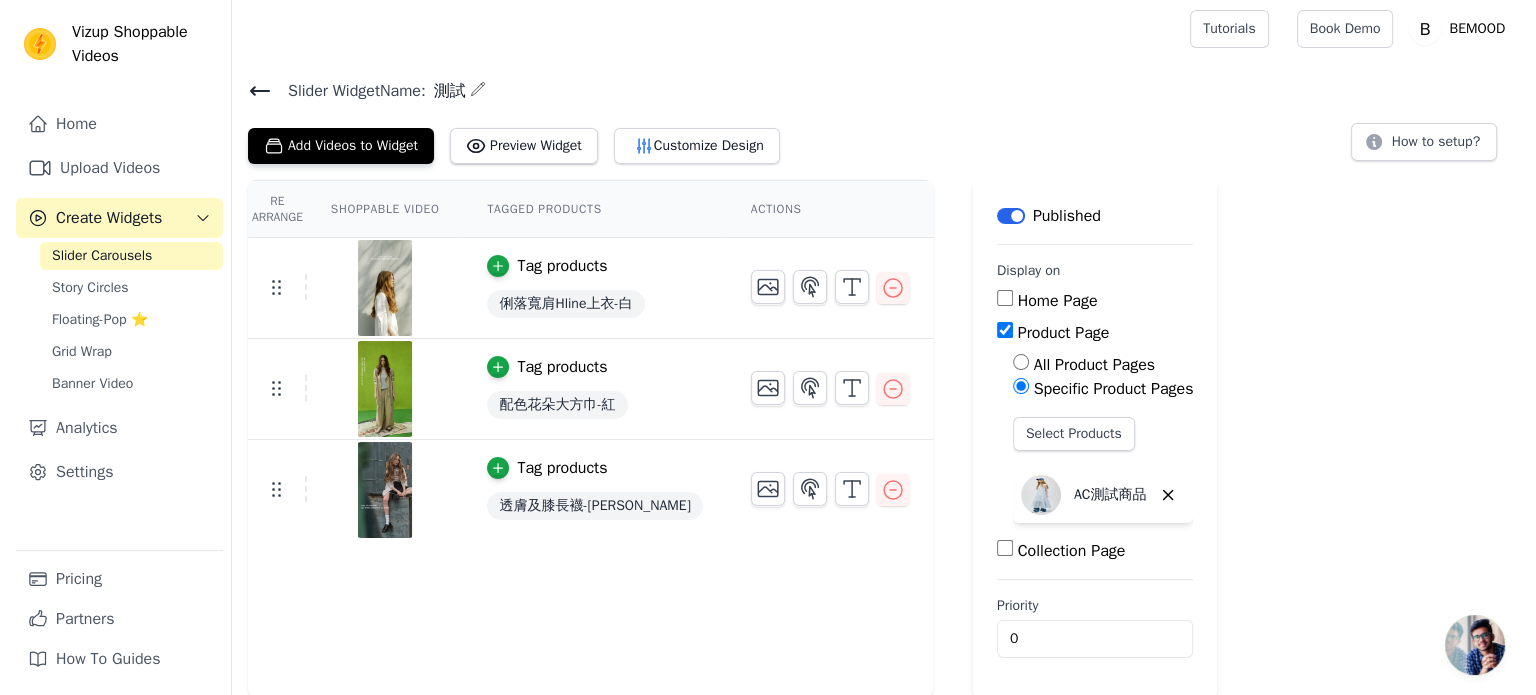 scroll, scrollTop: 0, scrollLeft: 0, axis: both 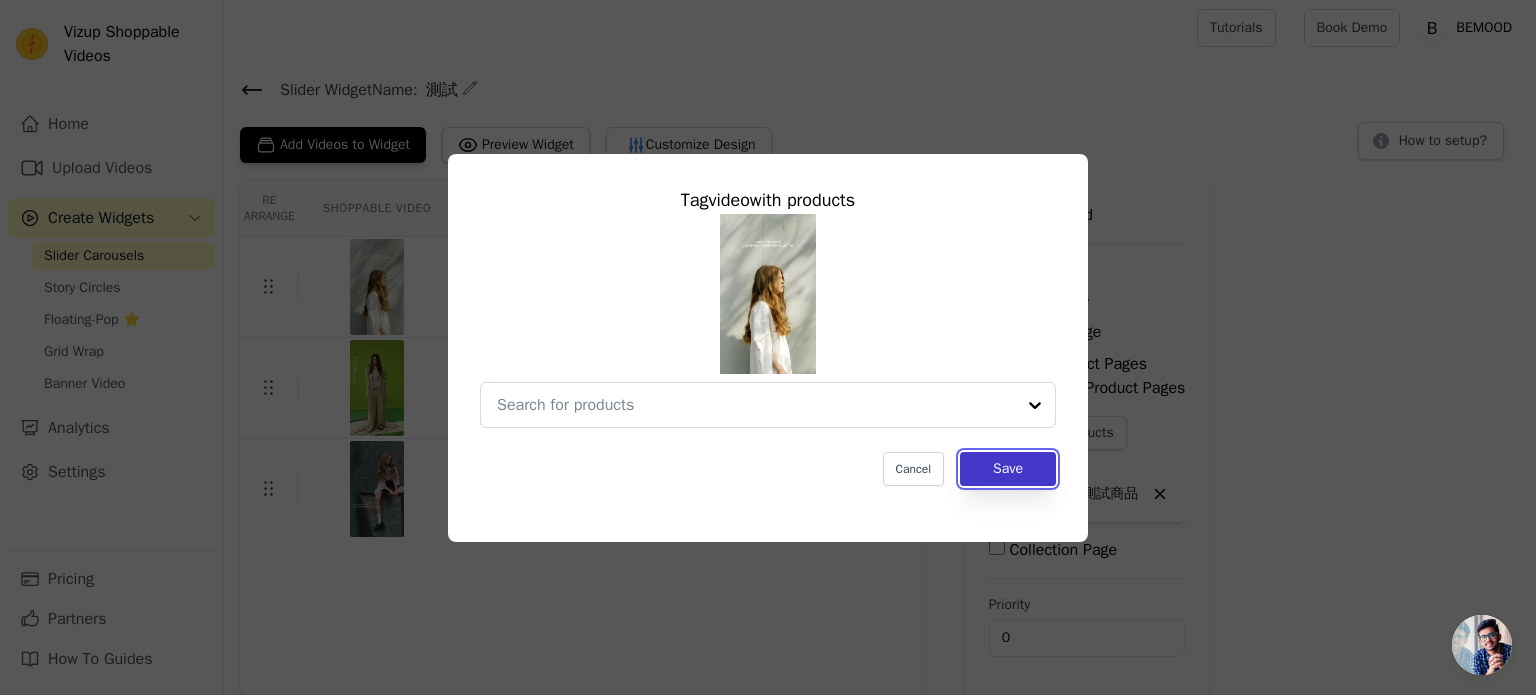 click on "Save" at bounding box center [1008, 469] 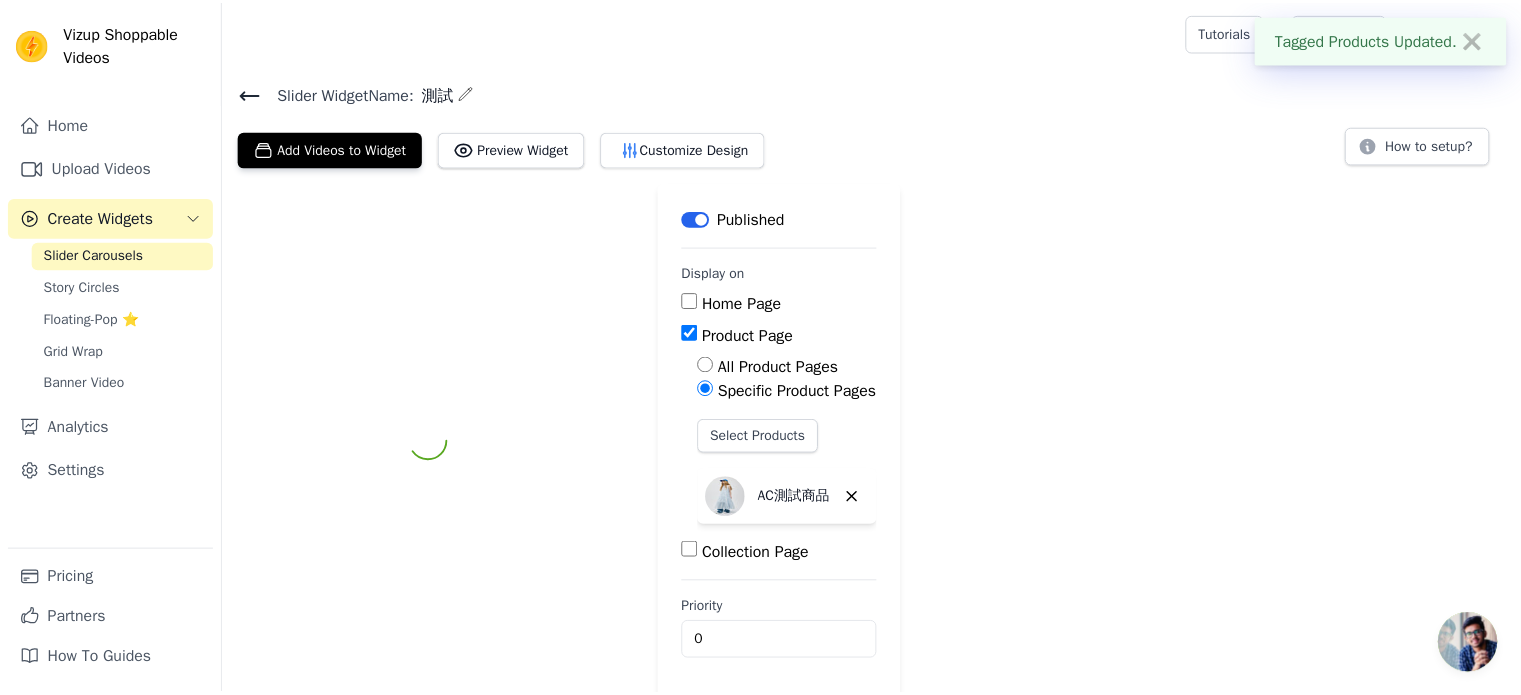 scroll, scrollTop: 3, scrollLeft: 0, axis: vertical 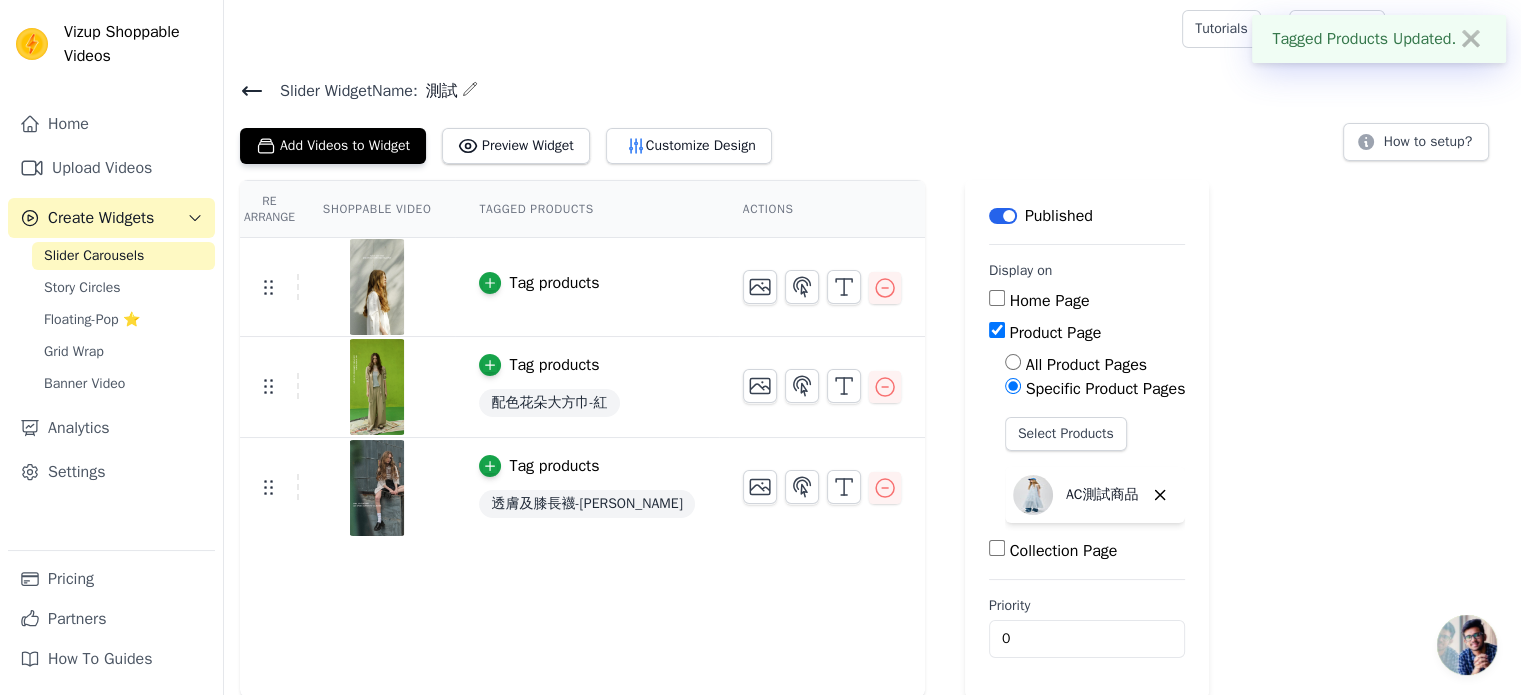 click on "Tag products" at bounding box center [554, 365] 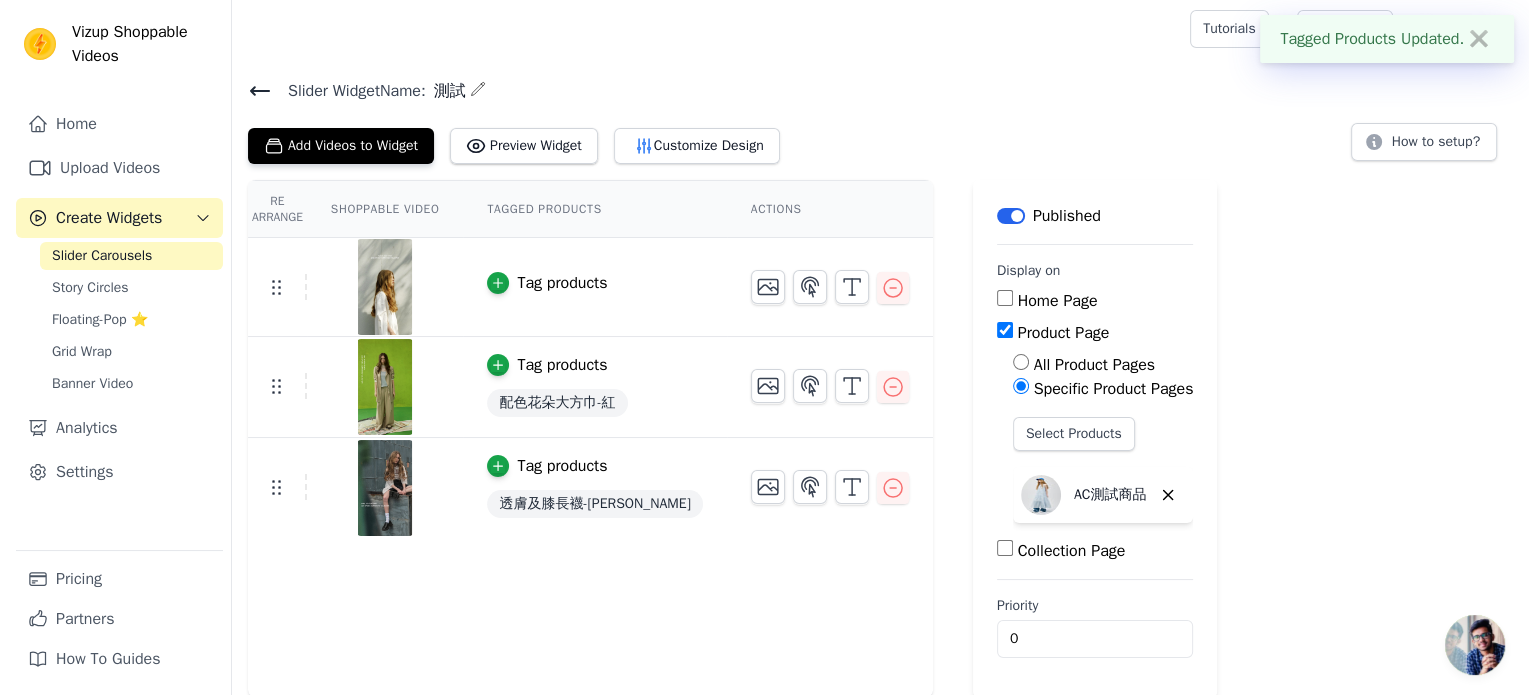 scroll, scrollTop: 0, scrollLeft: 0, axis: both 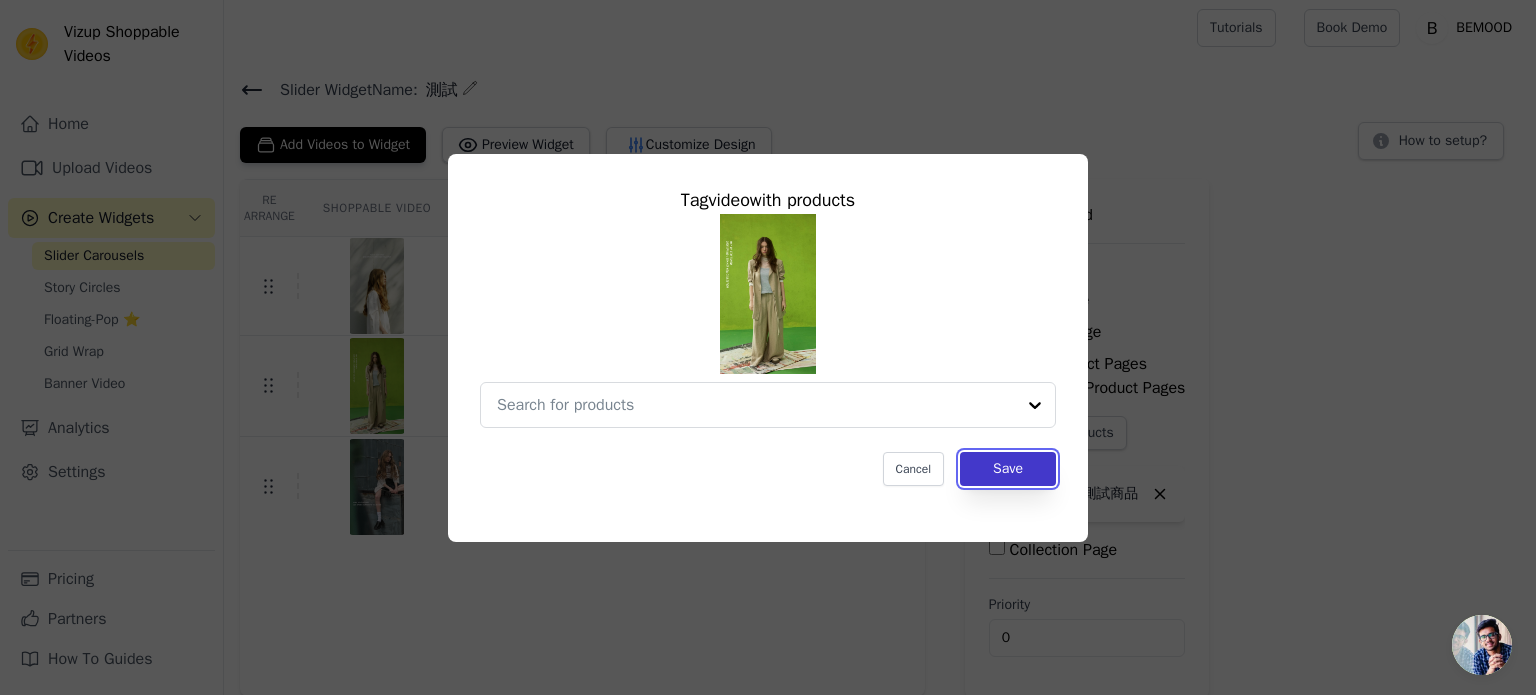 click on "Save" at bounding box center [1008, 469] 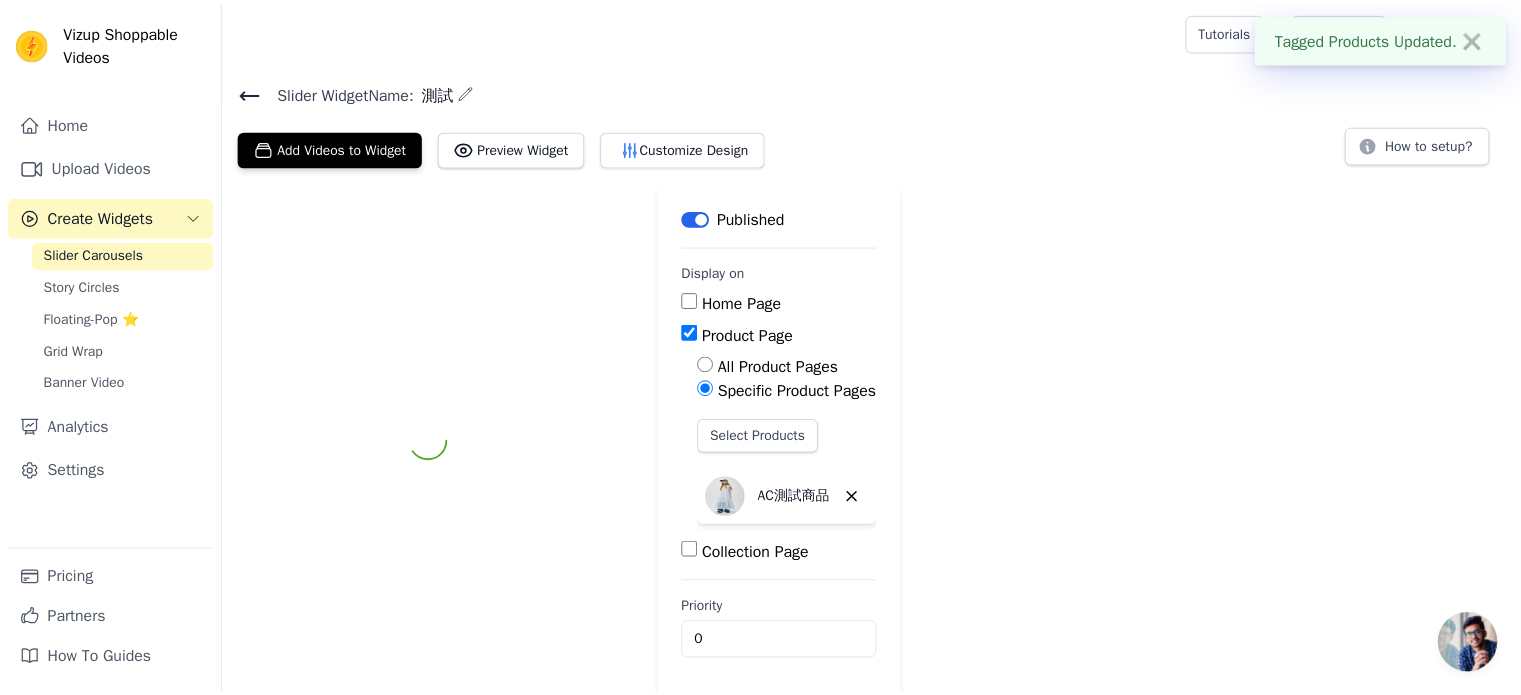 scroll, scrollTop: 3, scrollLeft: 0, axis: vertical 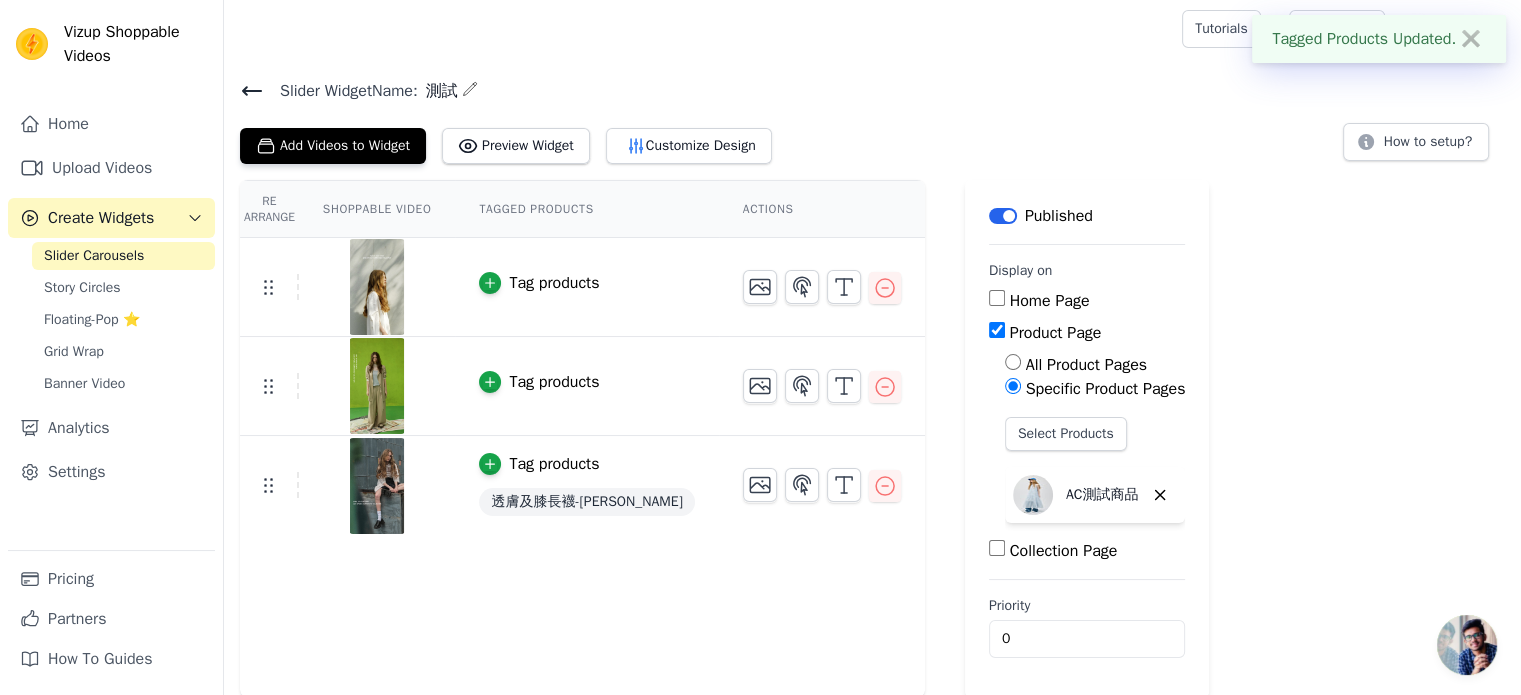 click on "Tag products   透膚及膝長襪-杏" at bounding box center (586, 486) 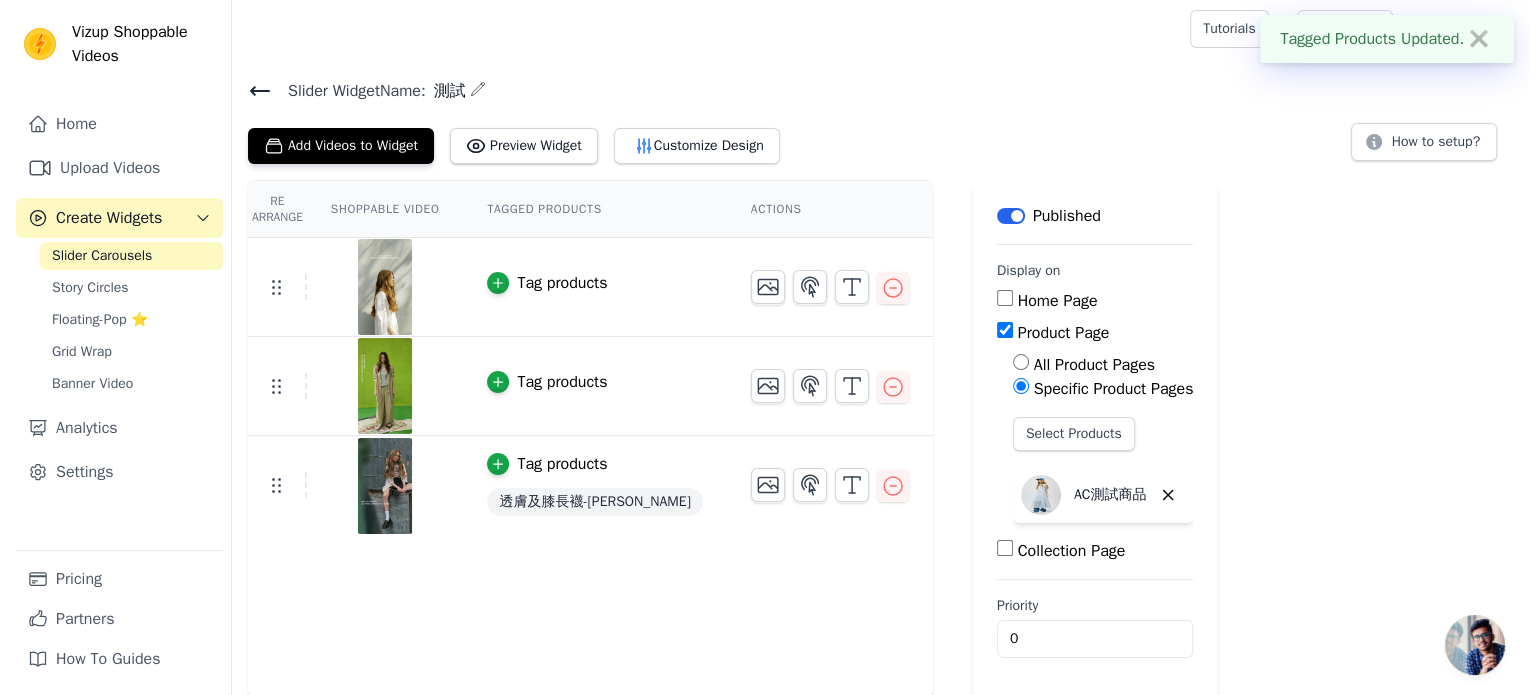 scroll, scrollTop: 0, scrollLeft: 0, axis: both 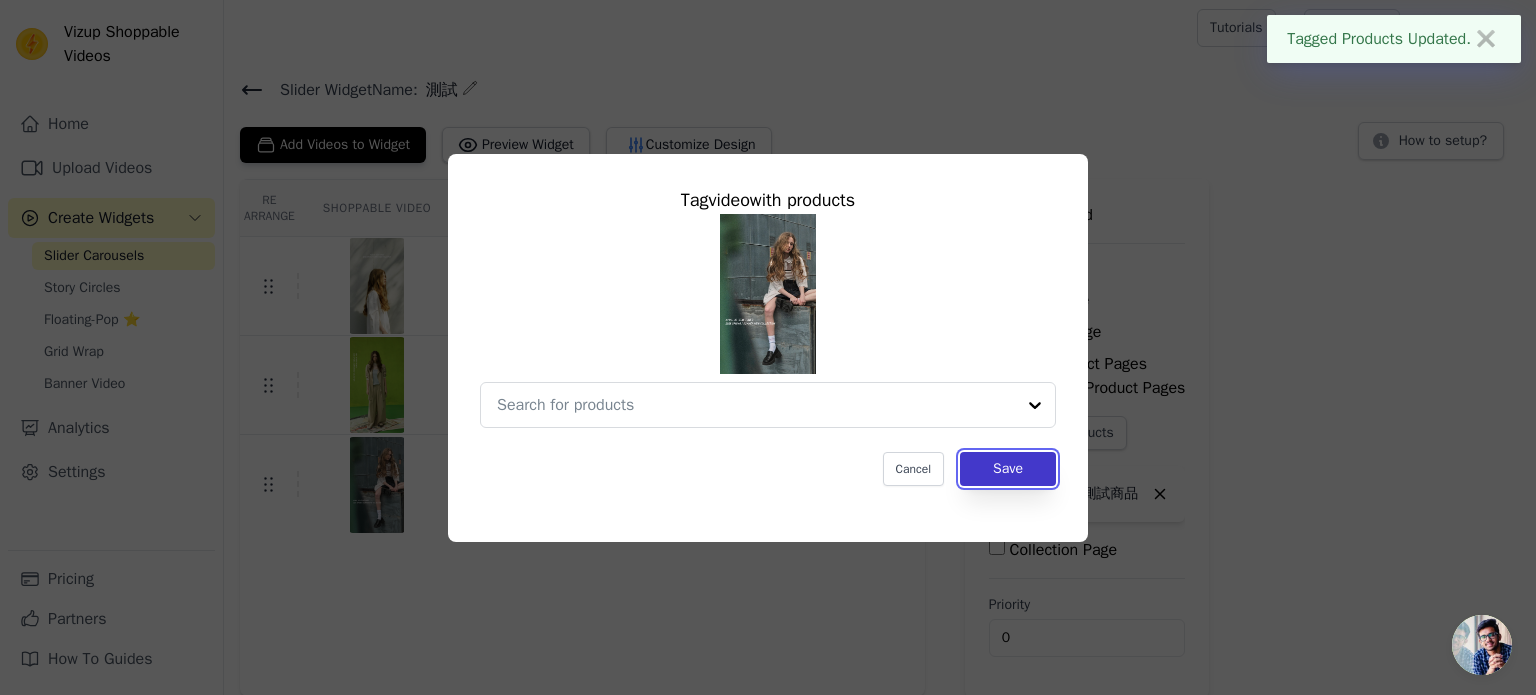 click on "Save" at bounding box center (1008, 469) 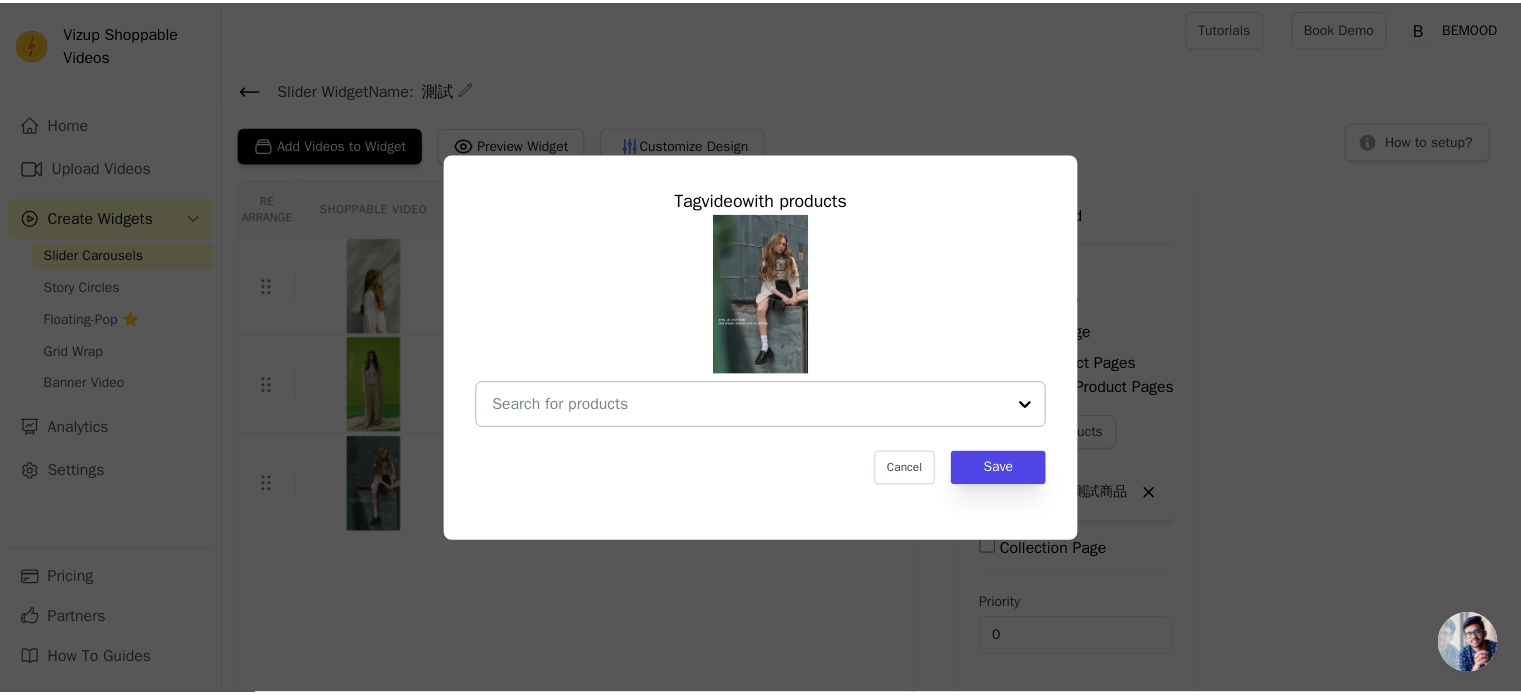 scroll, scrollTop: 3, scrollLeft: 0, axis: vertical 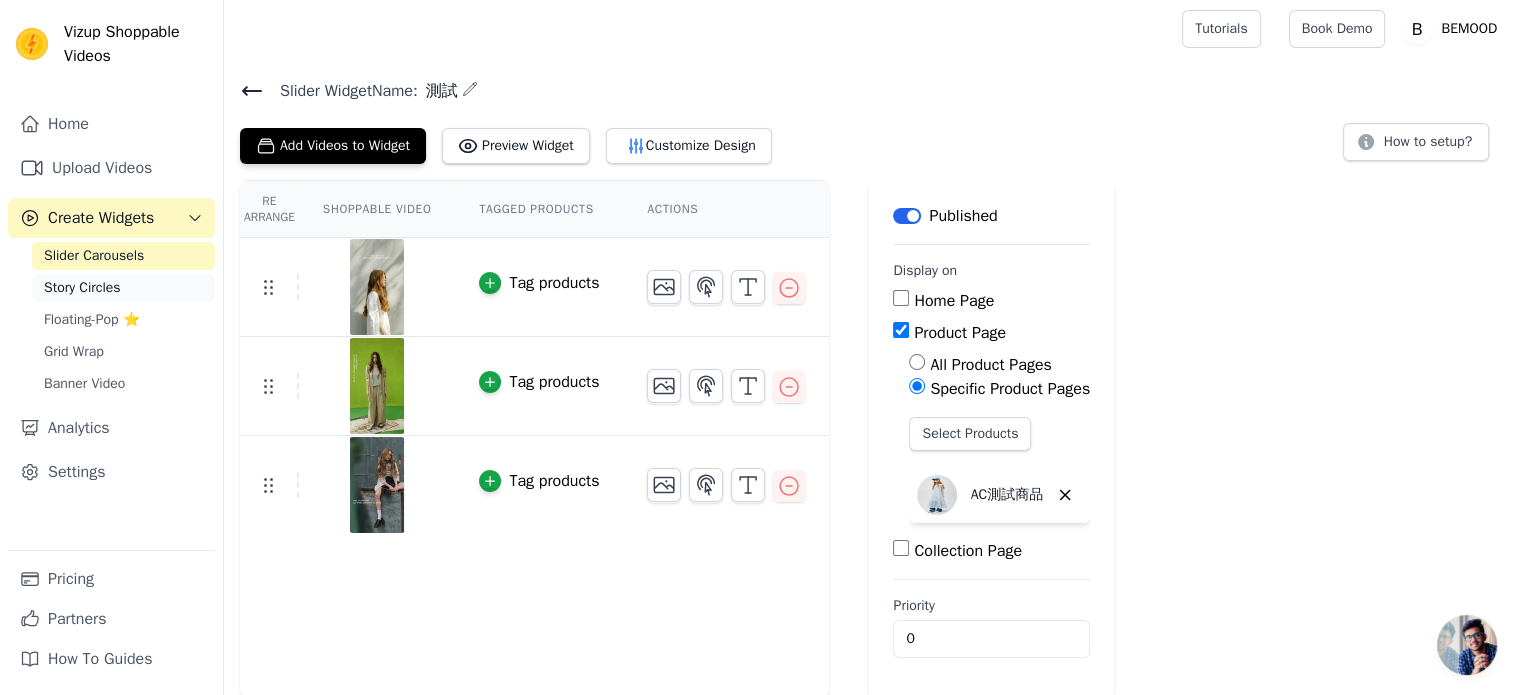 click on "Story Circles" at bounding box center (82, 288) 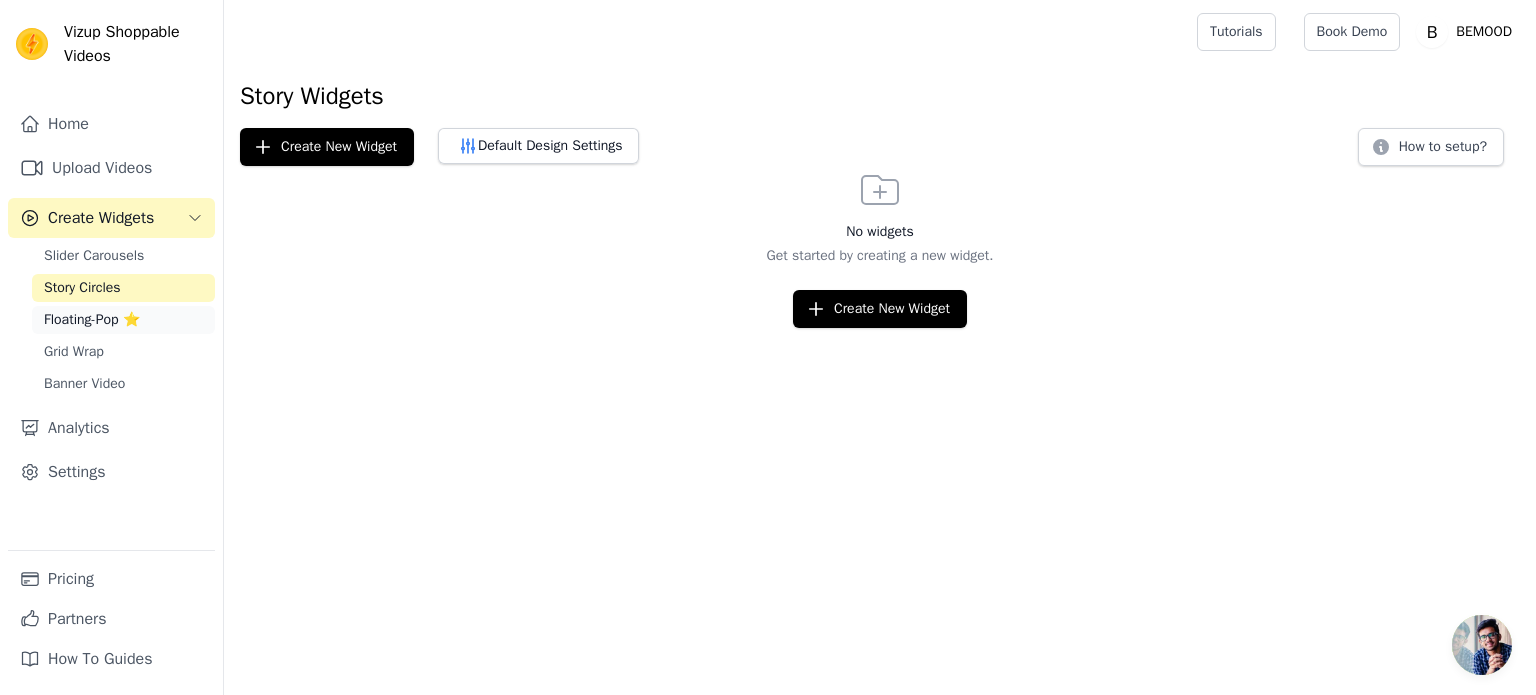 click on "Floating-Pop ⭐" at bounding box center [92, 320] 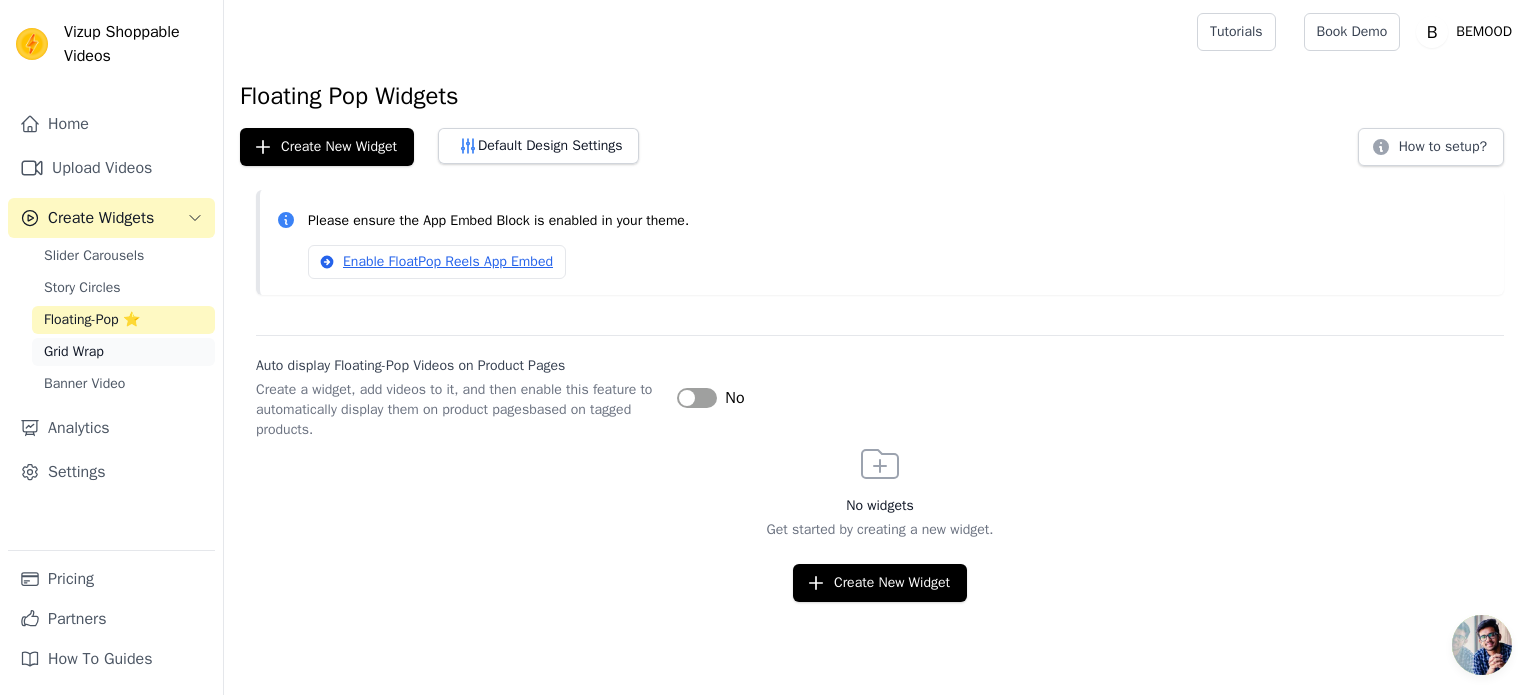 click on "Grid Wrap" at bounding box center (74, 352) 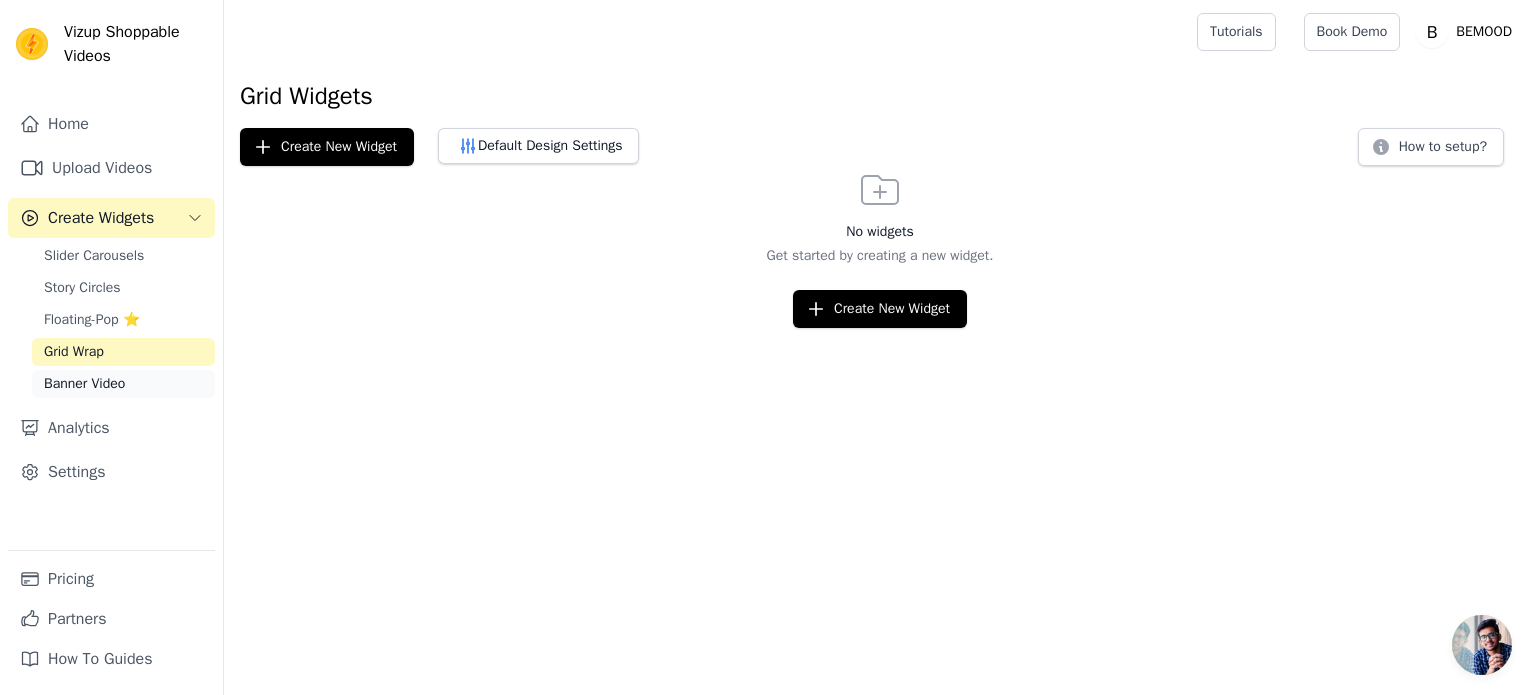 click on "Banner Video" at bounding box center (84, 384) 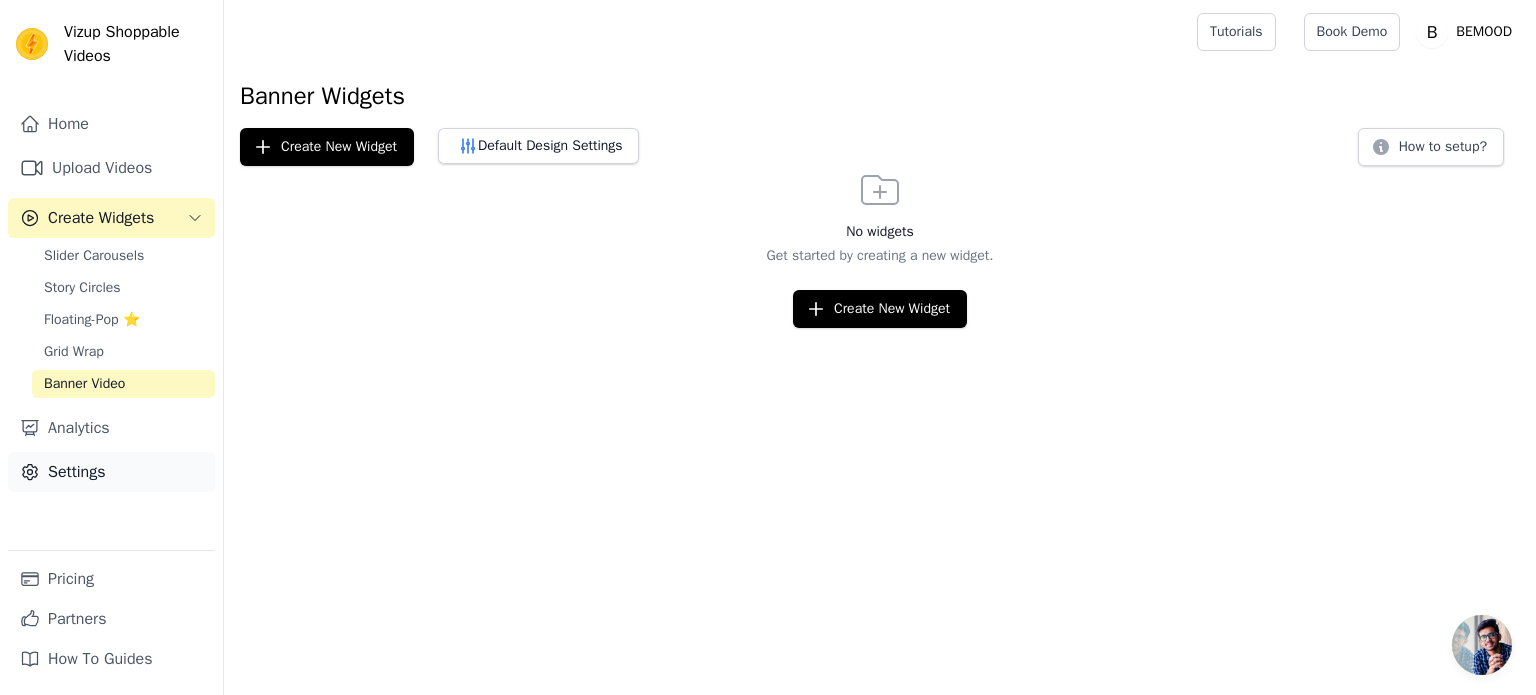 click on "Settings" at bounding box center [111, 472] 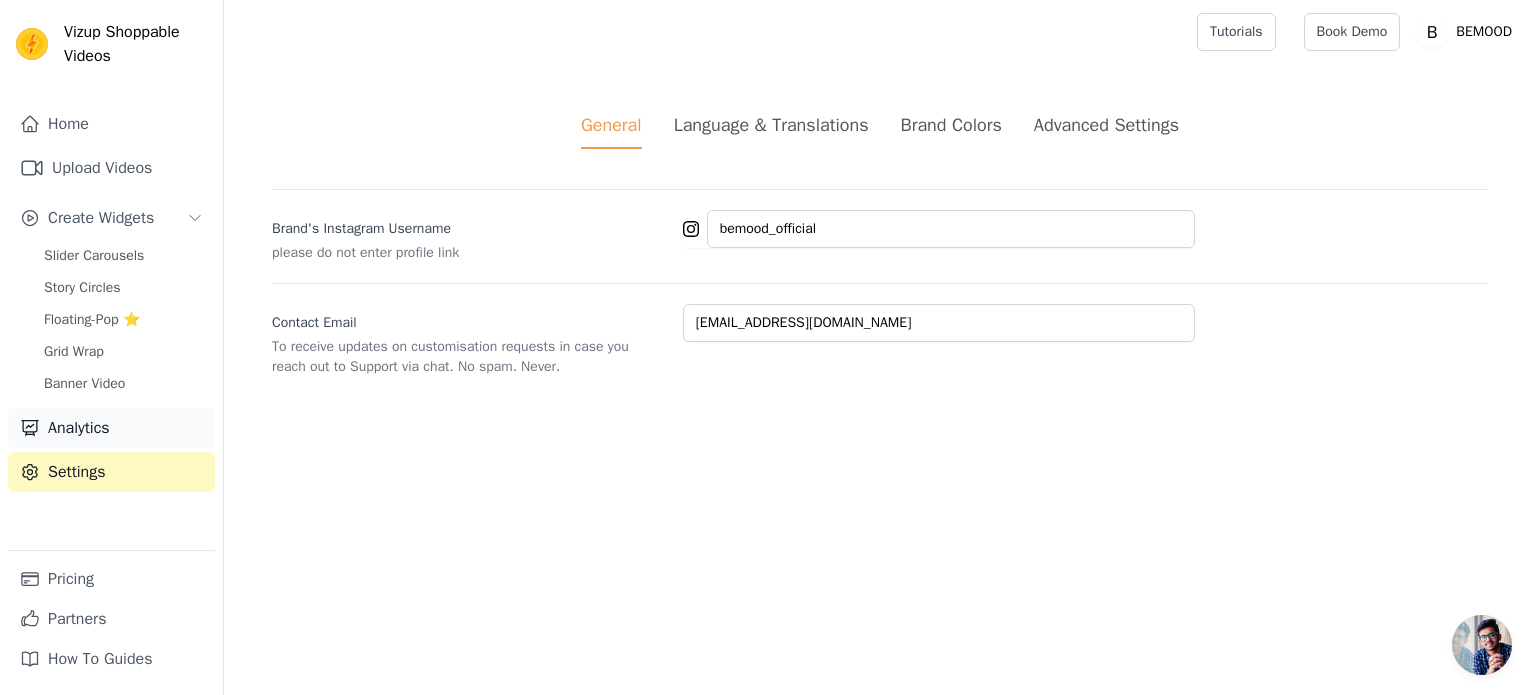 click on "Analytics" at bounding box center (111, 428) 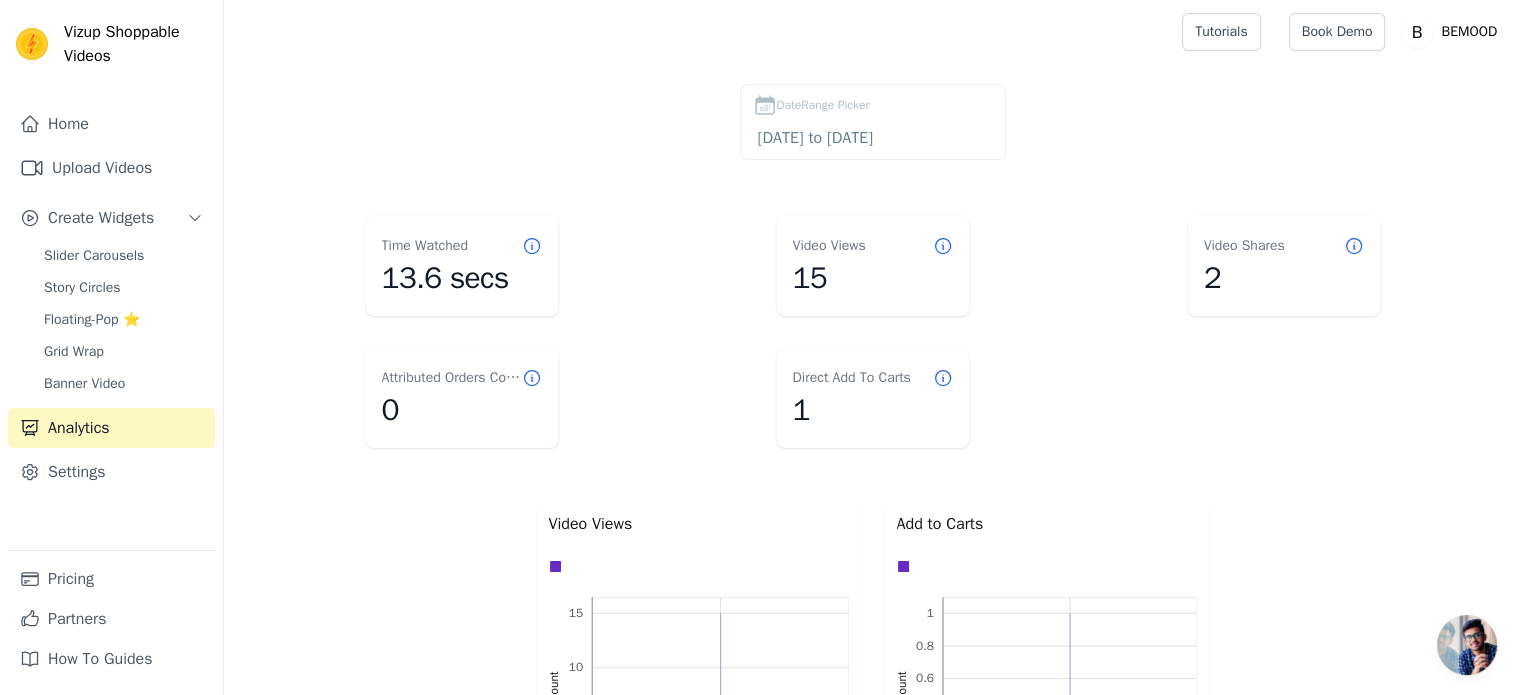 scroll, scrollTop: 572, scrollLeft: 0, axis: vertical 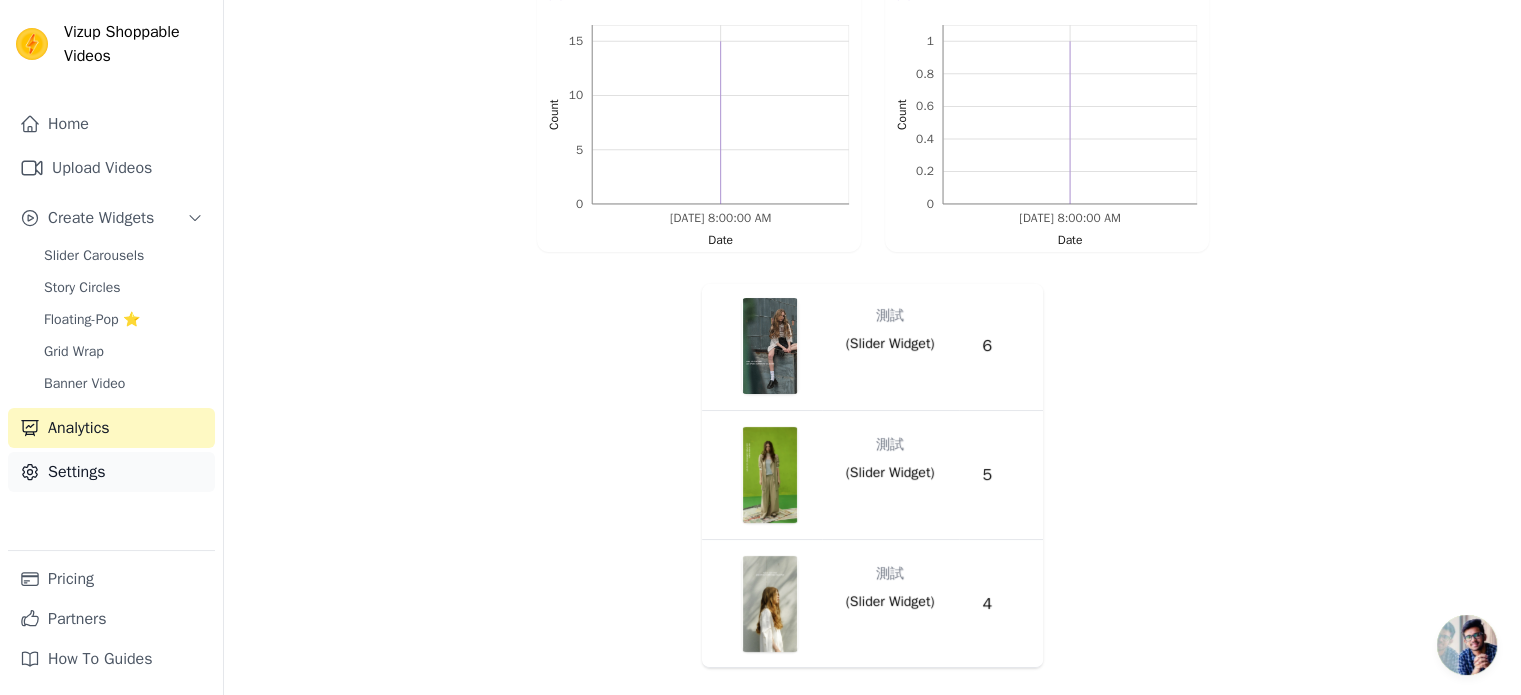 click on "Settings" at bounding box center (111, 472) 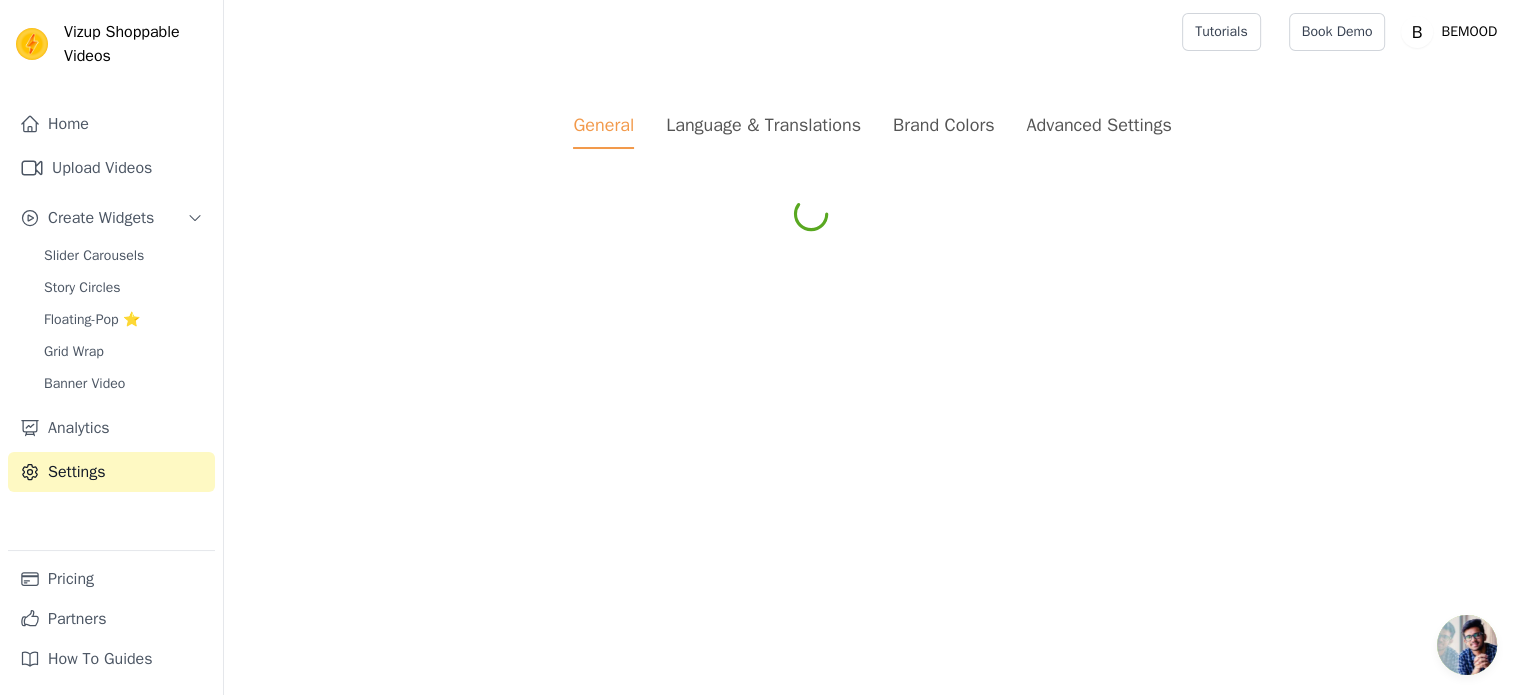 scroll, scrollTop: 0, scrollLeft: 0, axis: both 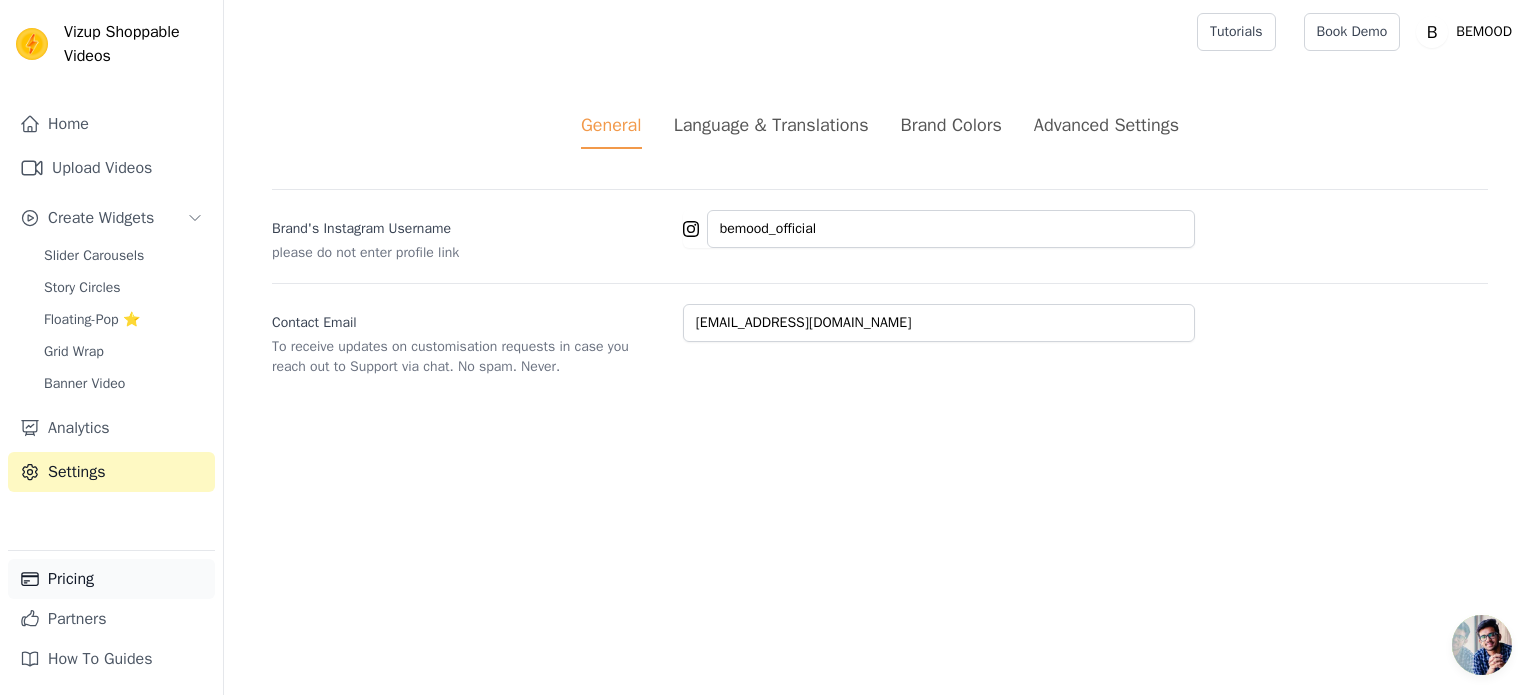 click on "Pricing" at bounding box center [111, 579] 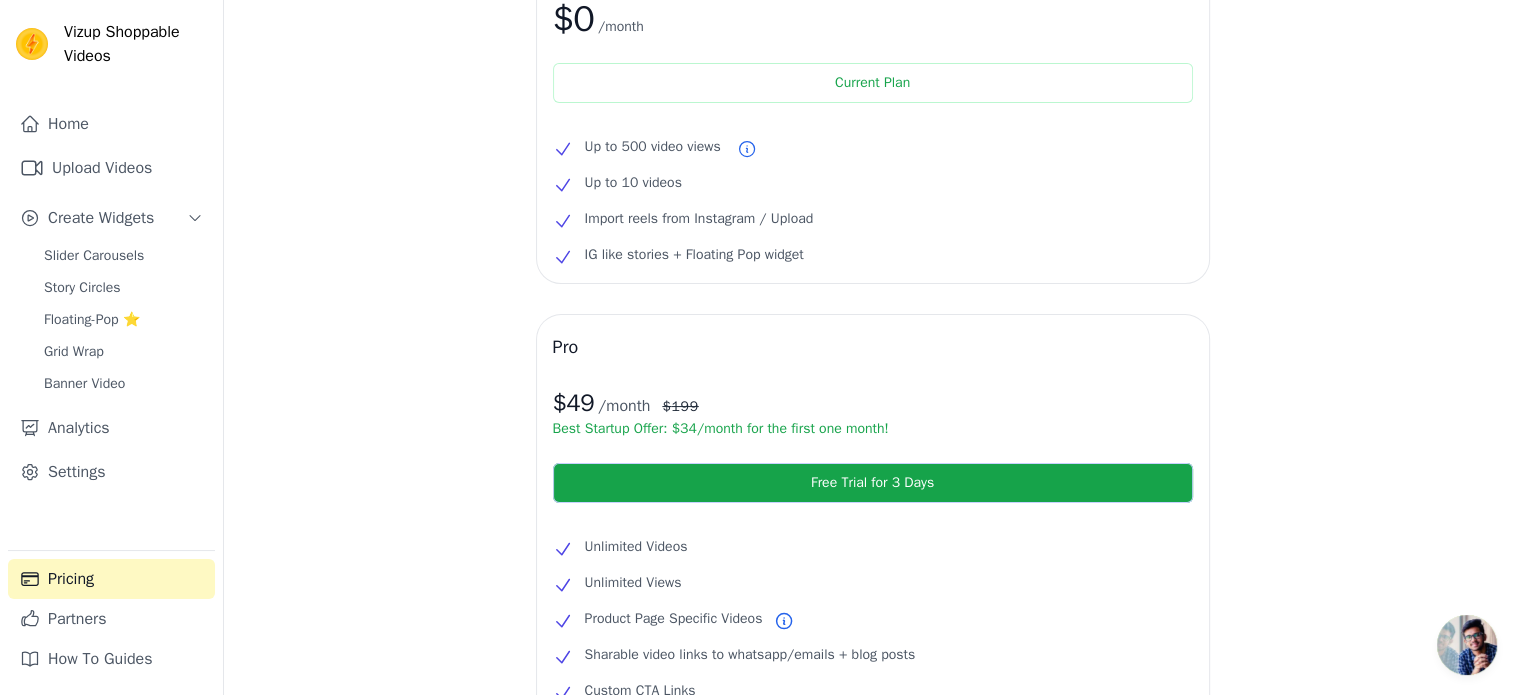 scroll, scrollTop: 100, scrollLeft: 0, axis: vertical 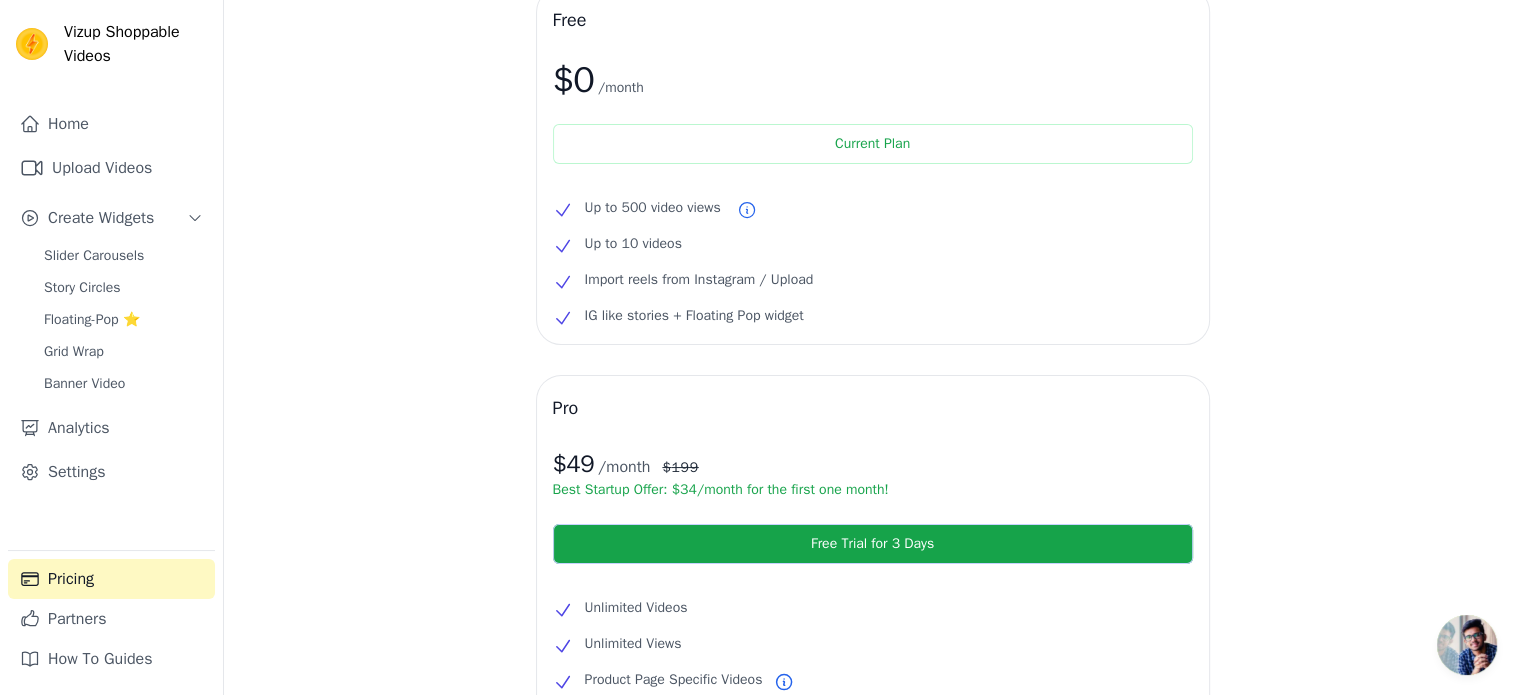 click on "Free   $0   /month   Current Plan     Up to 500 video views       Up to 10 videos     Import reels from Instagram / Upload     IG like stories + Floating Pop widget   Pro   $ 49   /month   $ 199   Best Startup Offer: $ 34 /month for the first one month!   Free Trial for 3 Days     Unlimited Videos     Unlimited Views     Product Page Specific Videos       Sharable video links to whatsapp/emails + blog posts
Custom CTA Links
Video Catalog for Meta Ads     Analytics Dashboard             You are eligible for a 1:1 onboarding call with founder.    Book a call with founder for 1:1 onboarding  →" at bounding box center (872, 542) 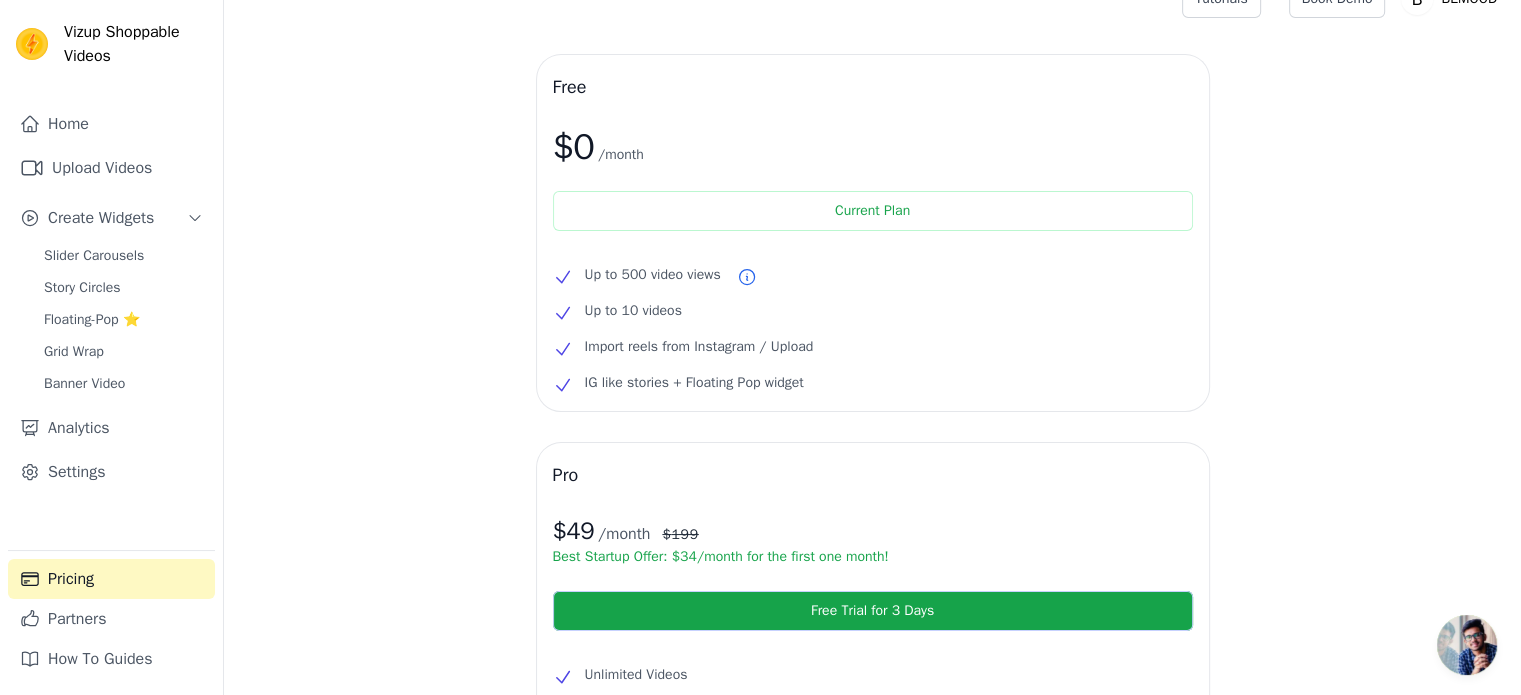 scroll, scrollTop: 0, scrollLeft: 0, axis: both 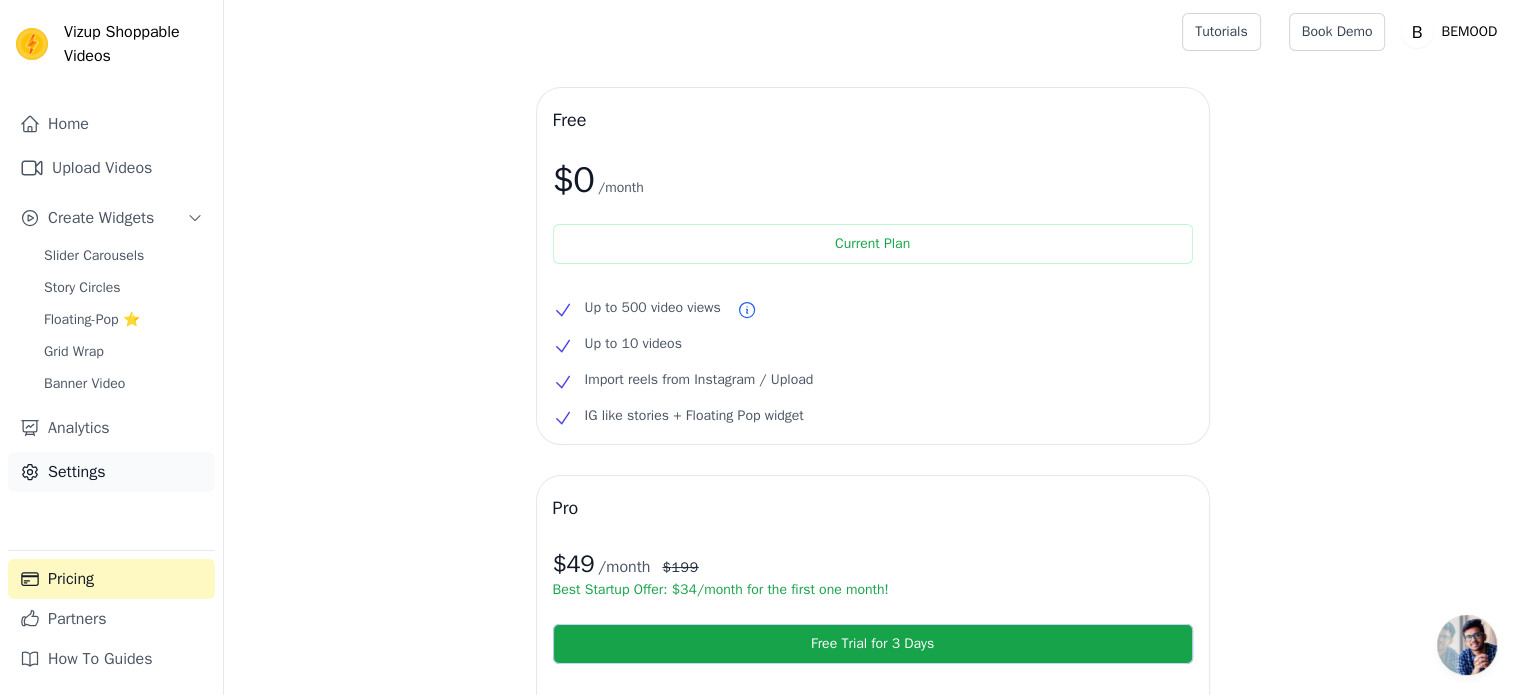 click on "Settings" at bounding box center [111, 472] 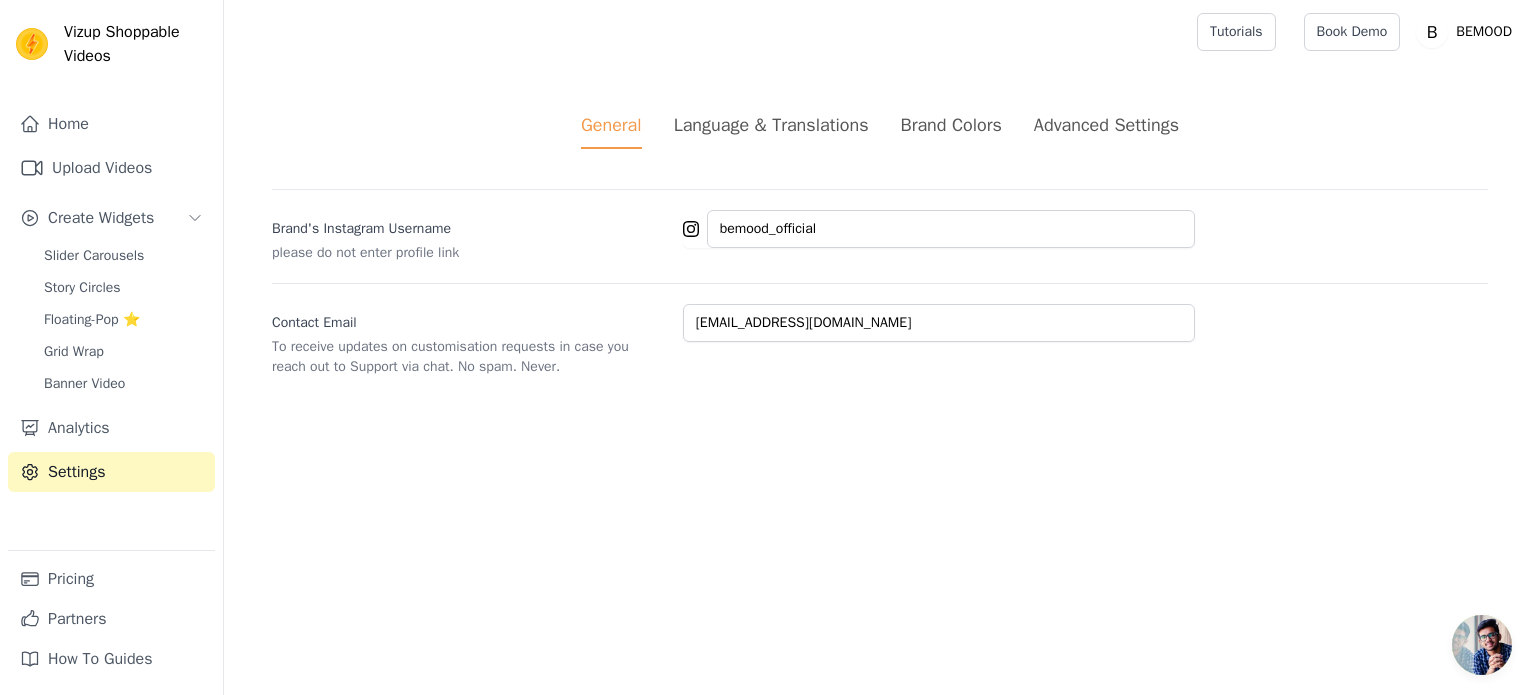 click on "Language & Translations" at bounding box center (771, 125) 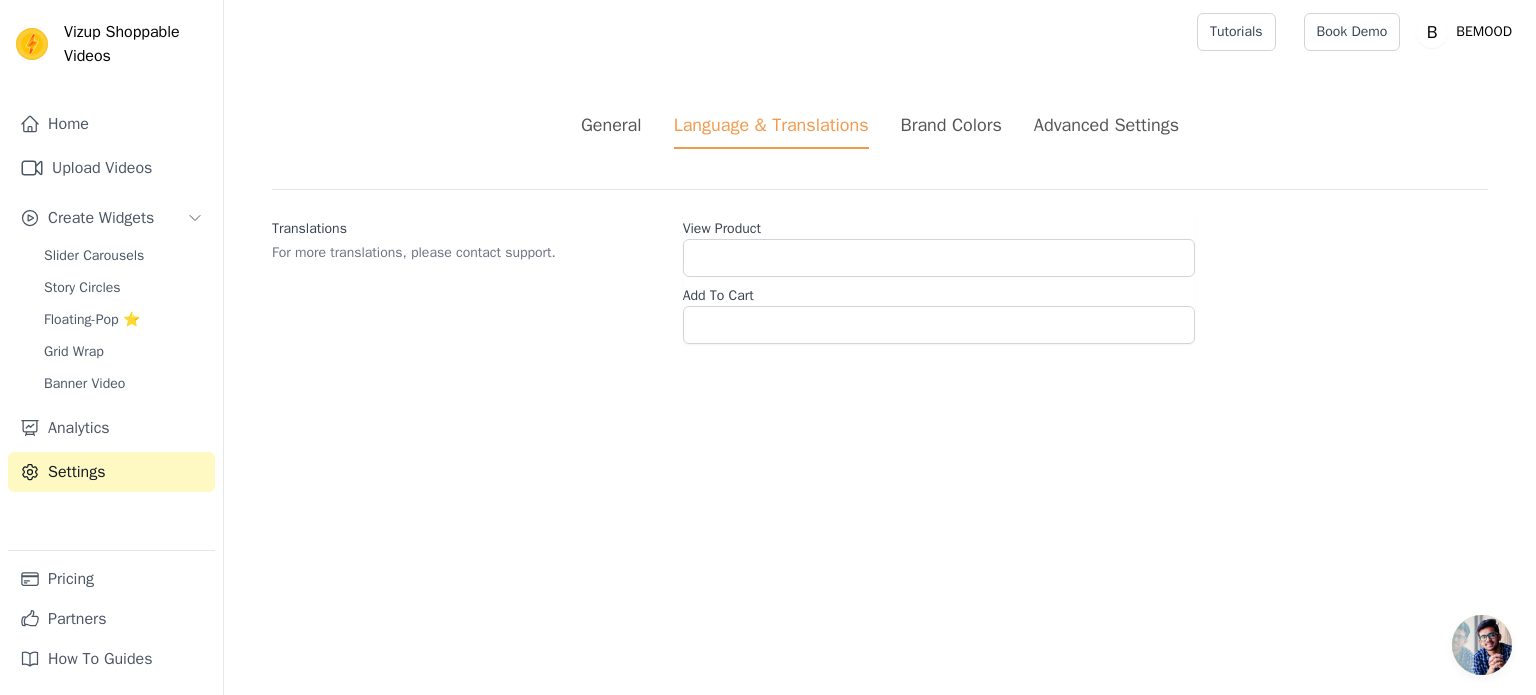 click on "Brand Colors" at bounding box center [951, 125] 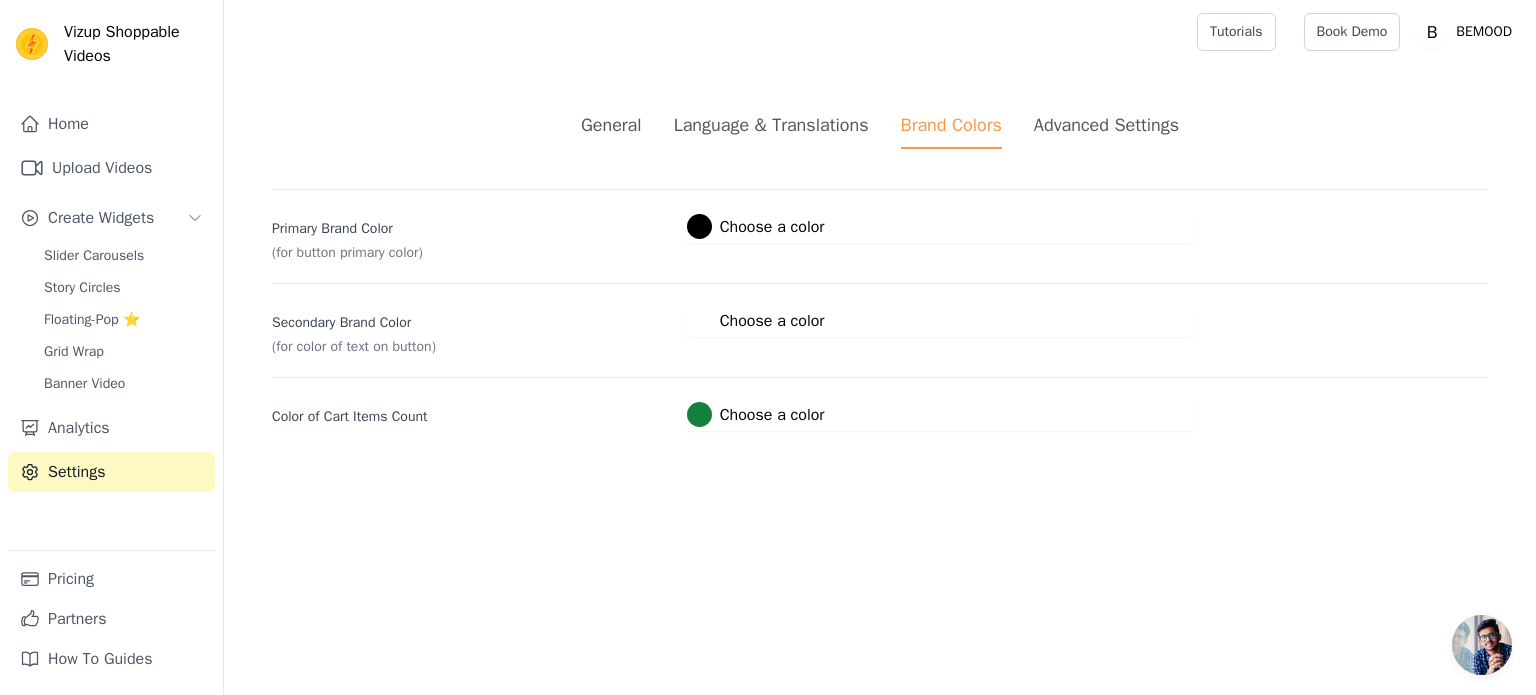 click on "Advanced Settings" at bounding box center [1106, 125] 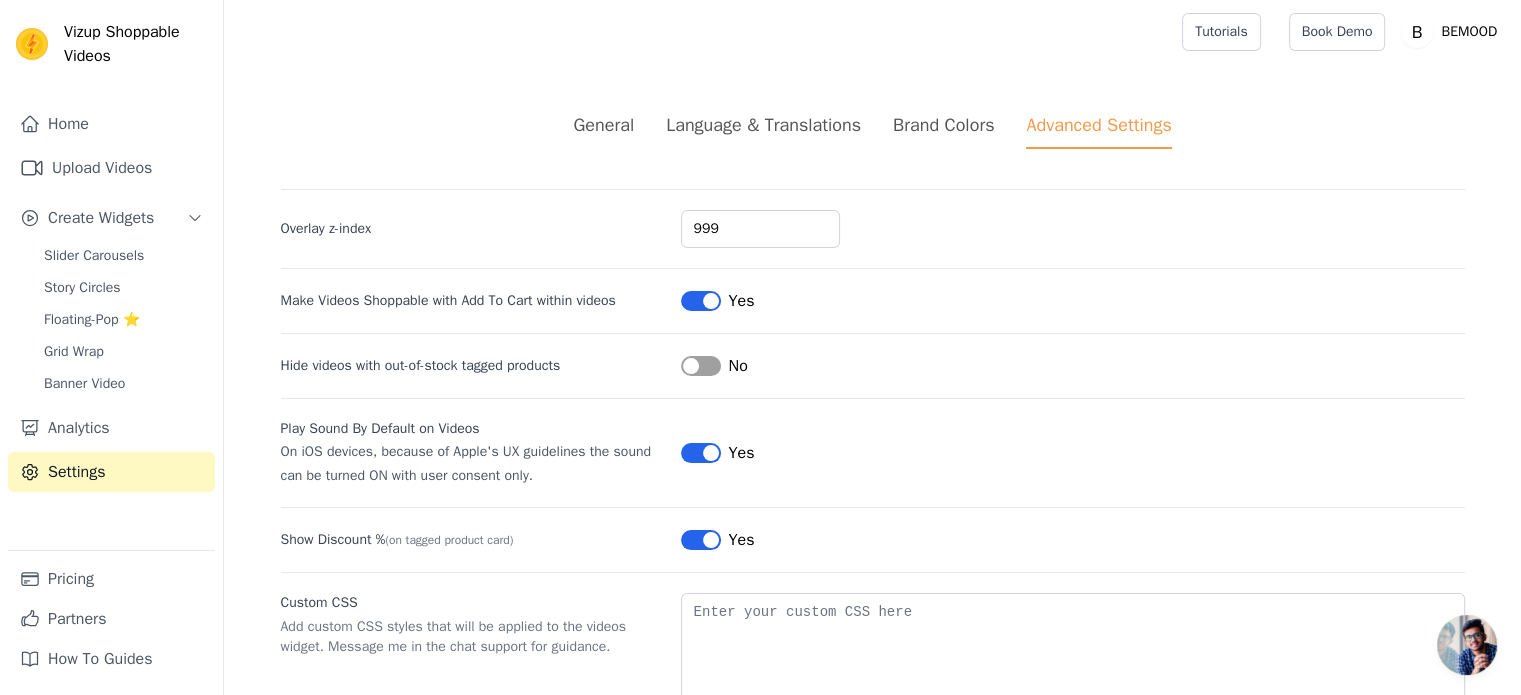 click on "Label" at bounding box center (701, 301) 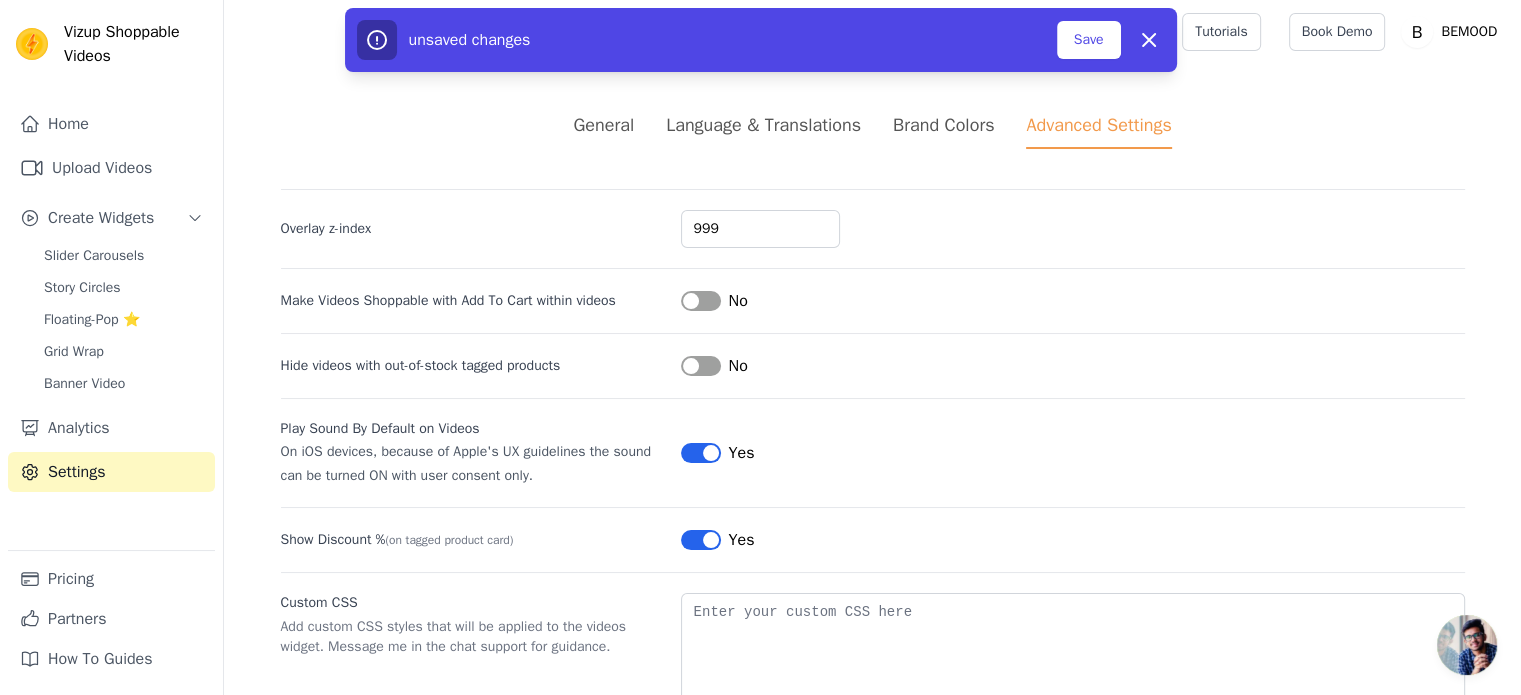 click on "Label" at bounding box center (701, 366) 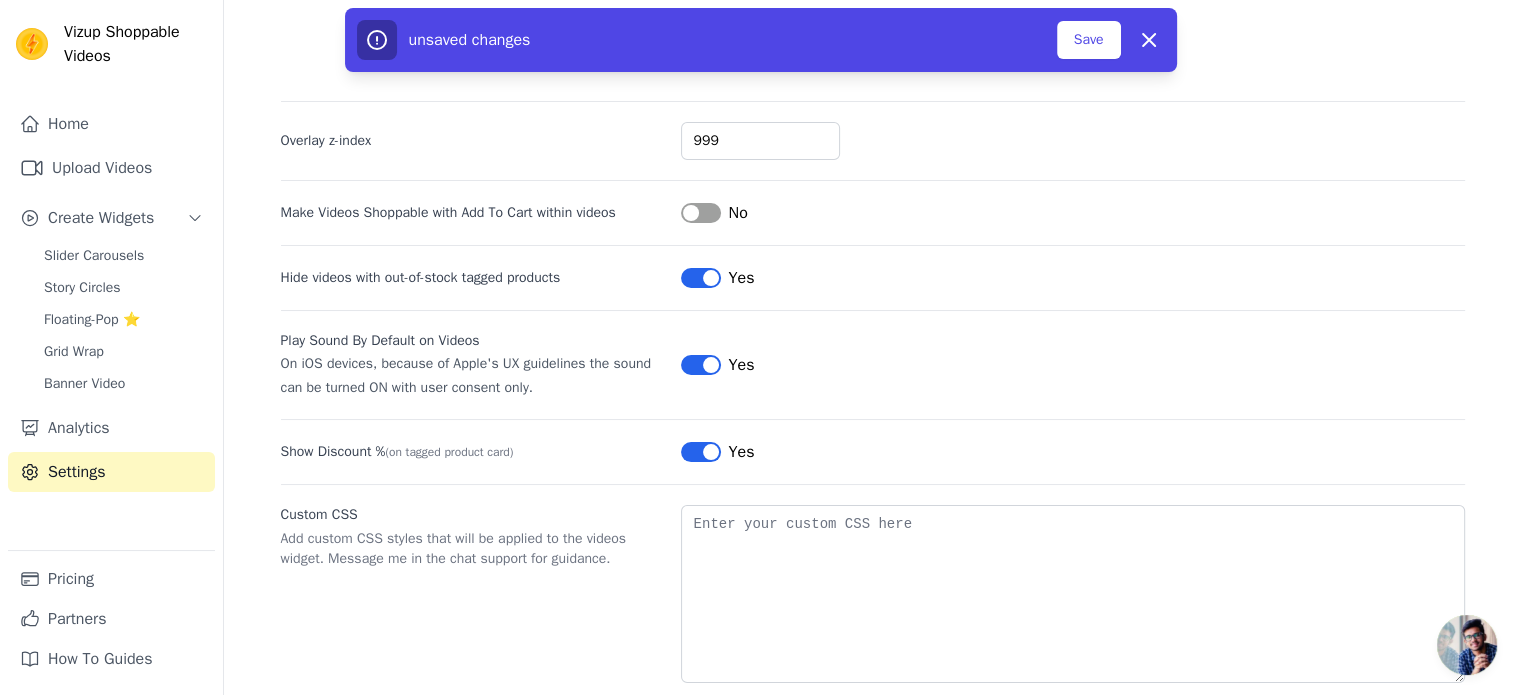 scroll, scrollTop: 100, scrollLeft: 0, axis: vertical 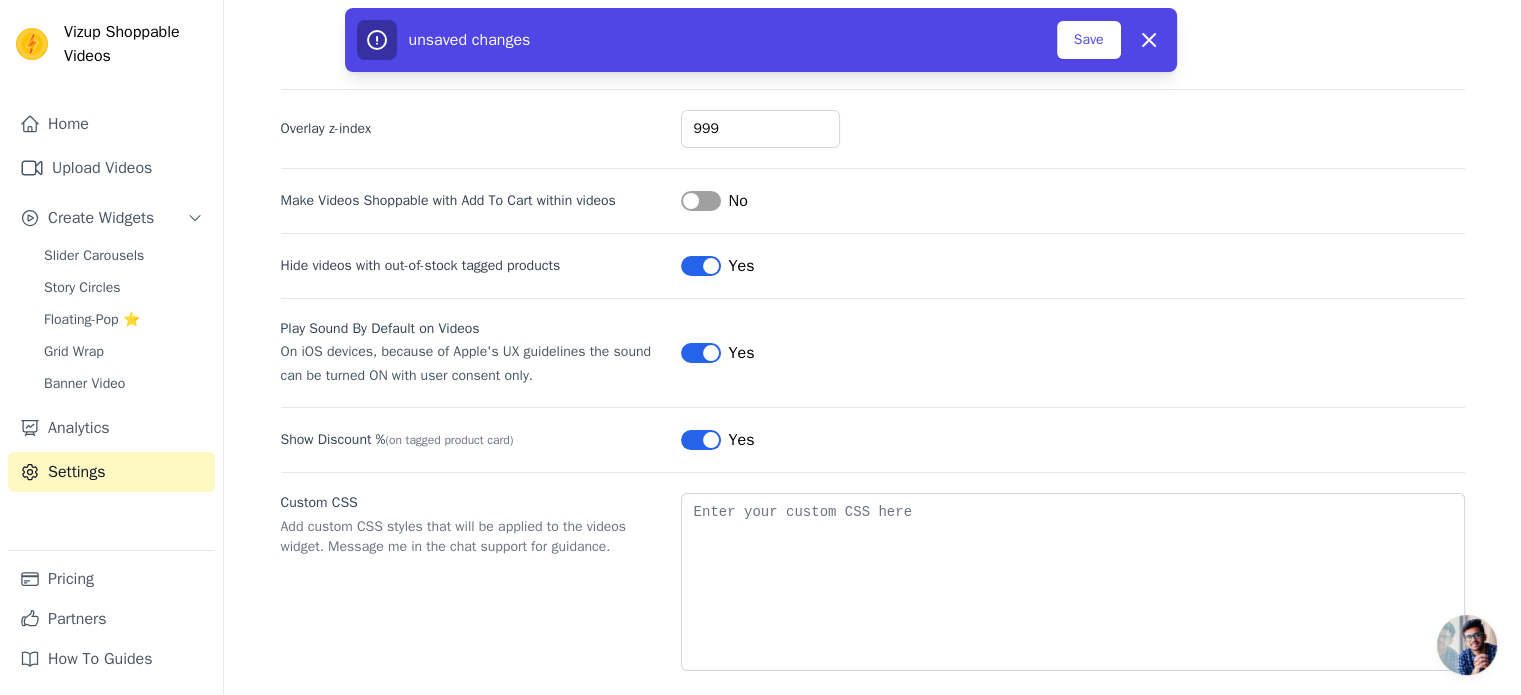 click on "Label" at bounding box center [701, 440] 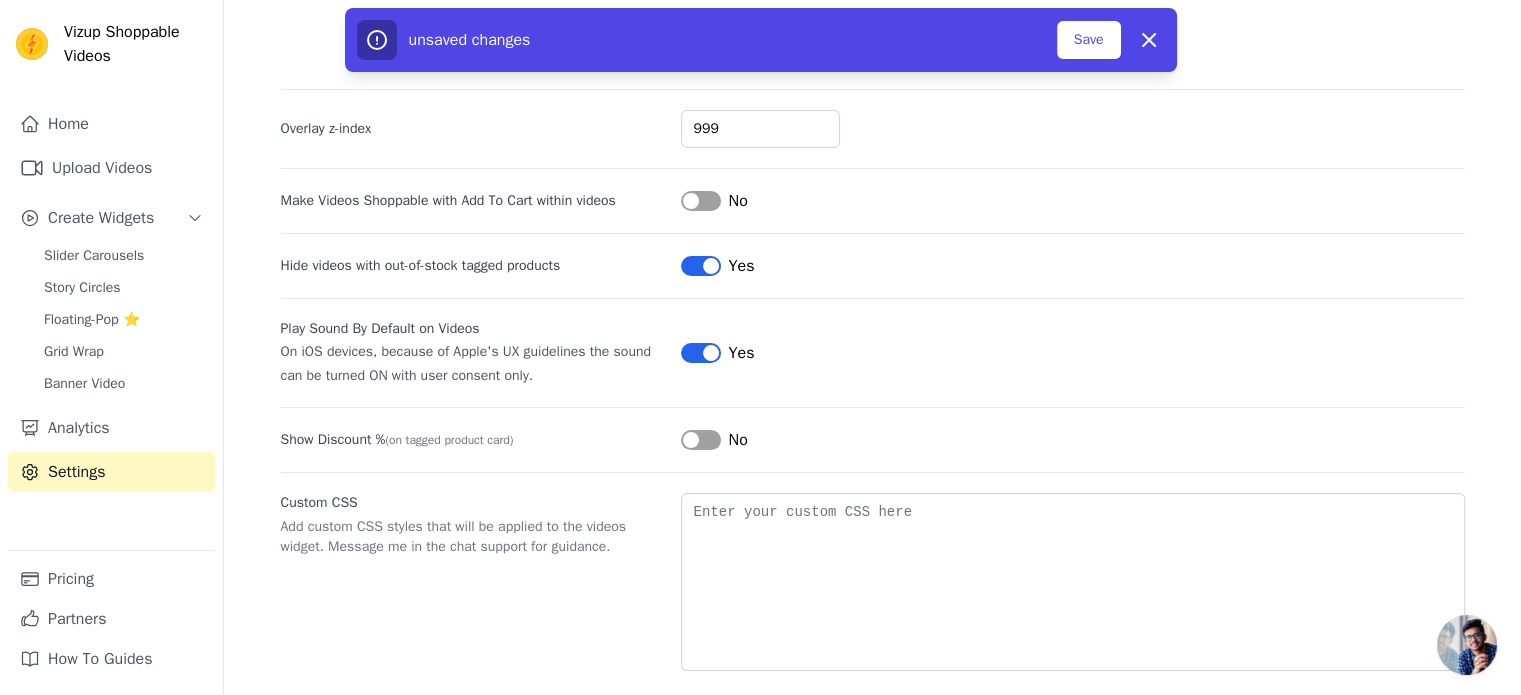 click on "Label     No" at bounding box center (1073, 440) 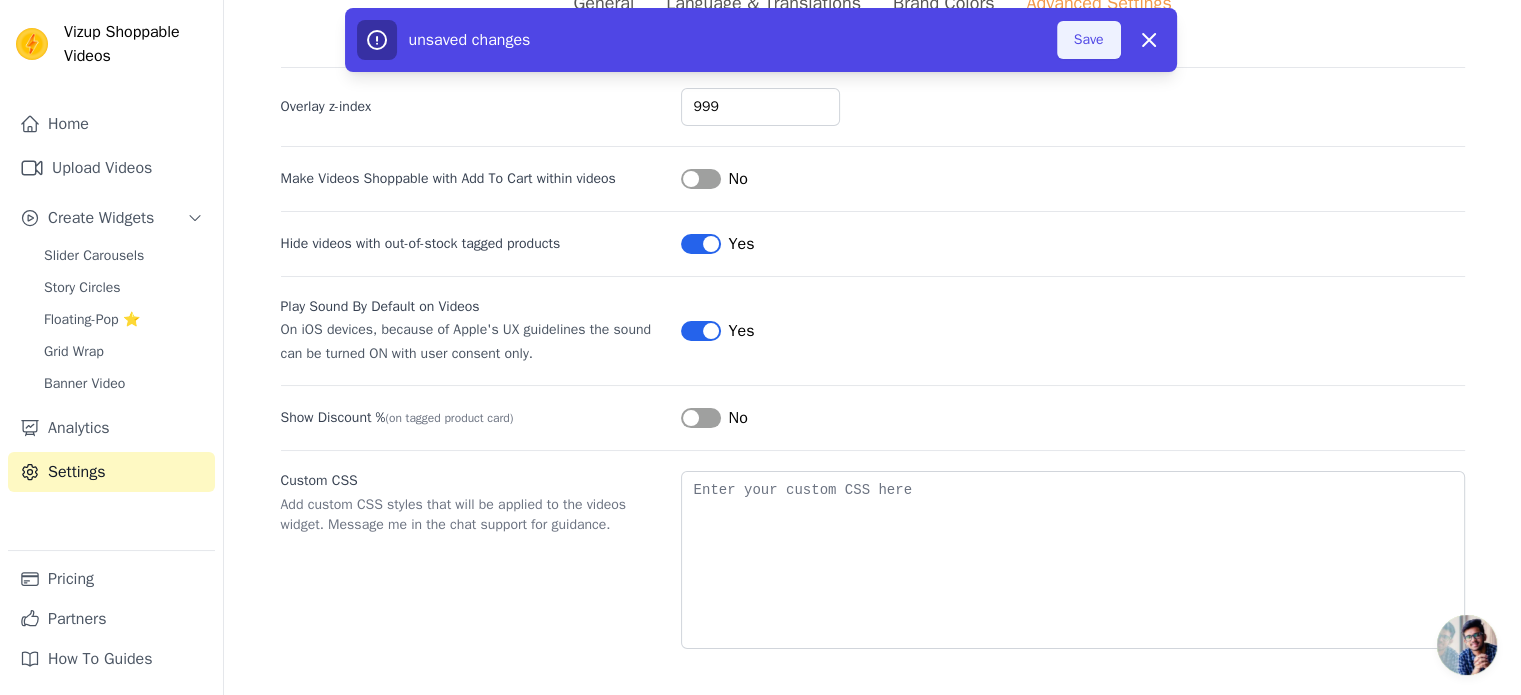 click on "Save" at bounding box center (1089, 40) 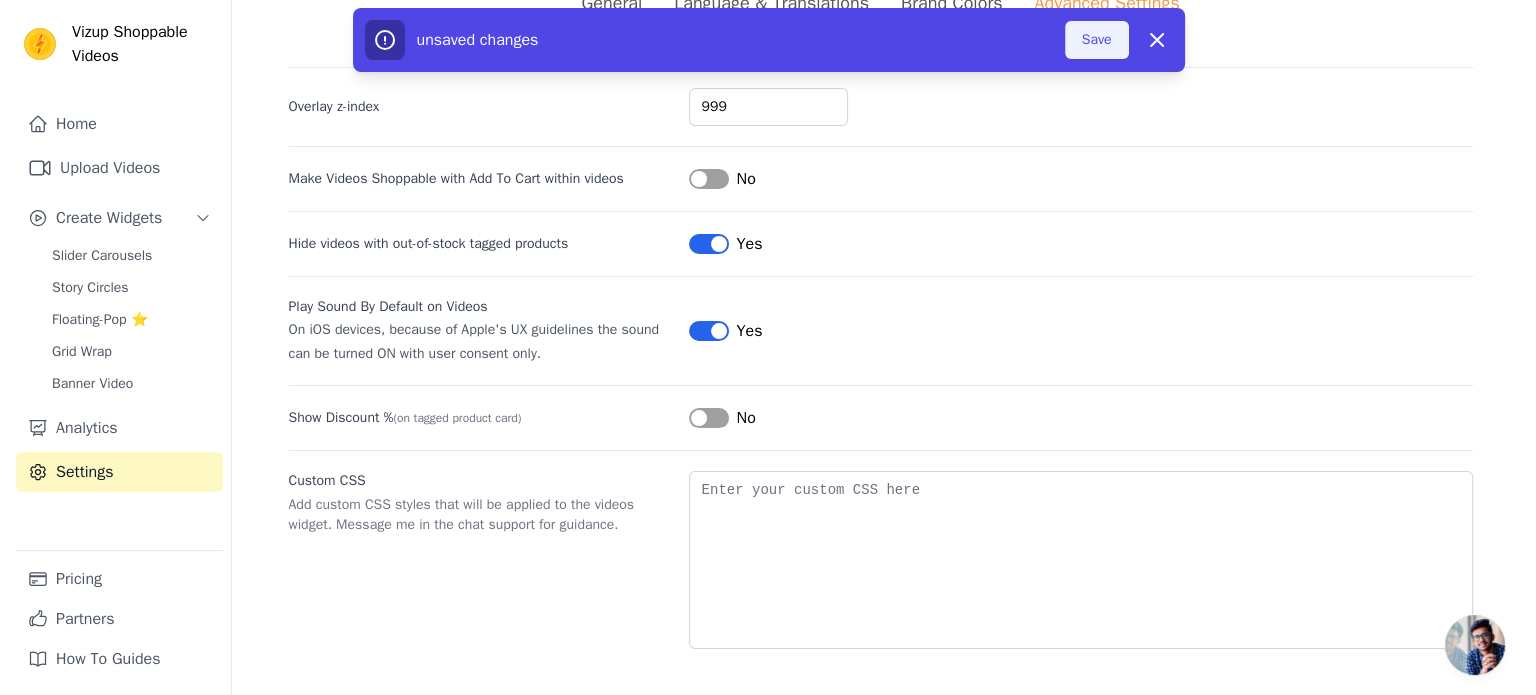 scroll, scrollTop: 0, scrollLeft: 0, axis: both 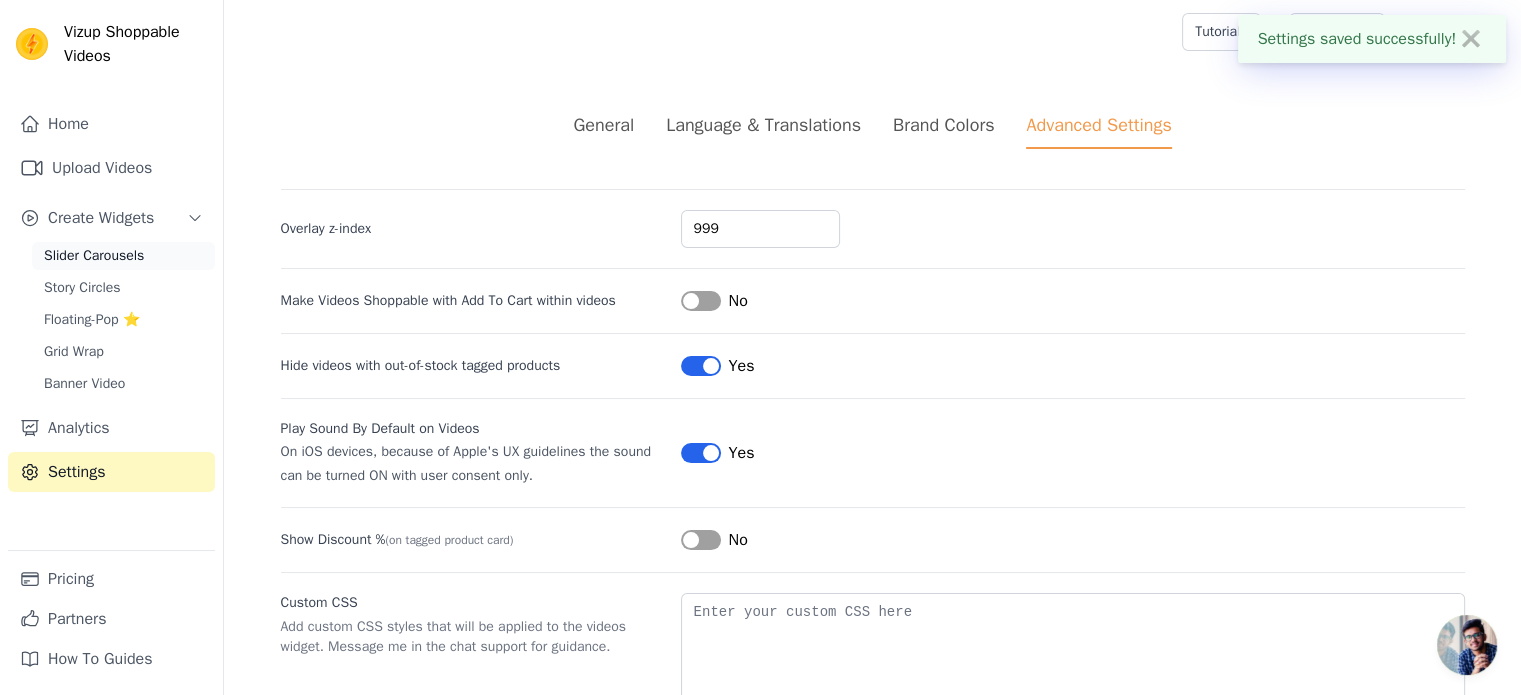 click on "Slider Carousels" at bounding box center (94, 256) 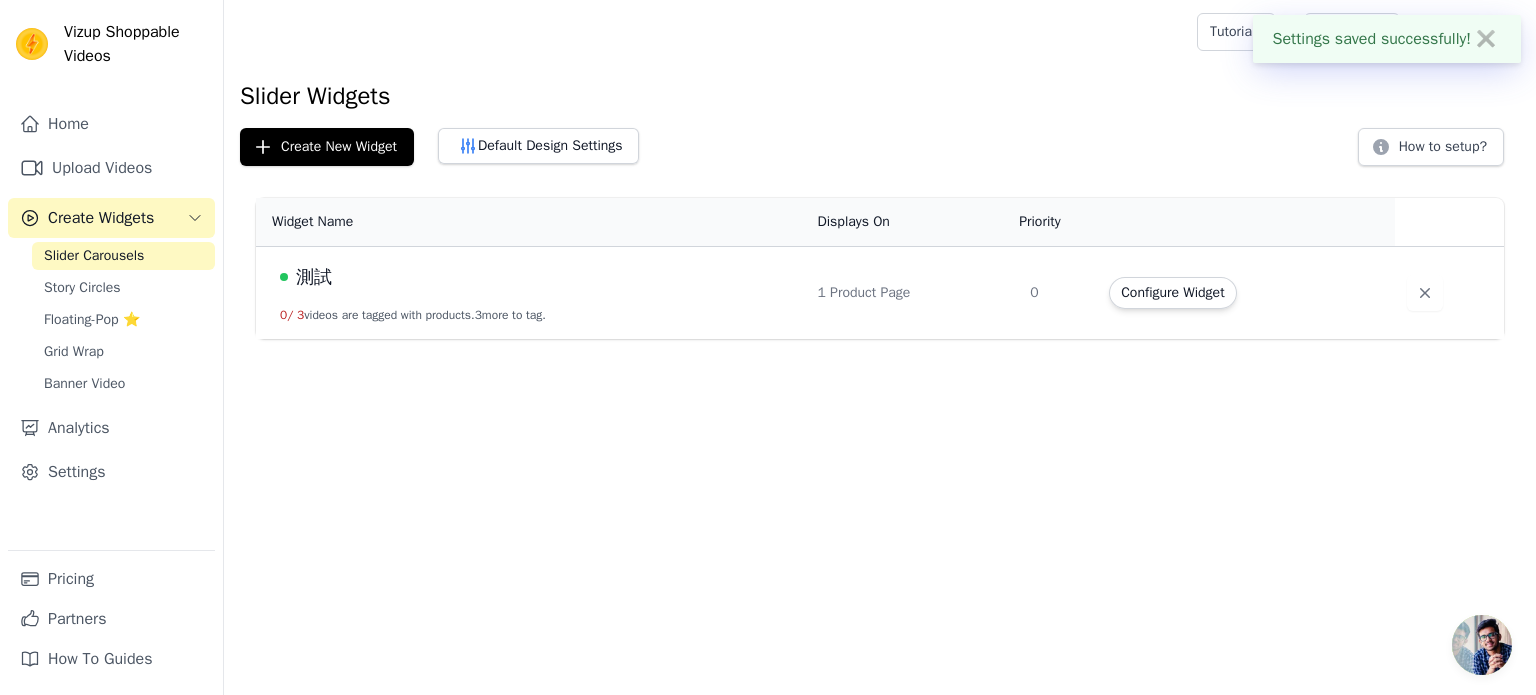 drag, startPoint x: 1187, startPoint y: 299, endPoint x: 1172, endPoint y: 299, distance: 15 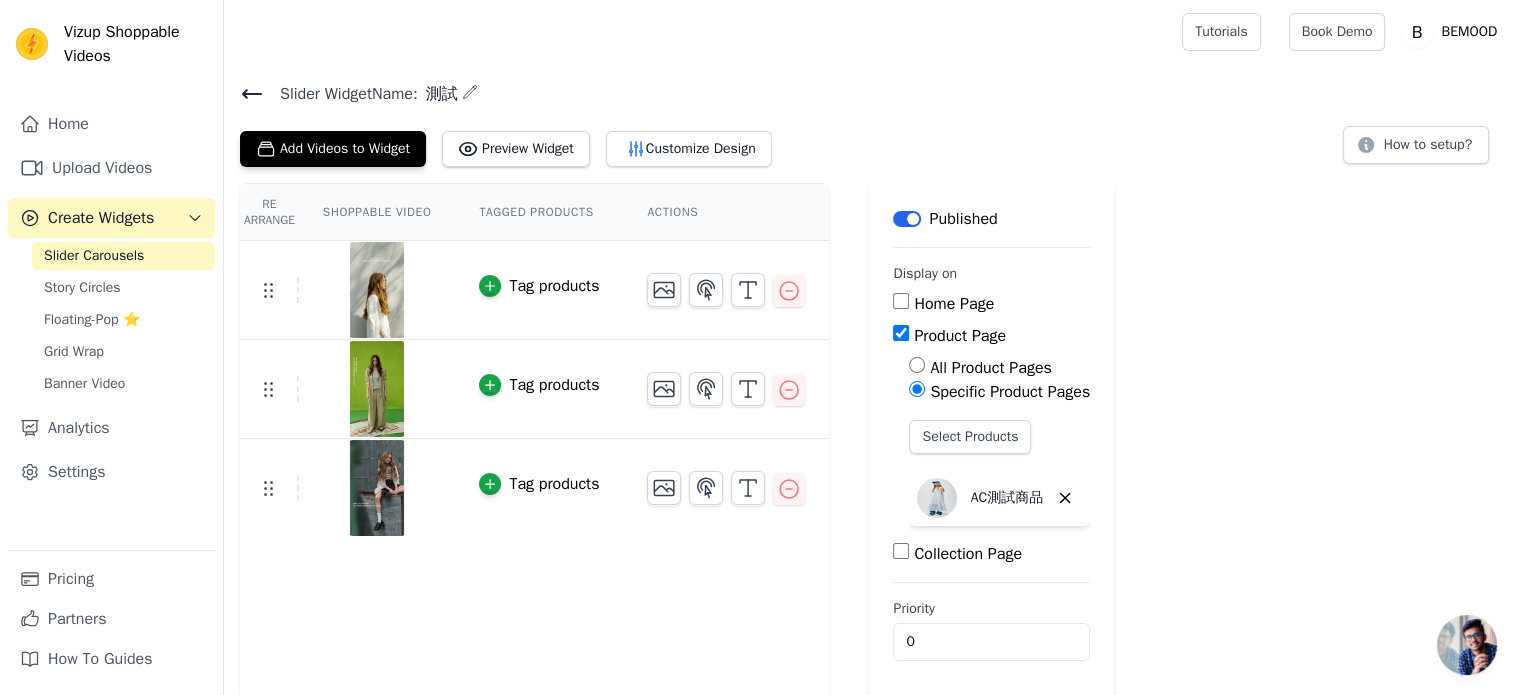 click on "Tag products" at bounding box center [539, 290] 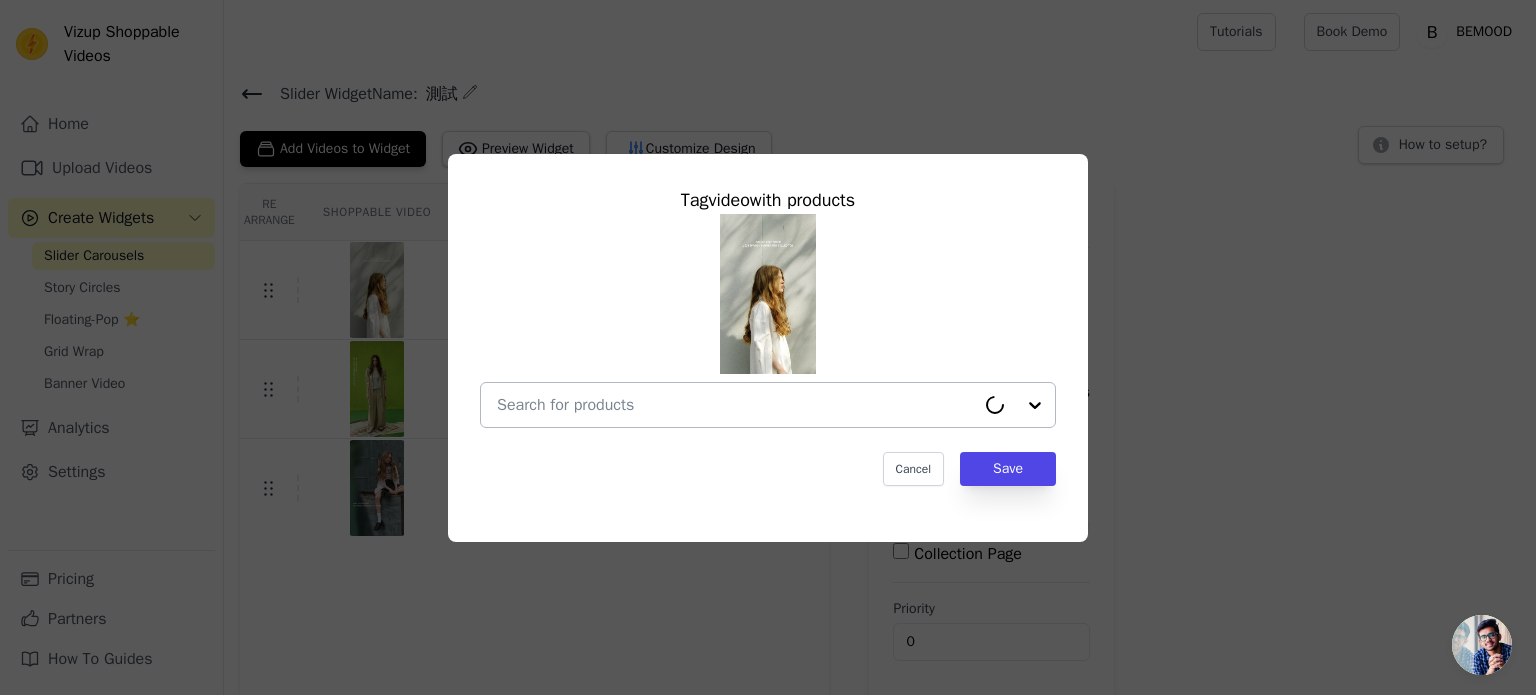 click at bounding box center [736, 405] 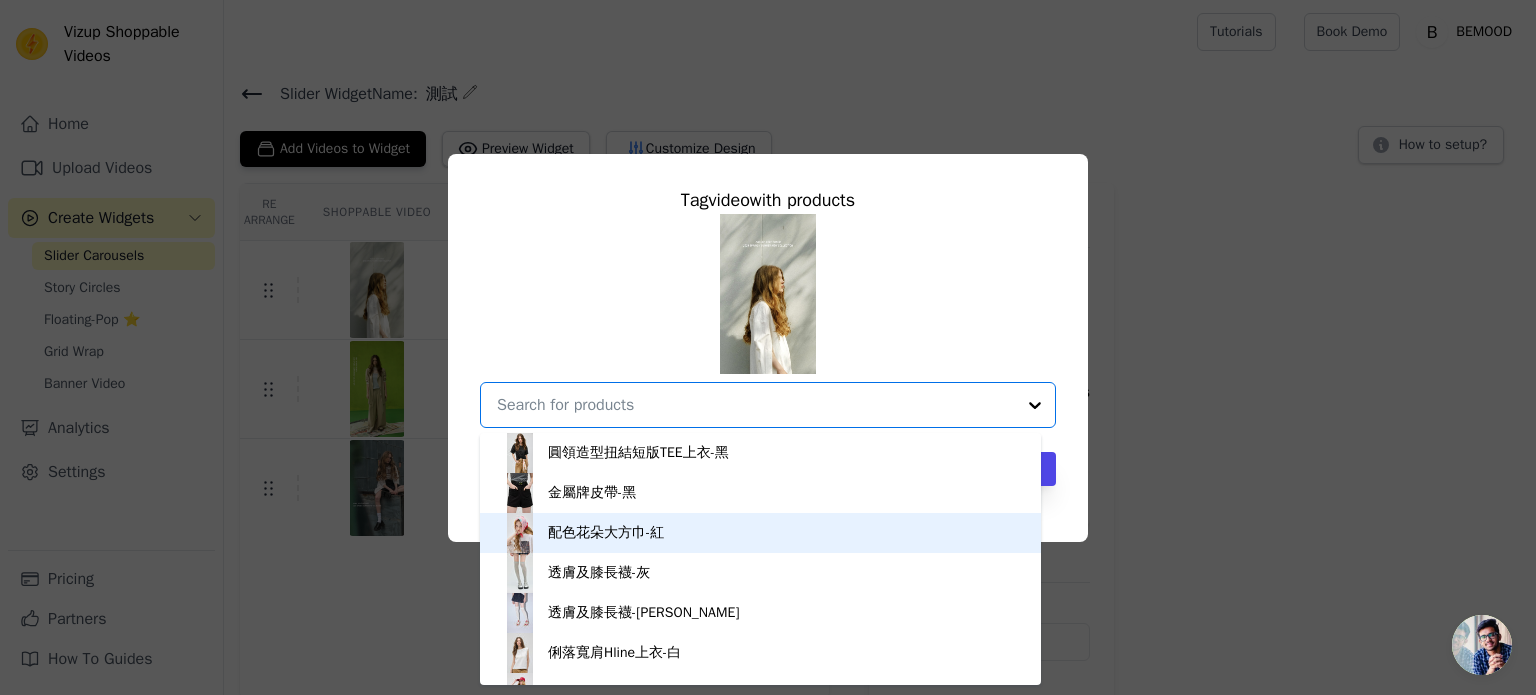 click on "配色花朵大方巾-紅" at bounding box center (760, 533) 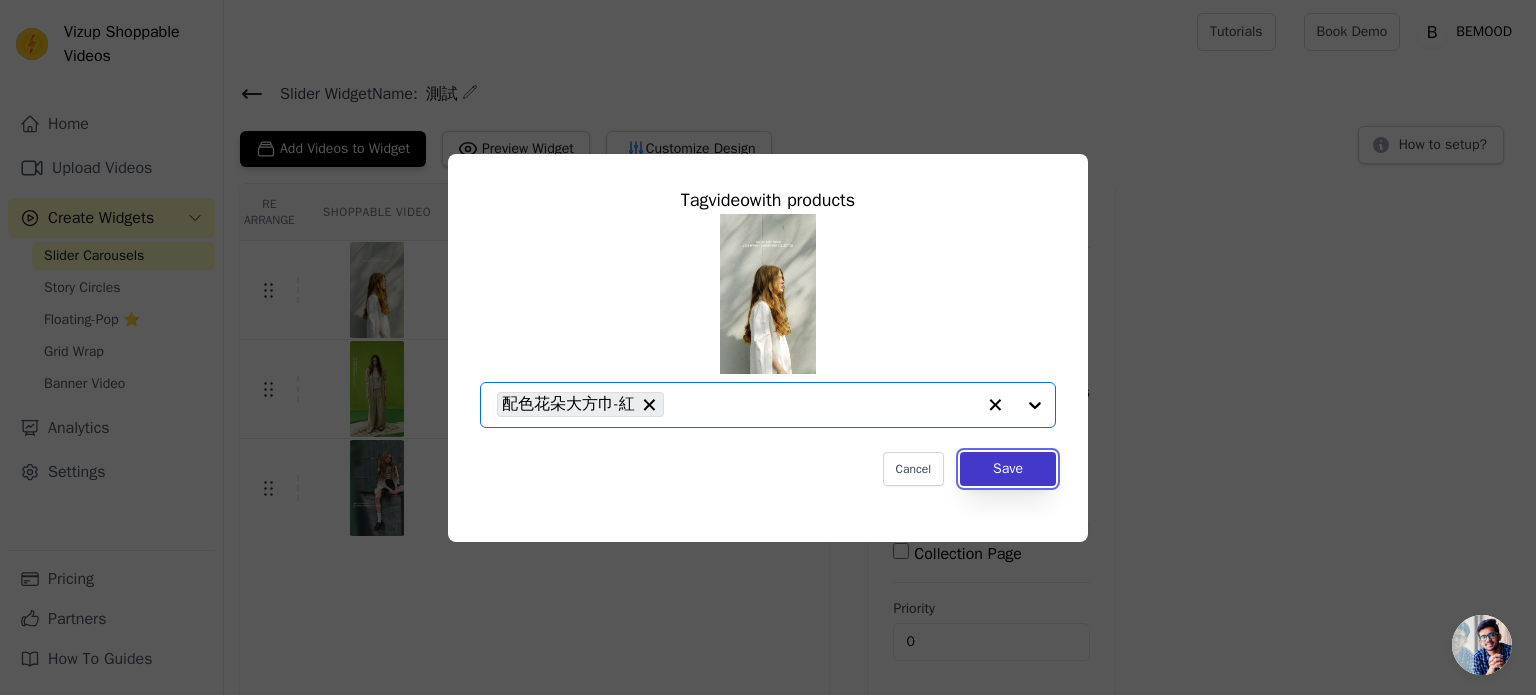 click on "Save" at bounding box center [1008, 469] 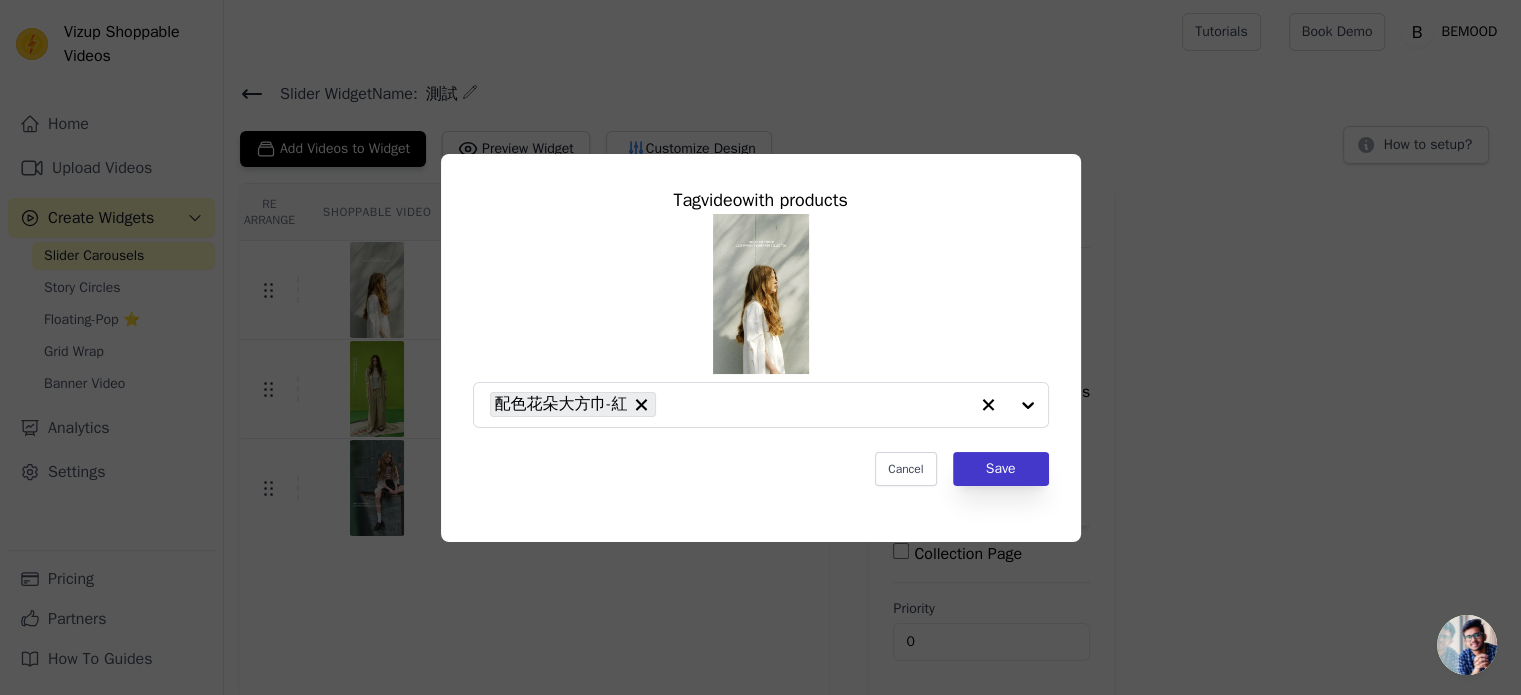 click on "Re Arrange   Shoppable Video   Tagged Products   Actions           Tag  video  with products           配色花朵大方巾-紅                   Cancel   Save     Tag products                             Tag products                             Tag products                       Save Videos In This New Order   Save   Dismiss     Label     Published     Display on     Home Page     Product Page     All Product Pages     Specific Product Pages     Select Products       AC測試商品         Collection Page       Priority   0" at bounding box center (872, 442) 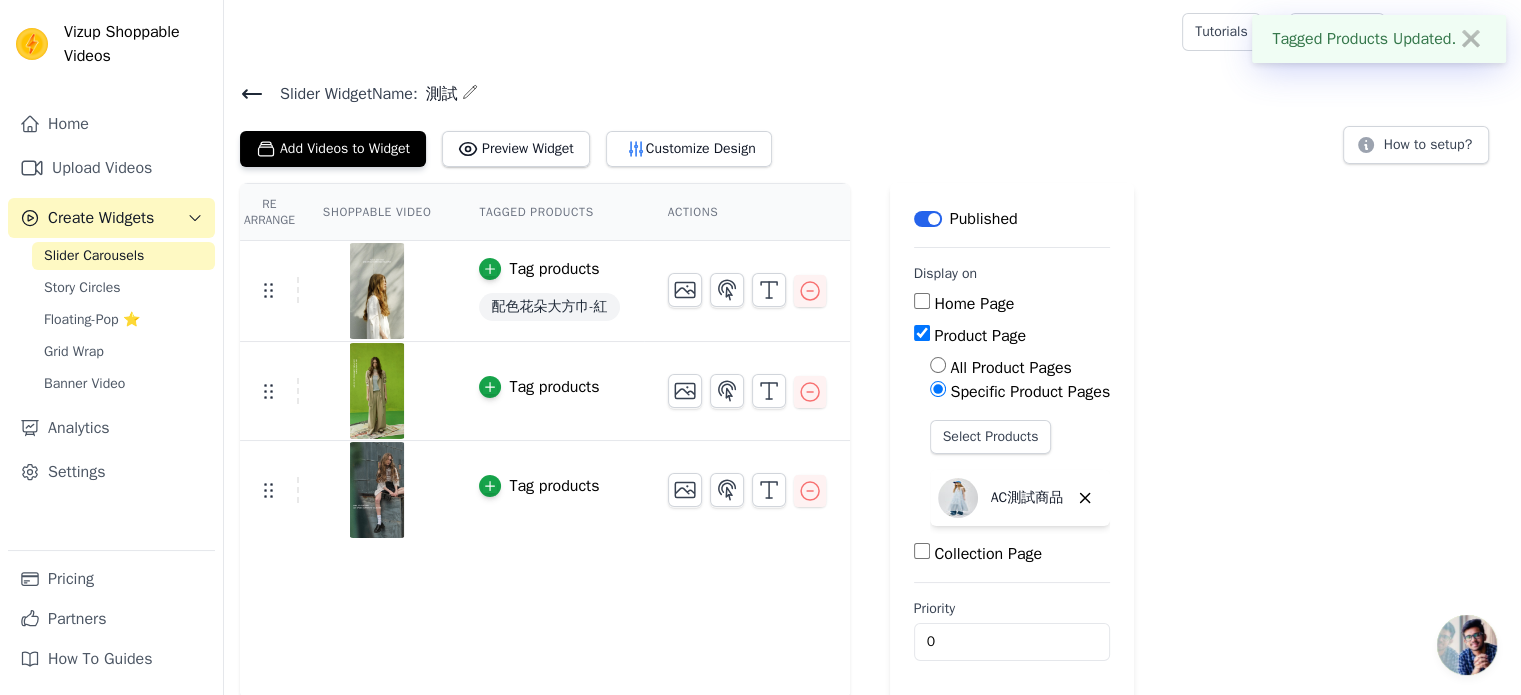click on "Tag products" at bounding box center [554, 387] 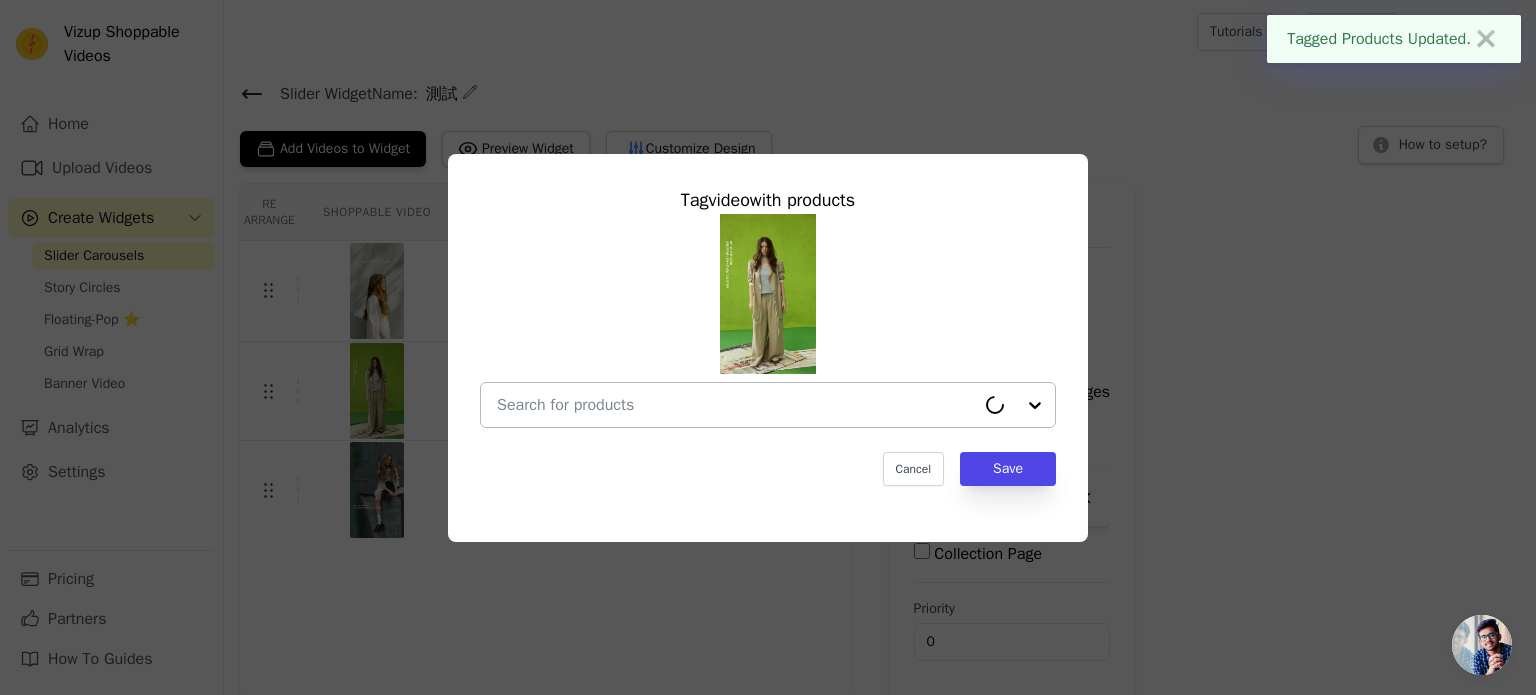 click at bounding box center (736, 405) 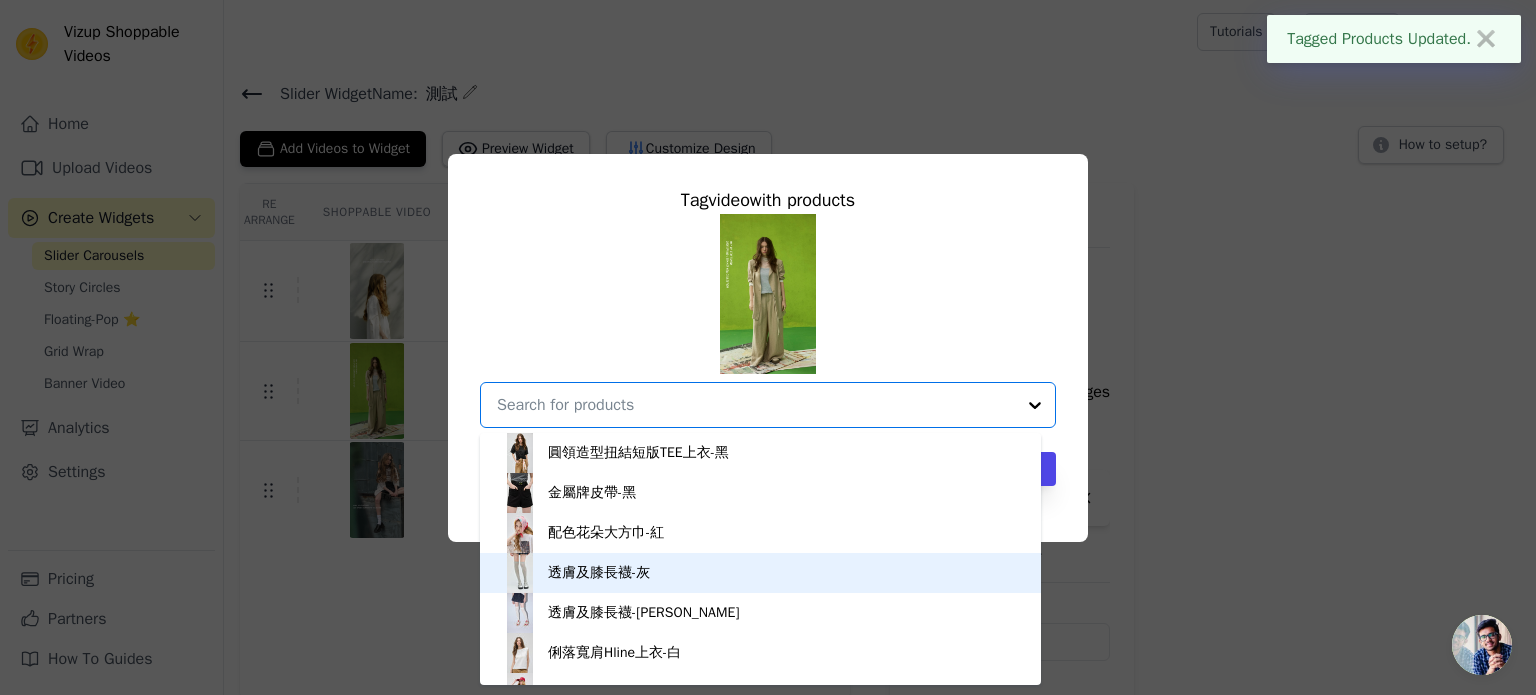 click on "透膚及膝長襪-灰" at bounding box center [599, 573] 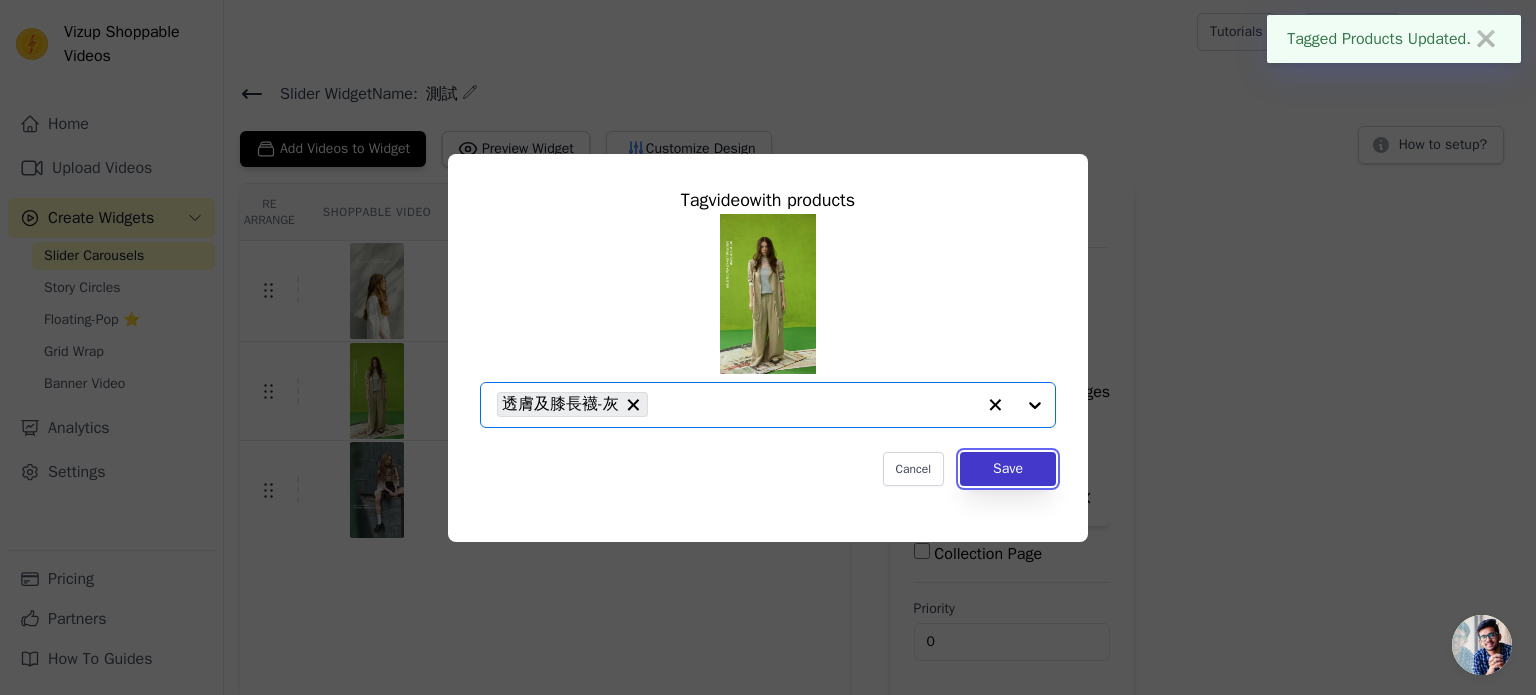 click on "Save" at bounding box center (1008, 469) 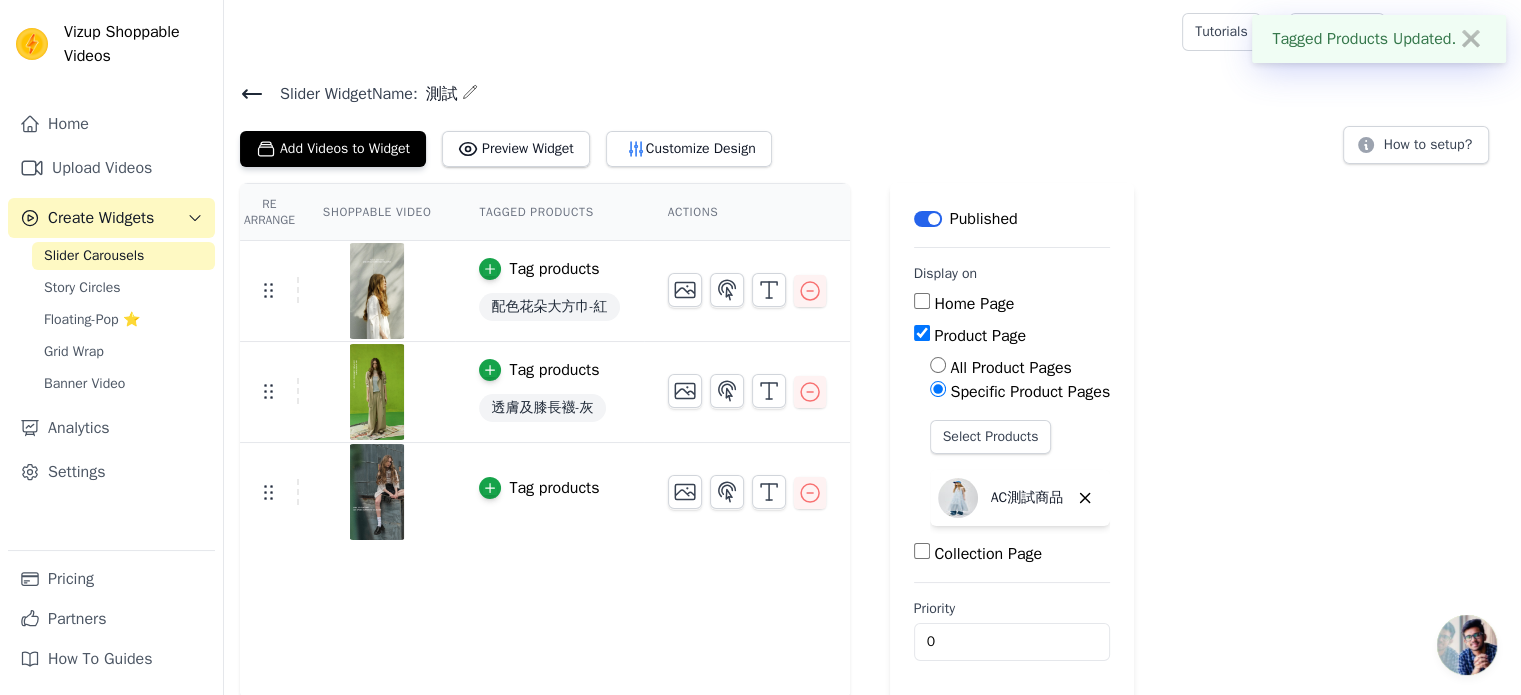 click on "Tag products" at bounding box center [554, 488] 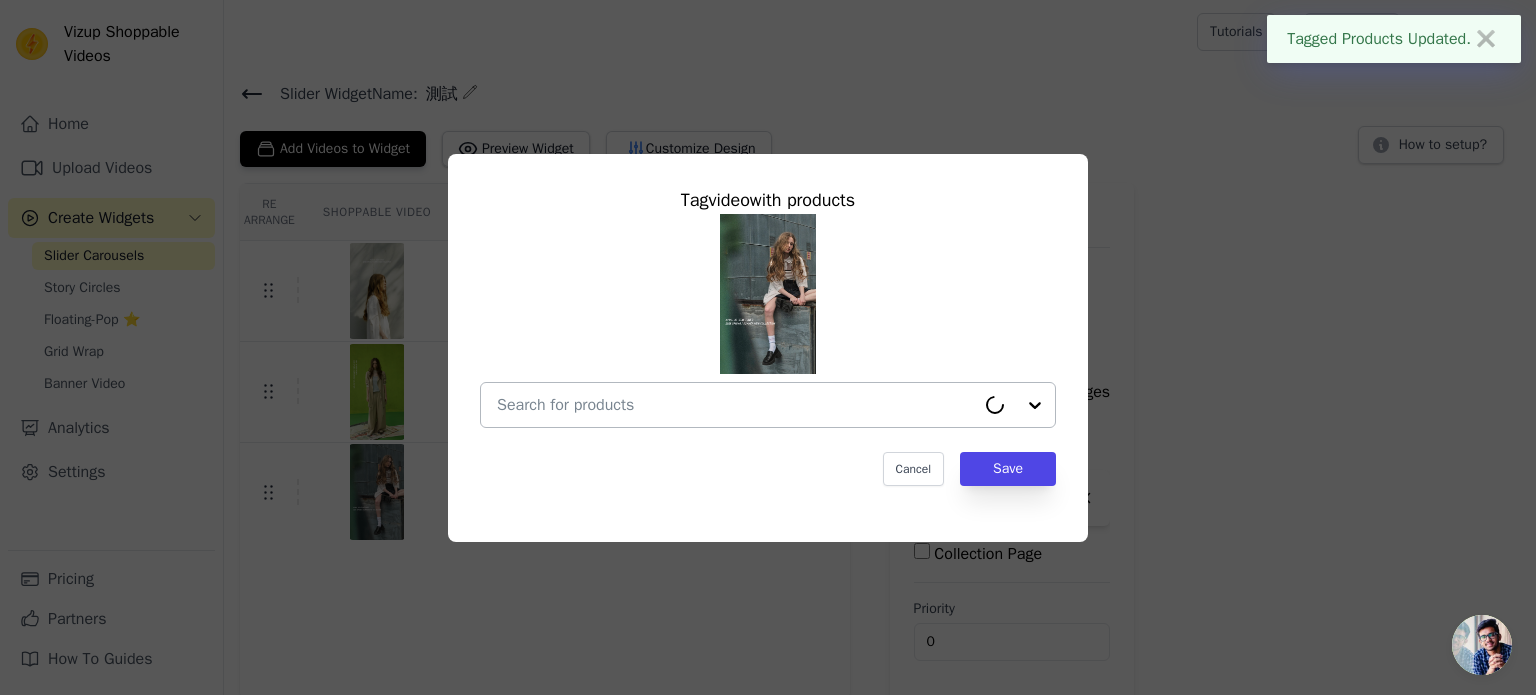 click at bounding box center (736, 405) 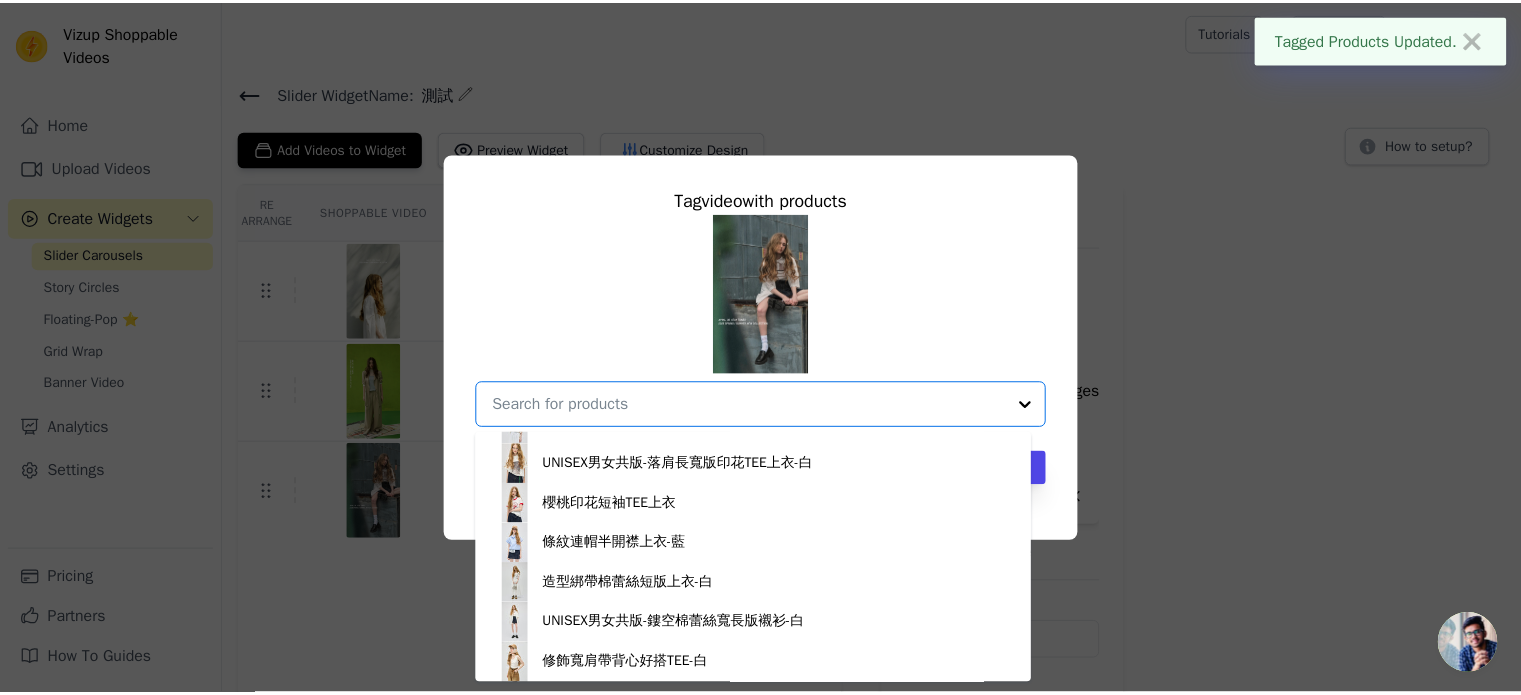 scroll, scrollTop: 300, scrollLeft: 0, axis: vertical 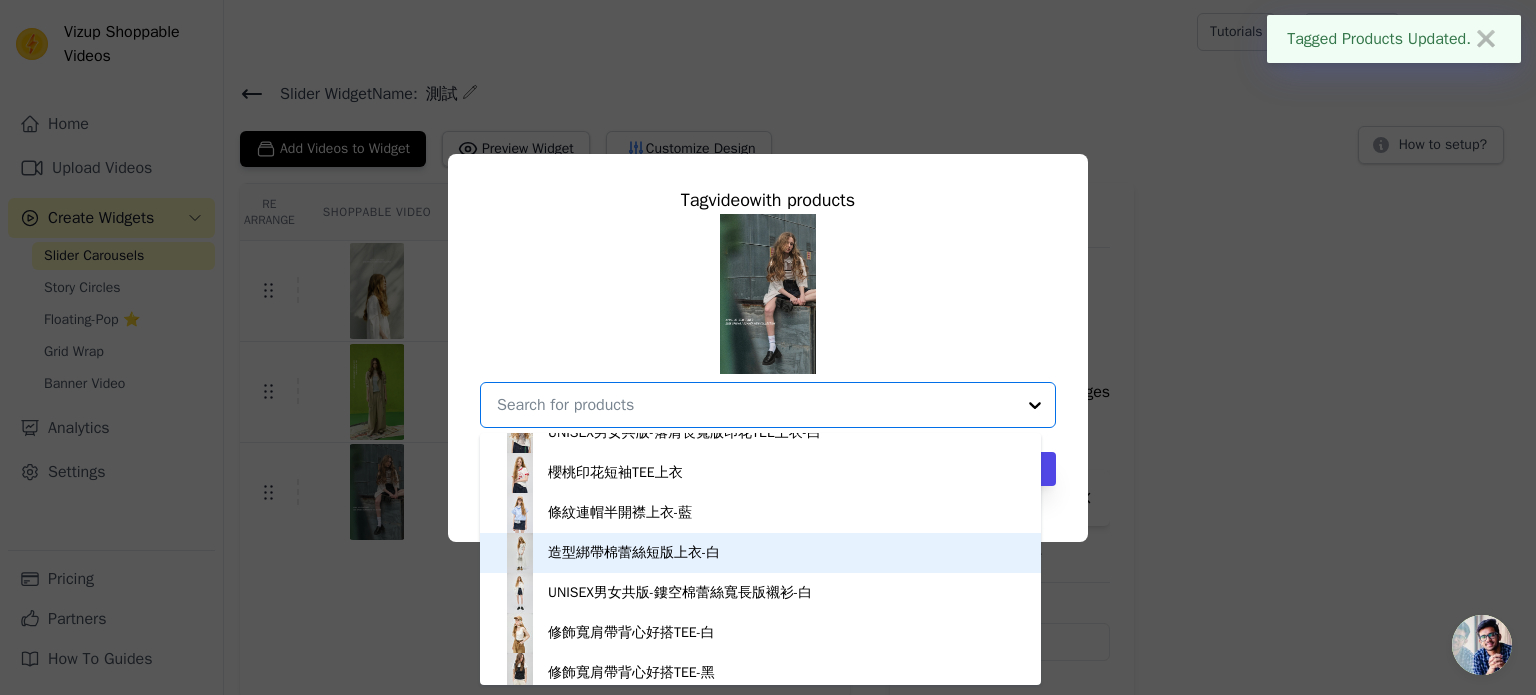 click on "造型綁帶棉蕾絲短版上衣-白" at bounding box center [634, 553] 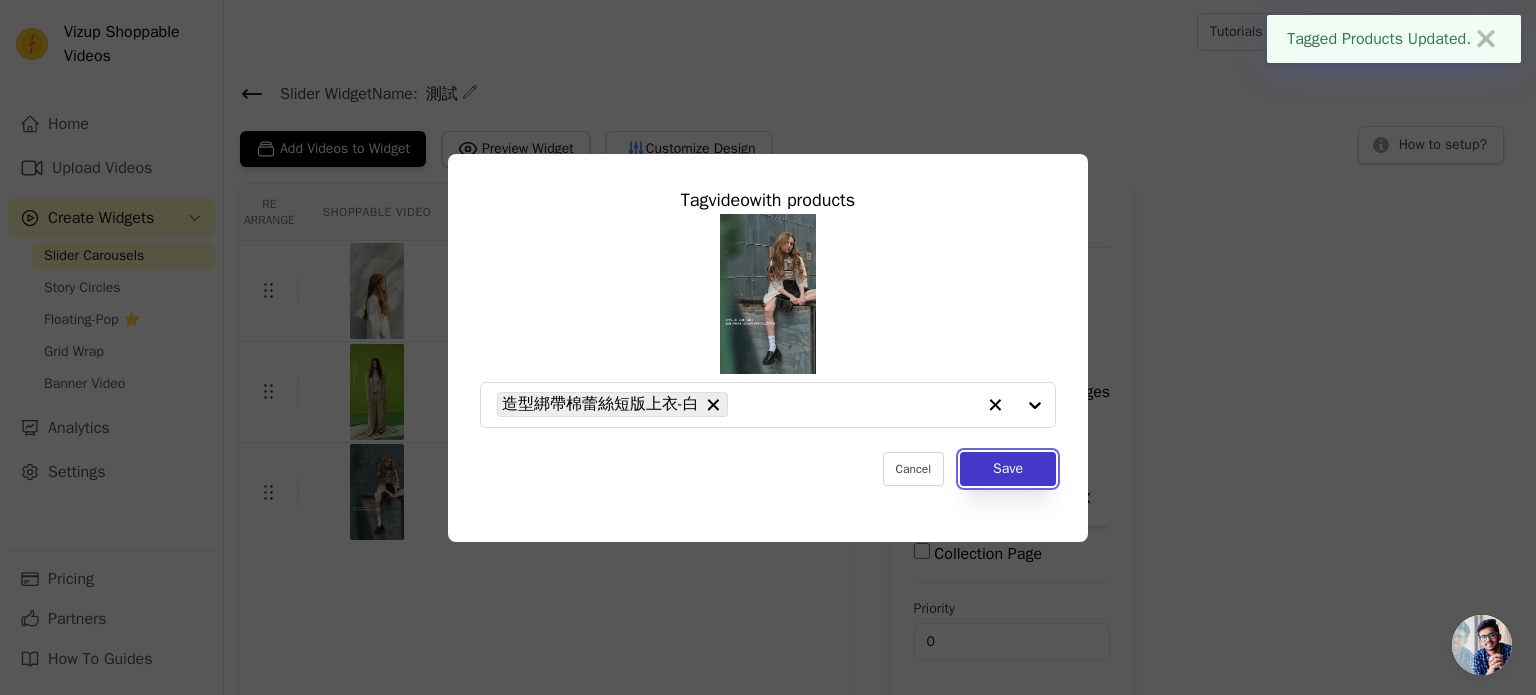 click on "Save" at bounding box center [1008, 469] 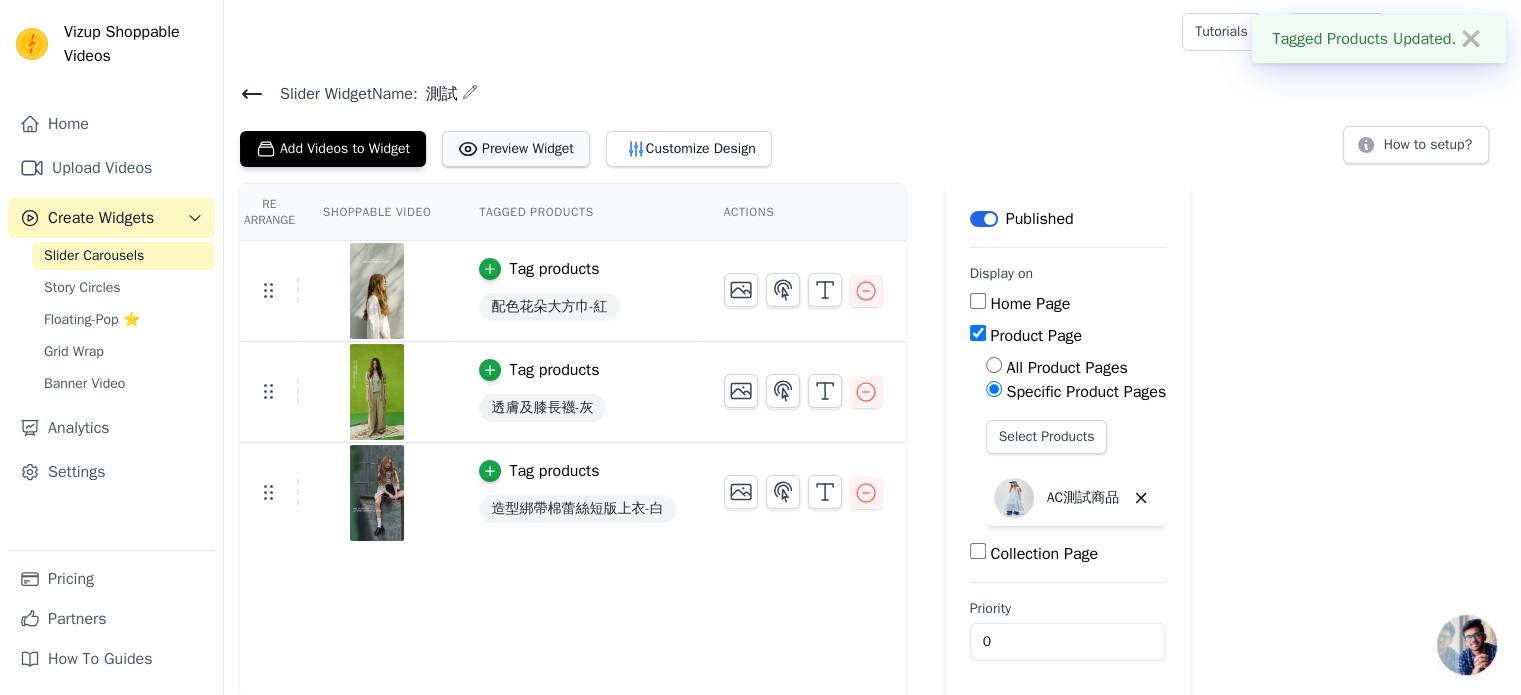 click on "Preview Widget" at bounding box center (516, 149) 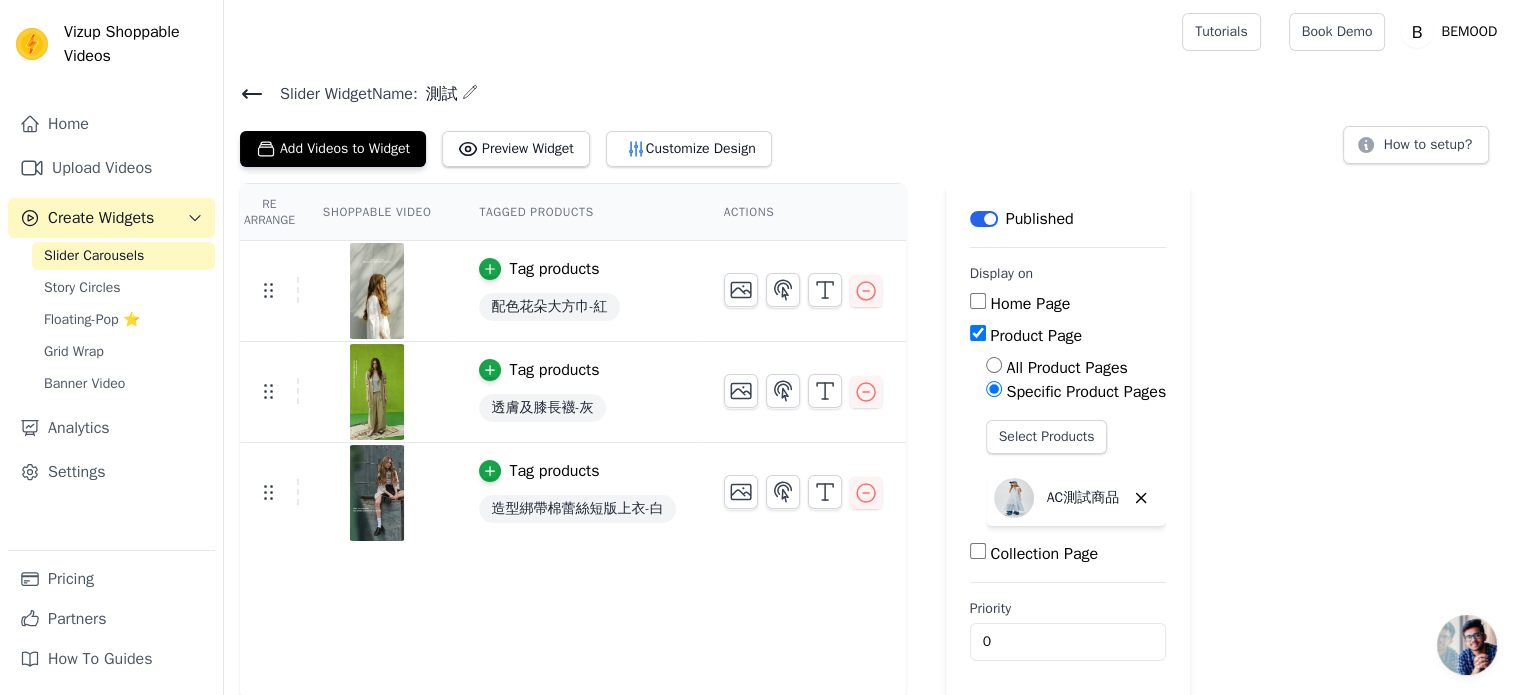 click on "Actions" at bounding box center [803, 212] 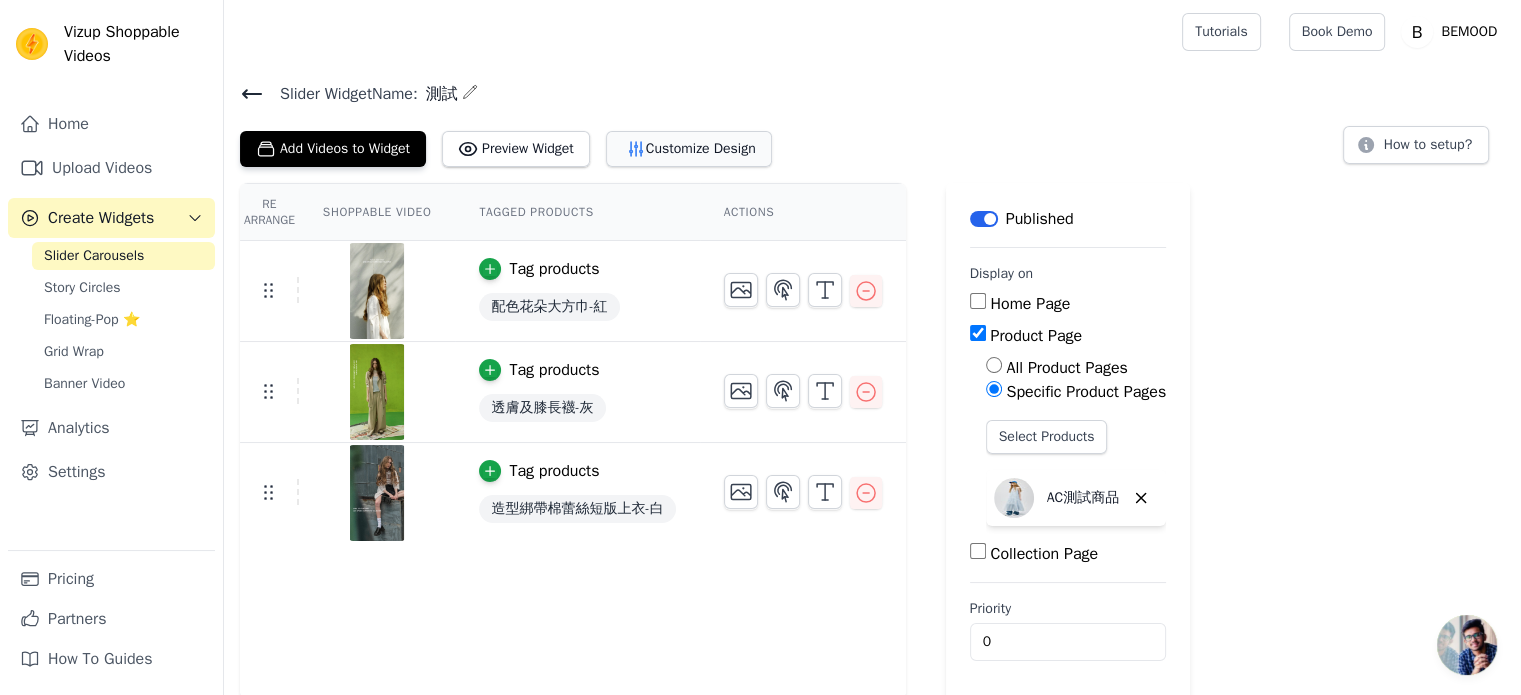 click on "Customize Design" at bounding box center [689, 149] 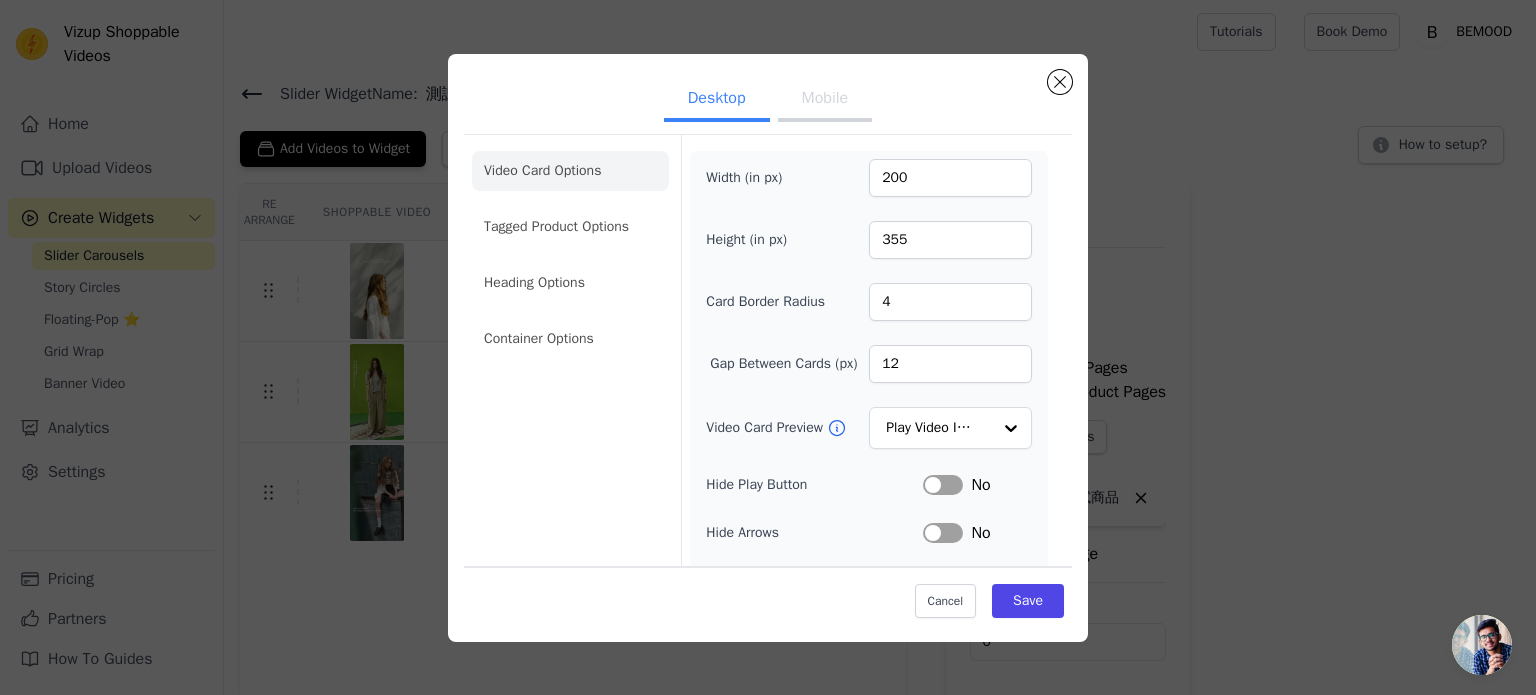 click on "Video Card Options Tagged Product Options Heading Options Container Options" at bounding box center [570, 255] 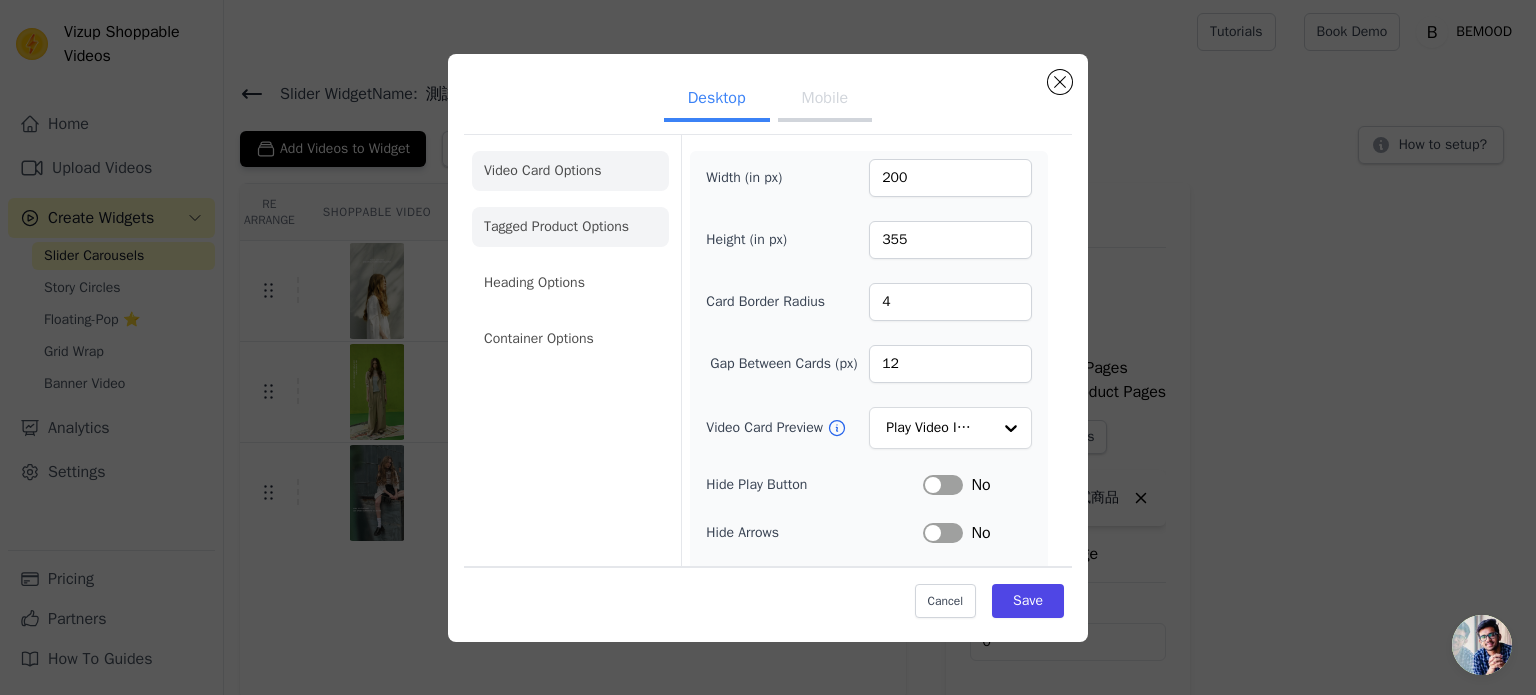 click on "Tagged Product Options" 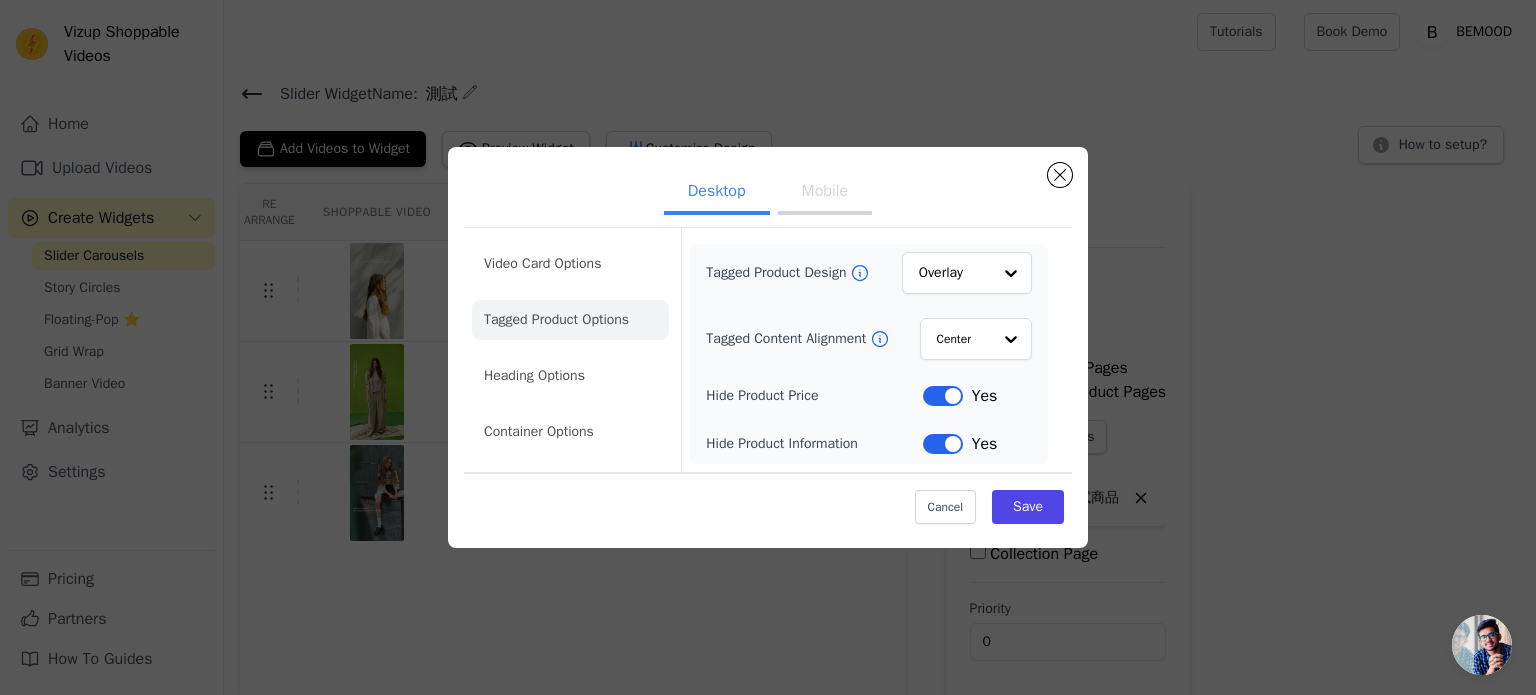 click on "Mobile" at bounding box center [825, 193] 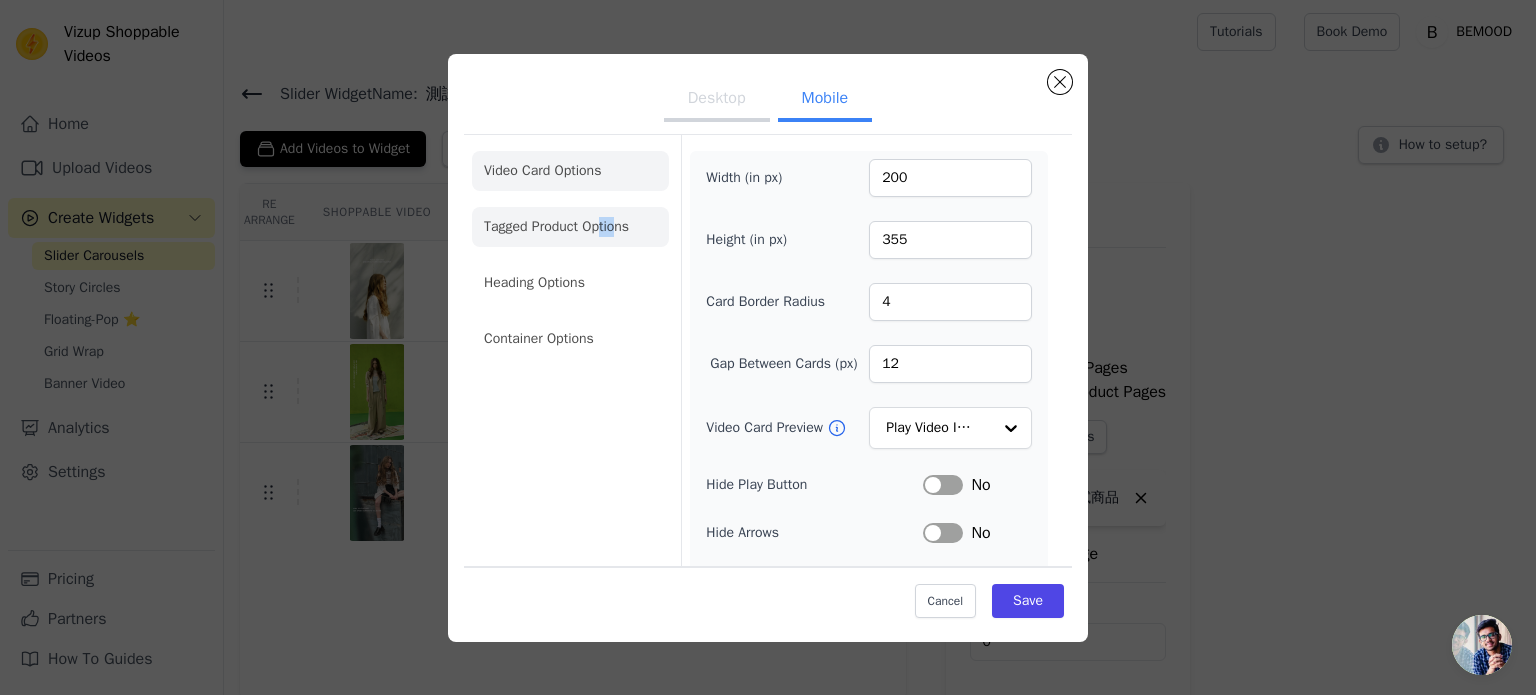 click on "Tagged Product Options" 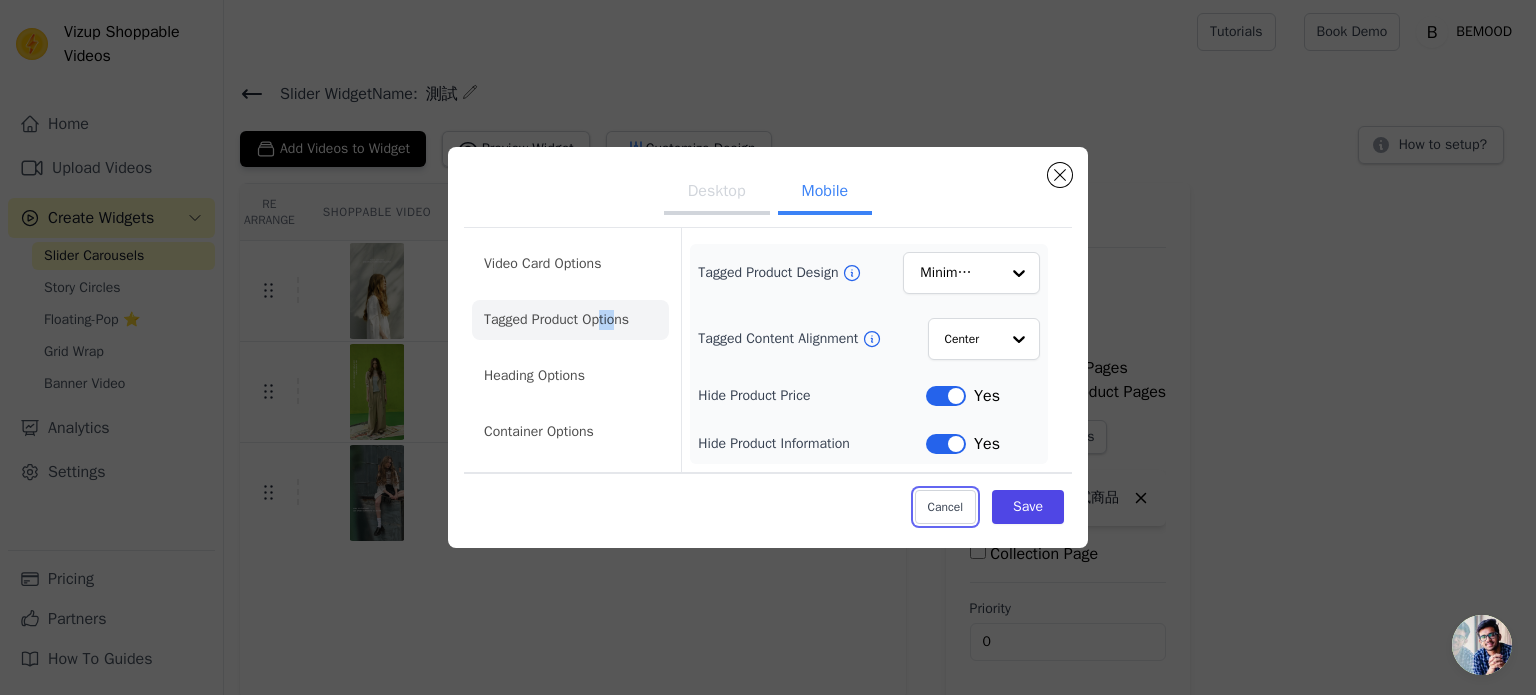 click on "Cancel" at bounding box center [945, 507] 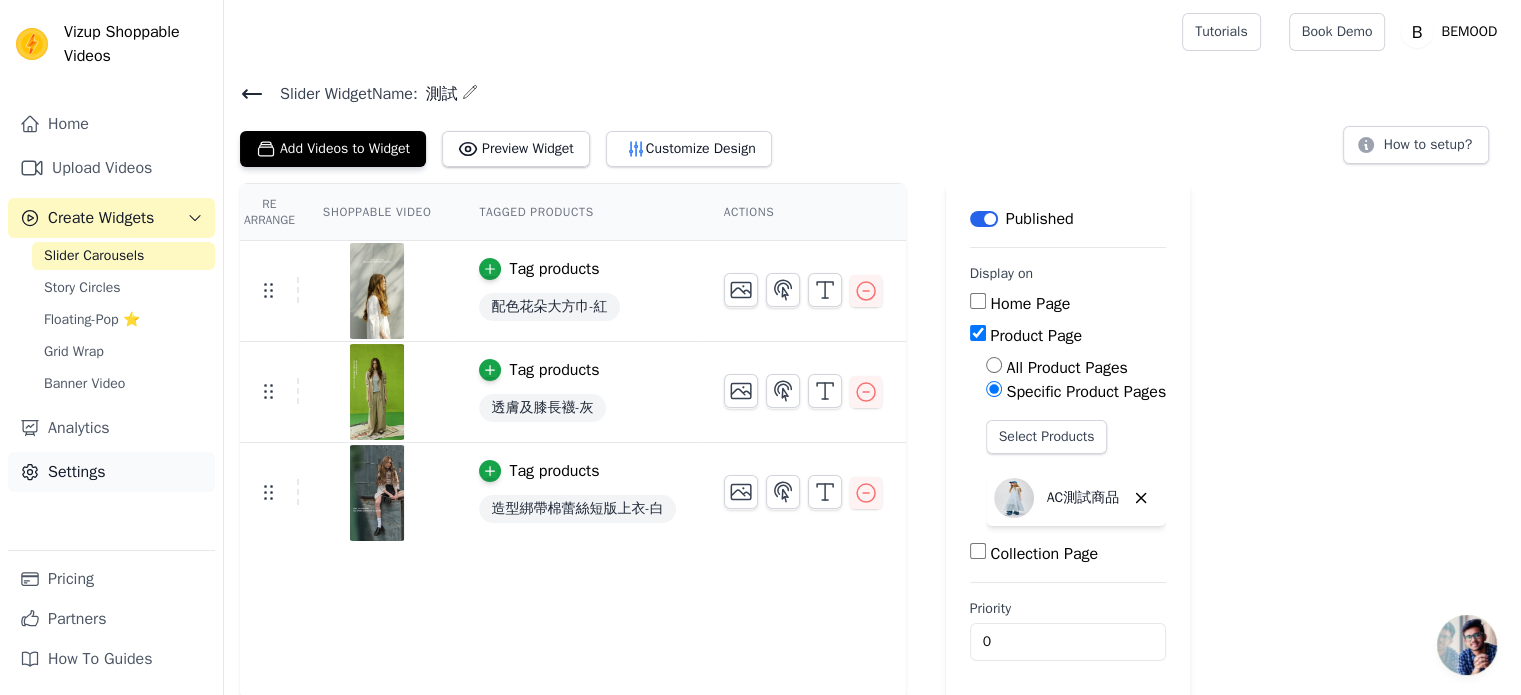 click on "Settings" at bounding box center [111, 472] 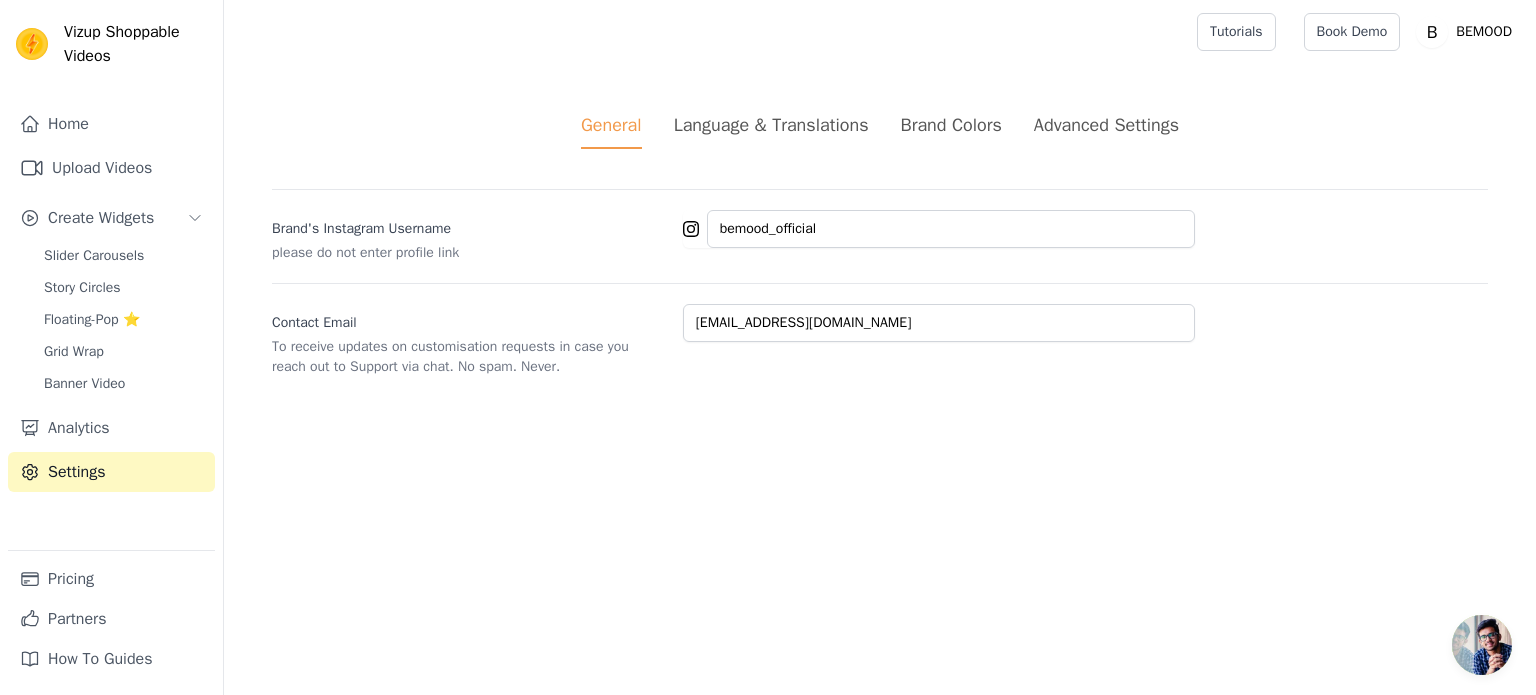 click on "Advanced Settings" at bounding box center (1106, 125) 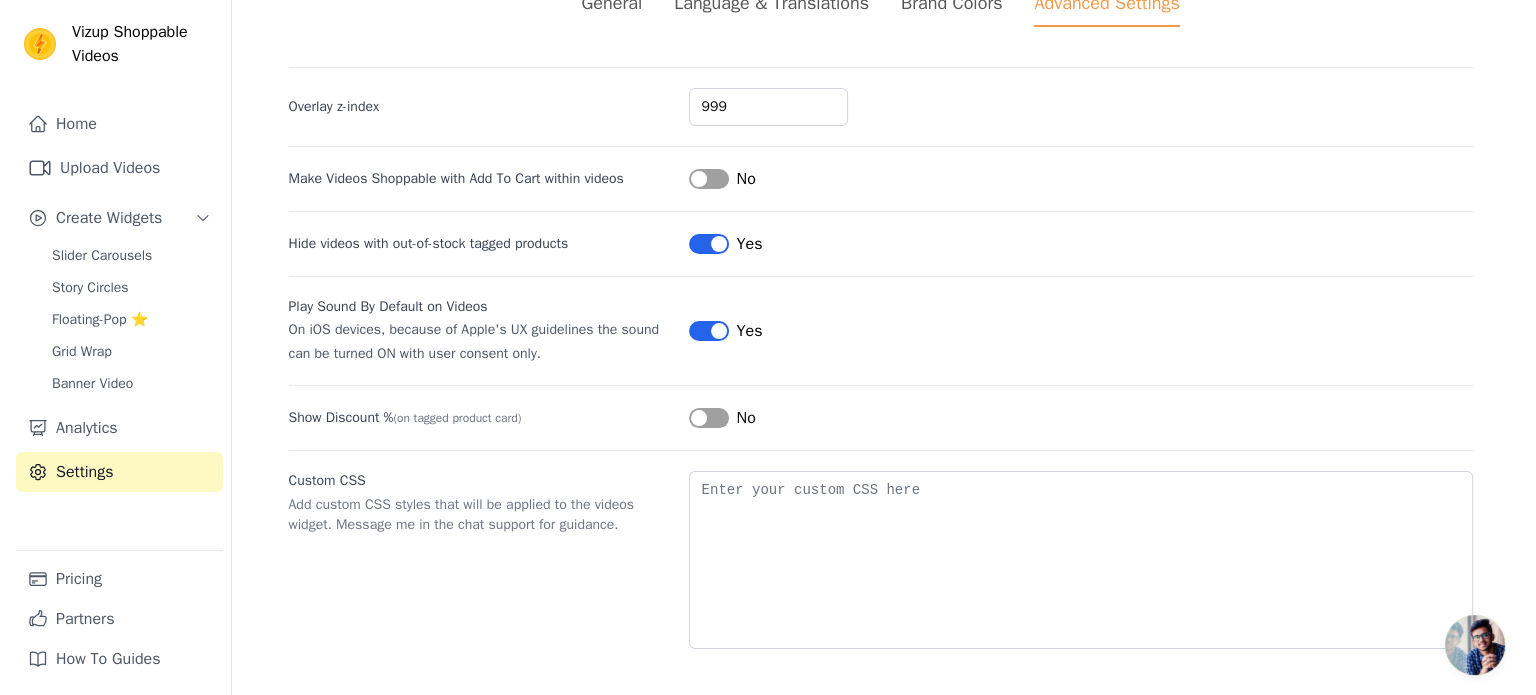scroll, scrollTop: 0, scrollLeft: 0, axis: both 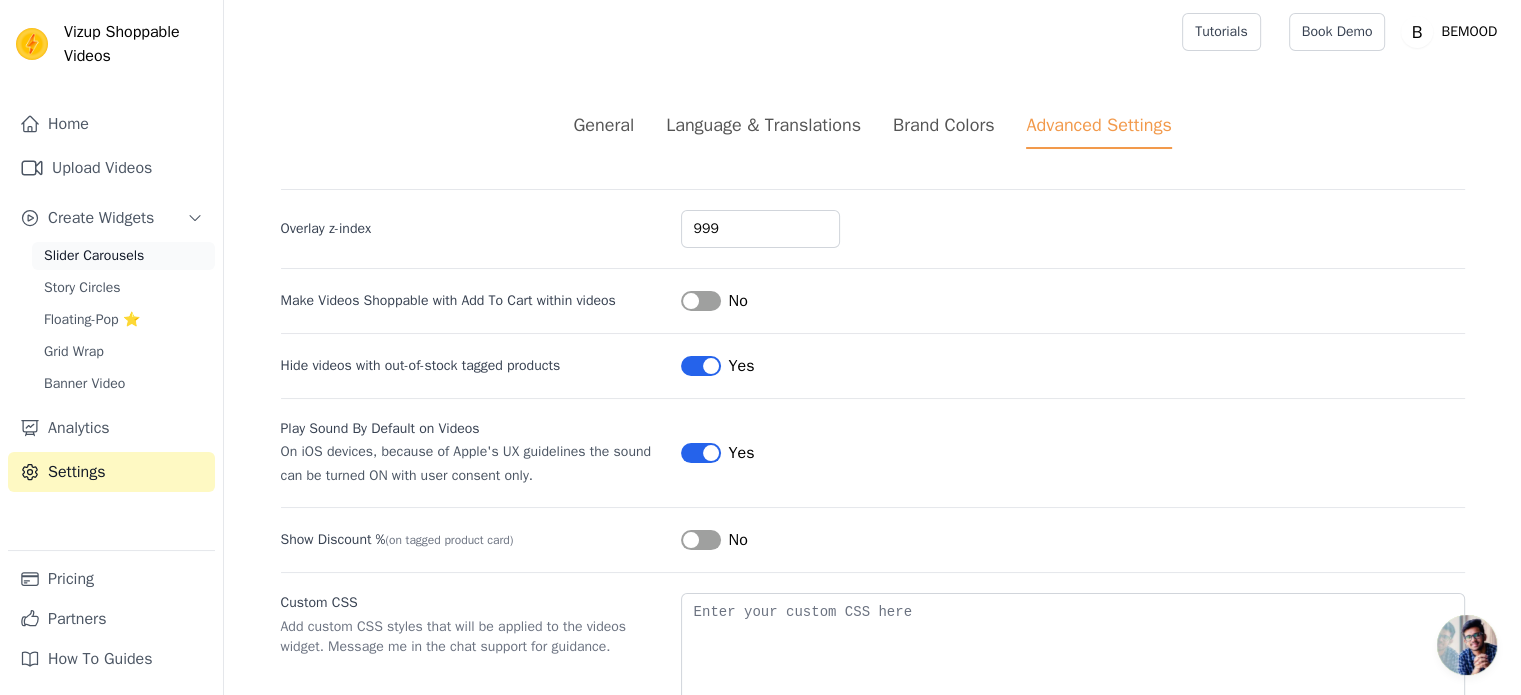 click on "Slider Carousels" at bounding box center (94, 256) 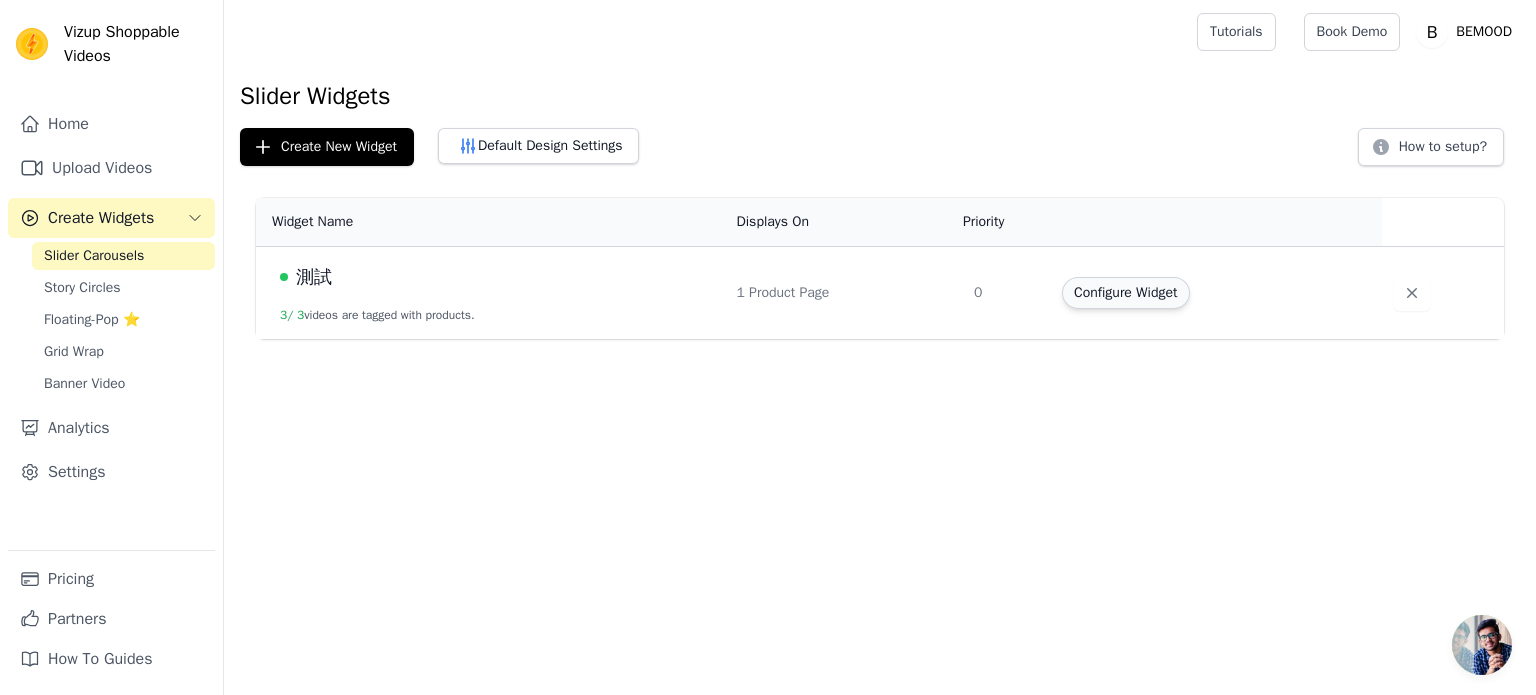 click on "Configure Widget" at bounding box center (1125, 293) 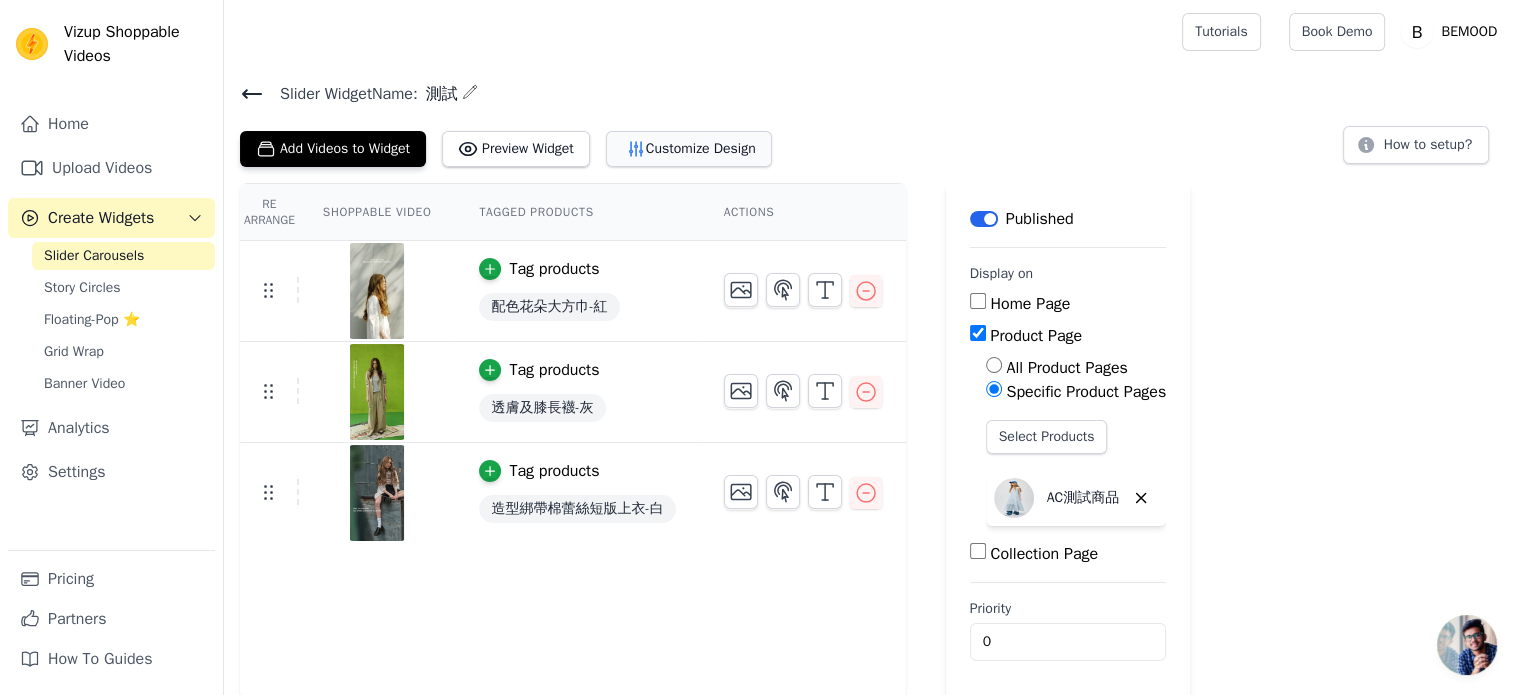 click on "Customize Design" at bounding box center [689, 149] 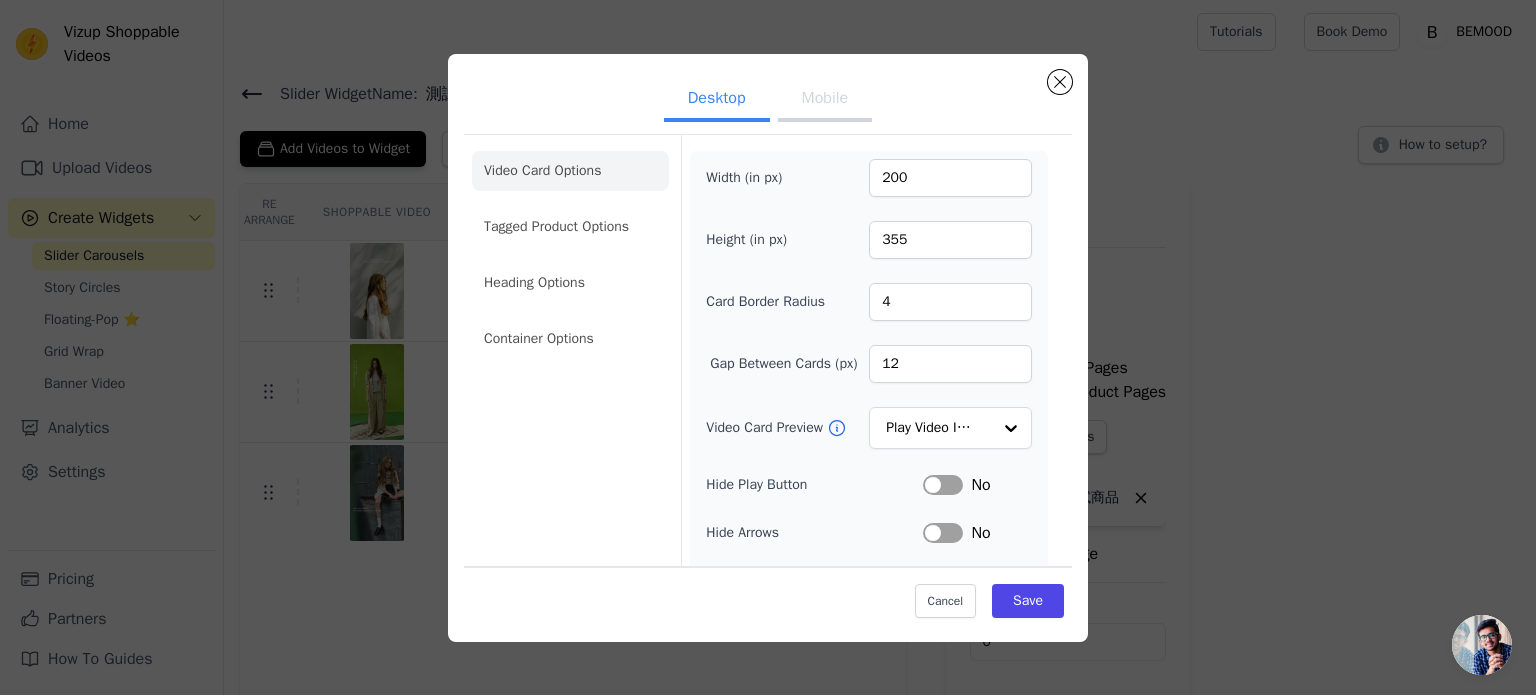 click on "Mobile" at bounding box center (825, 100) 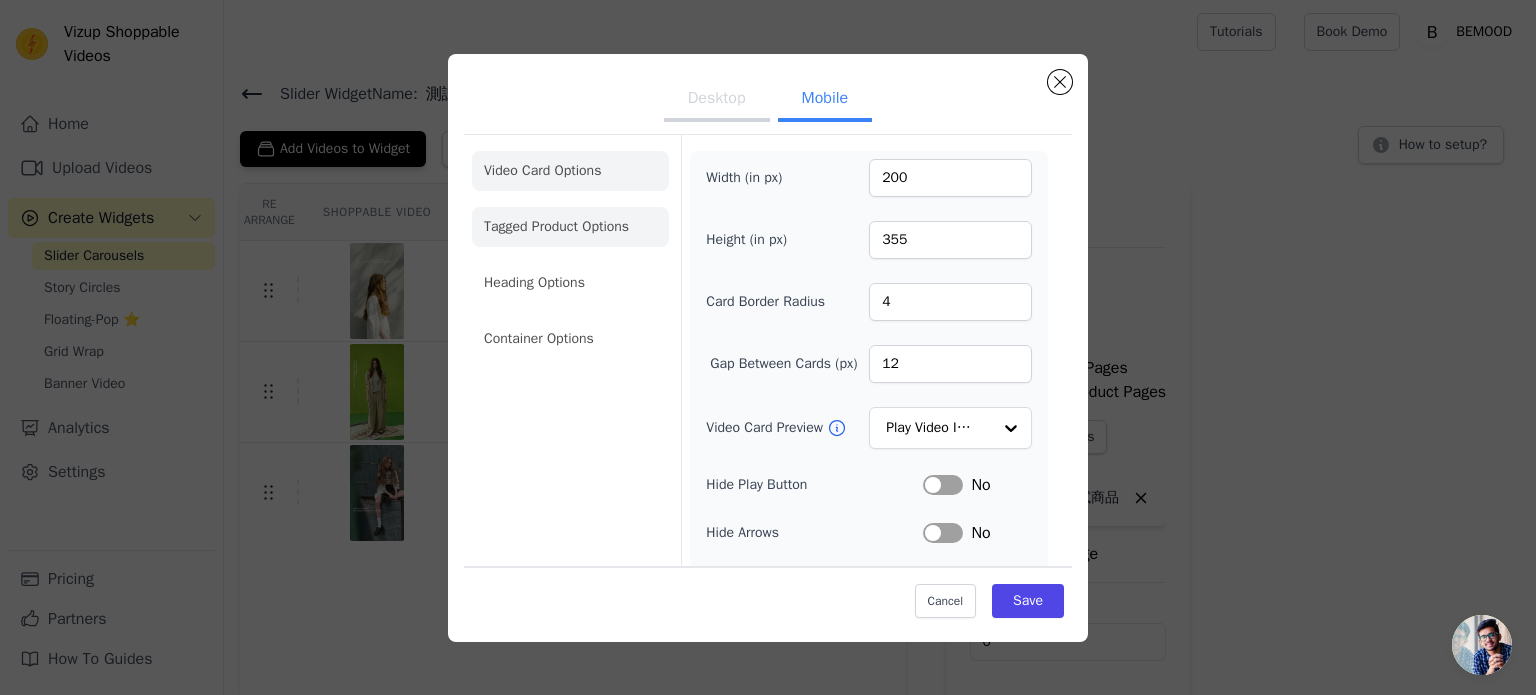 click on "Tagged Product Options" 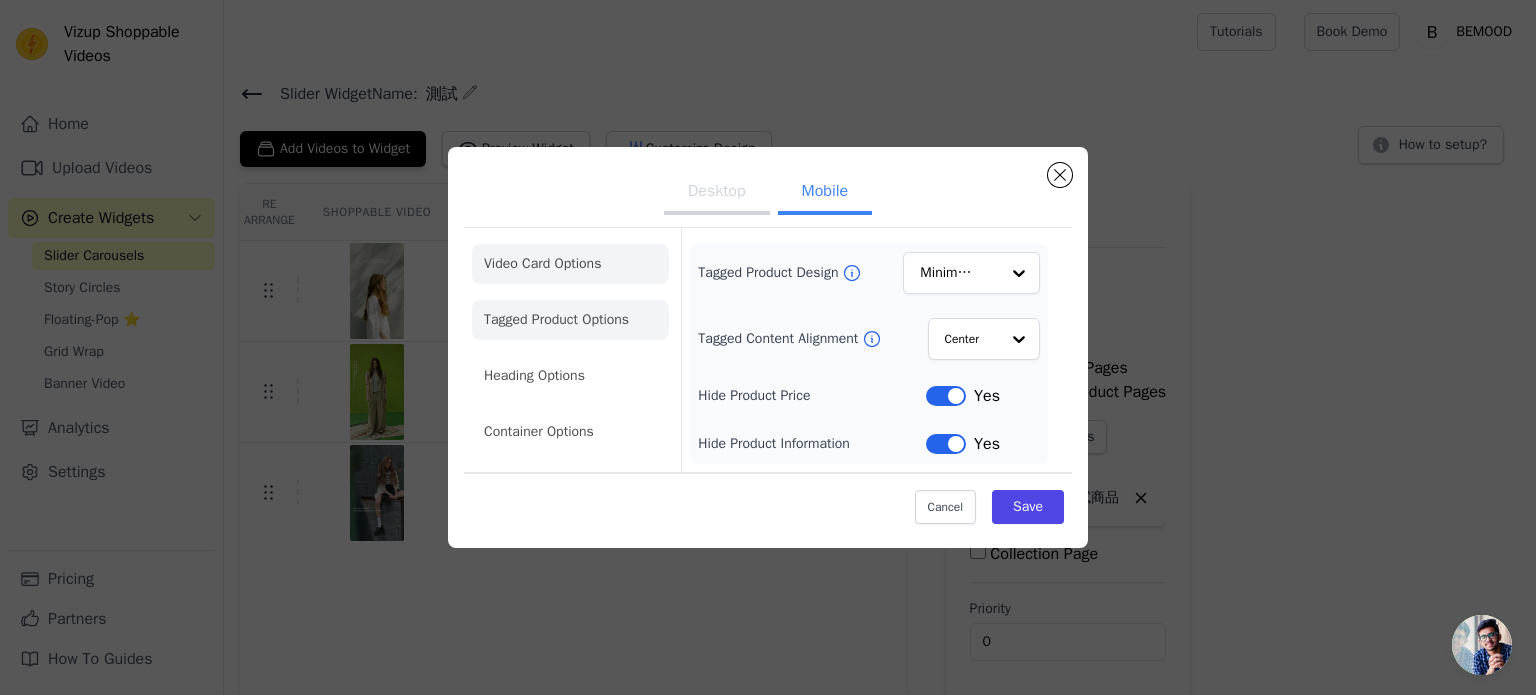 click on "Video Card Options" 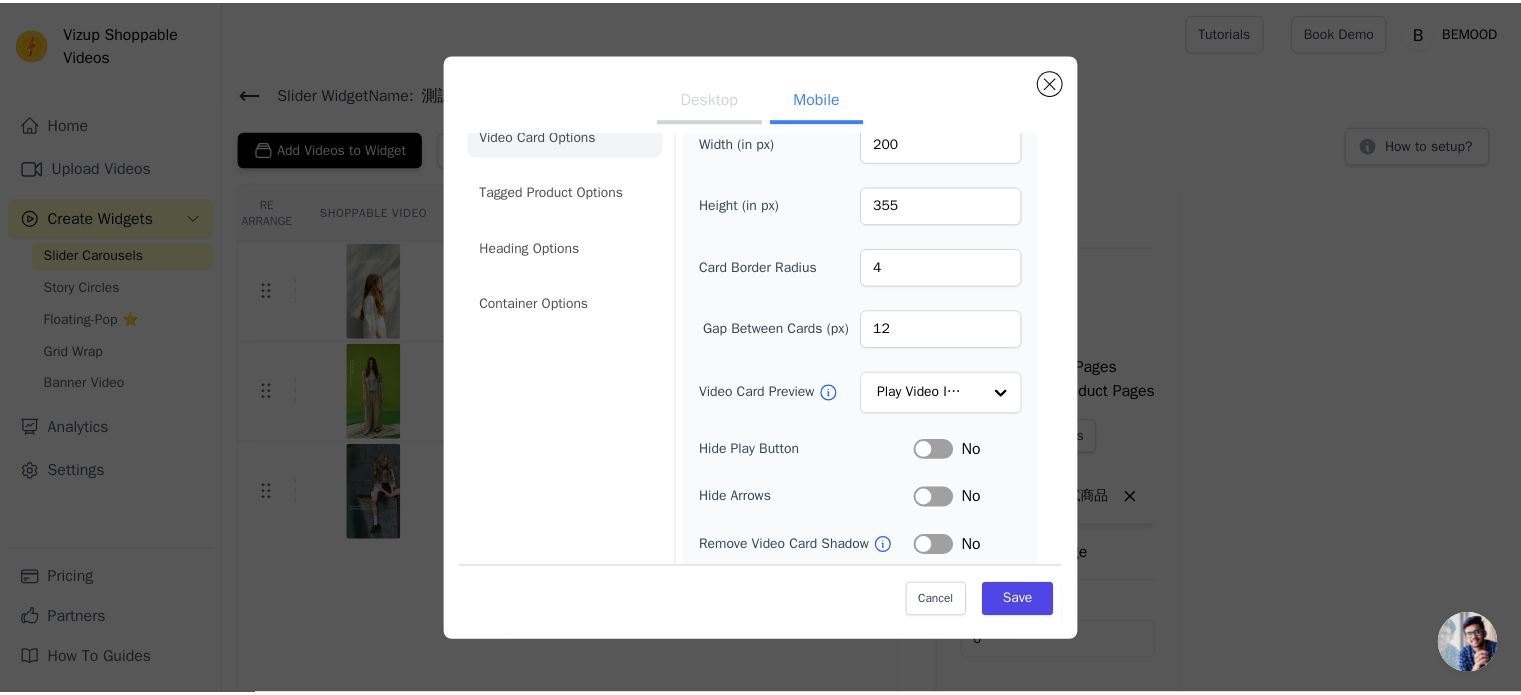 scroll, scrollTop: 0, scrollLeft: 0, axis: both 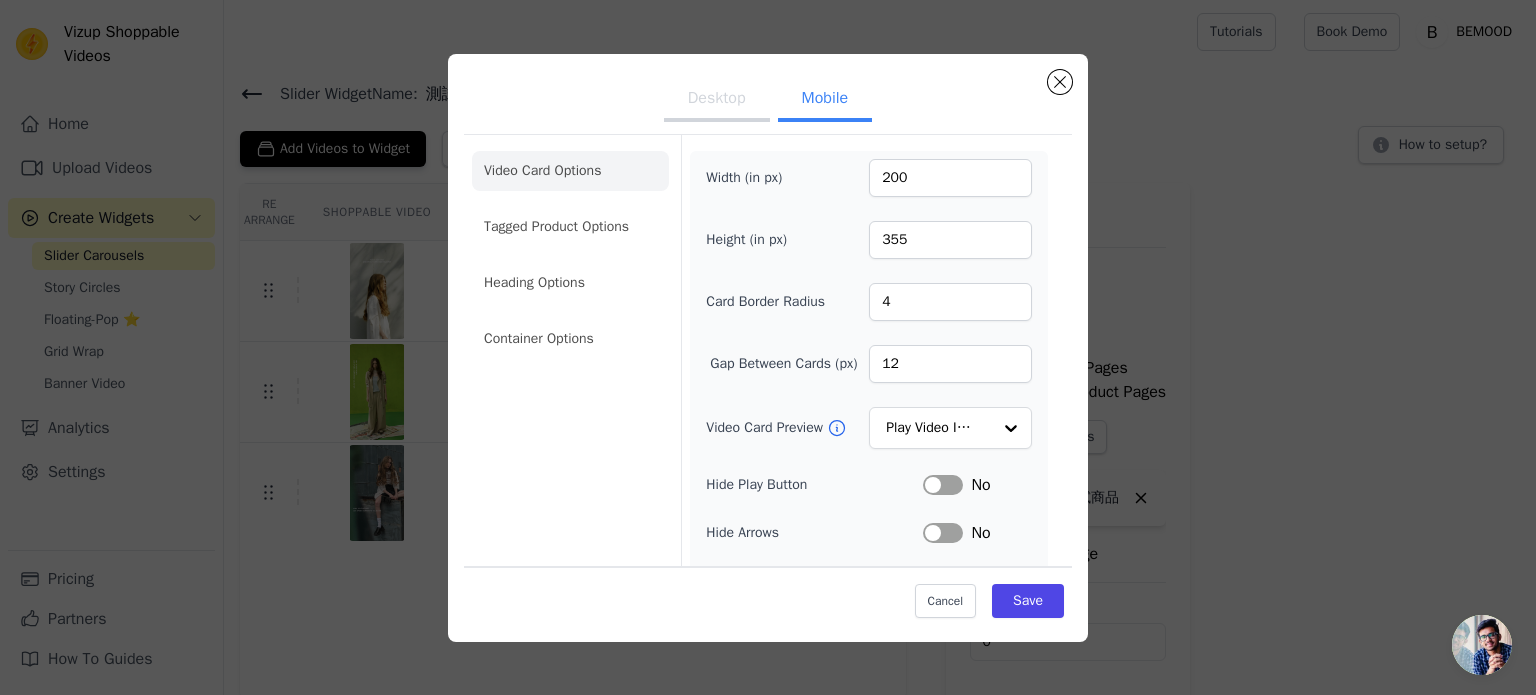 click on "Tagged Product Options" 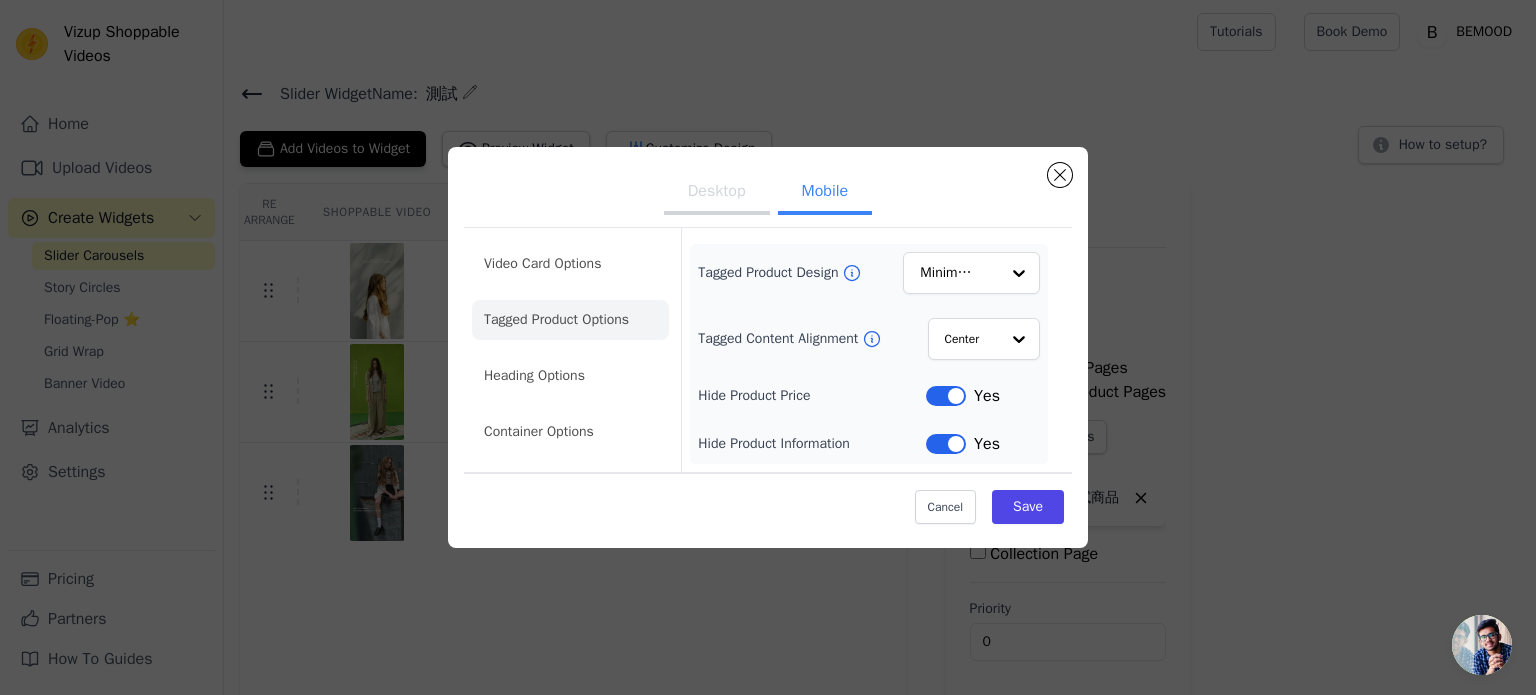click on "Label" at bounding box center [946, 396] 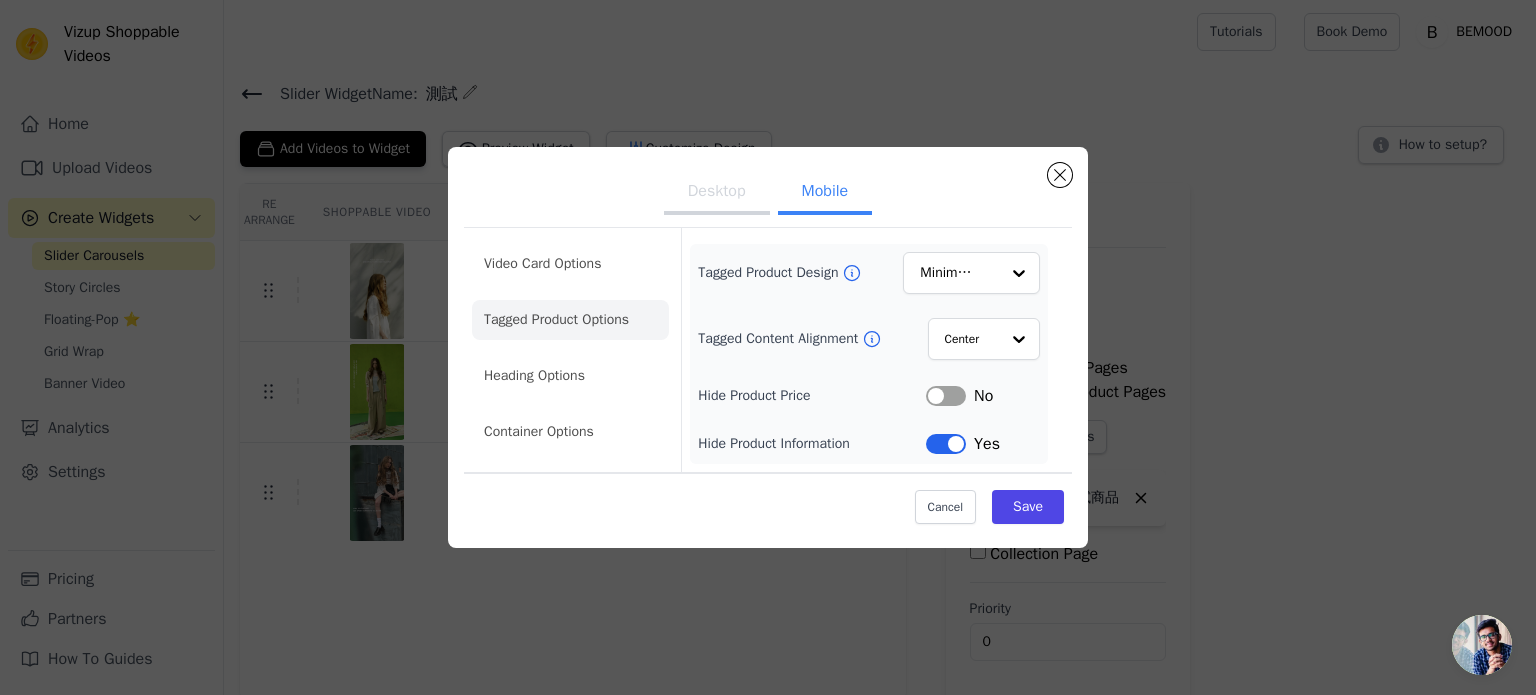 click on "Label" at bounding box center [946, 444] 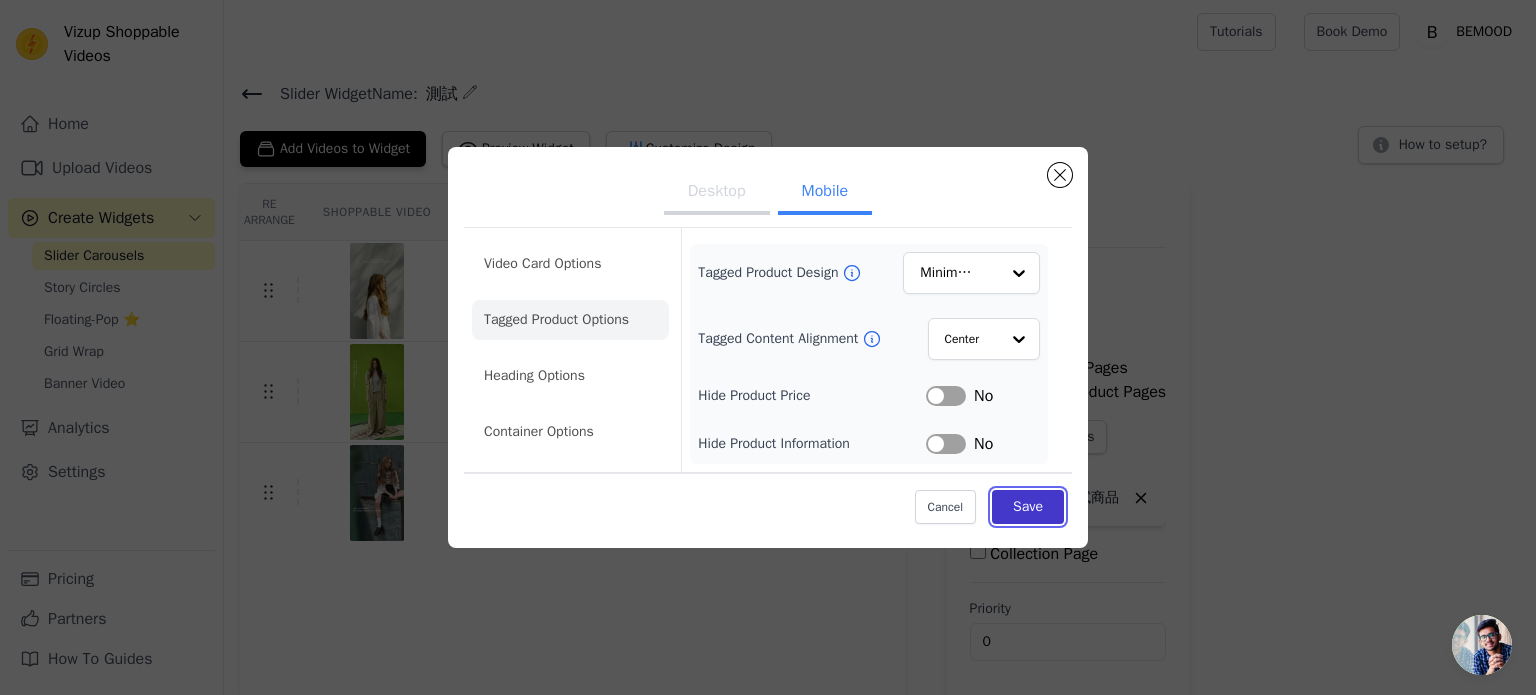 click on "Save" at bounding box center (1028, 507) 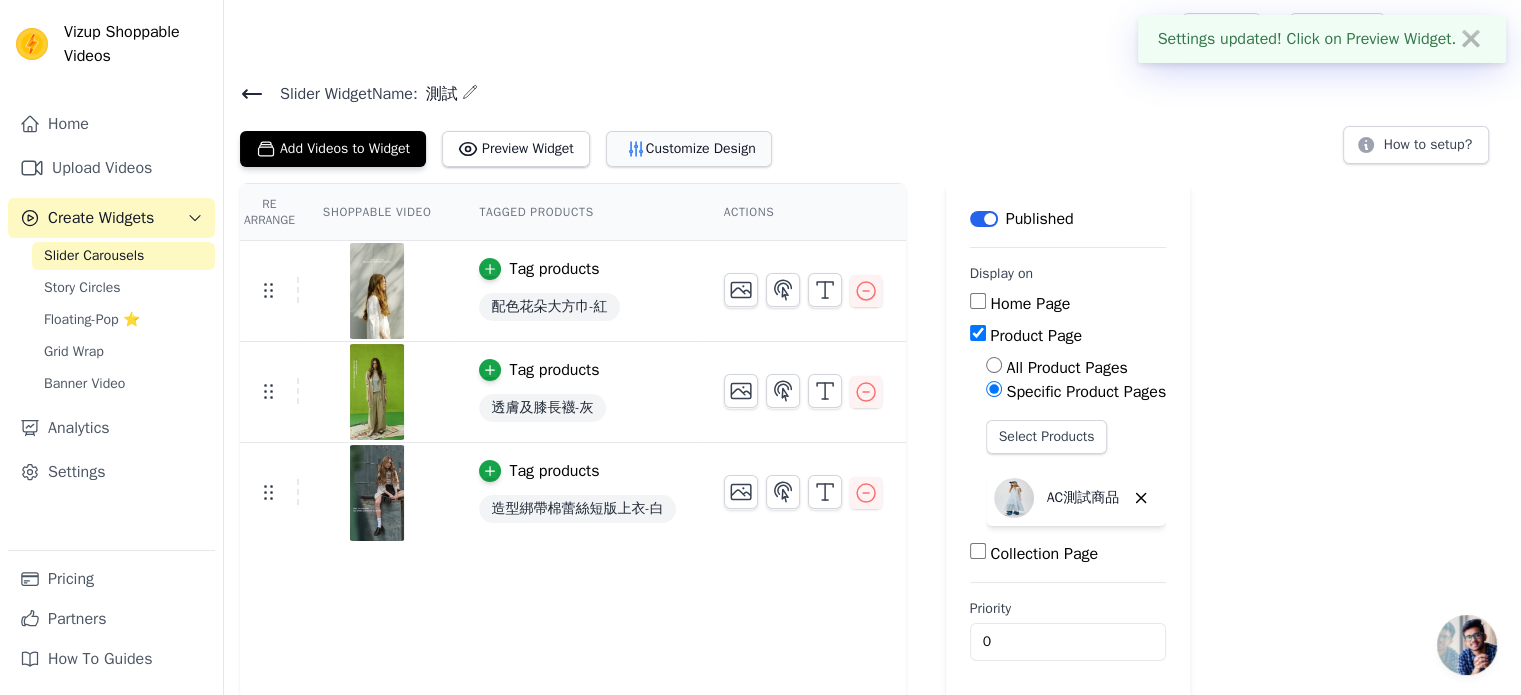 click on "Customize Design" at bounding box center [689, 149] 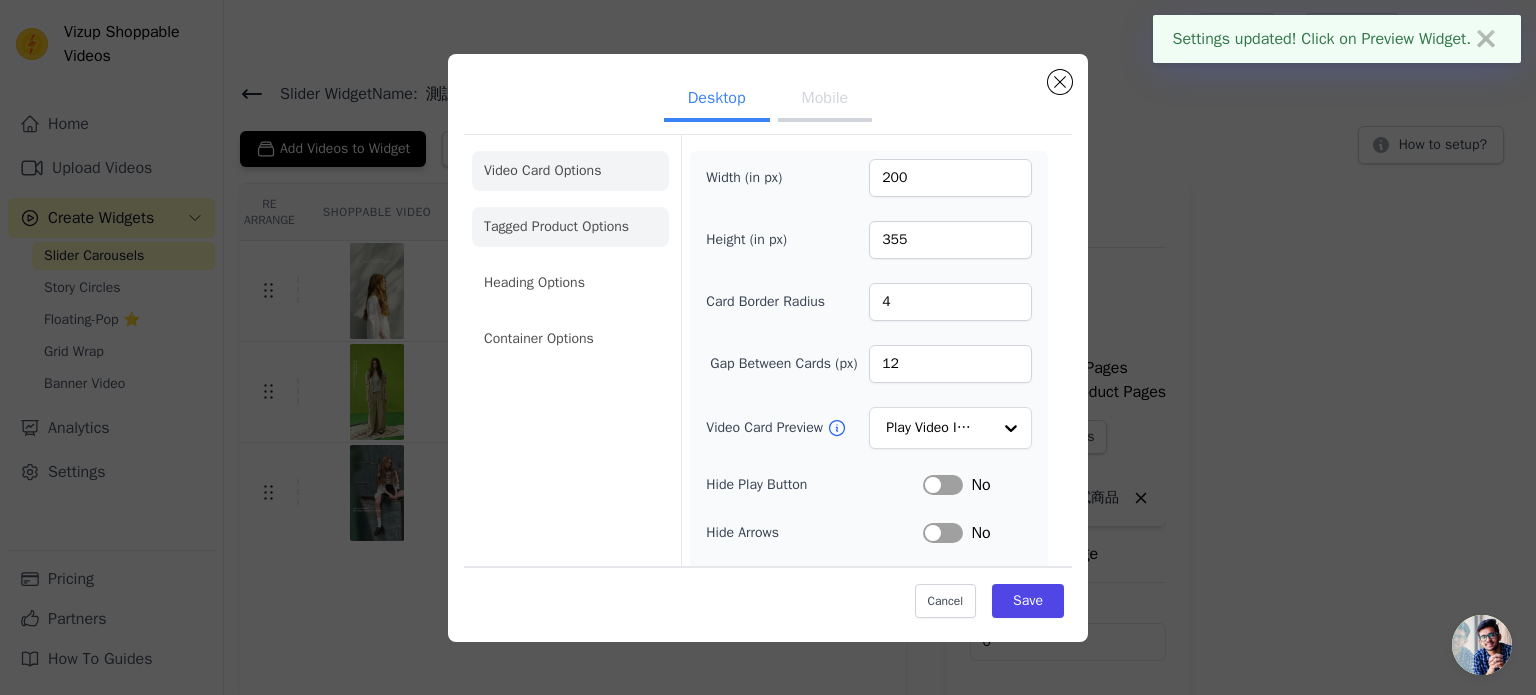 click on "Tagged Product Options" 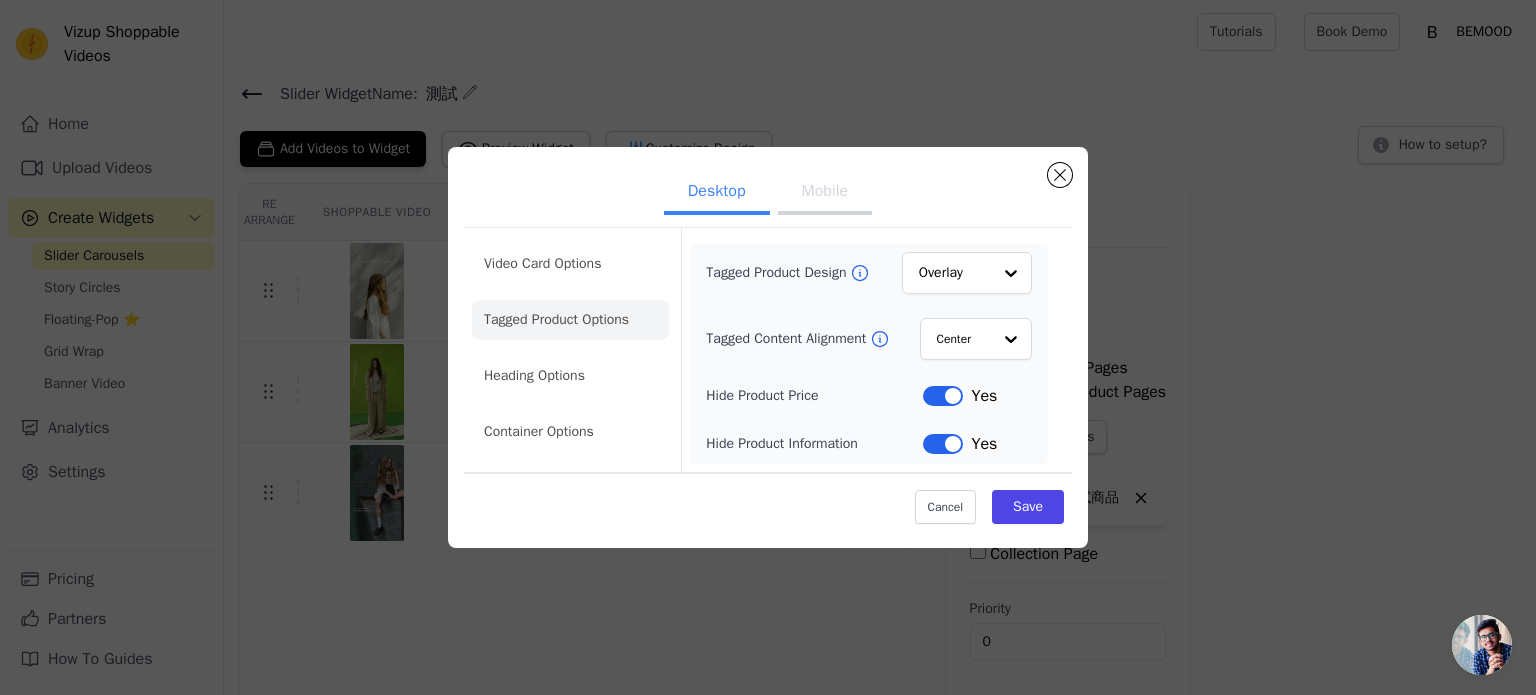 click on "Label" at bounding box center (943, 396) 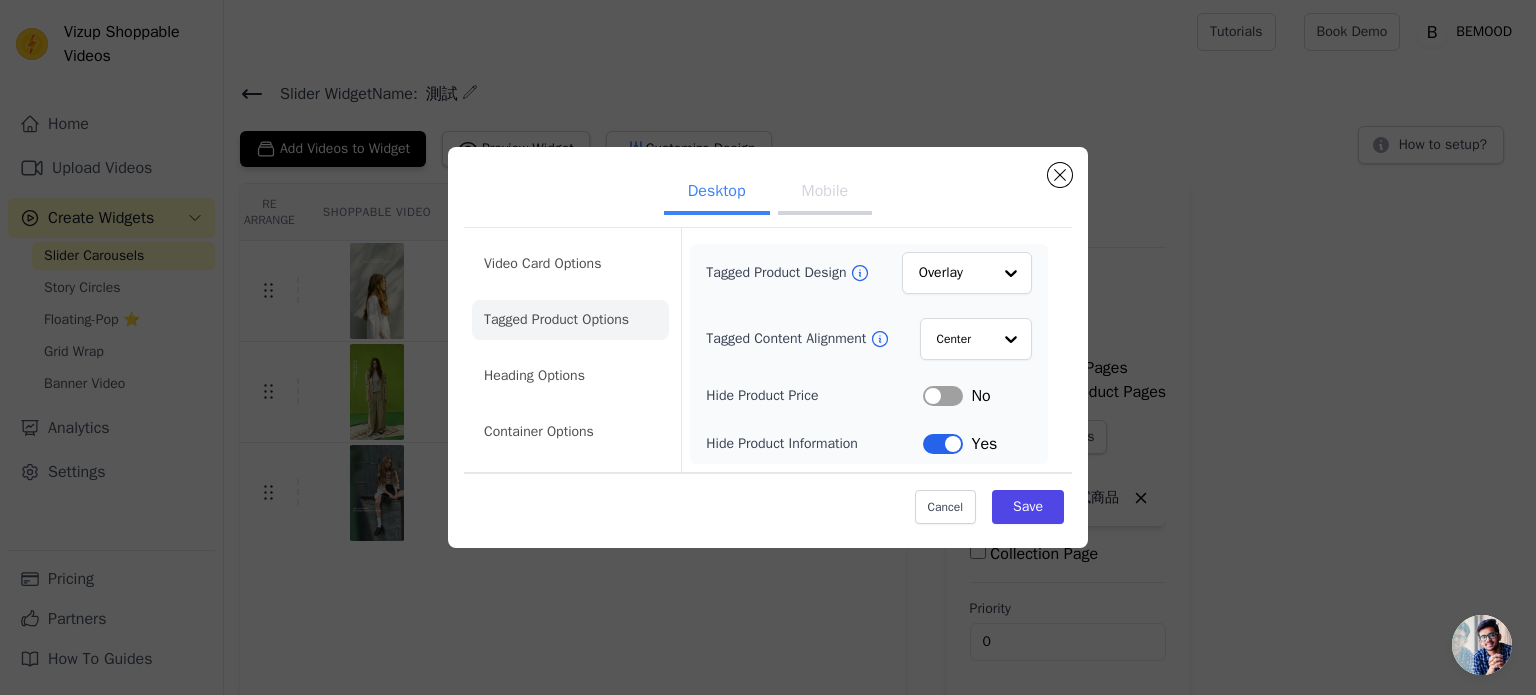 click on "Tagged Product Design           Overlay               Tagged Content Alignment           Center               Hide Product Price   Label     No   Hide Product Information   Label     Yes" at bounding box center (869, 354) 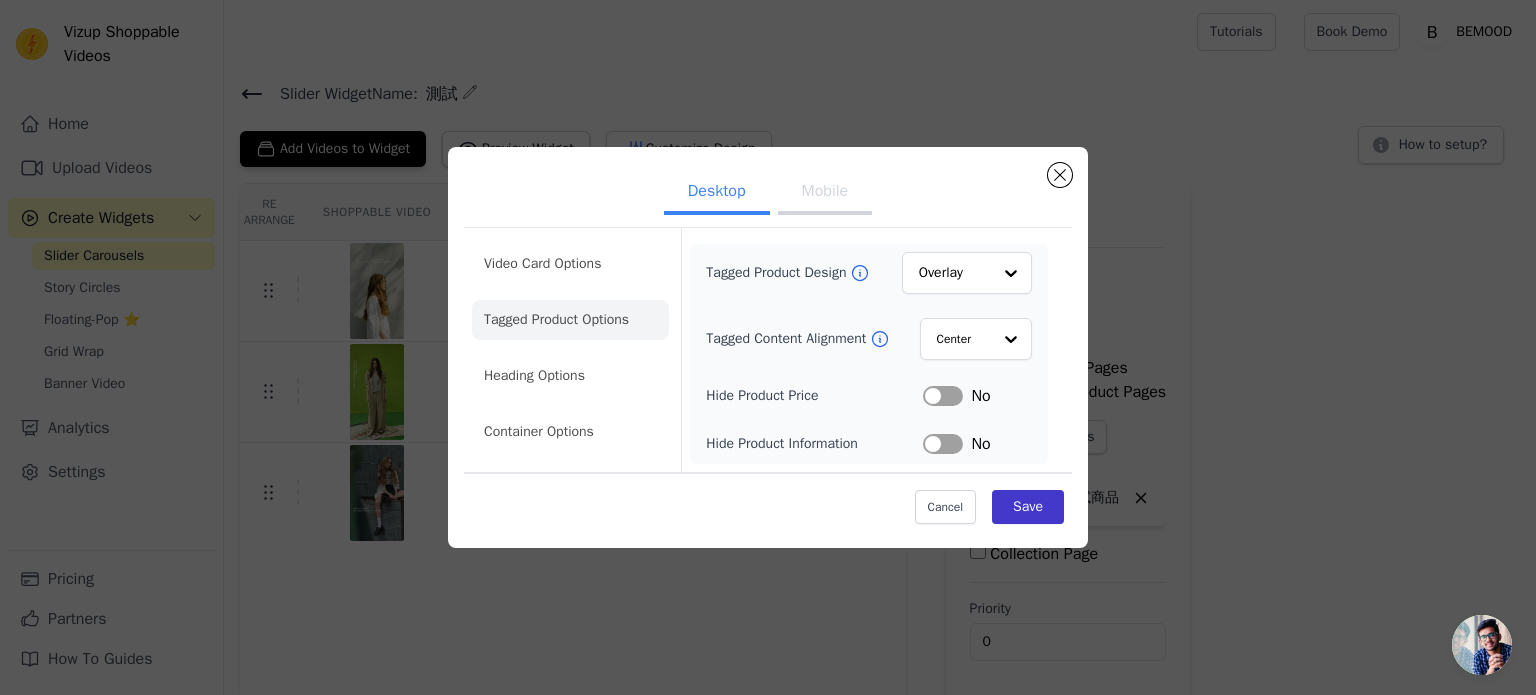 click on "Cancel     Save" at bounding box center [768, 502] 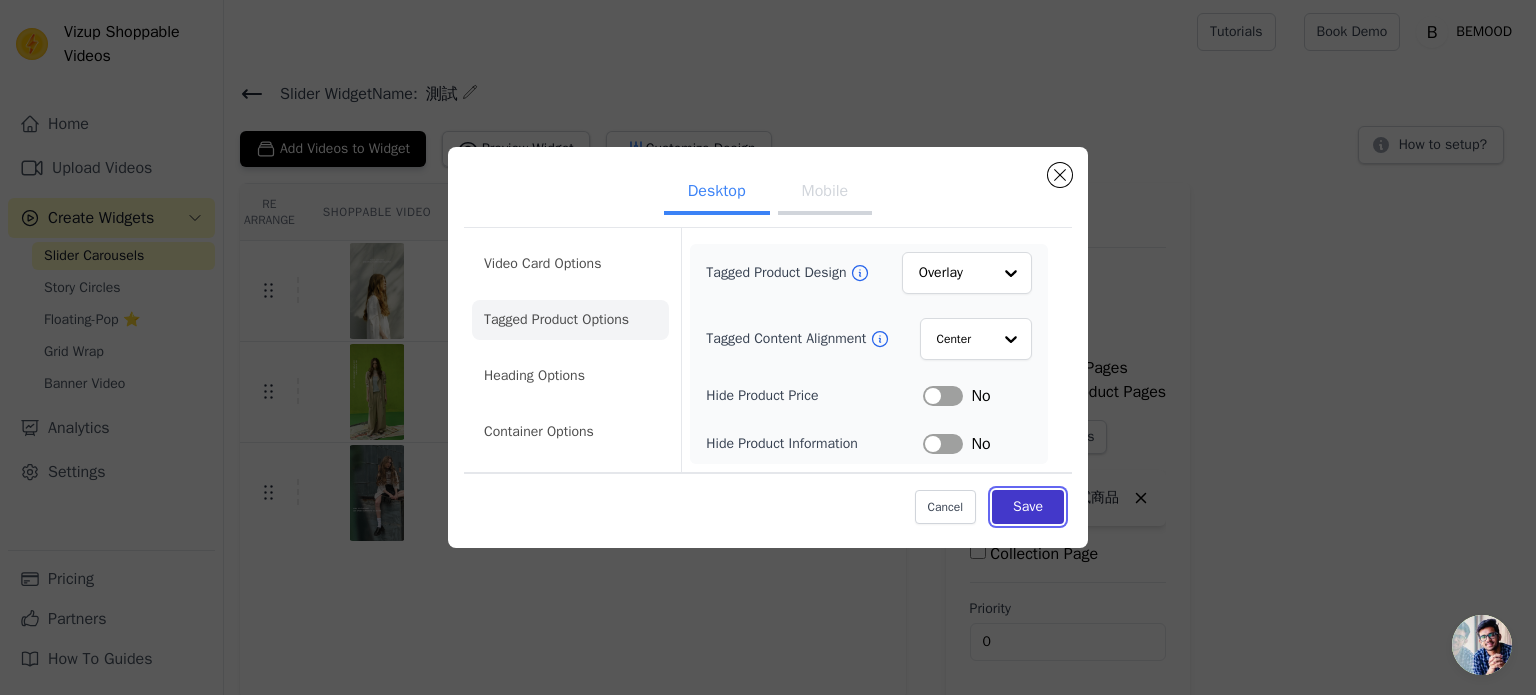 click on "Save" at bounding box center [1028, 507] 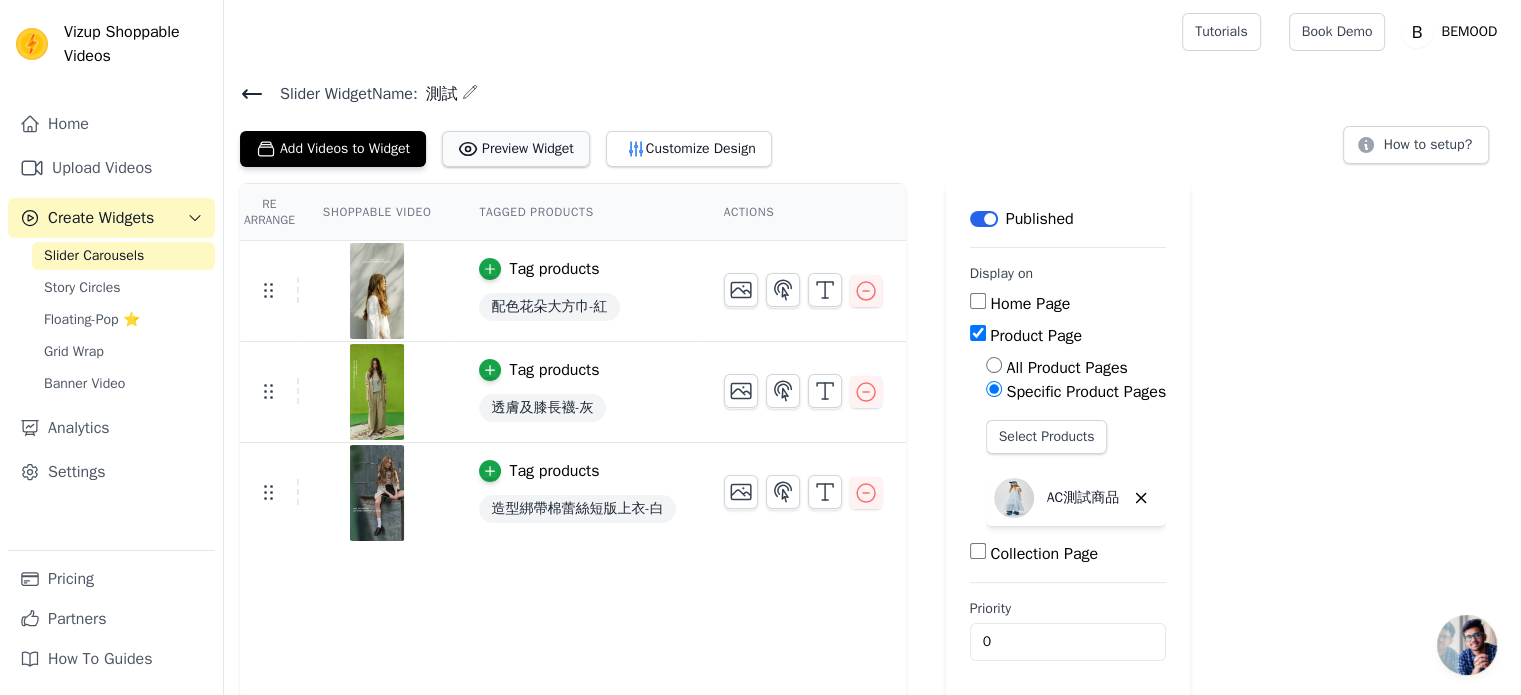 click on "Preview Widget" at bounding box center [516, 149] 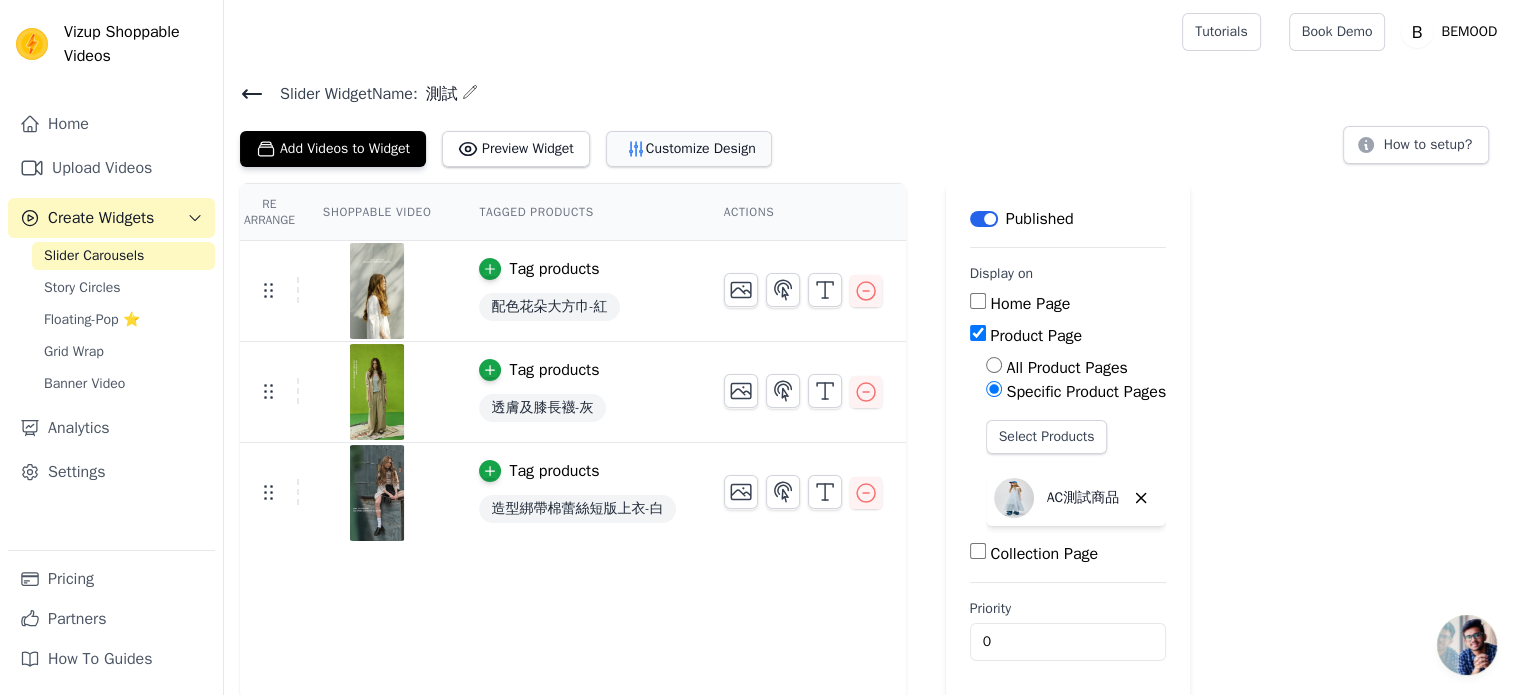 click on "Customize Design" at bounding box center [689, 149] 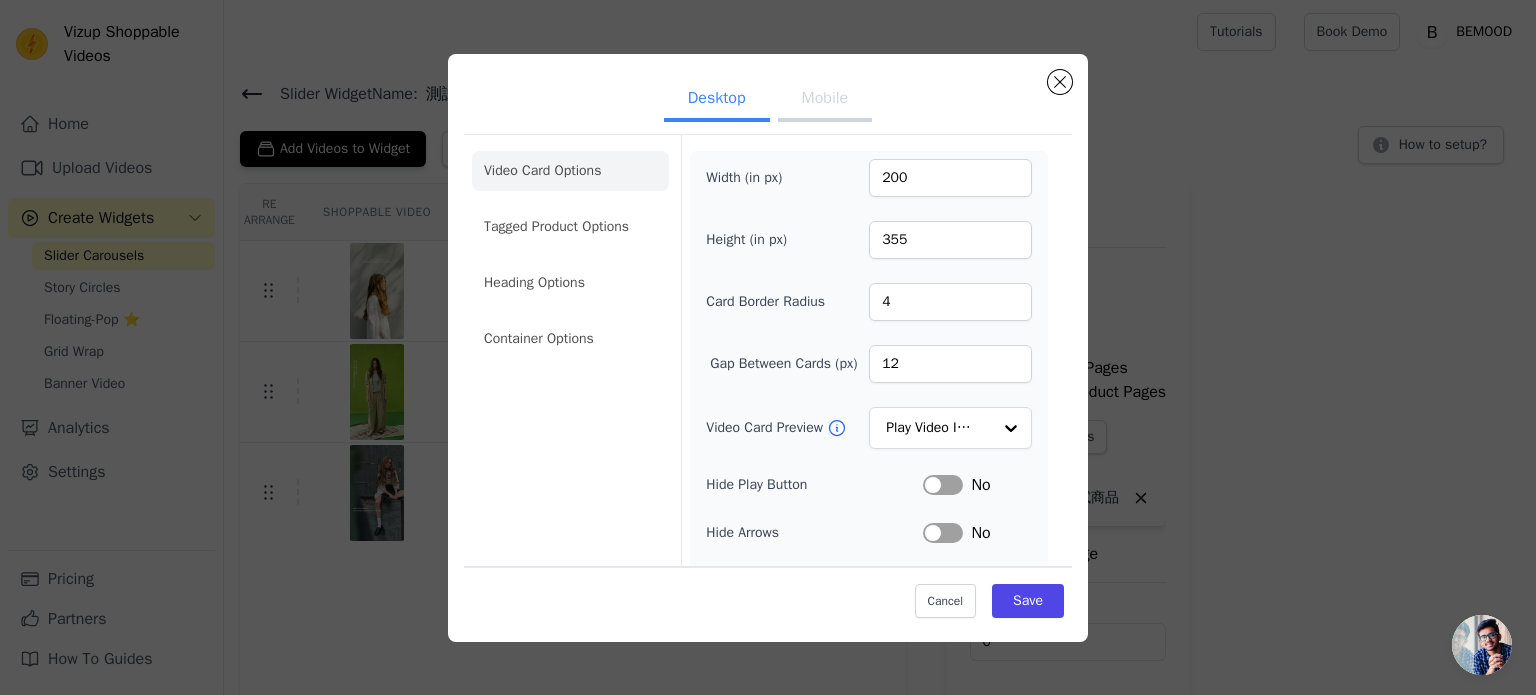 click on "Tagged Product Options" 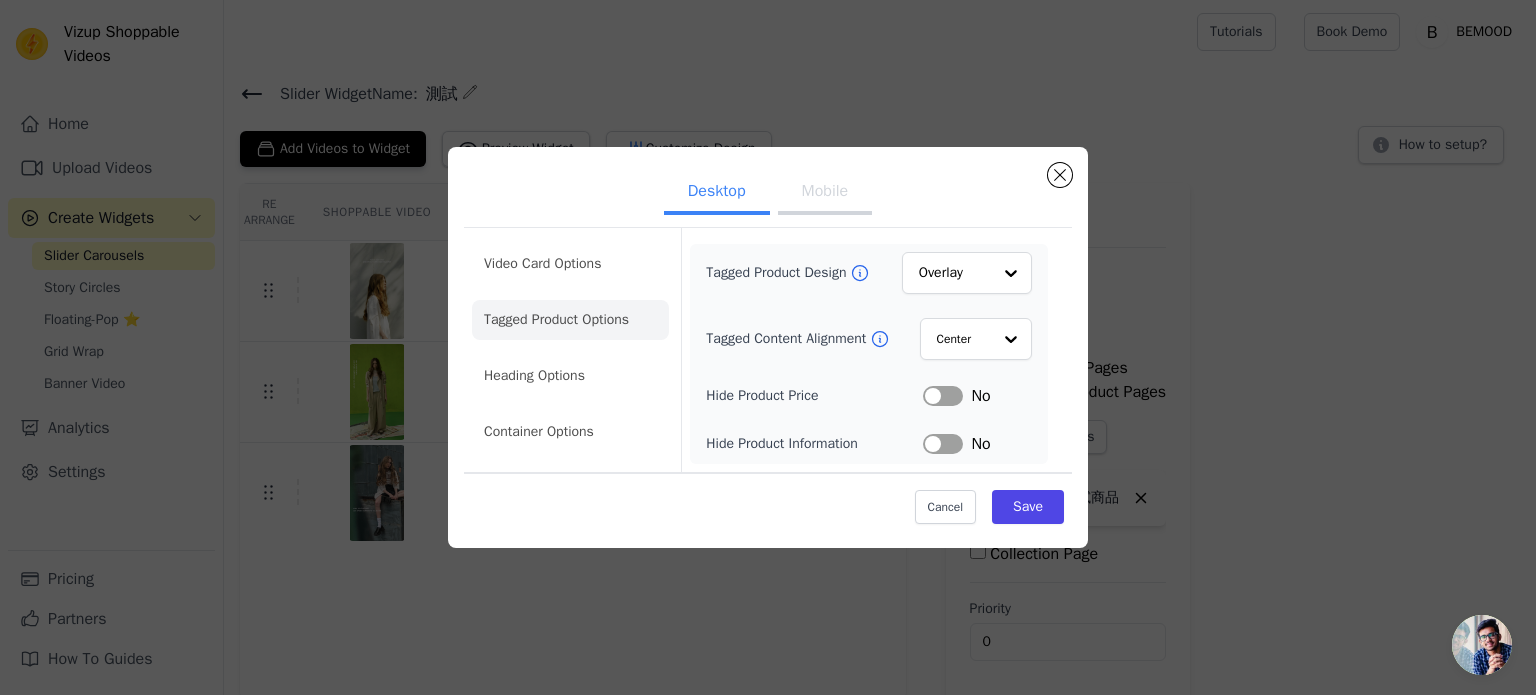 click on "Label" at bounding box center (943, 396) 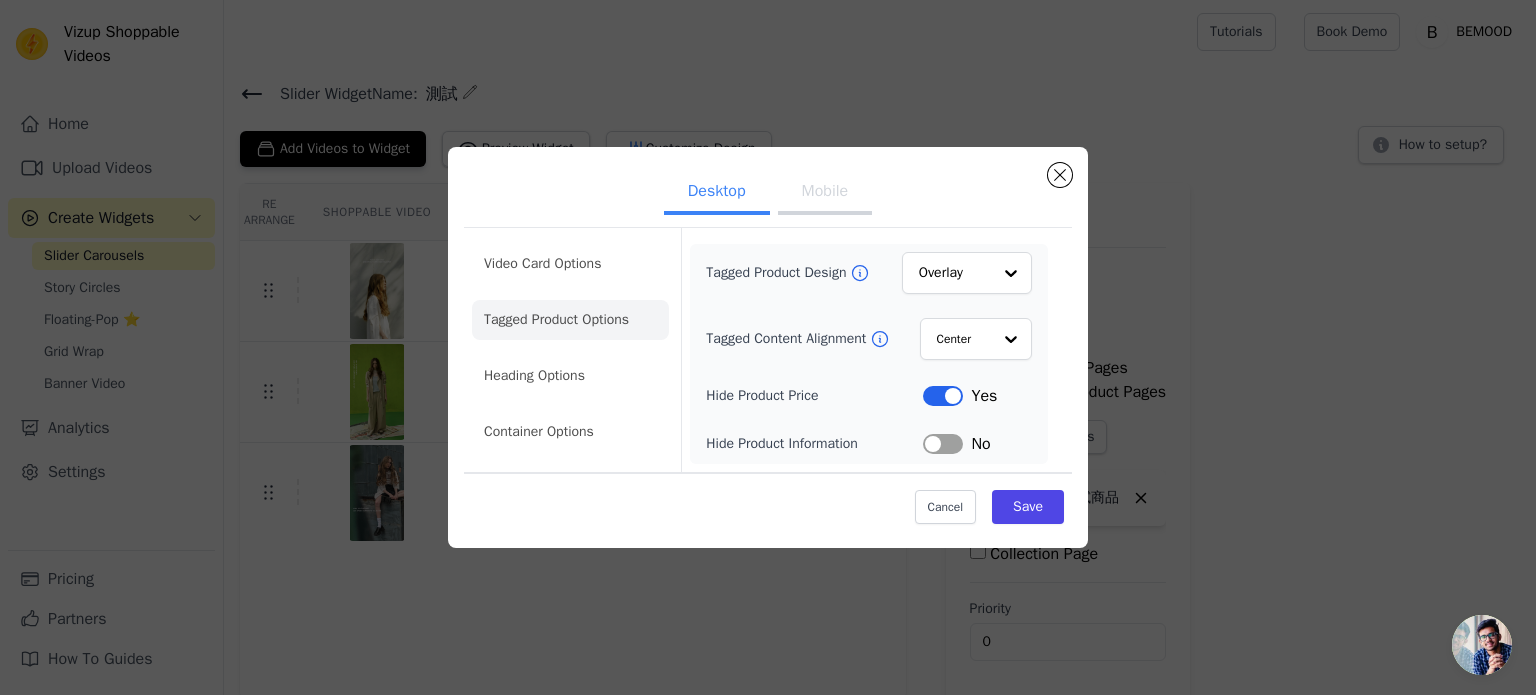 click on "Label" at bounding box center [943, 444] 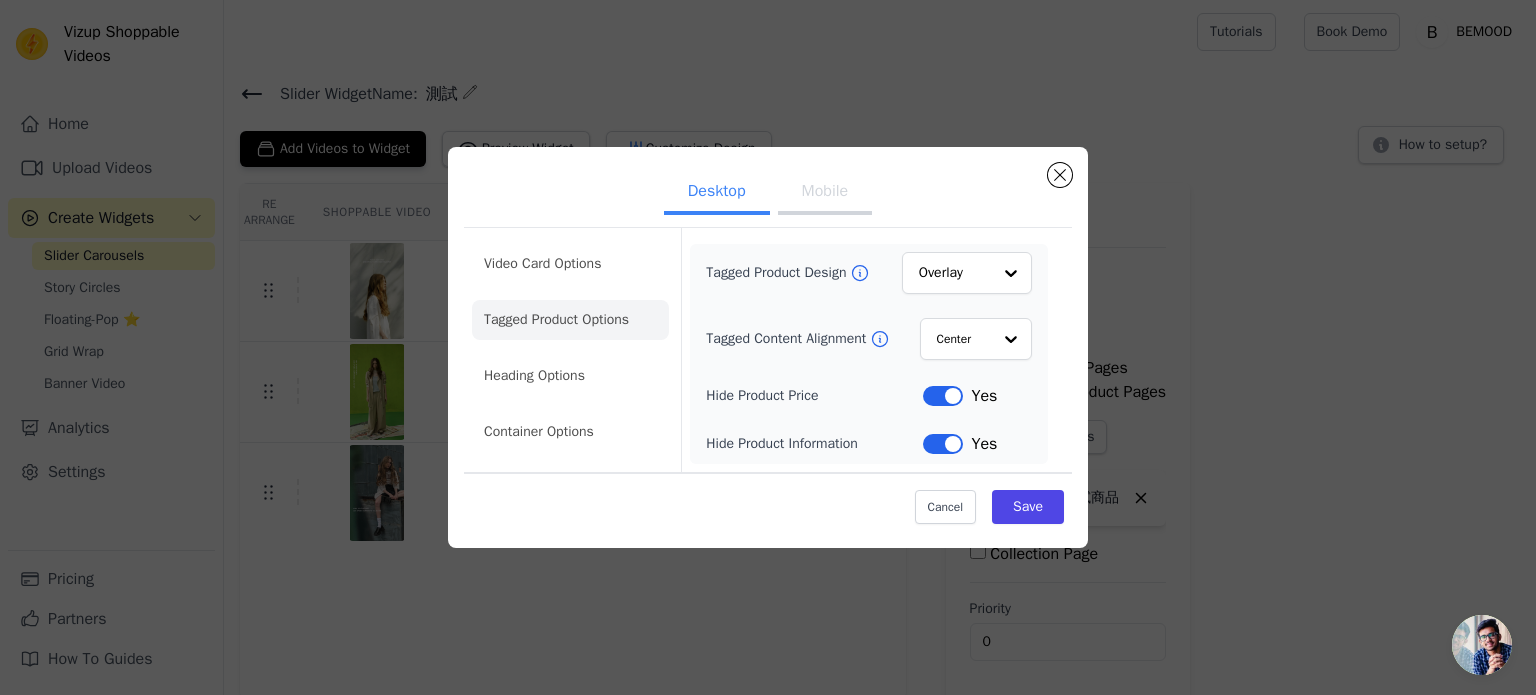 click on "Mobile" at bounding box center [825, 193] 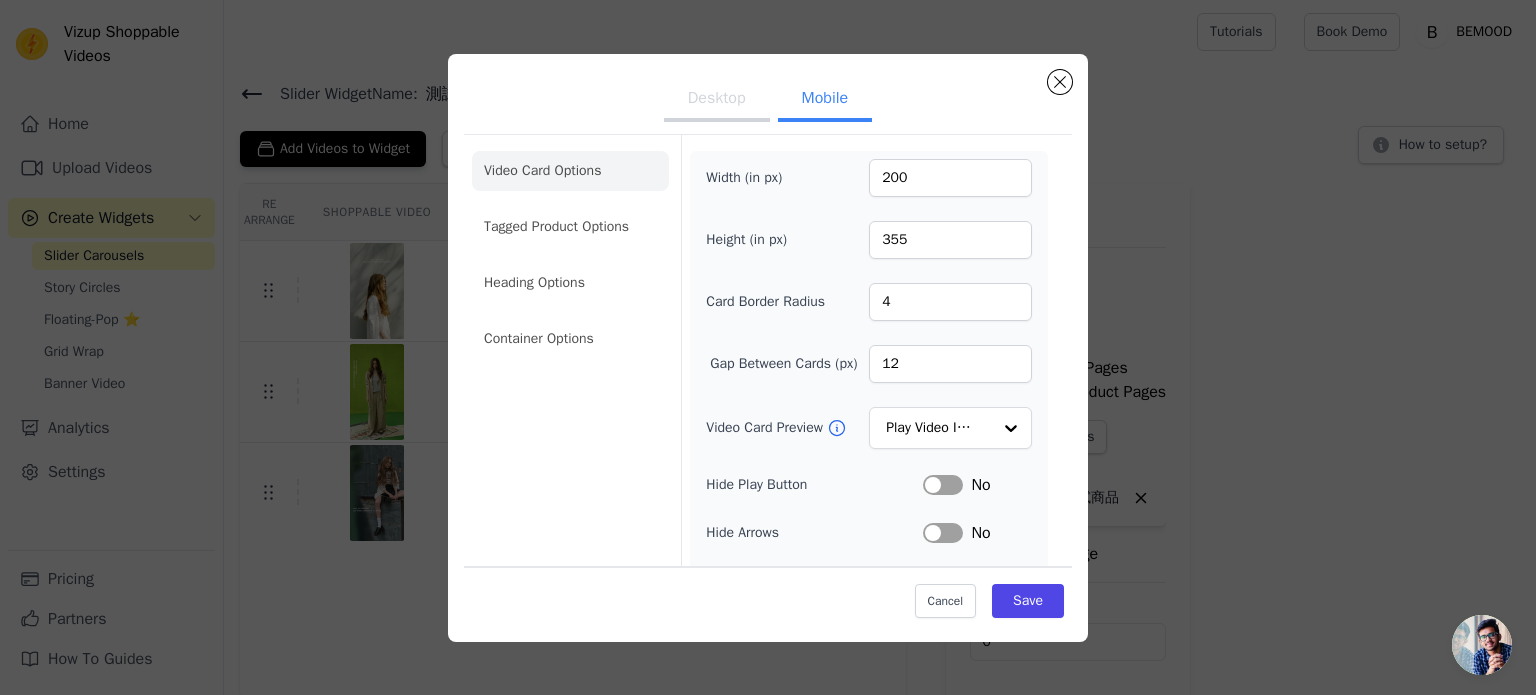 click on "Label" at bounding box center [943, 485] 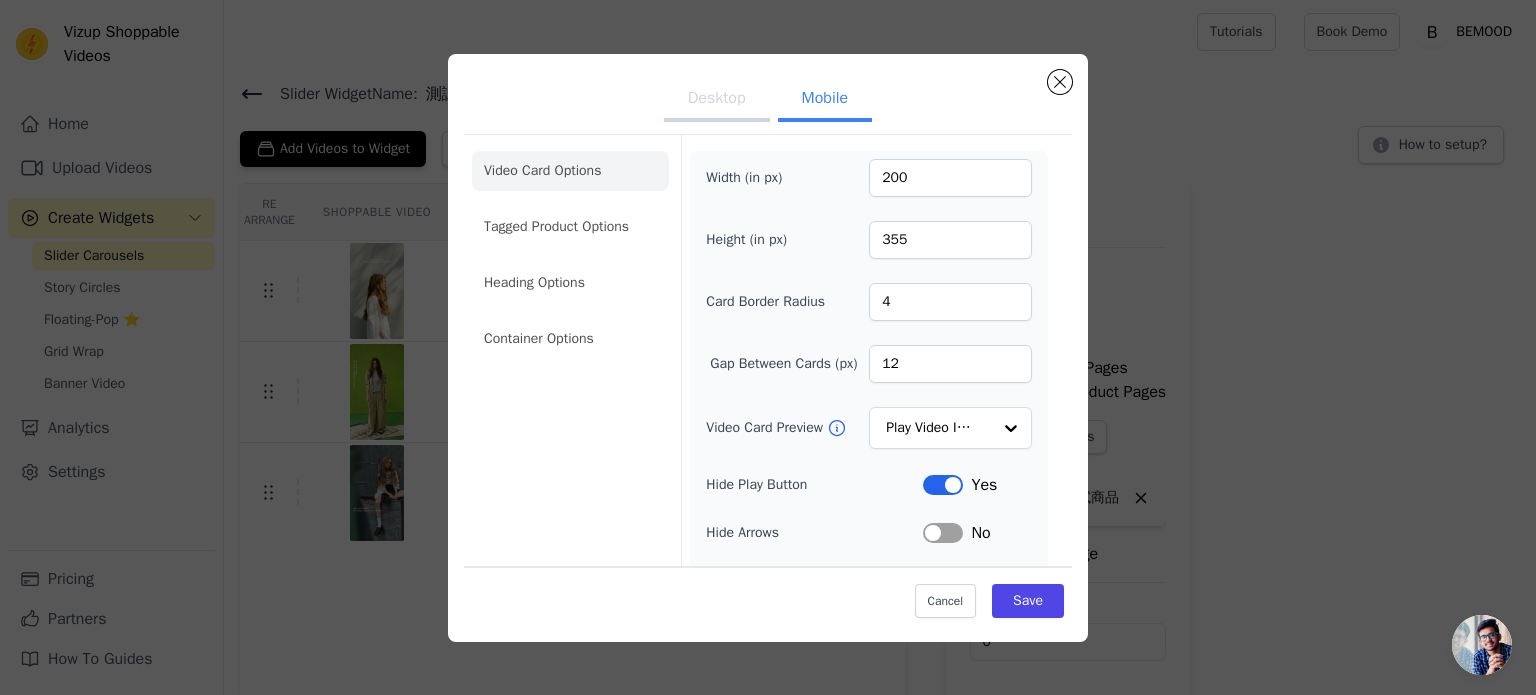 click on "Width (in px)   200   Height (in px)   355   Card Border Radius   4   Gap Between Cards (px)   12   Video Card Preview           Play Video In Loop               Hide Play Button   Label     Yes   Hide Arrows   Label     No   Remove Video Card Shadow     Label     No   Auto Loop Slider     Label     No   Shopping Icon on Video Cards   Label     No   Add to Cart on Video Cards     Label     No   Enable 3 Video Cards View   Label     Yes" at bounding box center (869, 472) 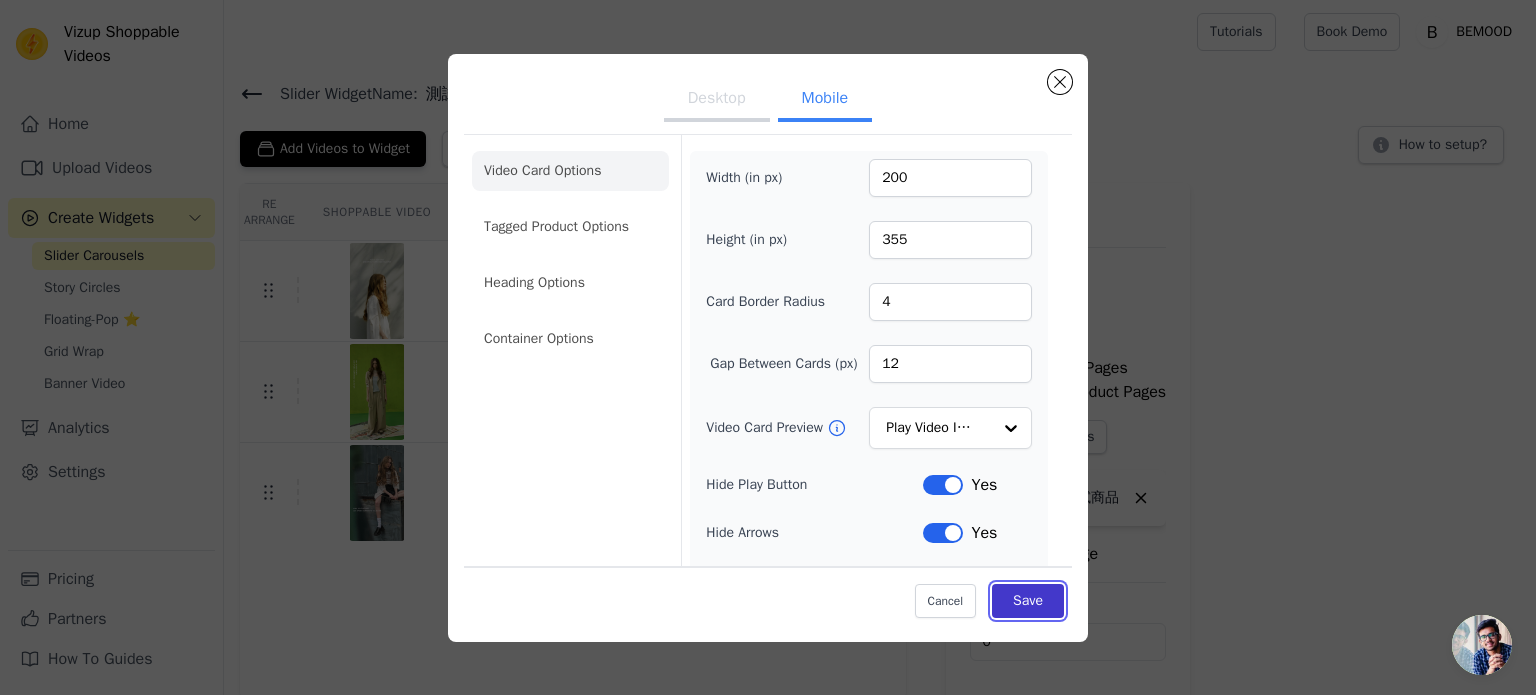 click on "Save" at bounding box center [1028, 601] 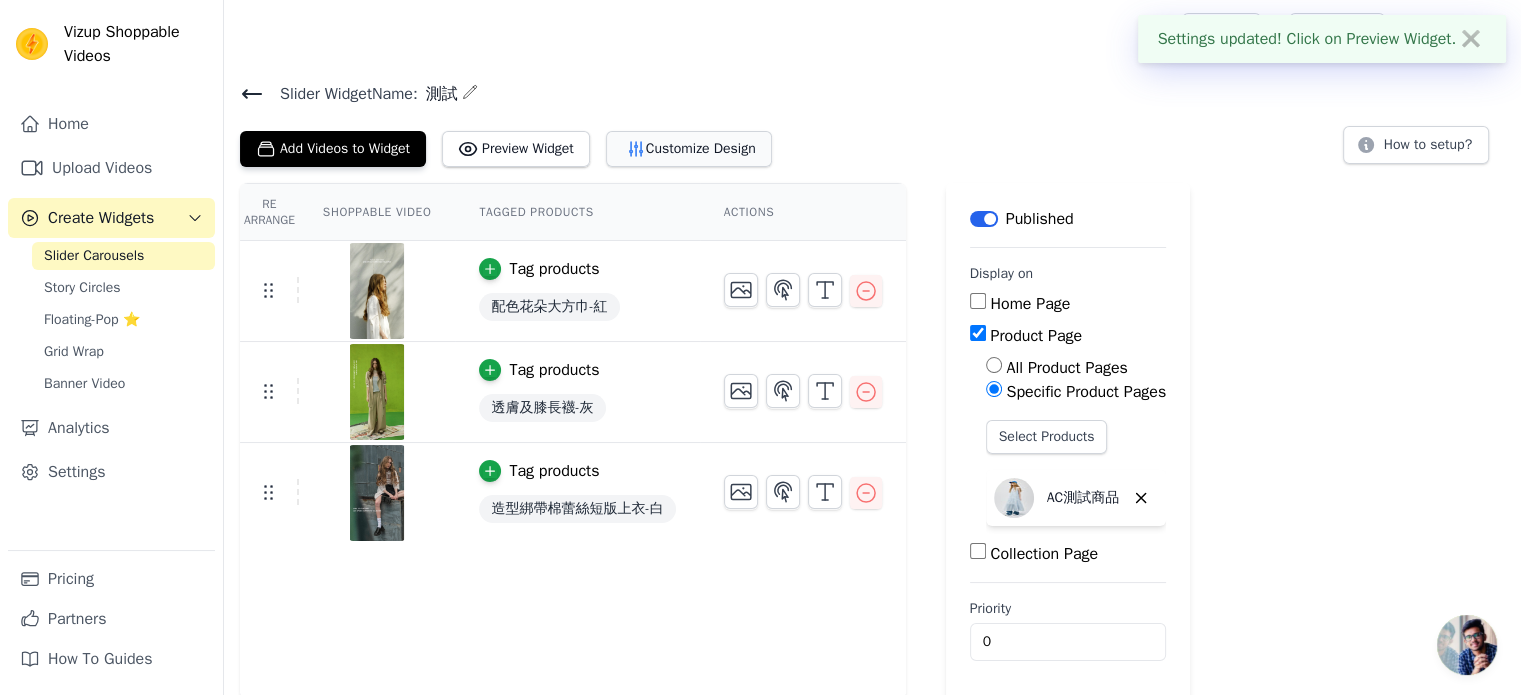 click on "Customize Design" at bounding box center [689, 149] 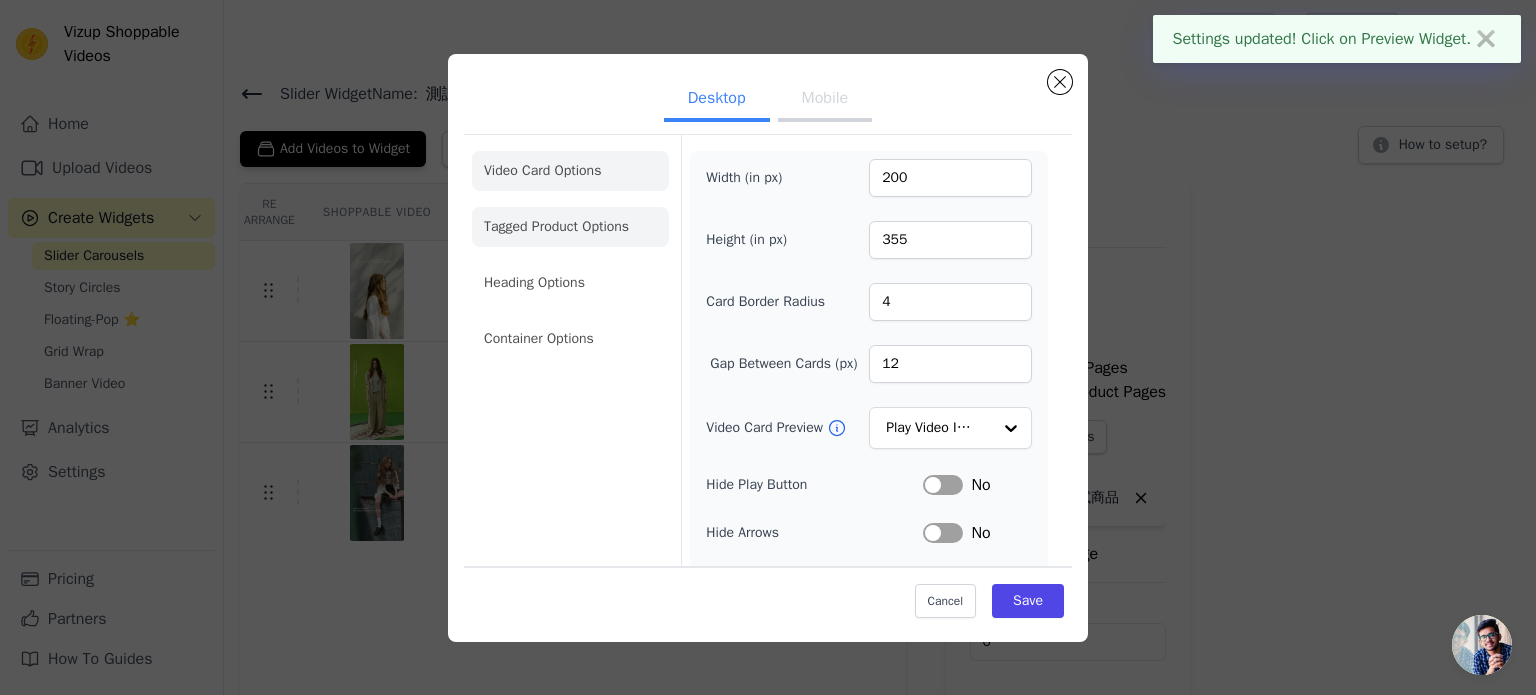 click on "Container Options" 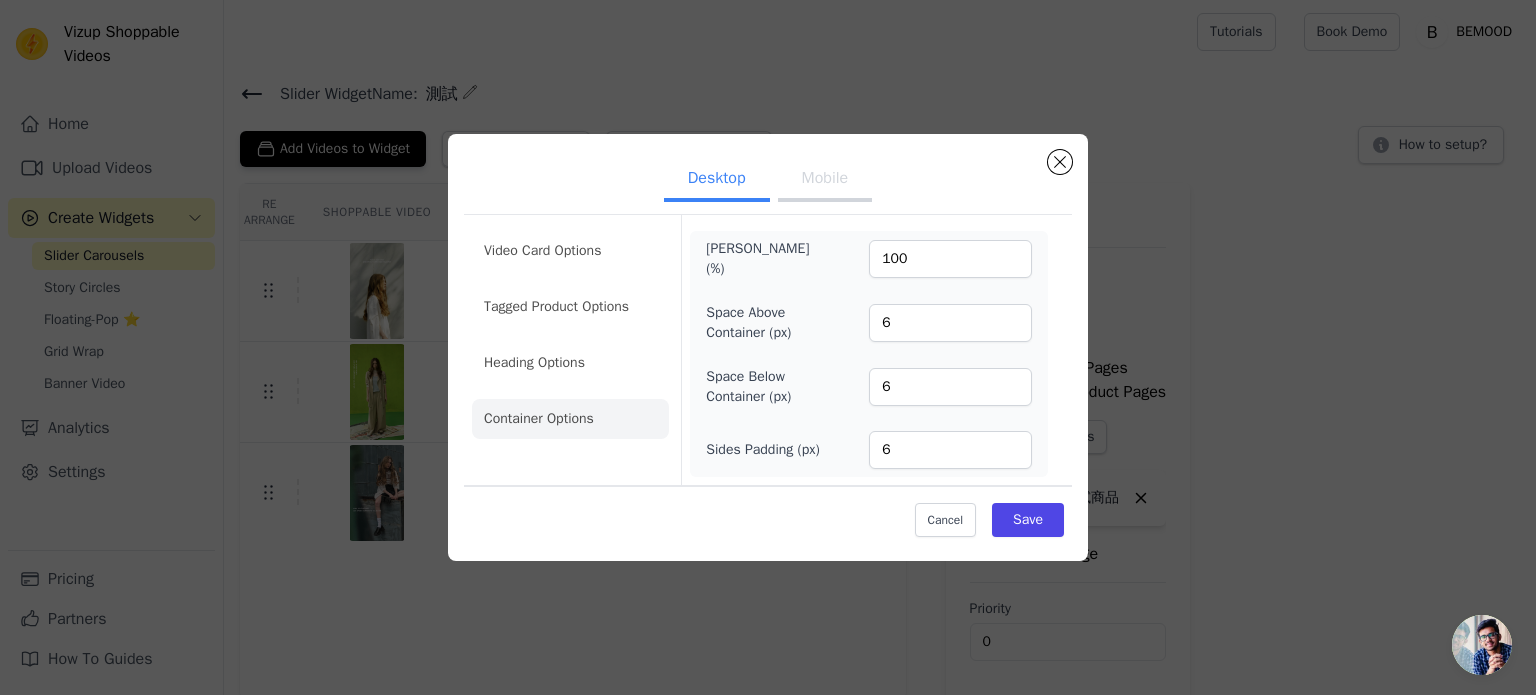 click on "Desktop Mobile   Video Card Options Tagged Product Options Heading Options Container Options   Max Width (%)   100   Space Above Container (px)   6   Space Below Container (px)   6   Sides Padding (px)   6   Cancel     Save" at bounding box center [768, 347] 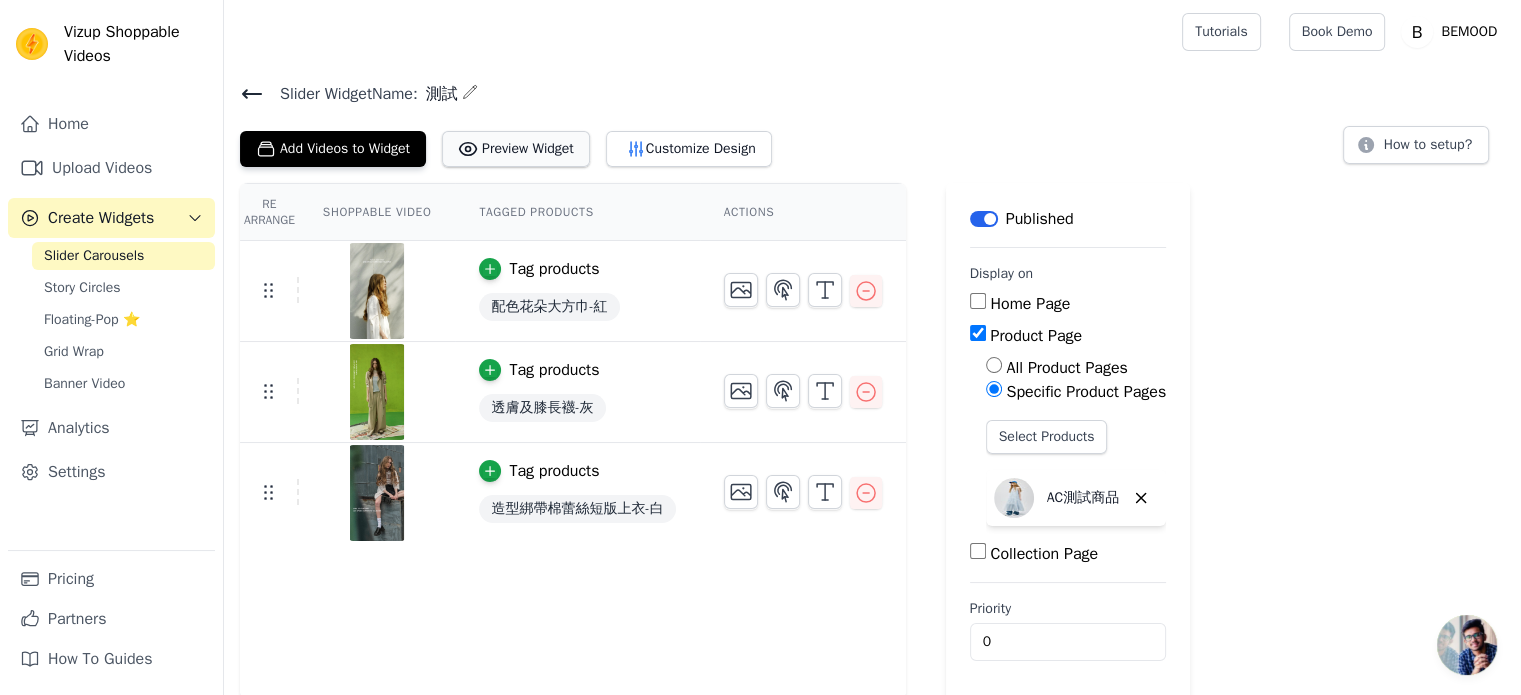 click on "Preview Widget" at bounding box center [516, 149] 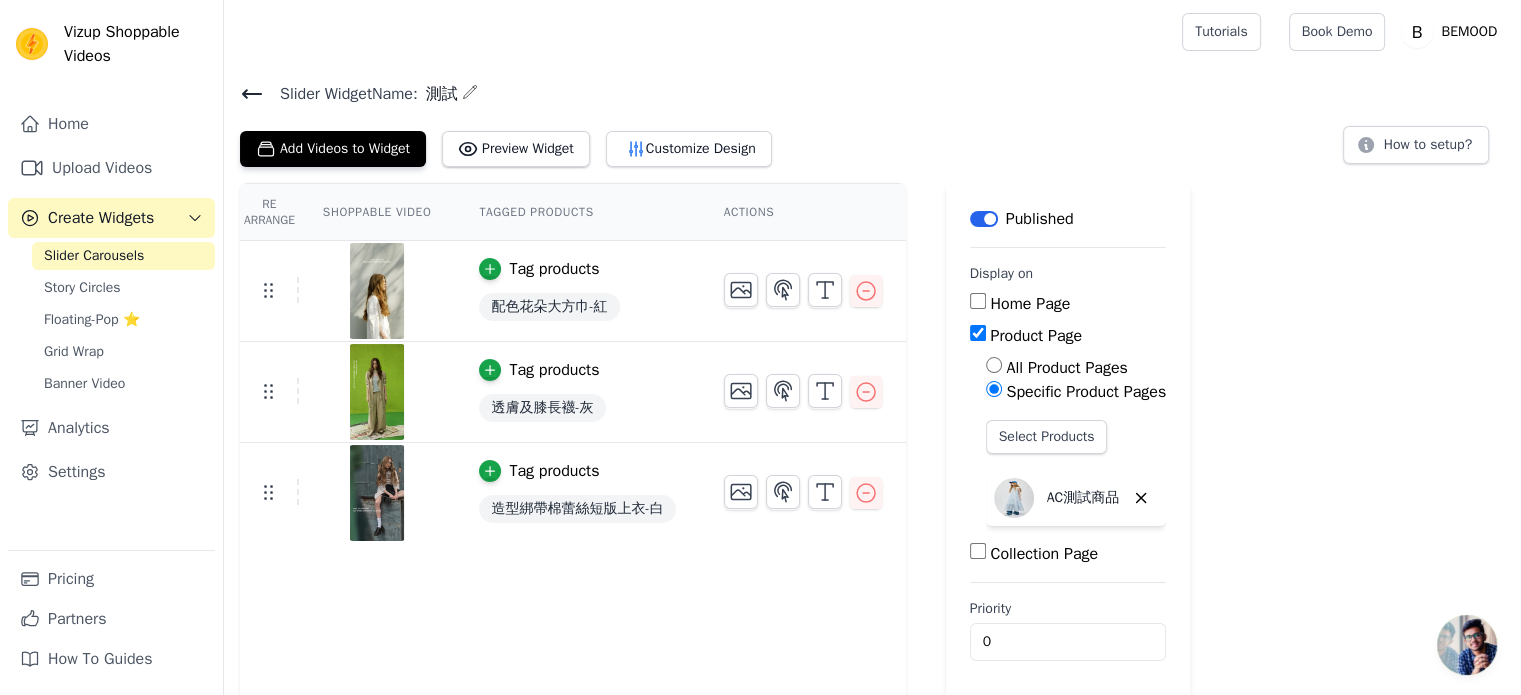 click on "Slider Widget  Name:   測試
Add Videos to Widget
Preview Widget       Customize Design
How to setup?" at bounding box center (872, 123) 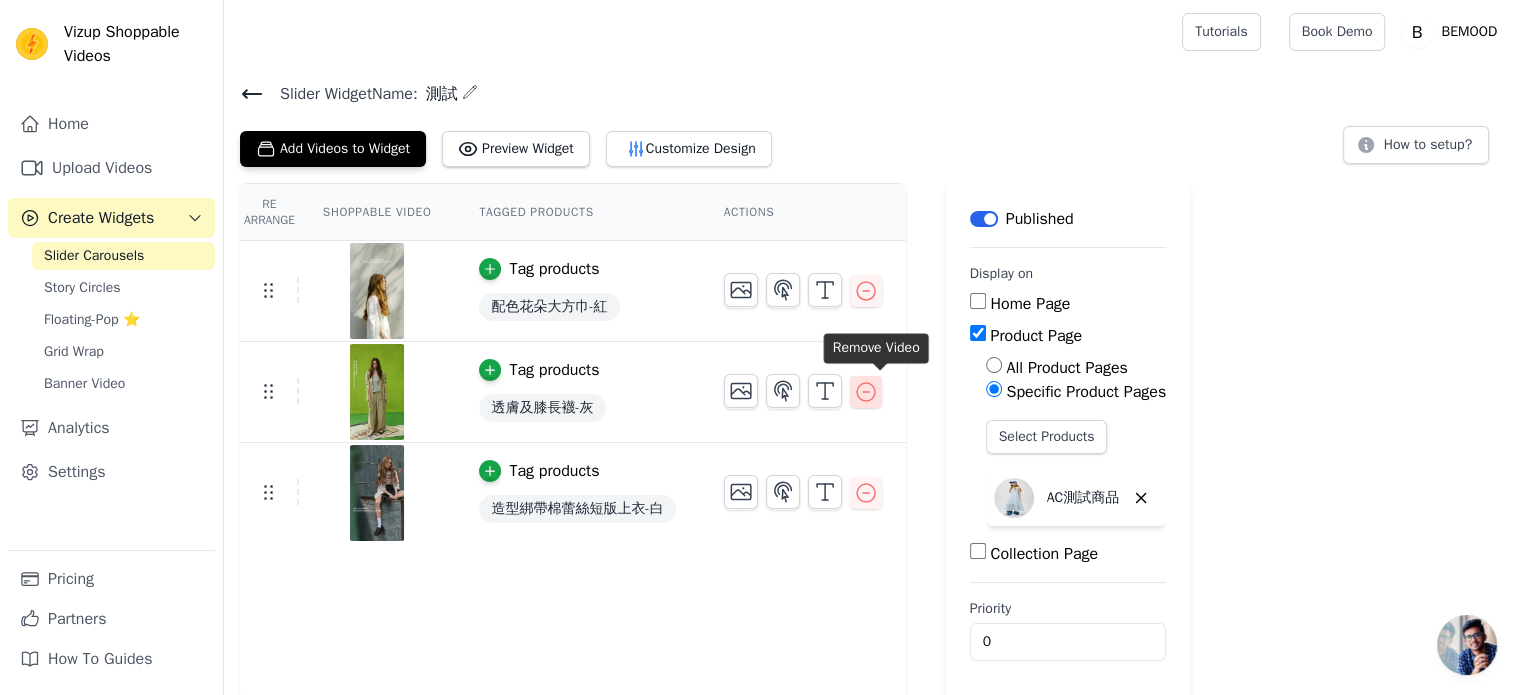click at bounding box center [866, 392] 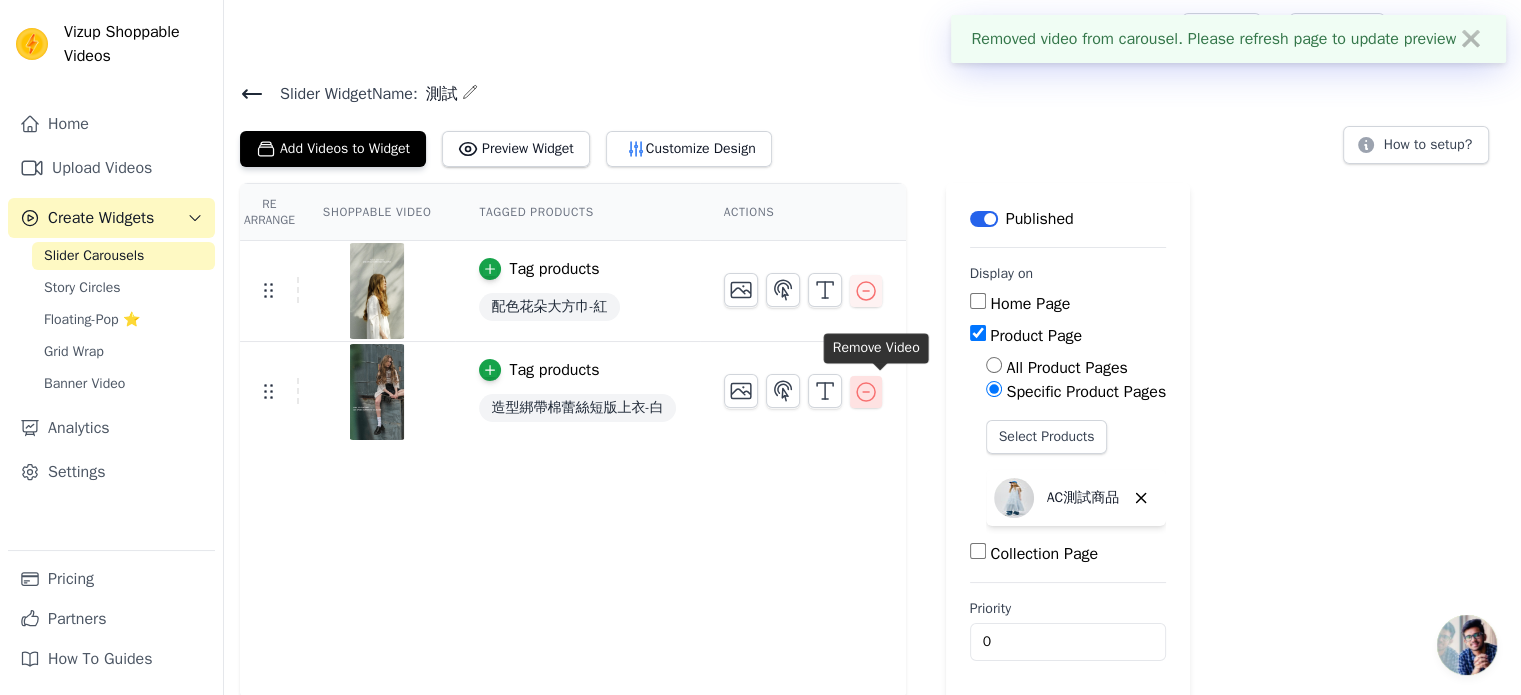 click 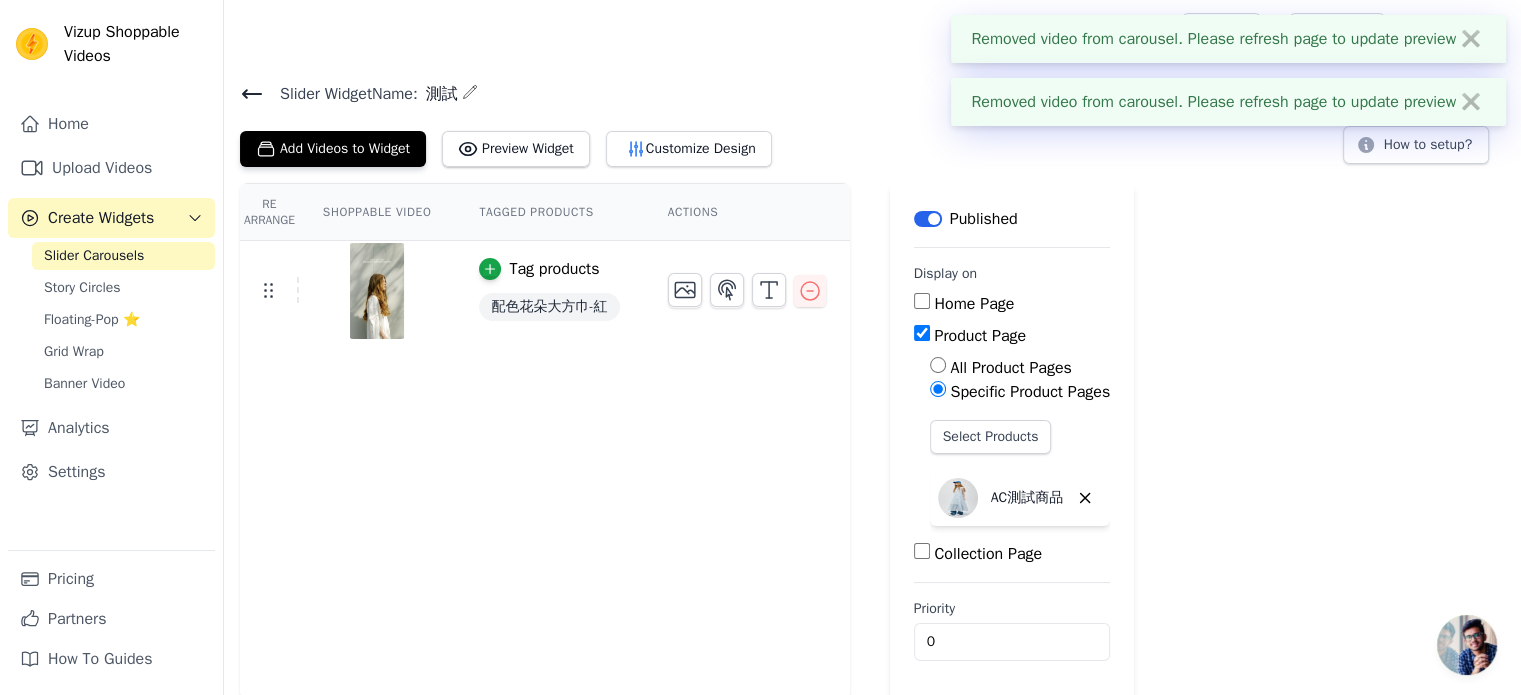 click on "配色花朵大方巾-紅" at bounding box center (549, 307) 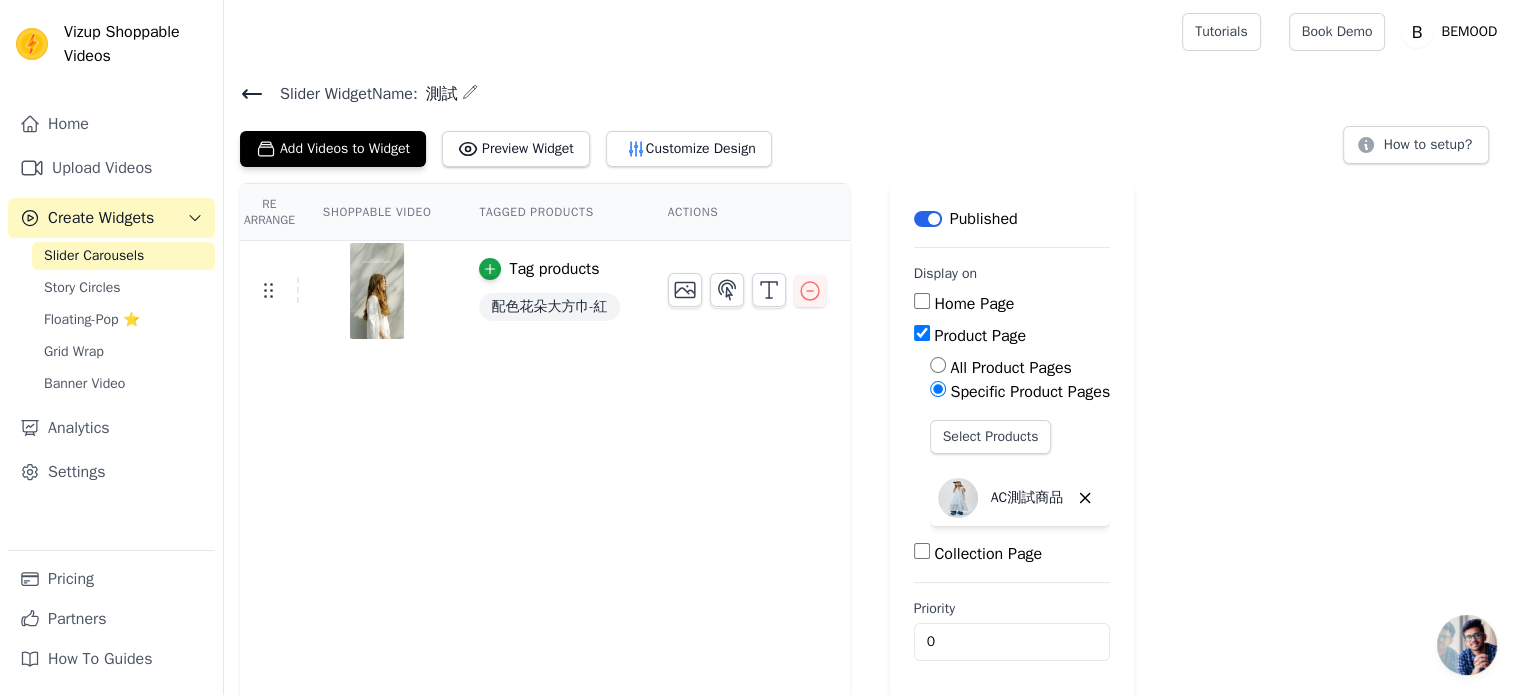 scroll, scrollTop: 3, scrollLeft: 0, axis: vertical 